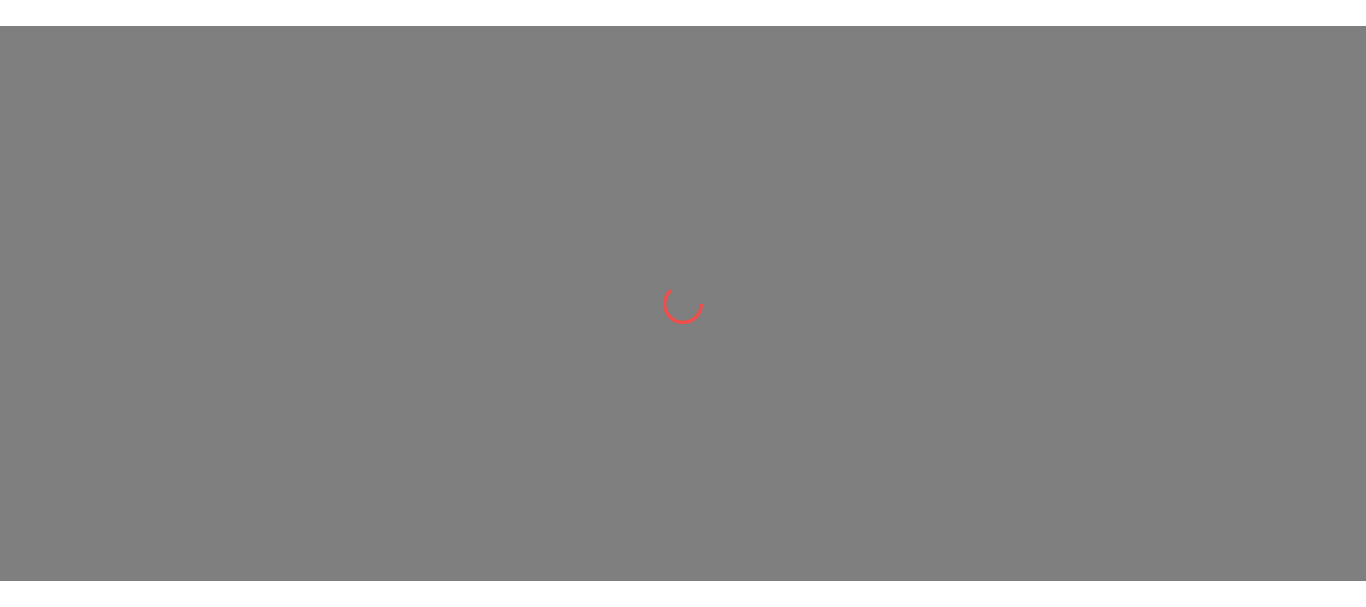 scroll, scrollTop: 0, scrollLeft: 0, axis: both 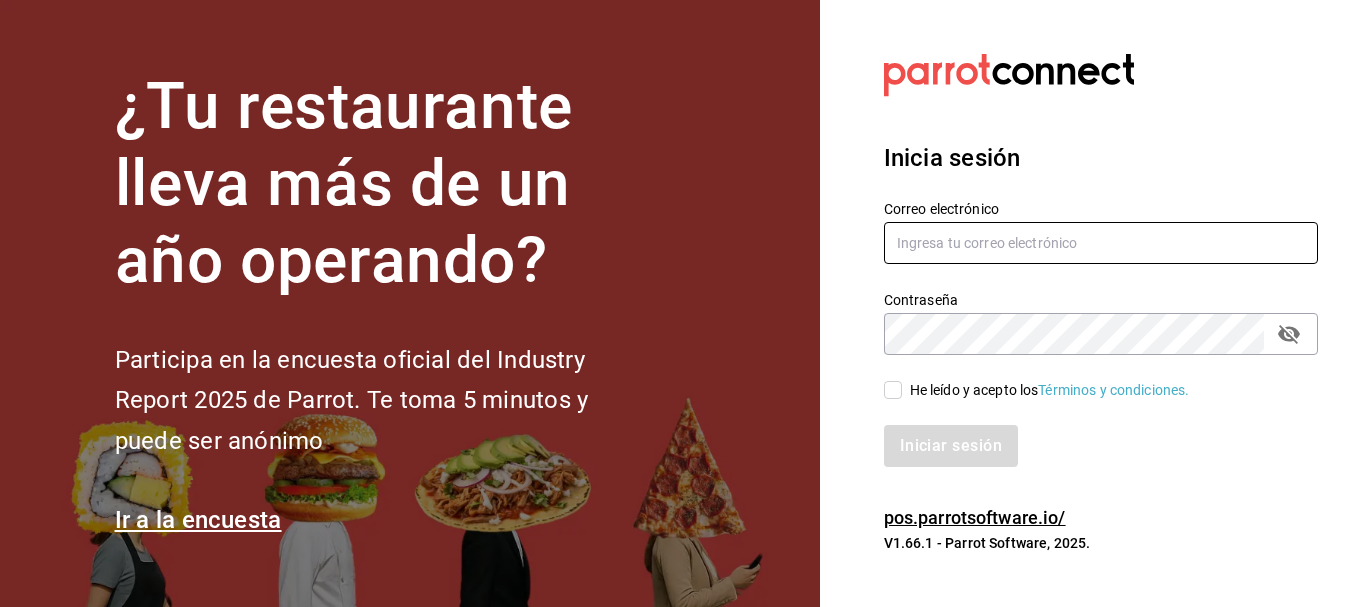 type on "multiuser@toshitaidama.com" 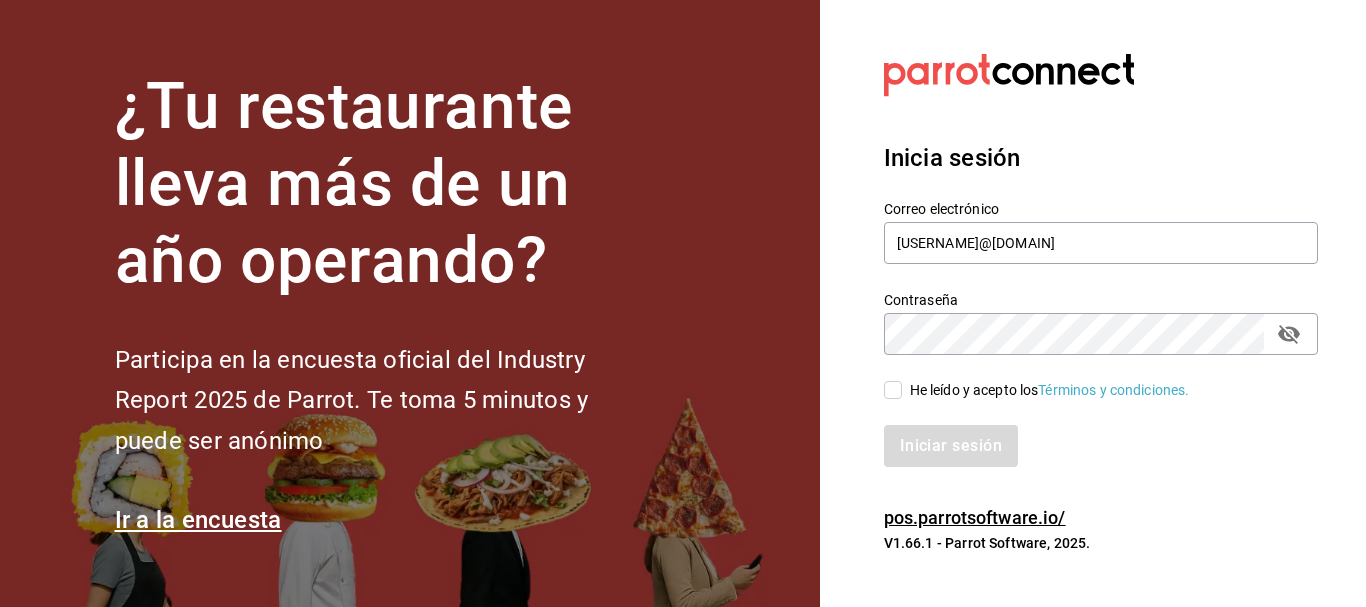 click on "He leído y acepto los  Términos y condiciones." at bounding box center (893, 390) 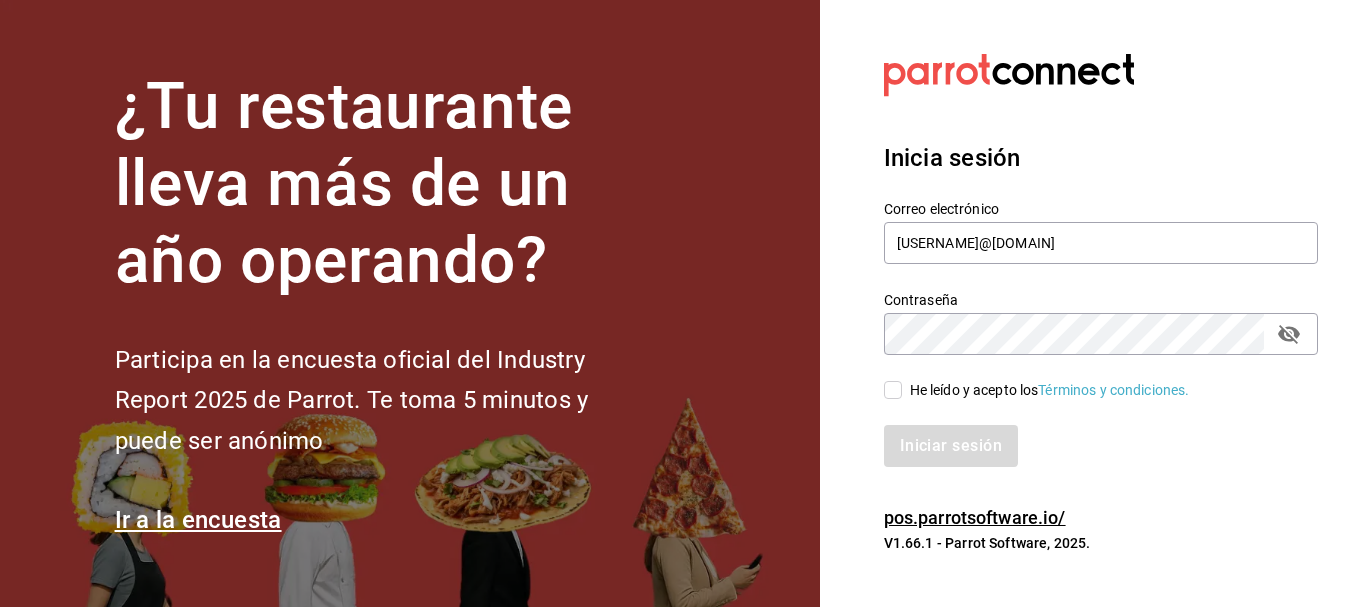 checkbox on "true" 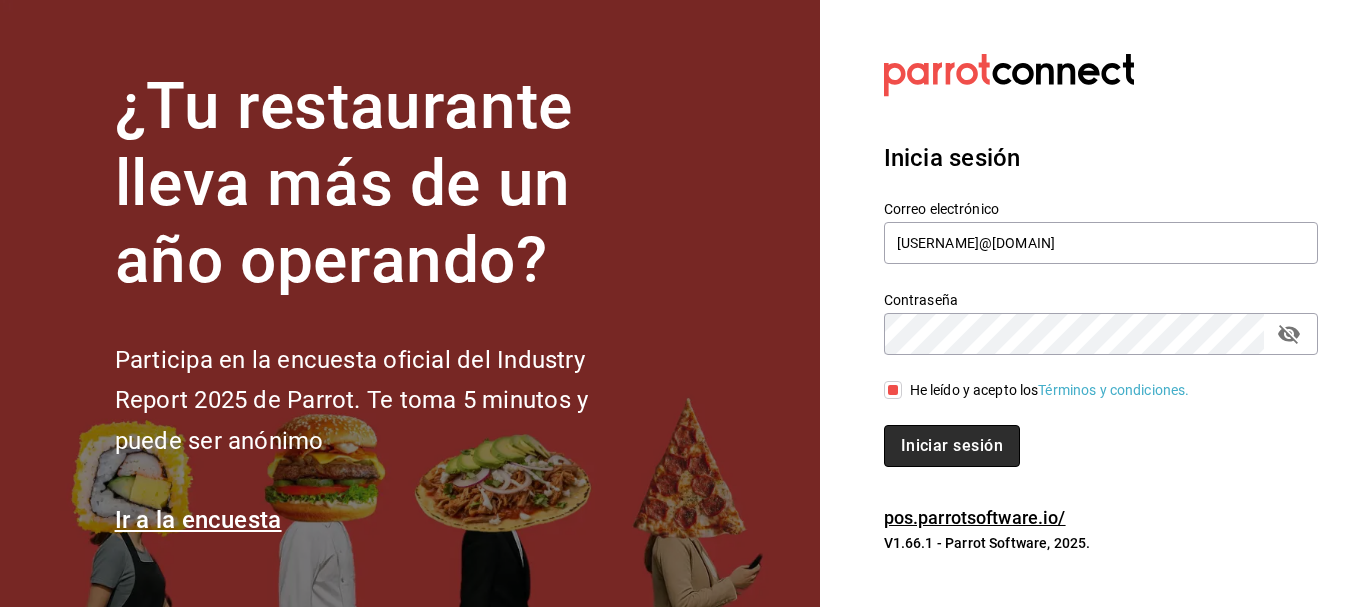 click on "Iniciar sesión" at bounding box center [952, 446] 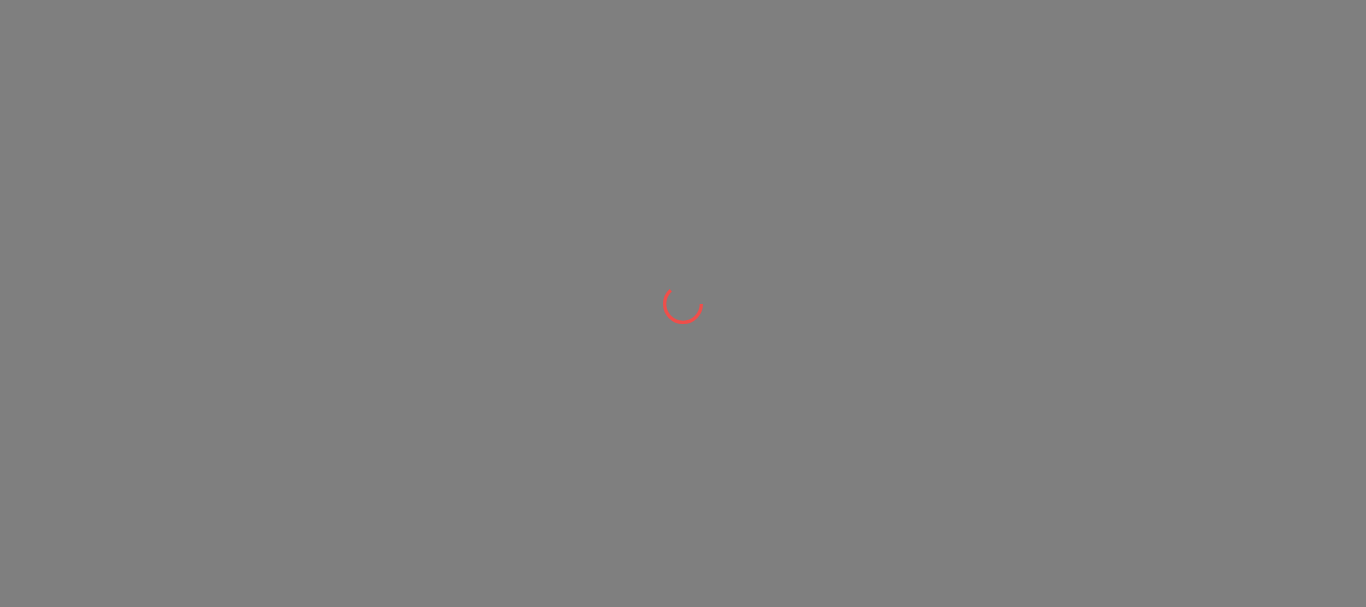 scroll, scrollTop: 0, scrollLeft: 0, axis: both 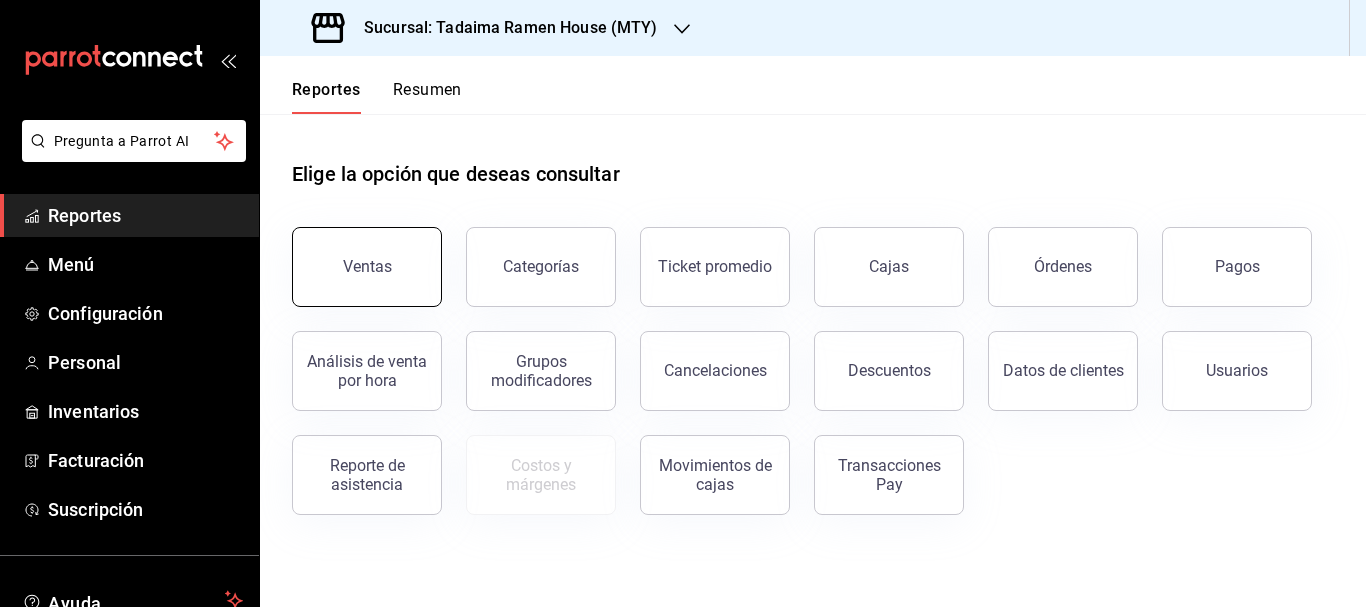 click on "Ventas" at bounding box center (367, 266) 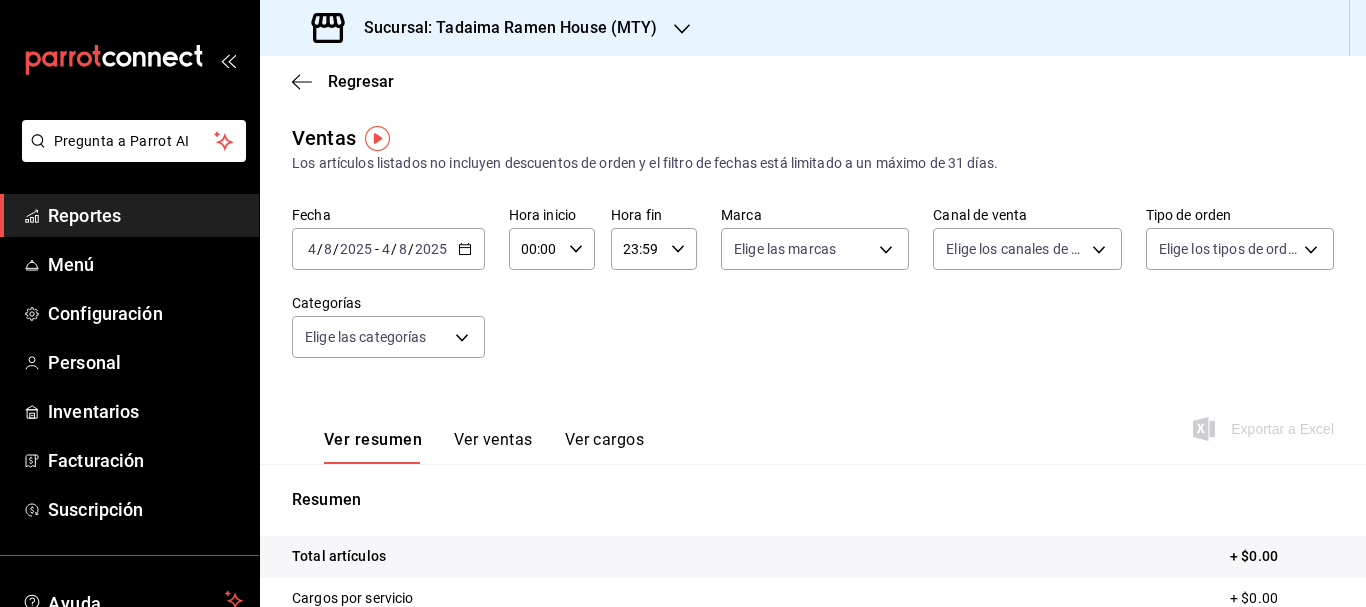 click 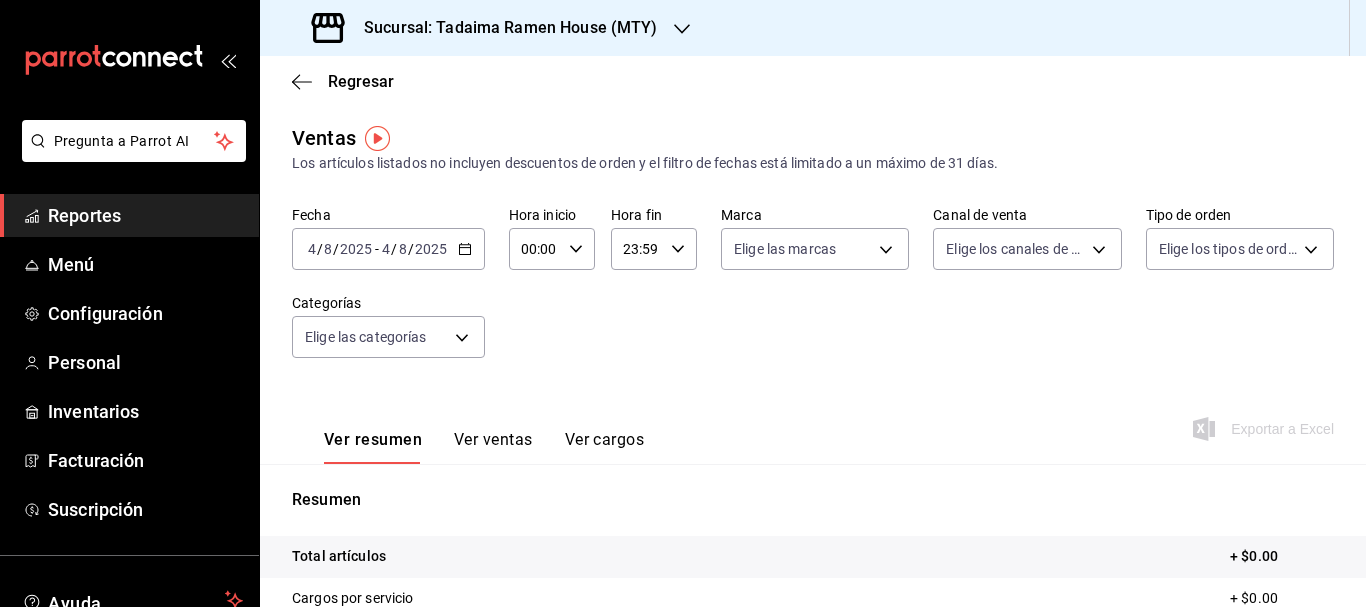 click 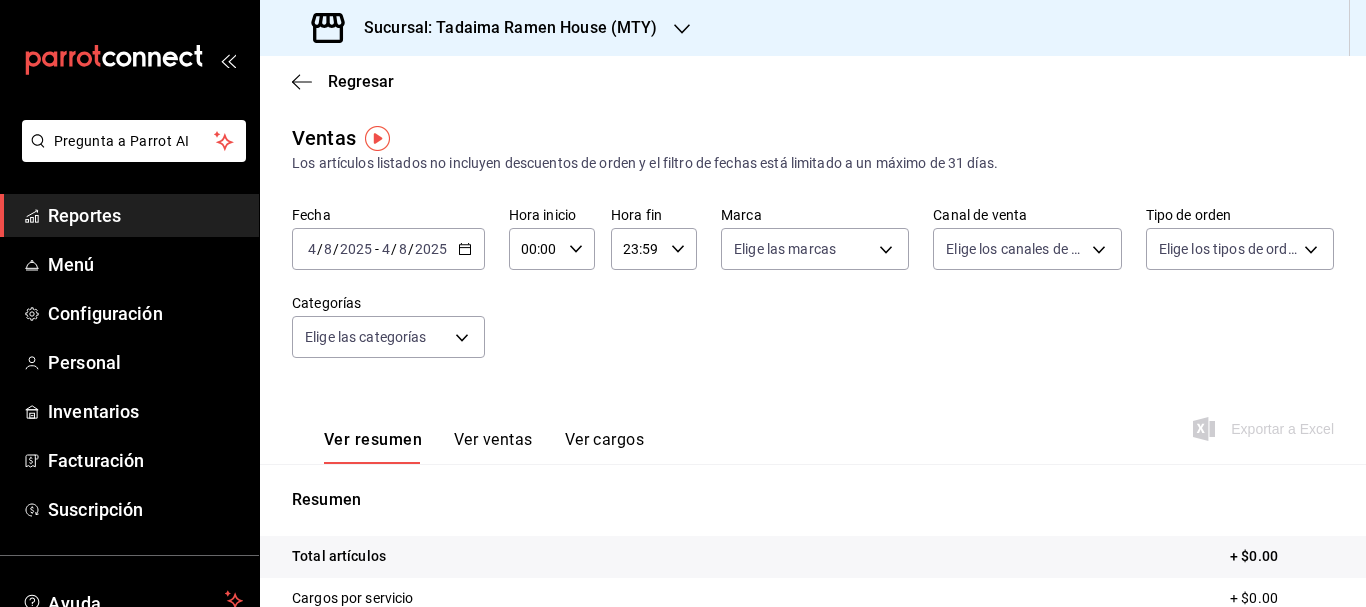 click 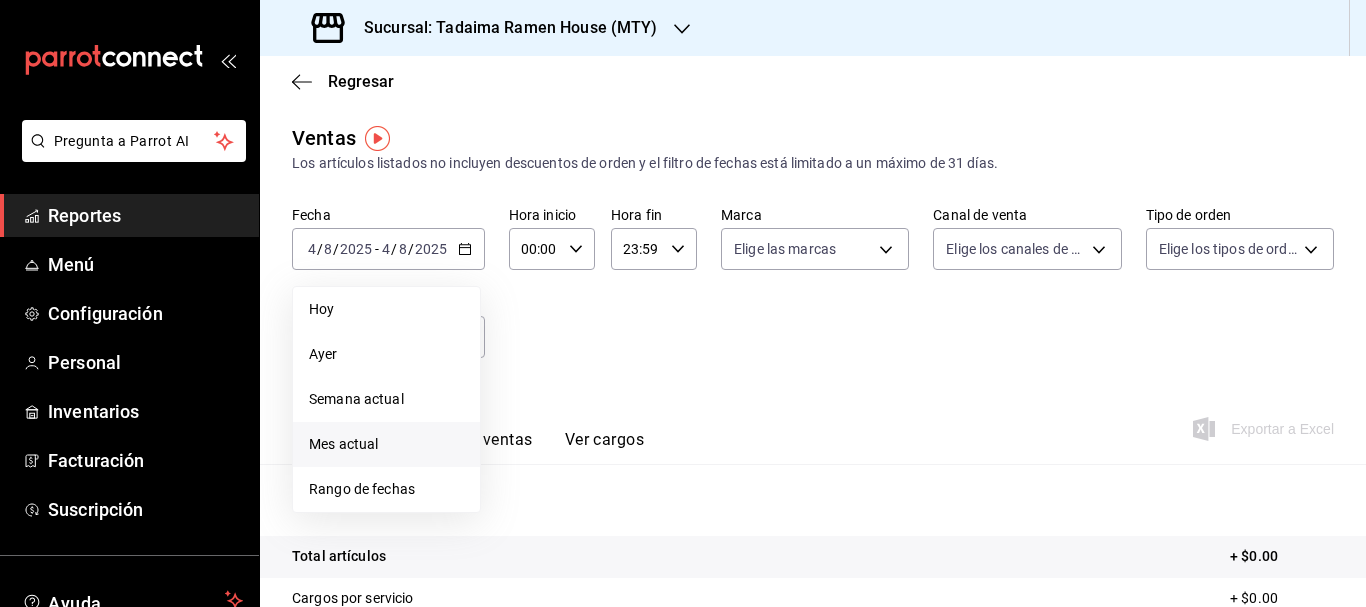 click on "Mes actual" at bounding box center [386, 444] 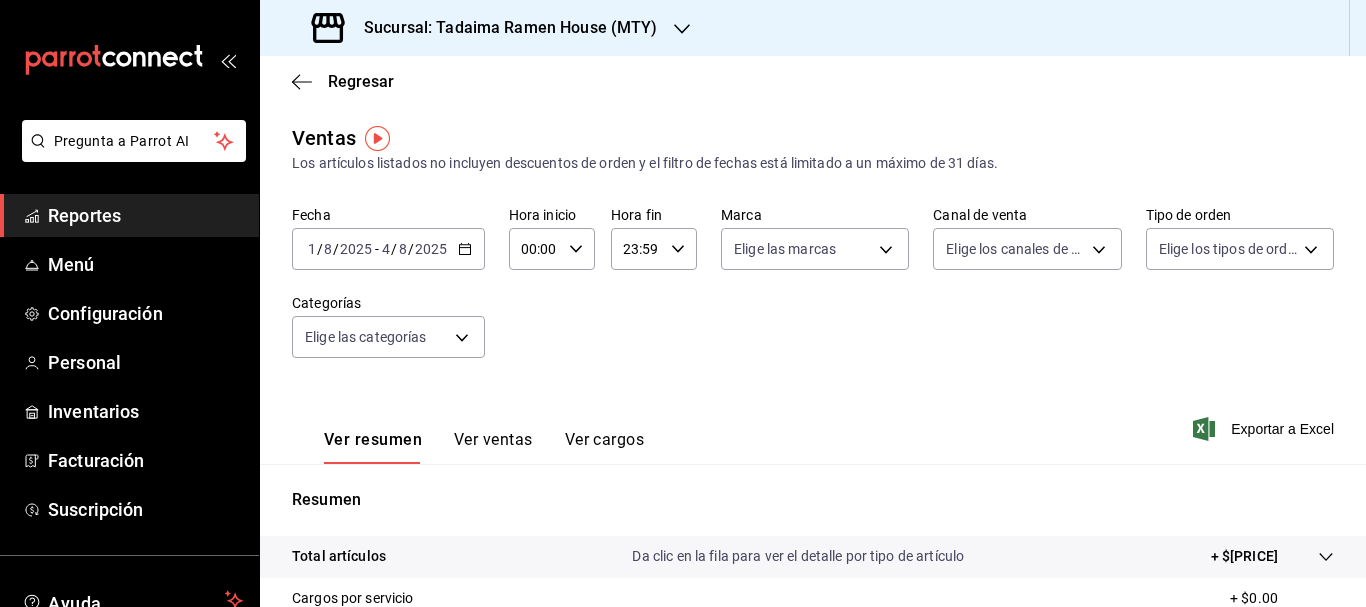 click on "2025-08-01 1 / 8 / 2025 - 2025-08-04 4 / 8 / 2025" at bounding box center [388, 249] 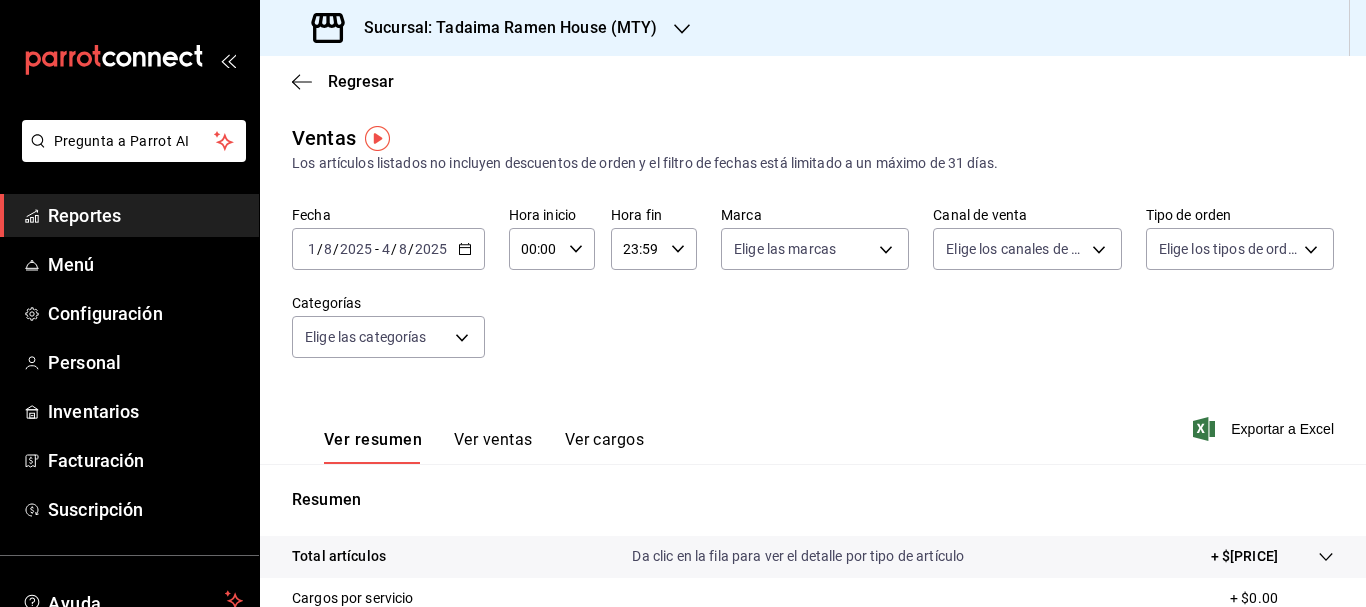 click on "2025-08-01 1 / 8 / 2025 - 2025-08-04 4 / 8 / 2025" at bounding box center (388, 249) 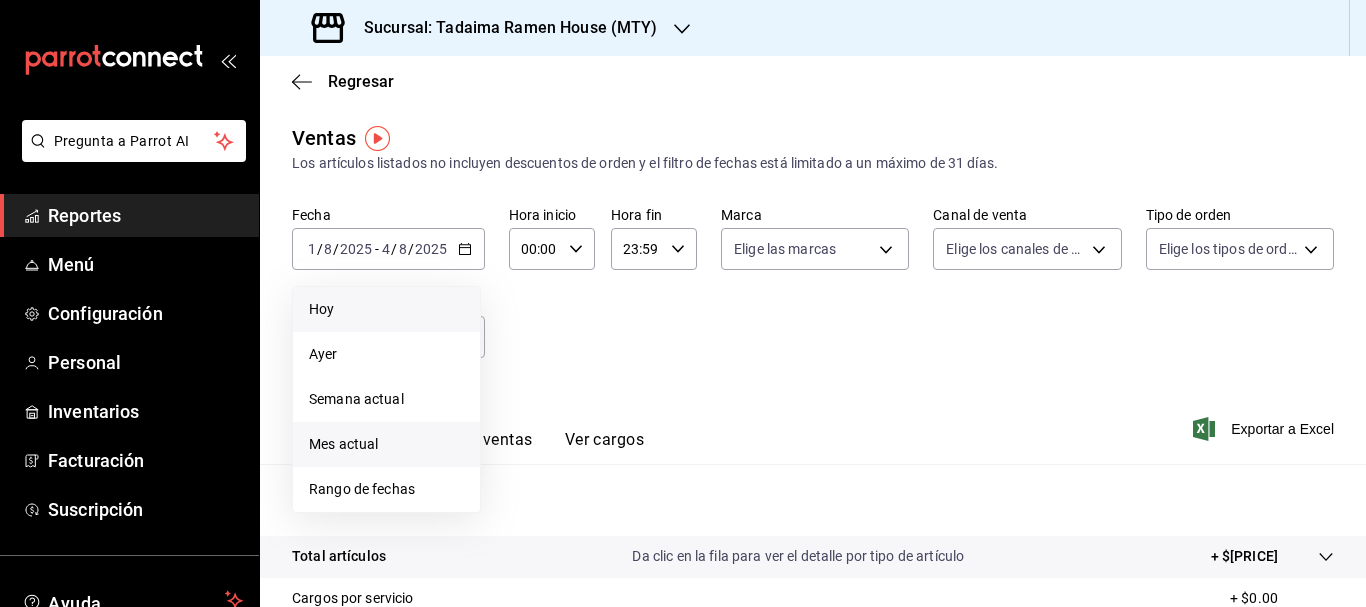 click on "Hoy" at bounding box center (386, 309) 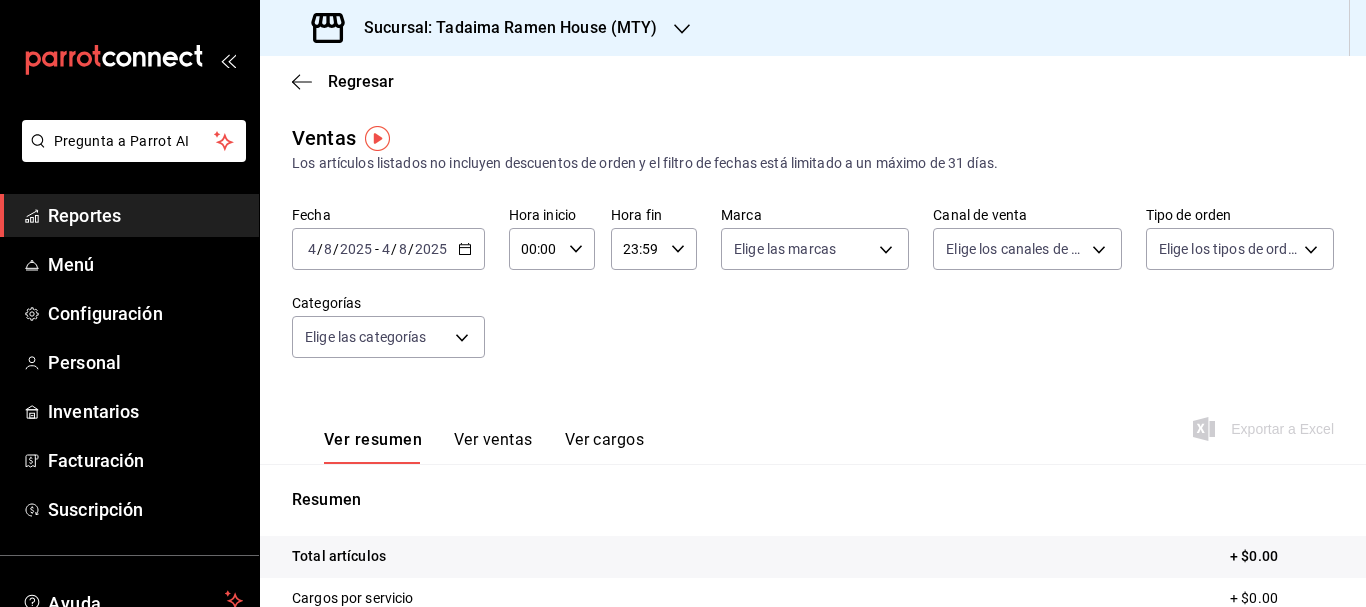 click on "2025-08-04 4 / 8 / 2025 - 2025-08-04 4 / 8 / 2025" at bounding box center (388, 249) 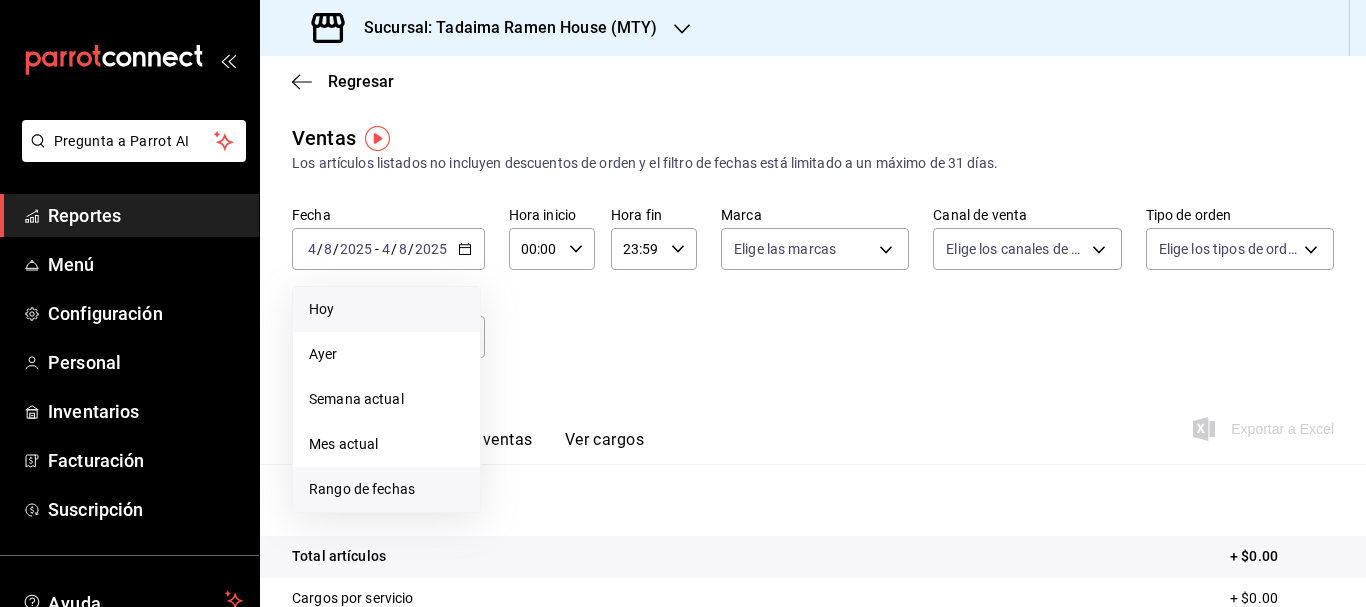 click on "Rango de fechas" at bounding box center [386, 489] 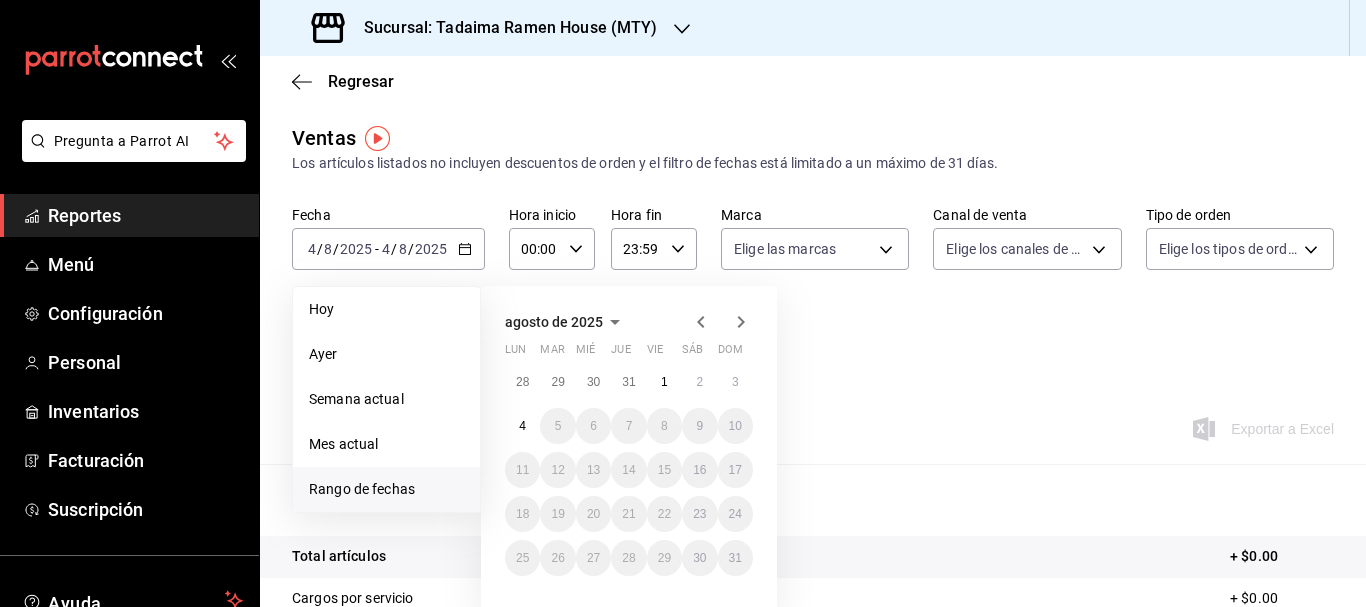click 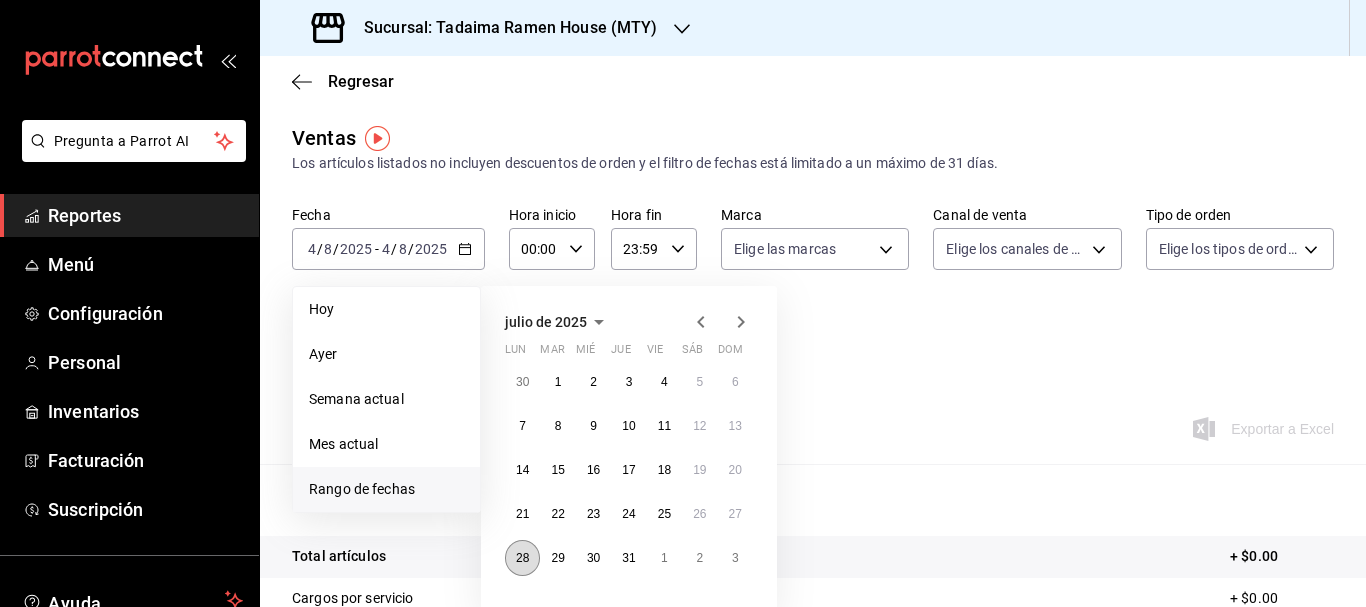 click on "28" at bounding box center [522, 558] 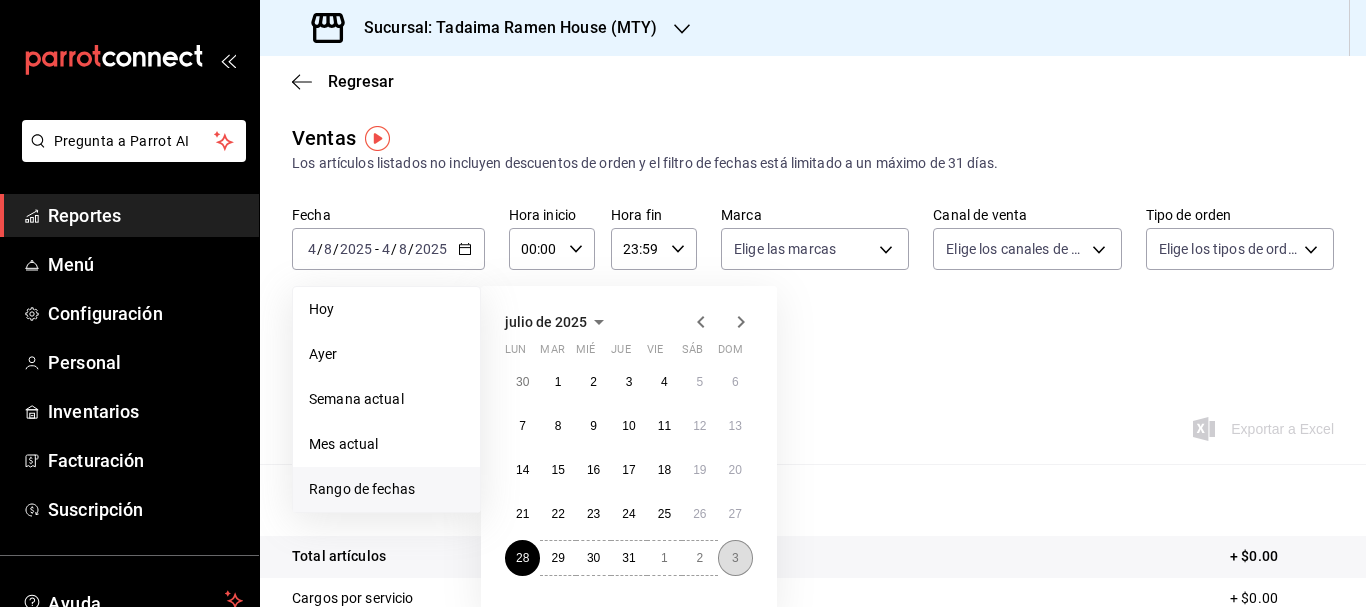 click on "3" at bounding box center (735, 558) 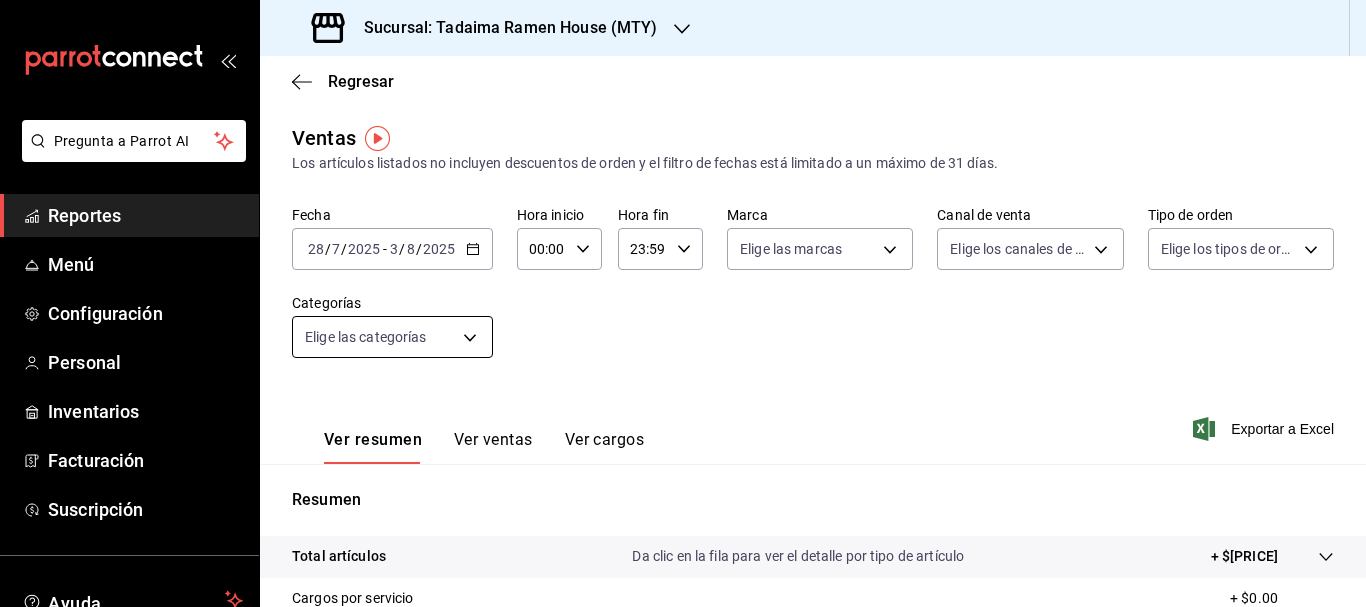 click on "Pregunta a Parrot AI Reportes   Menú   Configuración   Personal   Inventarios   Facturación   Suscripción   Ayuda Recomienda Parrot   multiuser toshi tadaima   Sugerir nueva función   Sucursal: Tadaima Ramen House (MTY) Regresar Ventas Los artículos listados no incluyen descuentos de orden y el filtro de fechas está limitado a un máximo de 31 días. Fecha 2025-07-28 28 / 7 / 2025 - 2025-08-03 3 / 8 / 2025 Hora inicio 00:00 Hora inicio Hora fin 23:59 Hora fin Marca Elige las marcas Canal de venta Elige los canales de venta Tipo de orden Elige los tipos de orden Categorías Elige las categorías Ver resumen Ver ventas Ver cargos Exportar a Excel Resumen Total artículos Da clic en la fila para ver el detalle por tipo de artículo + $134,109.00 Cargos por servicio + $0.00 Venta bruta = $134,109.00 Descuentos totales - $758.00 Certificados de regalo - $0.00 Venta total = $133,351.00 Impuestos - $18,393.24 Venta neta = $114,957.76 Pregunta a Parrot AI Reportes   Menú   Configuración   Personal" at bounding box center [683, 303] 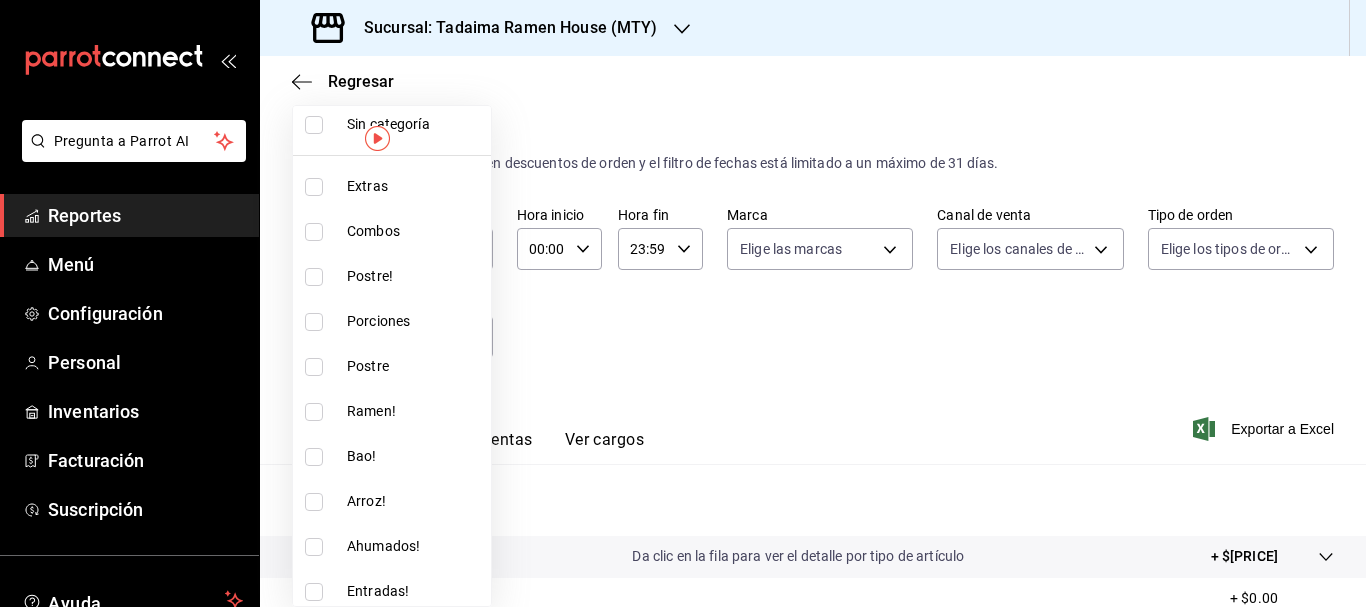 scroll, scrollTop: 140, scrollLeft: 0, axis: vertical 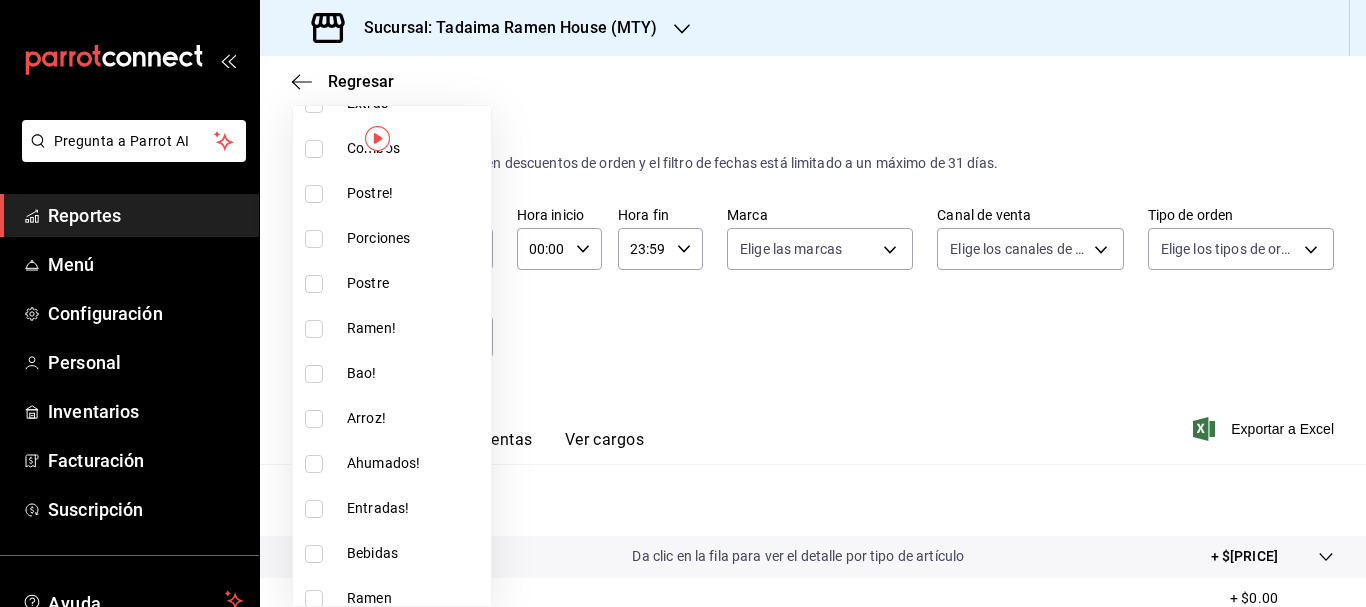 click at bounding box center [314, 374] 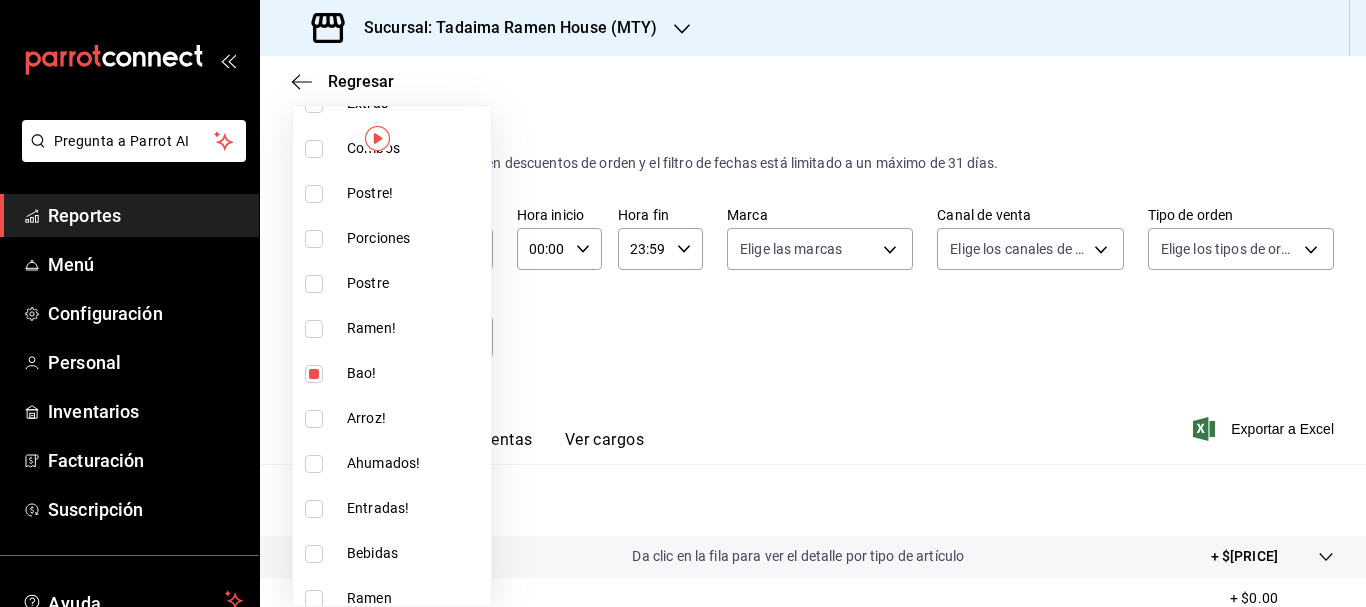 type on "3a12147c-9b51-4e63-8807-dc29ec8bd630" 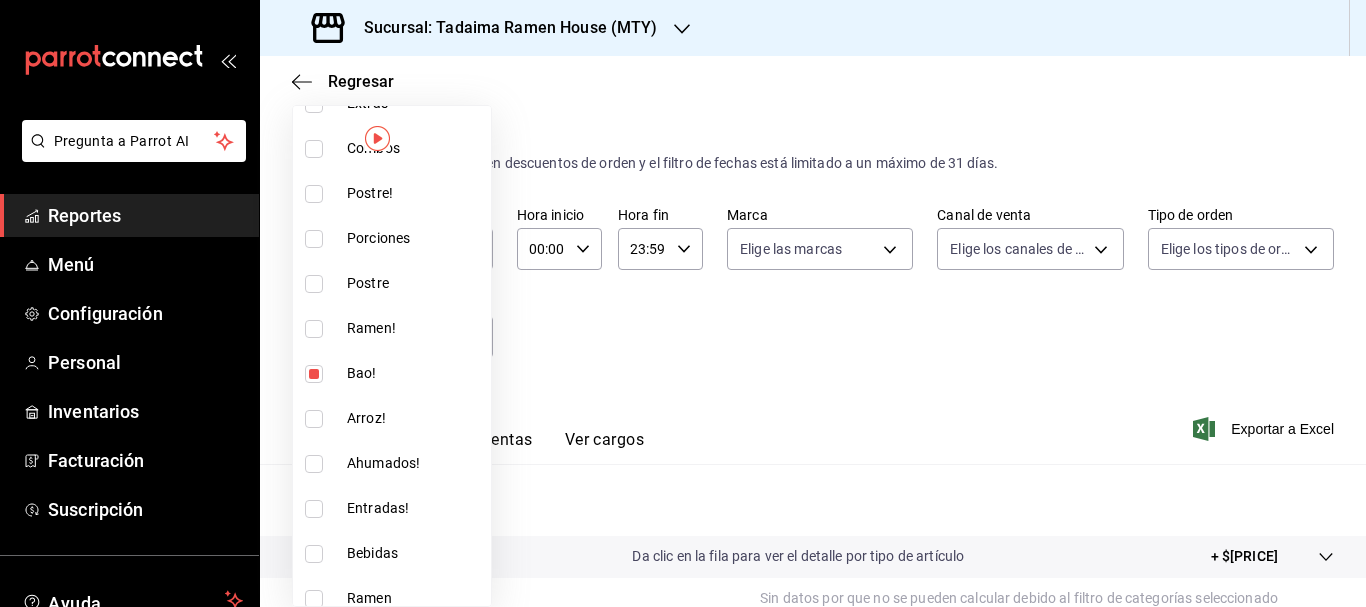 click at bounding box center (683, 303) 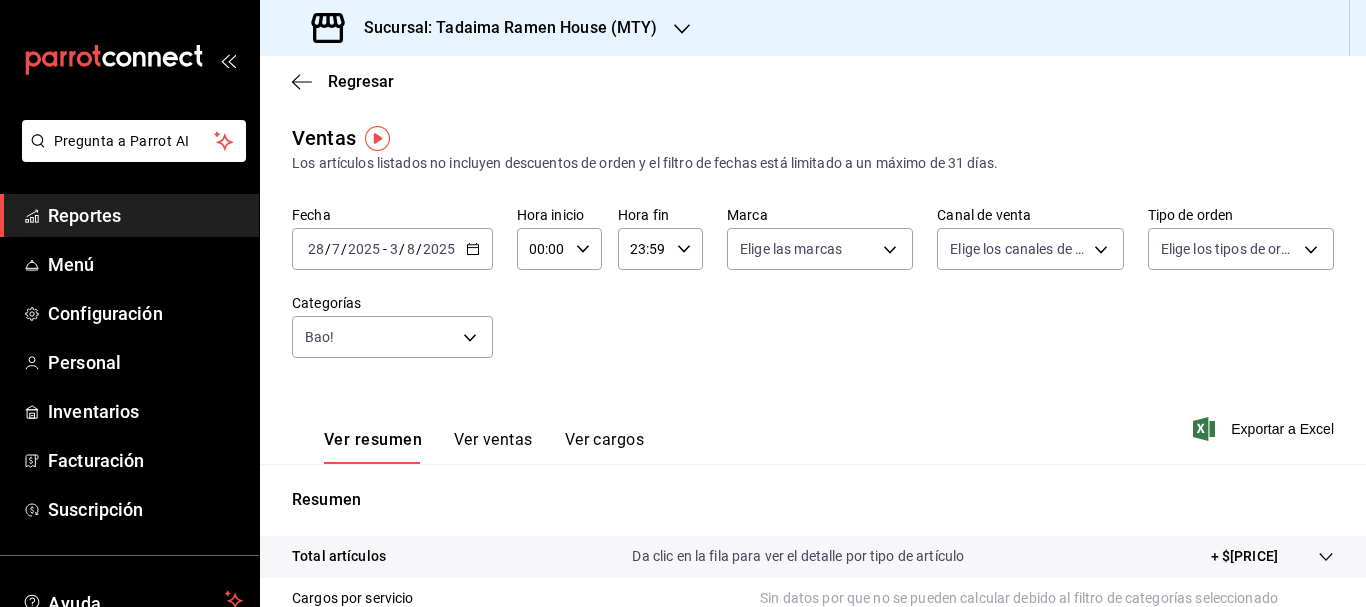 click on "Ver ventas" at bounding box center (493, 447) 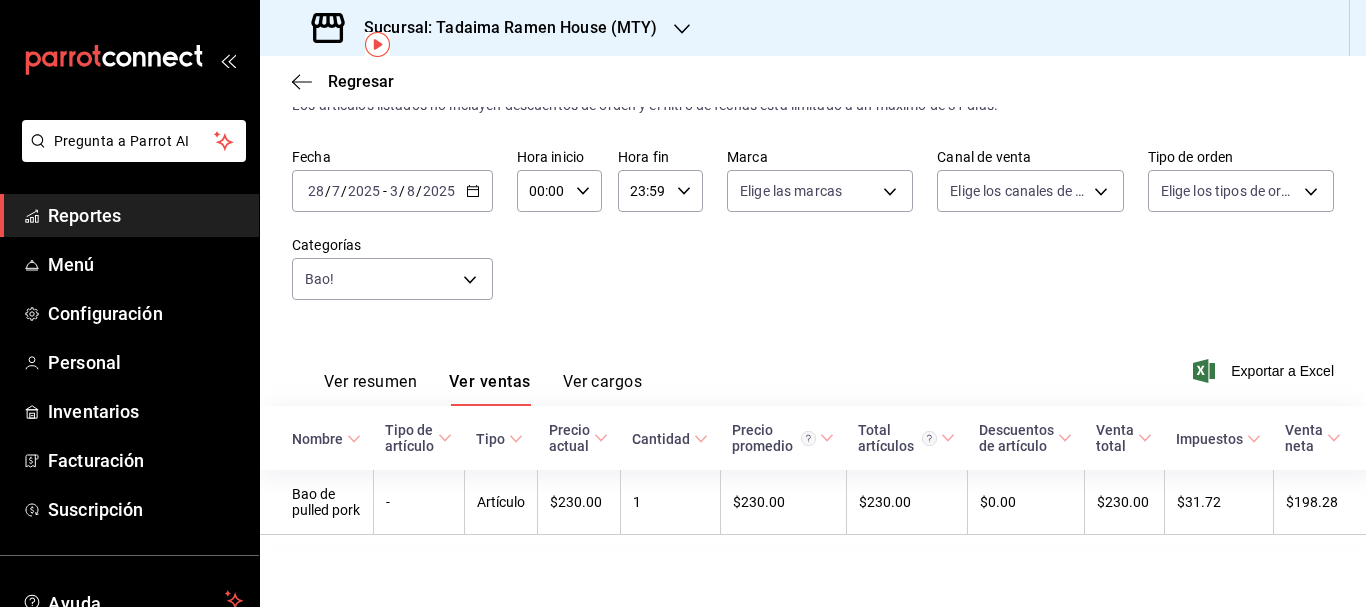 scroll, scrollTop: 94, scrollLeft: 0, axis: vertical 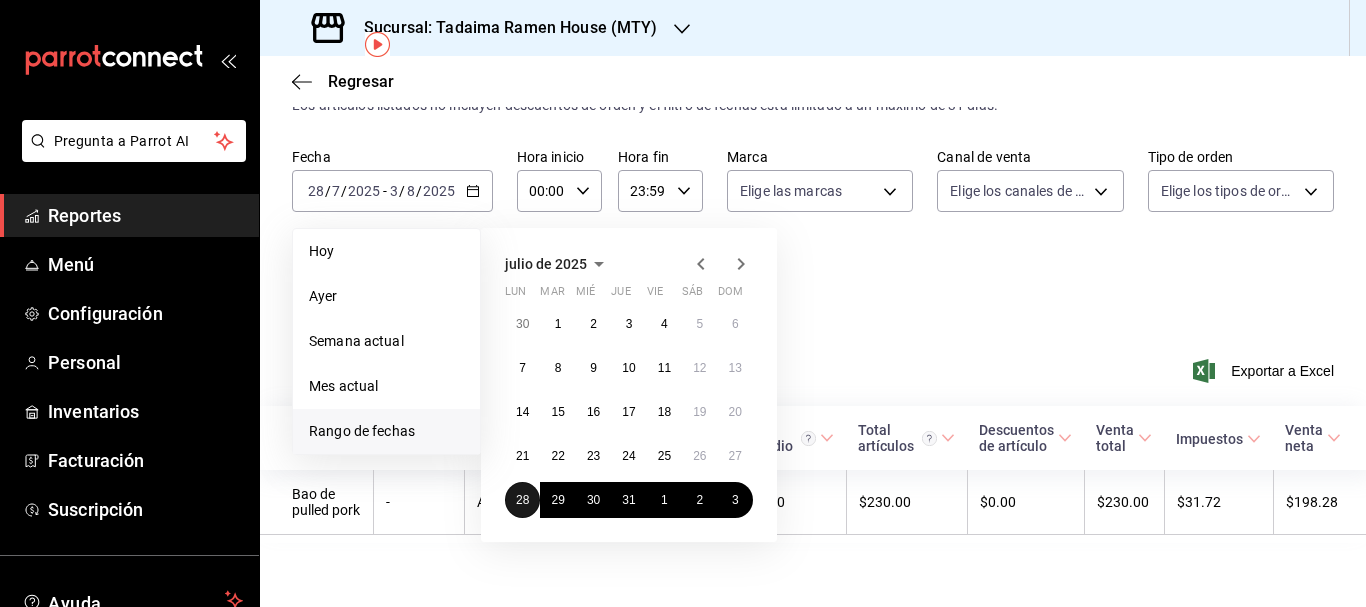 click on "28" at bounding box center [522, 500] 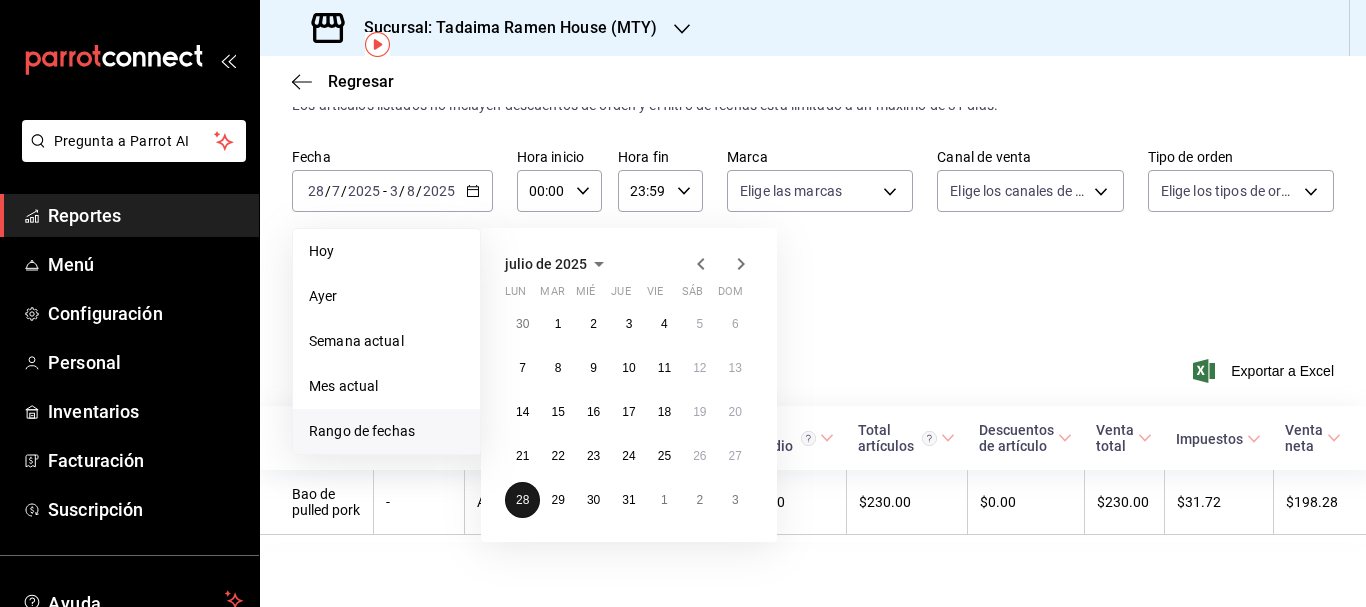 click on "28" at bounding box center (522, 500) 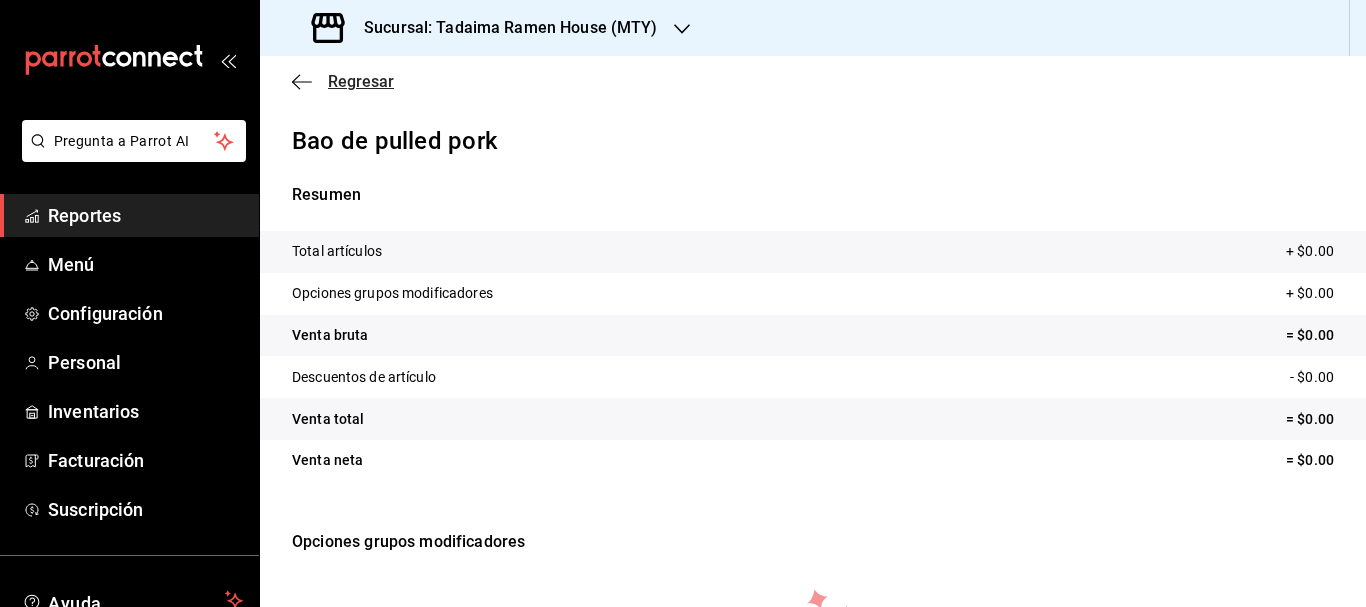 click 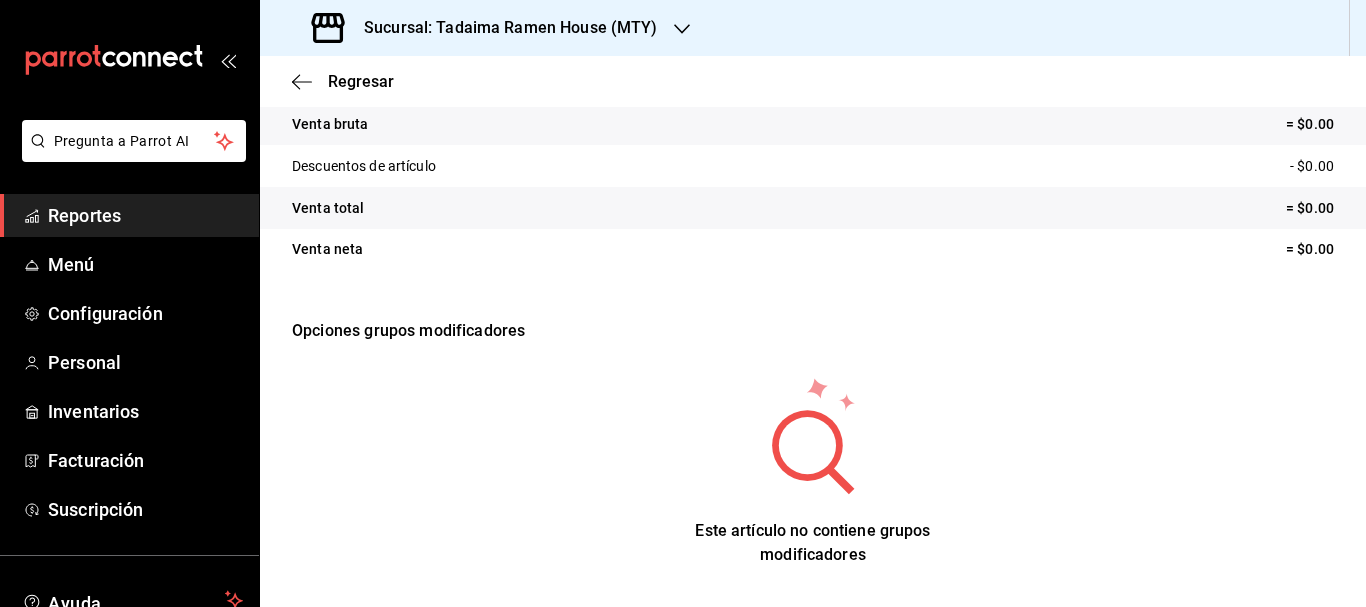 scroll, scrollTop: 0, scrollLeft: 0, axis: both 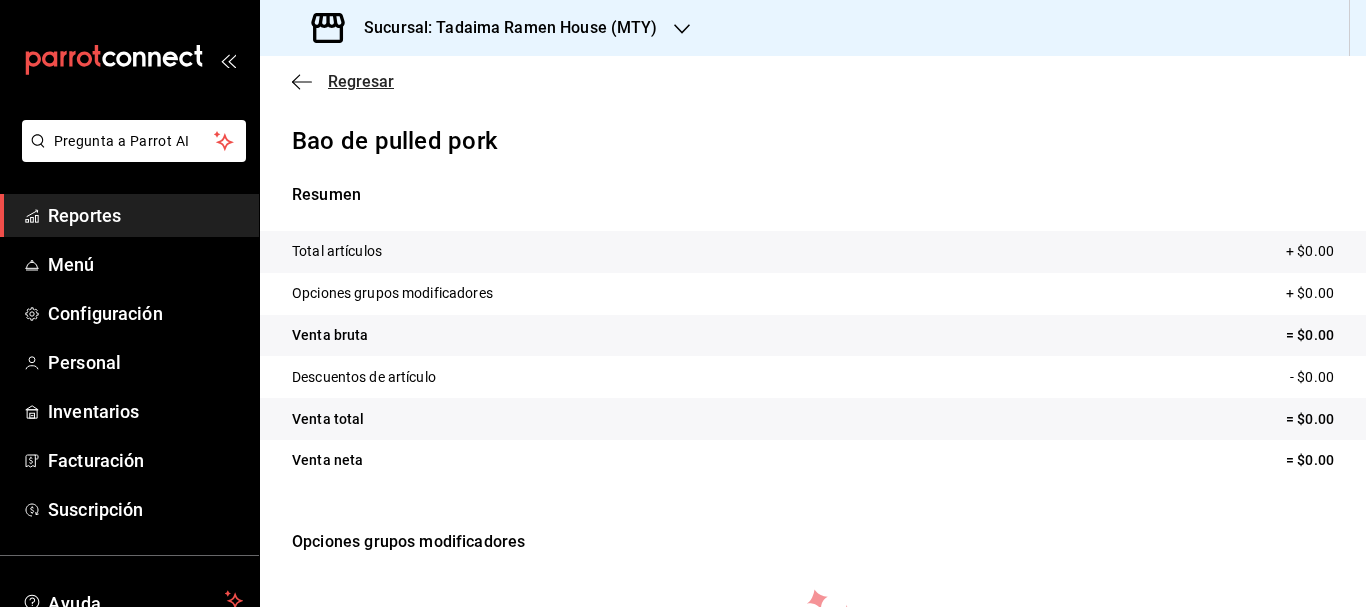 click 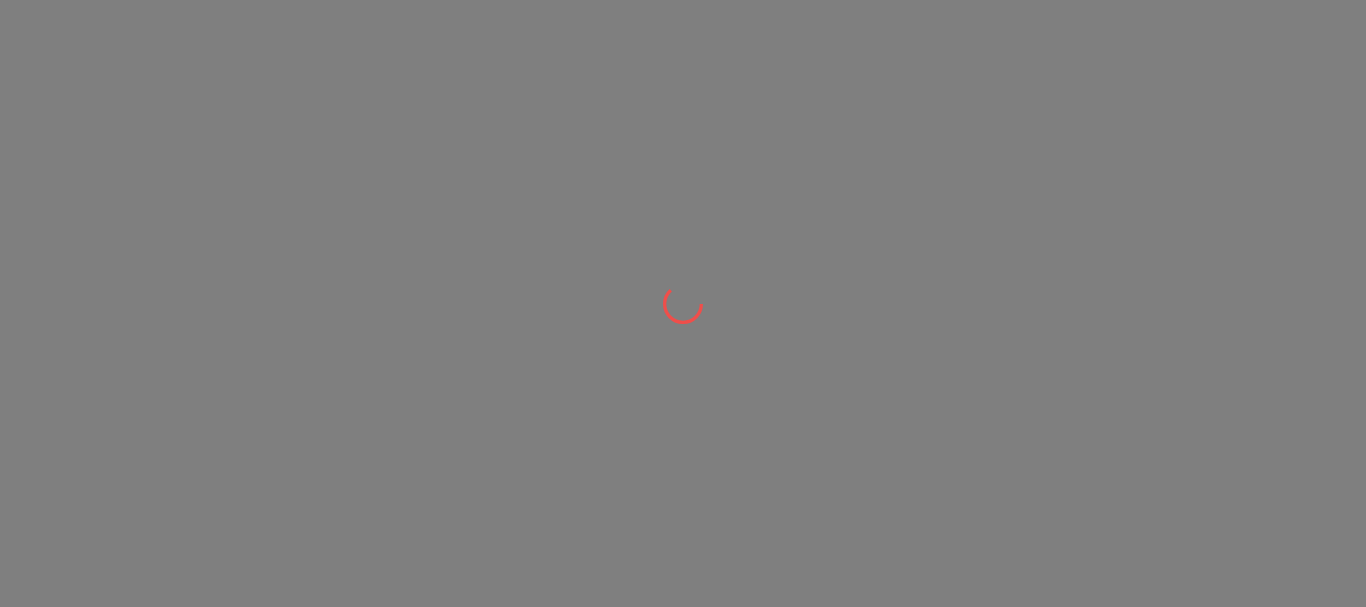 scroll, scrollTop: 0, scrollLeft: 0, axis: both 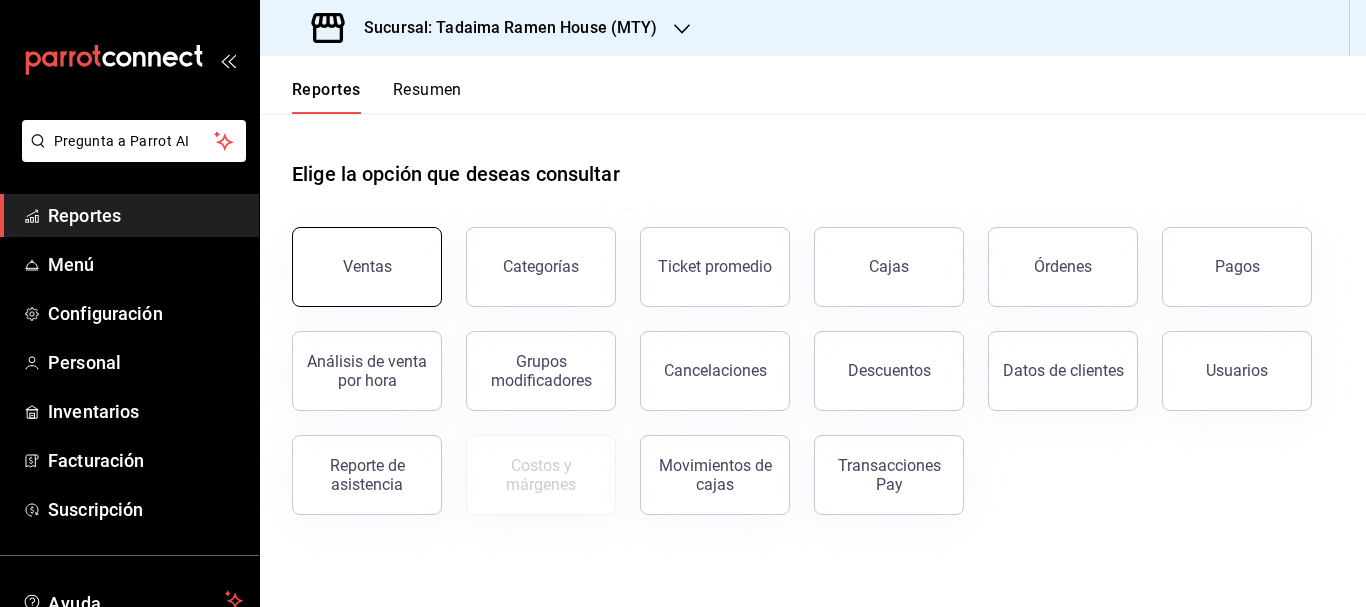 click on "Ventas" at bounding box center (367, 267) 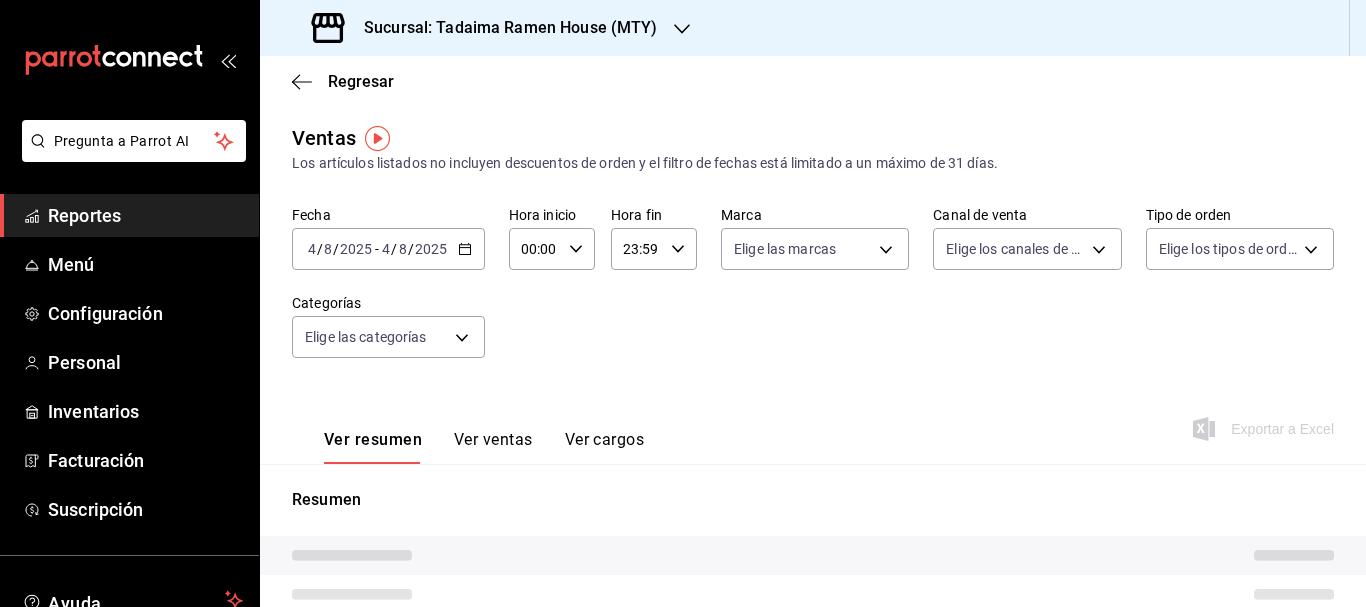 click on "Categorías" at bounding box center [388, 303] 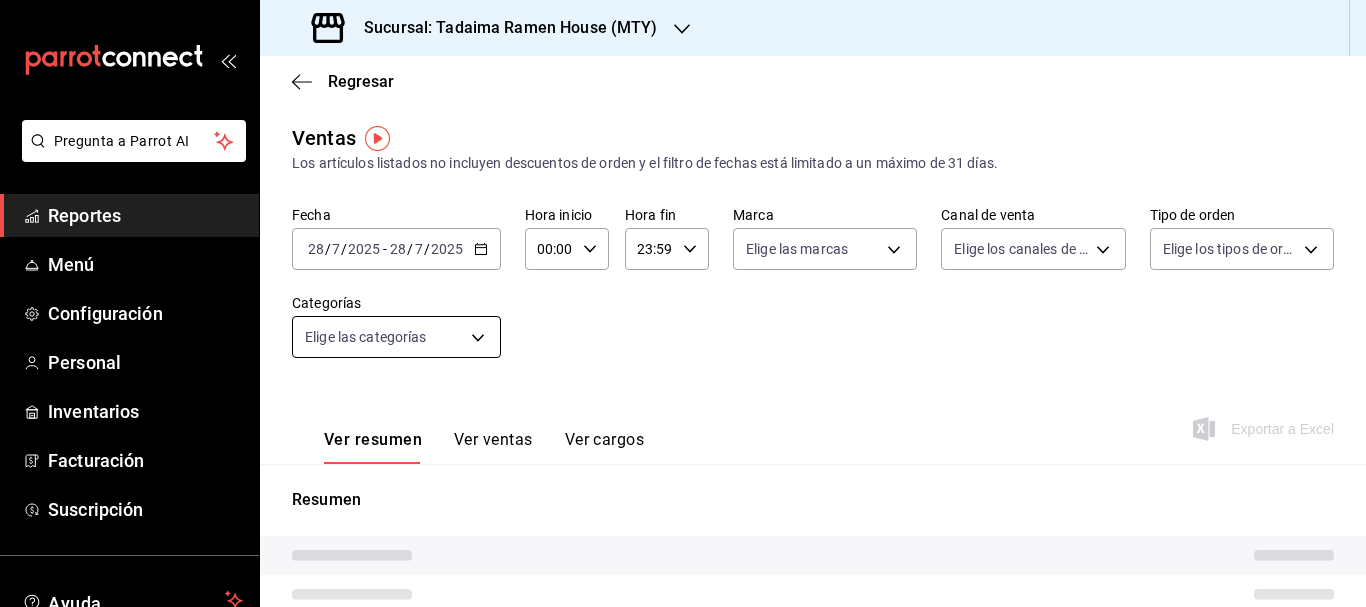 click on "Pregunta a Parrot AI Reportes   Menú   Configuración   Personal   Inventarios   Facturación   Suscripción   Ayuda Recomienda Parrot   multiuser [USER]   Sugerir nueva función   Sucursal: Tadaima Ramen House ([CITY]) Regresar Ventas Los artículos listados no incluyen descuentos de orden y el filtro de fechas está limitado a un máximo de 31 días. Fecha [DATE] [DATE] - [DATE] [DATE] Hora inicio 00:00 Hora inicio Hora fin 23:59 Hora fin Marca Elige las marcas Canal de venta Elige los canales de venta Tipo de orden Elige los tipos de orden Categorías Elige las categorías Ver resumen Ver ventas Ver cargos Exportar a Excel Resumen GANA 1 MES GRATIS EN TU SUSCRIPCIÓN AQUÍ ¿Recuerdas cómo empezó tu restaurante?
Hoy puedes ayudar a un colega a tener el mismo cambio que tú viviste.
Recomienda Parrot directamente desde tu Portal Administrador.
Es fácil y rápido.
🎁 Por cada restaurante que se una, ganas 1 mes gratis. Ver video tutorial Ir a video Pregunta a Parrot AI" at bounding box center (683, 303) 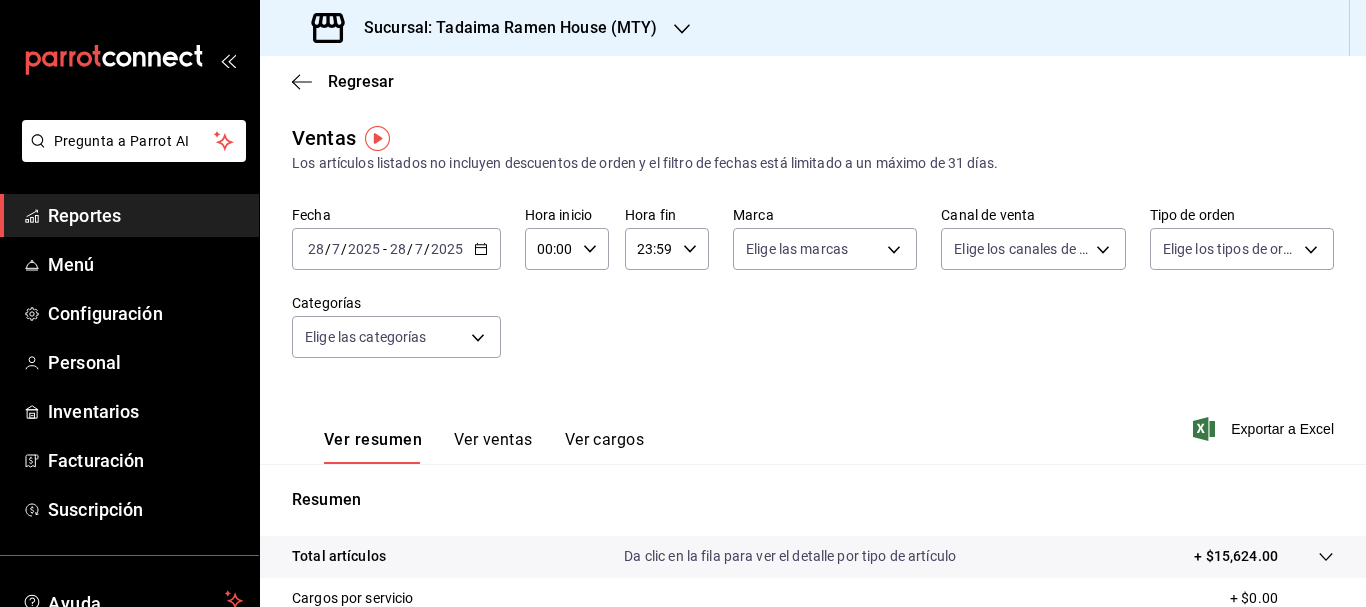 click on "2025-07-28 28 / 7 / 2025 - 2025-07-28 28 / 7 / 2025" at bounding box center (396, 249) 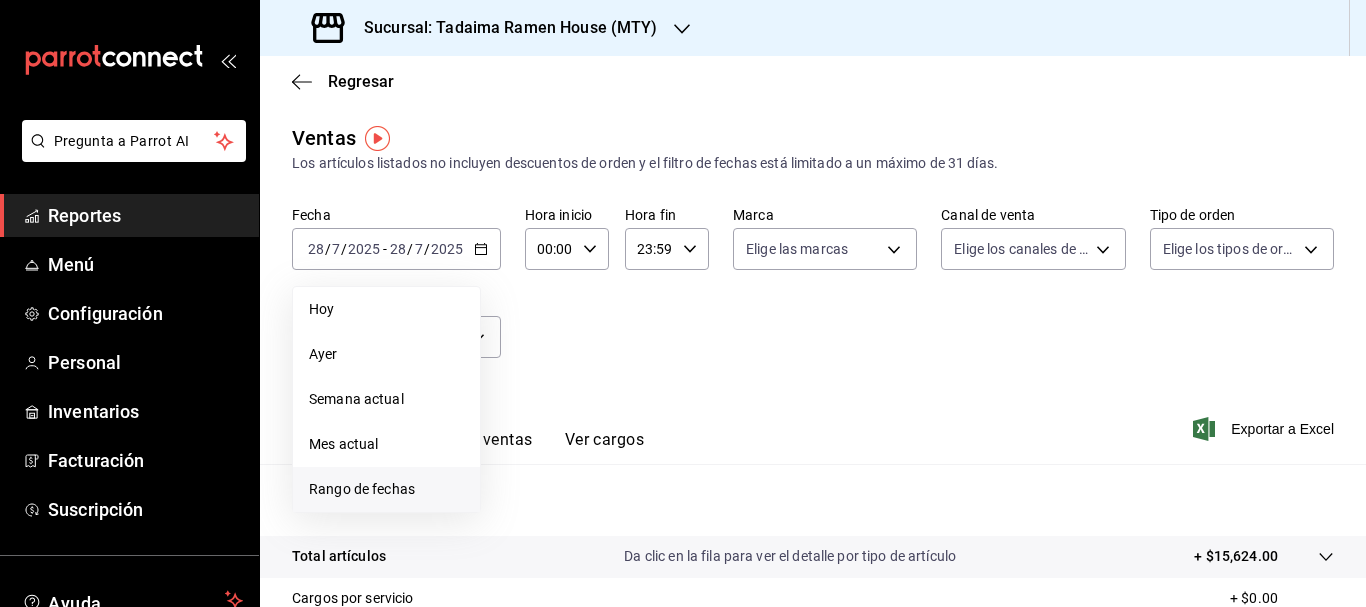 click on "Rango de fechas" at bounding box center [386, 489] 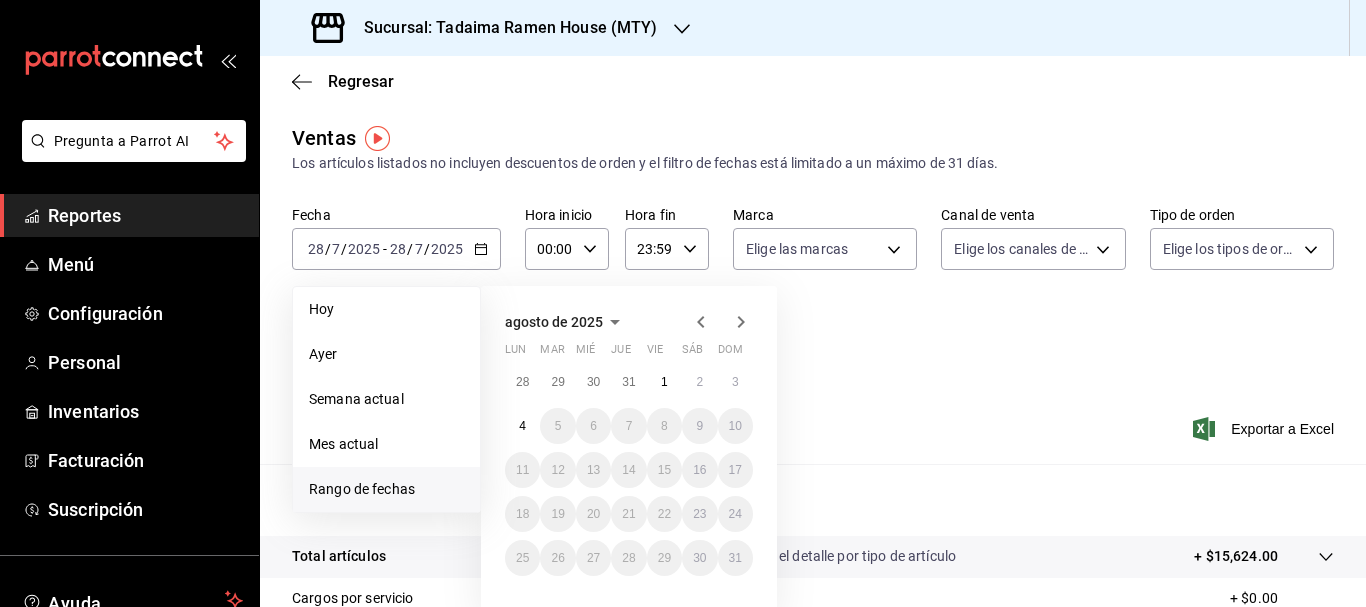 click 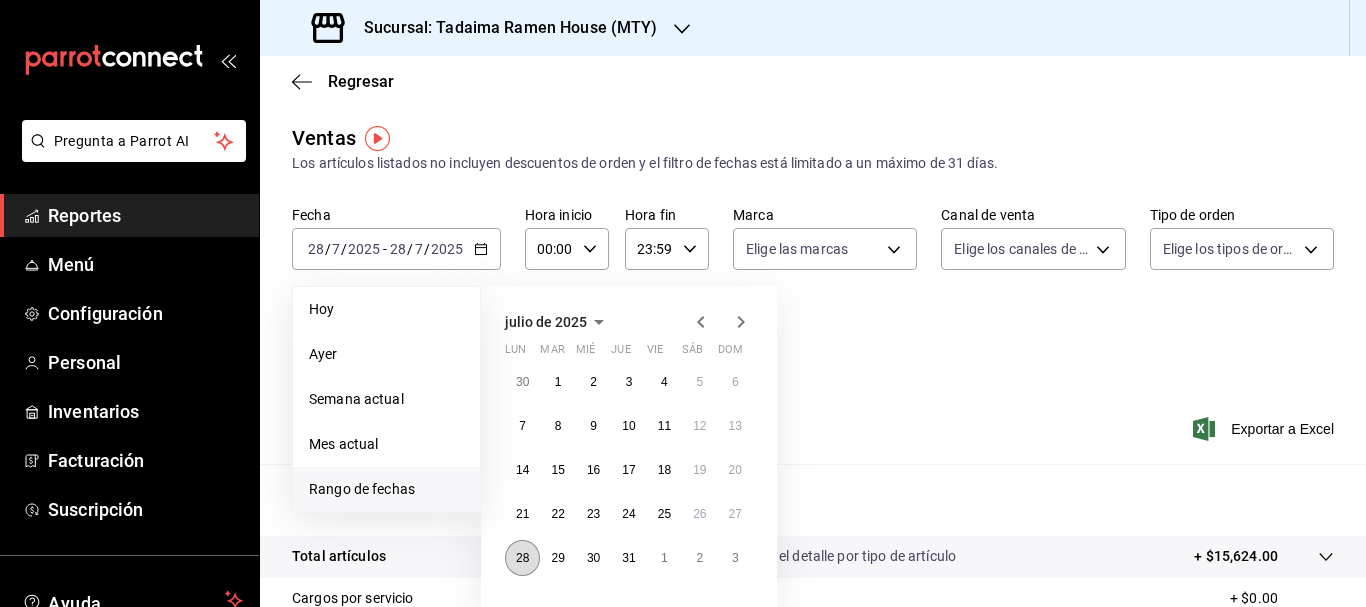 click on "28" at bounding box center (522, 558) 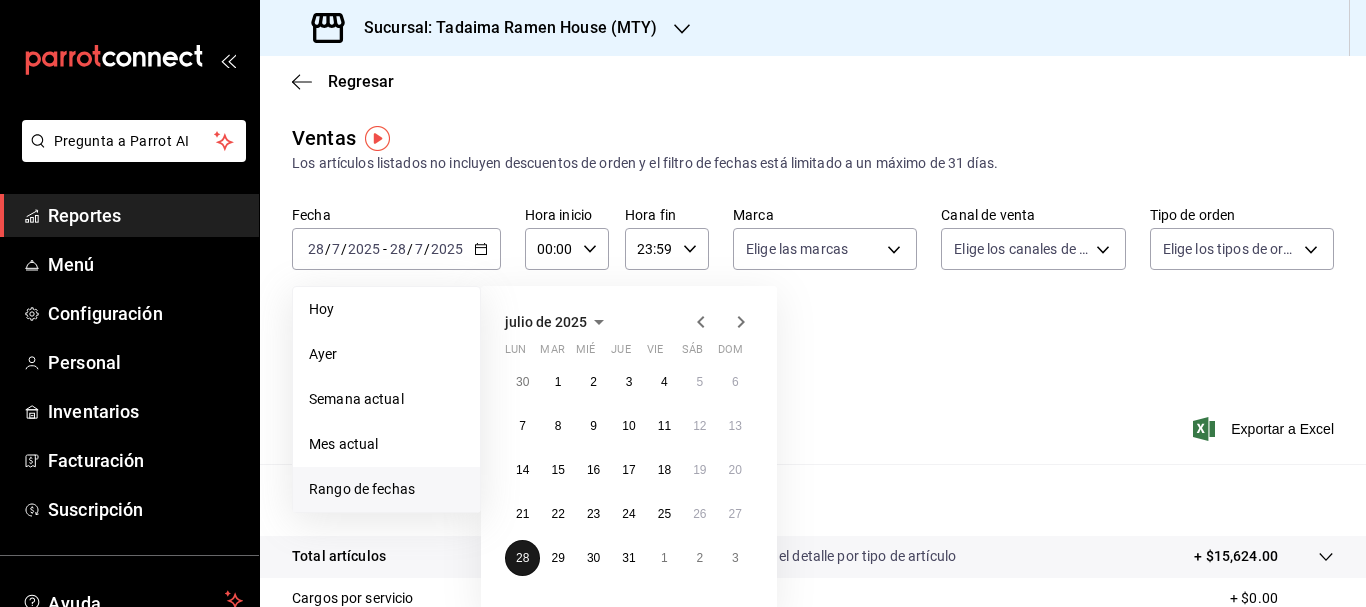 click on "28" at bounding box center (522, 558) 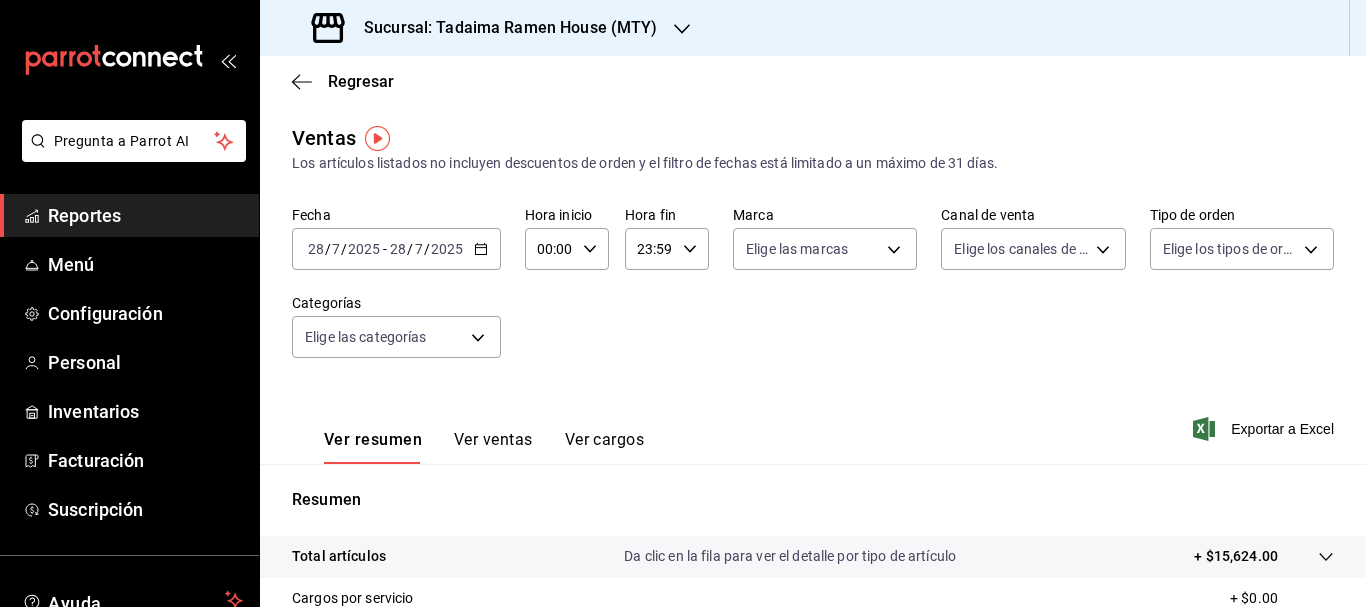 click on "Ver ventas" at bounding box center (493, 447) 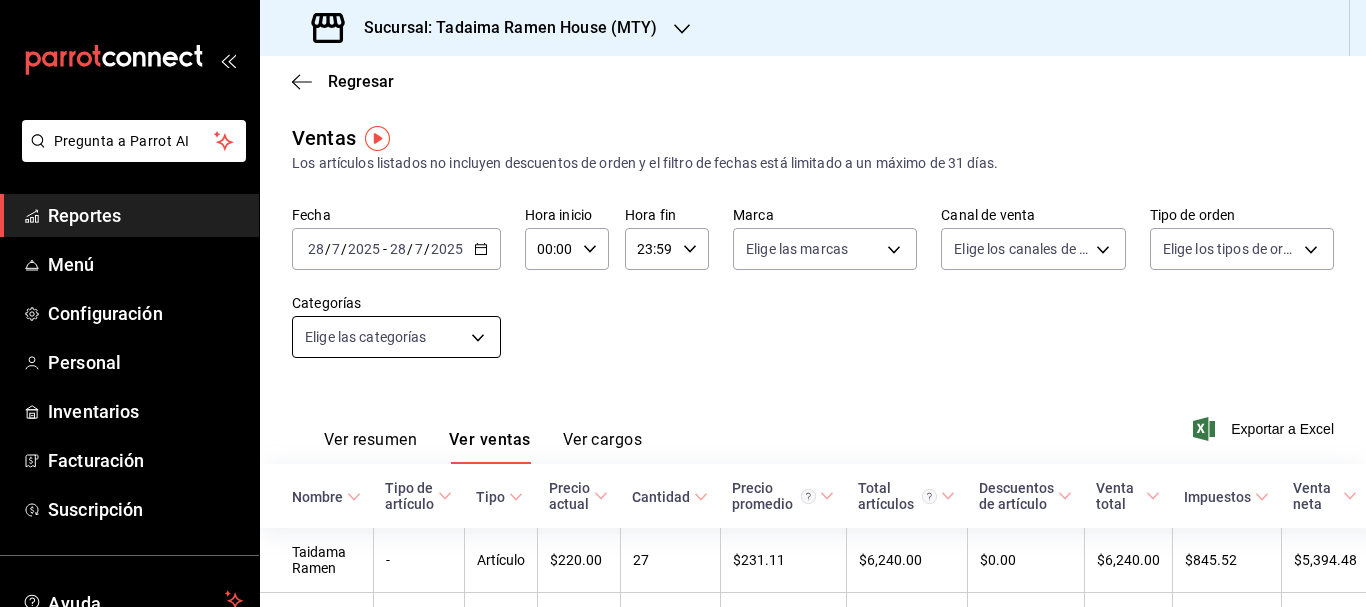 click on "Pregunta a Parrot AI Reportes   Menú   Configuración   Personal   Inventarios   Facturación   Suscripción   Ayuda Recomienda Parrot   multiuser toshi tadaima   Sugerir nueva función   Sucursal: Tadaima Ramen House (MTY) Regresar Ventas Los artículos listados no incluyen descuentos de orden y el filtro de fechas está limitado a un máximo de 31 días. Fecha 2025-07-28 28 / 7 / 2025 - 2025-07-28 28 / 7 / 2025 Hora inicio 00:00 Hora inicio Hora fin 23:59 Hora fin Marca Elige las marcas Canal de venta Elige los canales de venta Tipo de orden Elige los tipos de orden Categorías Elige las categorías Ver resumen Ver ventas Ver cargos Exportar a Excel Nombre Tipo de artículo Tipo Precio actual Cantidad Precio promedio   Total artículos   Descuentos de artículo Venta total Impuestos Venta neta Taidama Ramen - Artículo $220.00 27 $231.11 $6,240.00 $0.00 $6,240.00 $845.52 $5,394.48 Tonkotsu Ramen - Artículo $210.00 7 $222.86 $1,560.00 $0.00 $1,560.00 $215.17 $1,344.83 Tan tan men Ramen - Artículo $190.00" at bounding box center (683, 303) 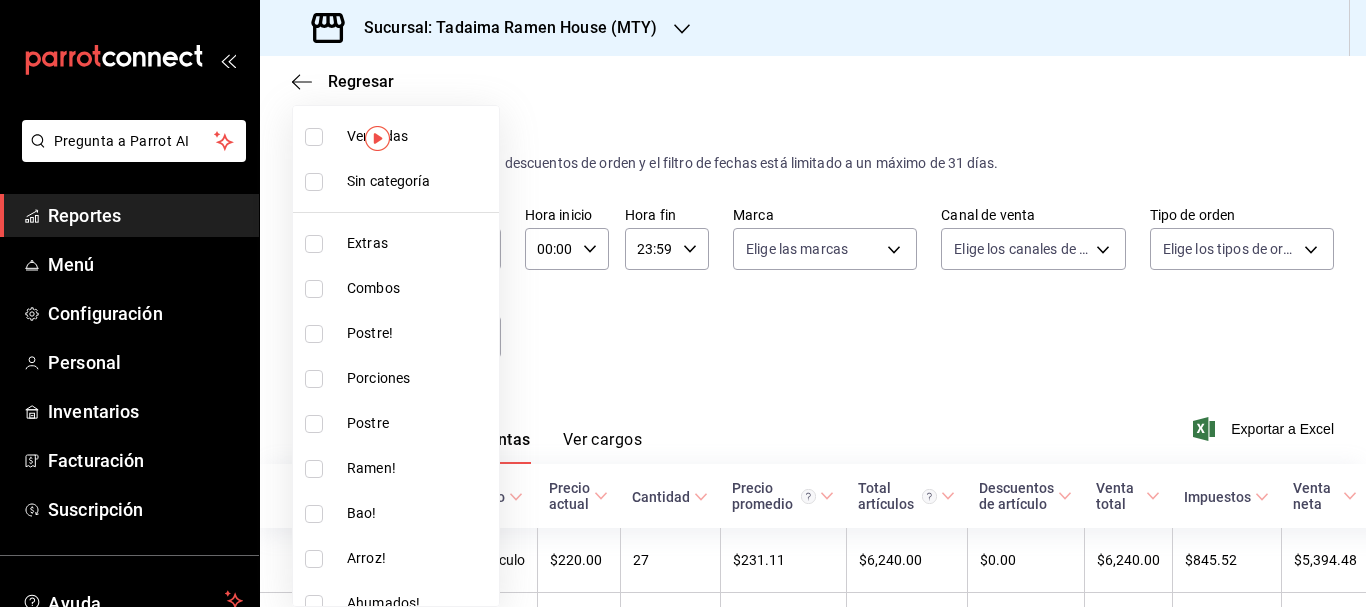 click on "Bao!" at bounding box center (419, 513) 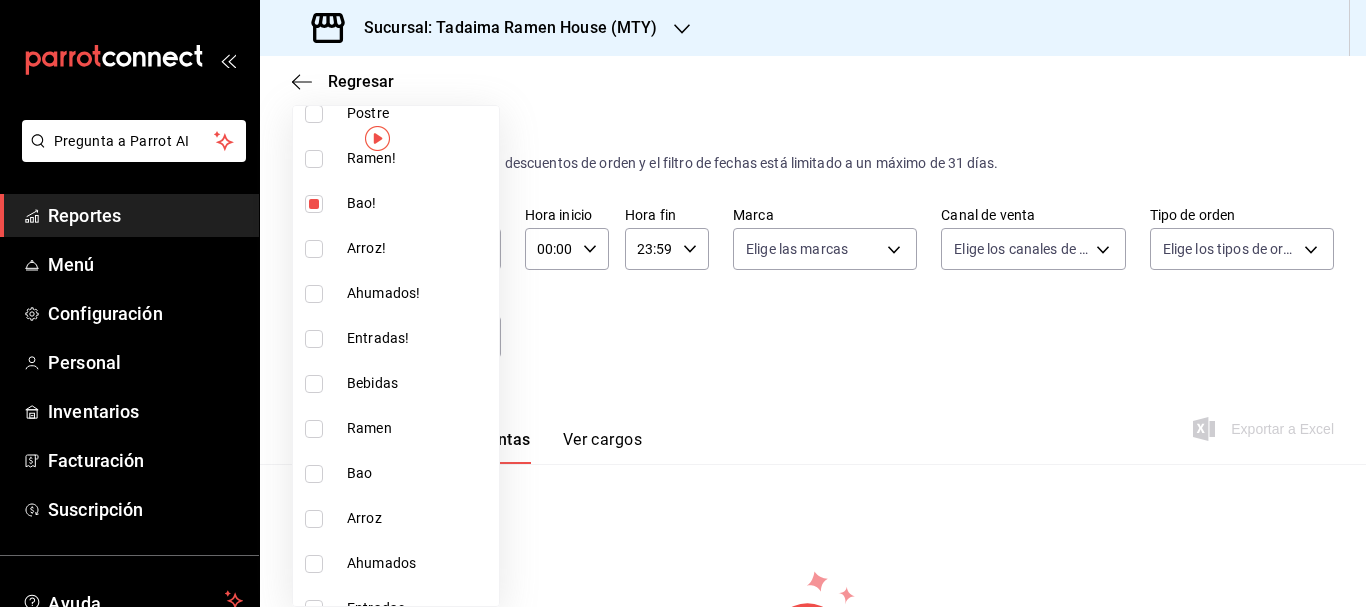 scroll, scrollTop: 335, scrollLeft: 0, axis: vertical 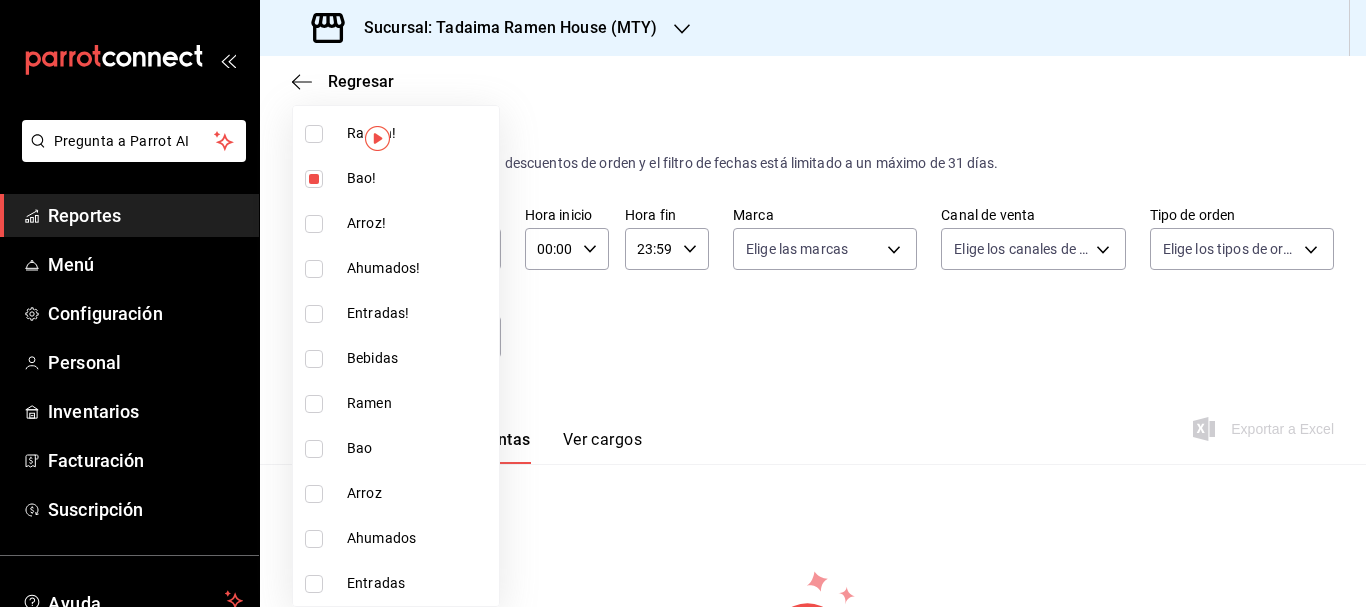 click at bounding box center [314, 449] 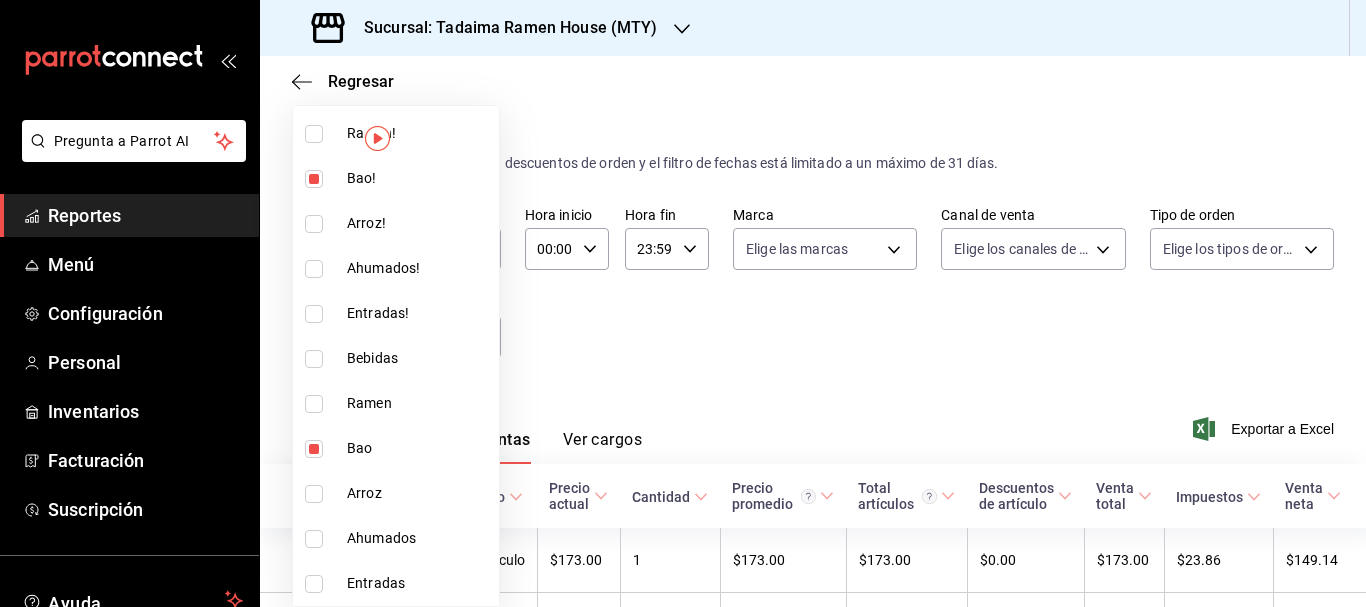 click at bounding box center [683, 303] 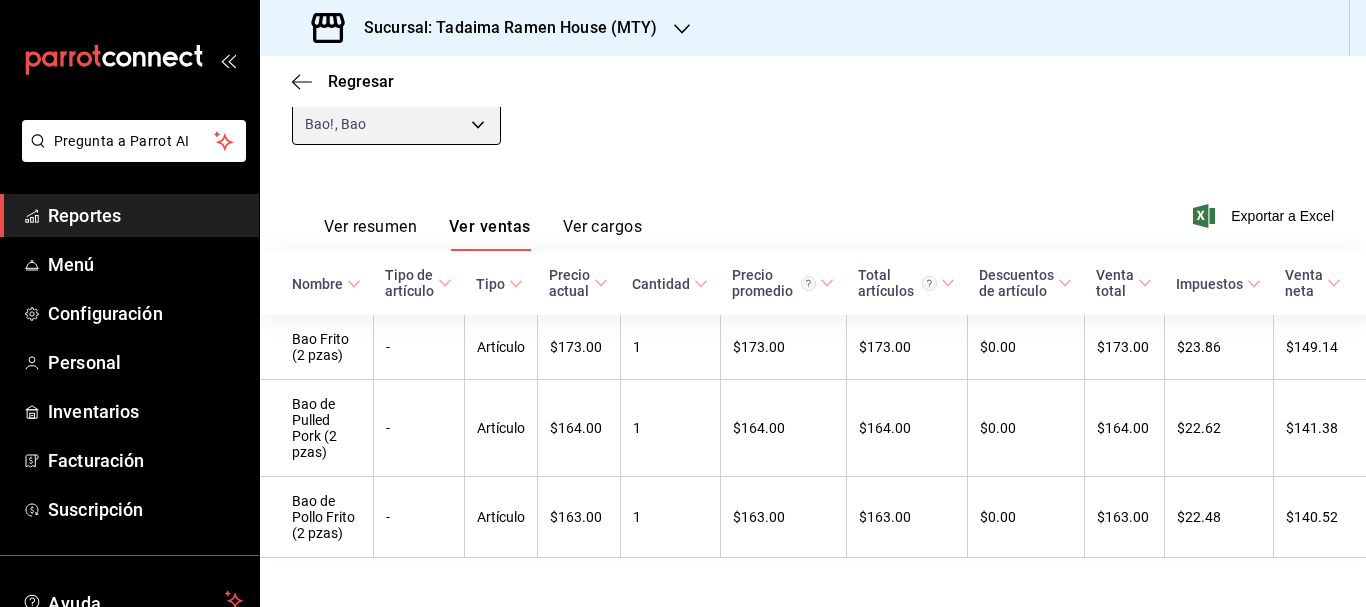 scroll, scrollTop: 223, scrollLeft: 0, axis: vertical 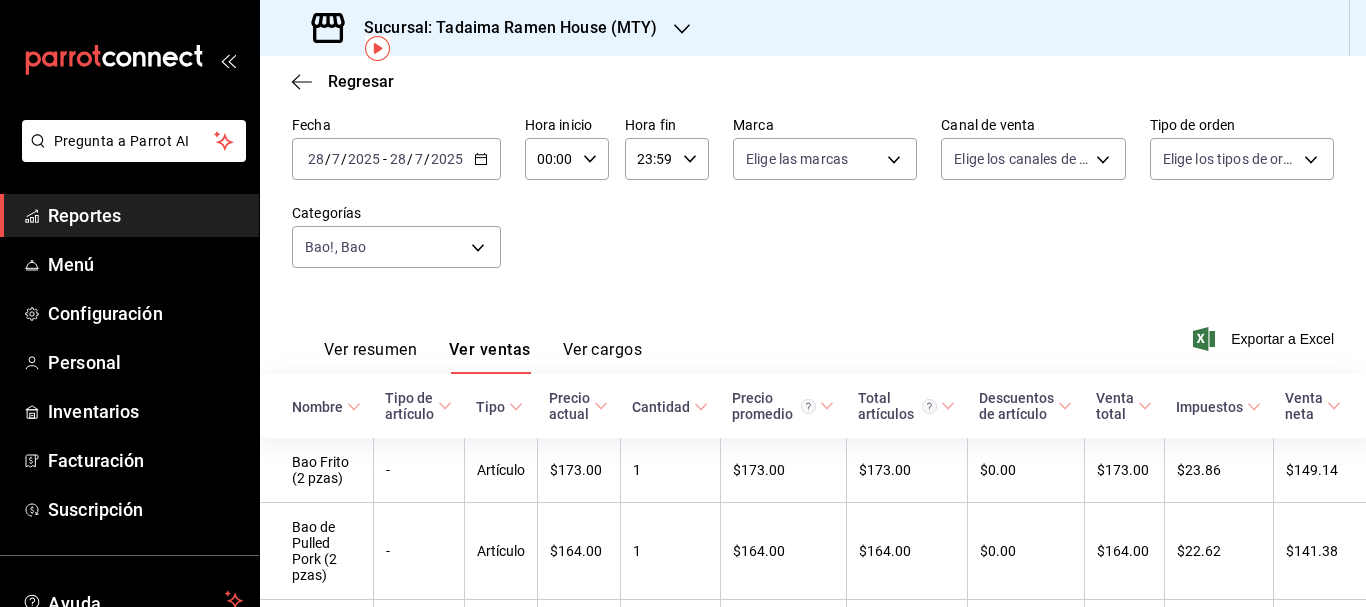 click on "2025-07-28 28 / 7 / 2025 - 2025-07-28 28 / 7 / 2025" at bounding box center [396, 159] 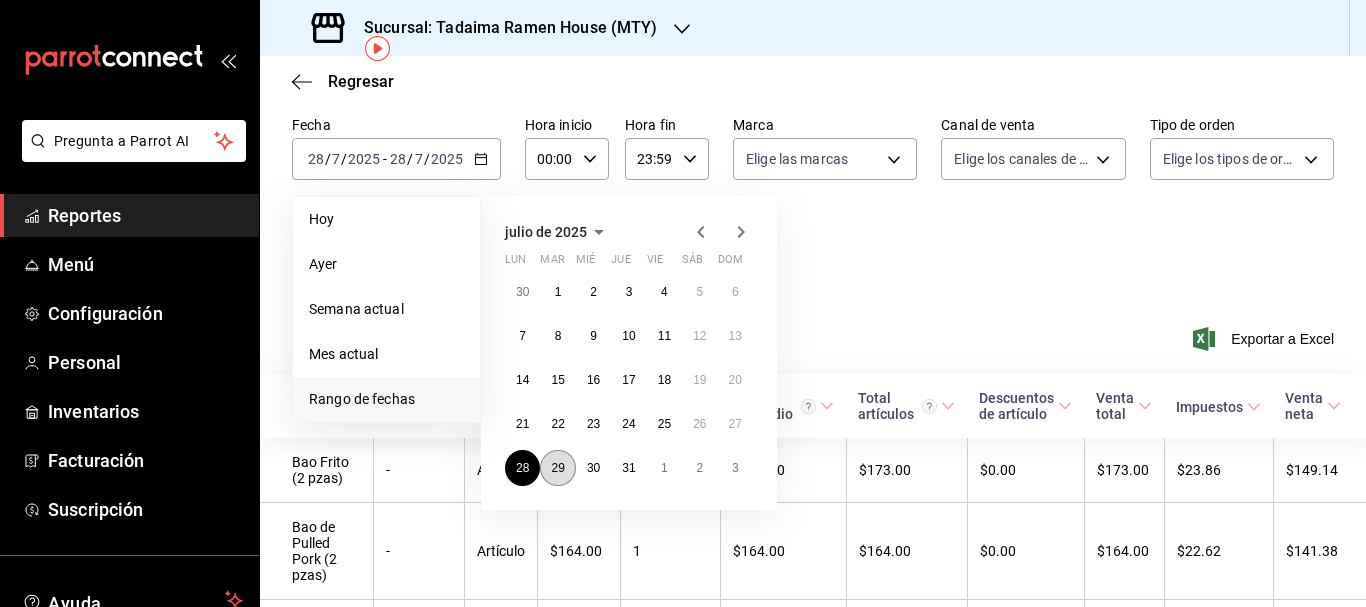 click on "29" at bounding box center [557, 468] 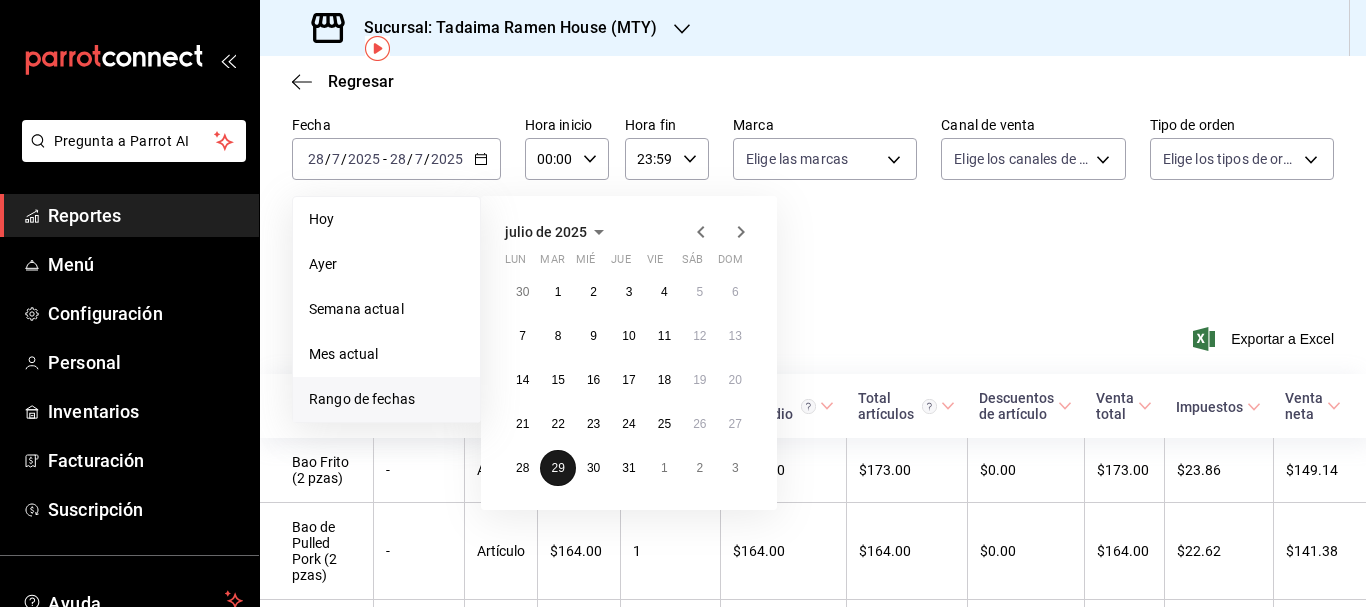 click on "29" at bounding box center (557, 468) 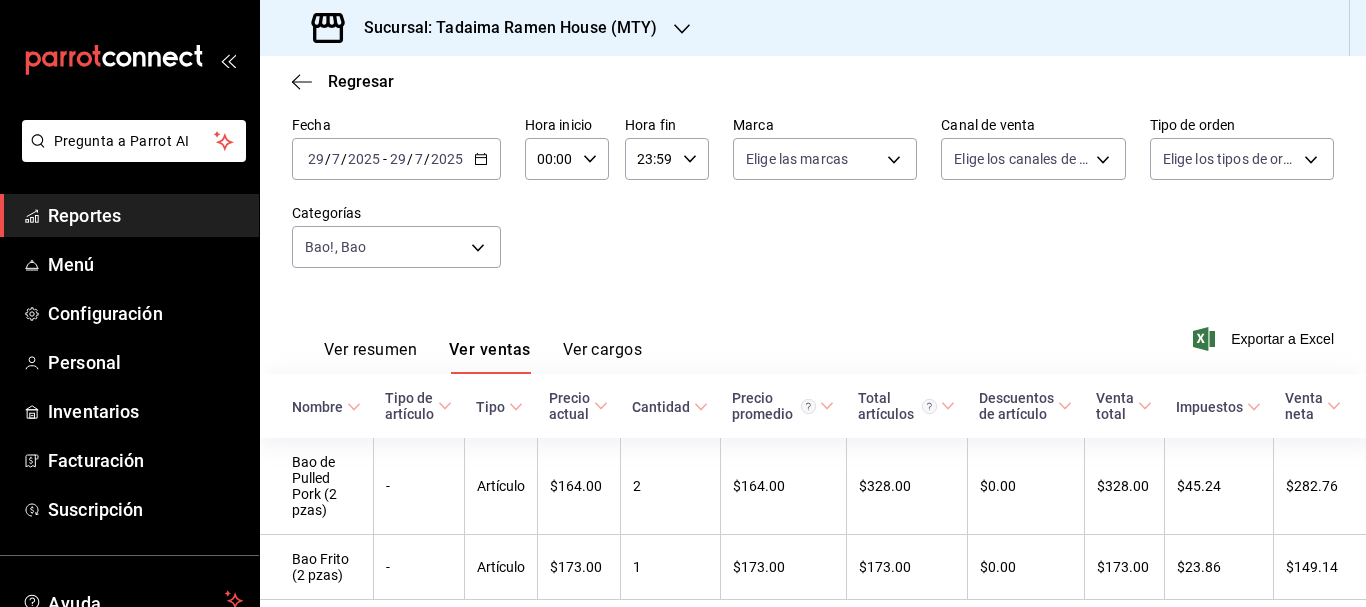 scroll, scrollTop: 110, scrollLeft: 0, axis: vertical 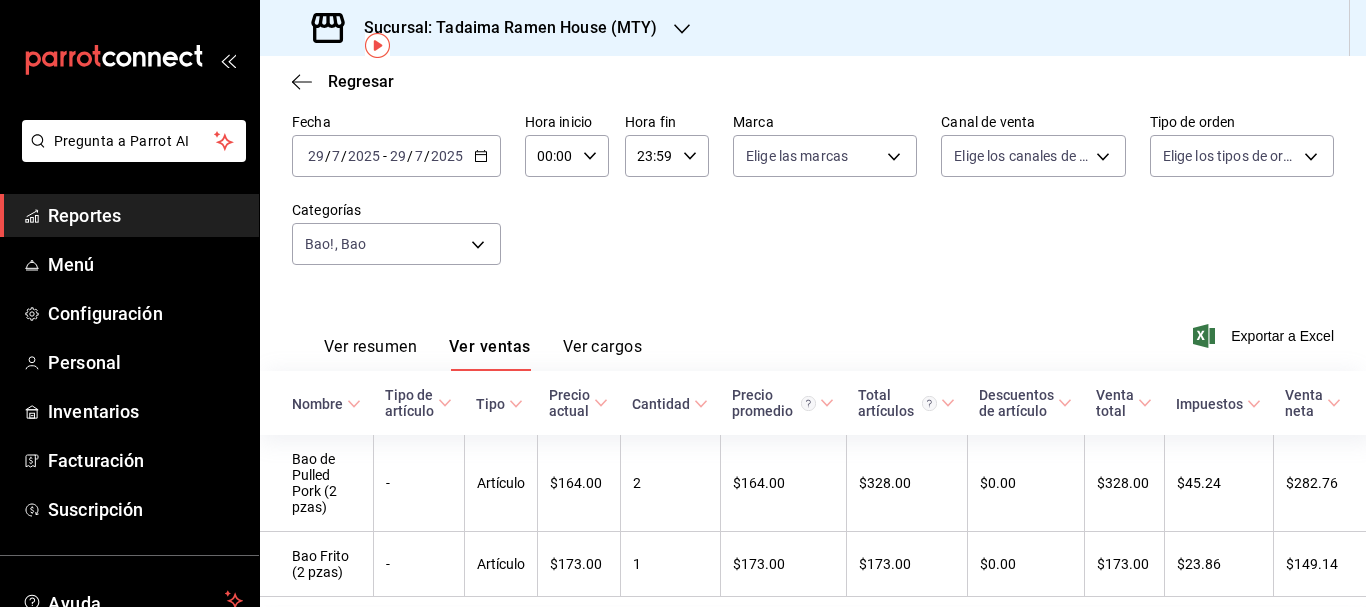 click on "2025-07-29 29 / 7 / 2025 - 2025-07-29 29 / 7 / 2025" at bounding box center (396, 156) 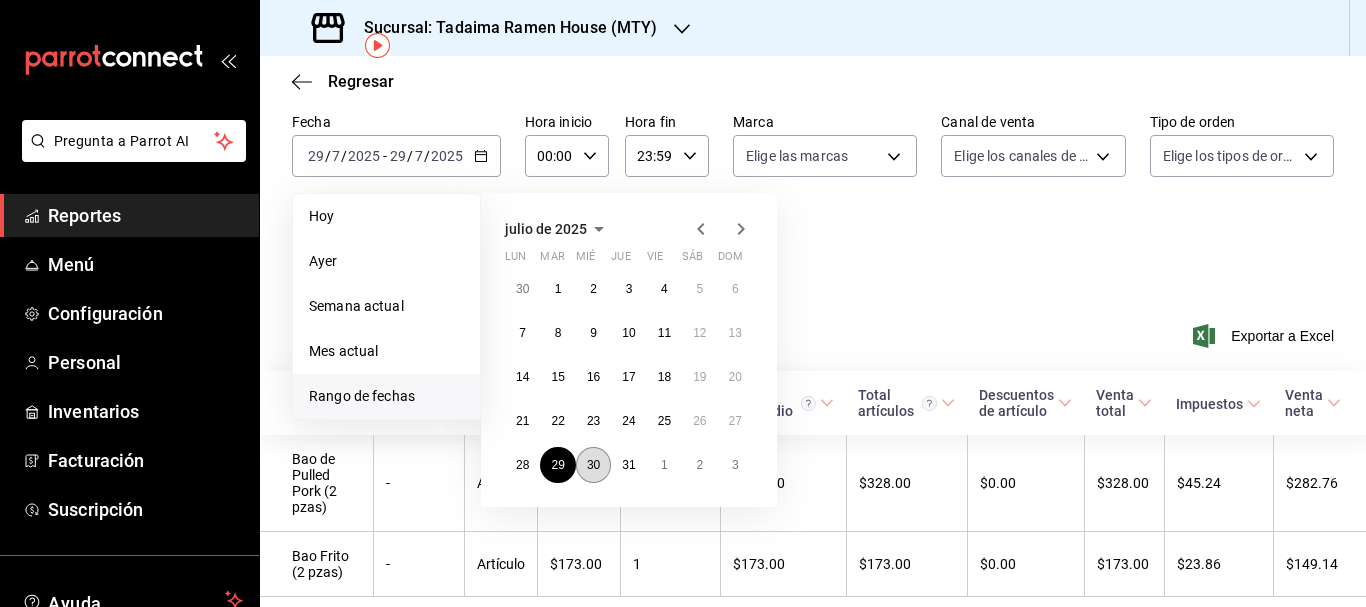 click on "30" at bounding box center [593, 465] 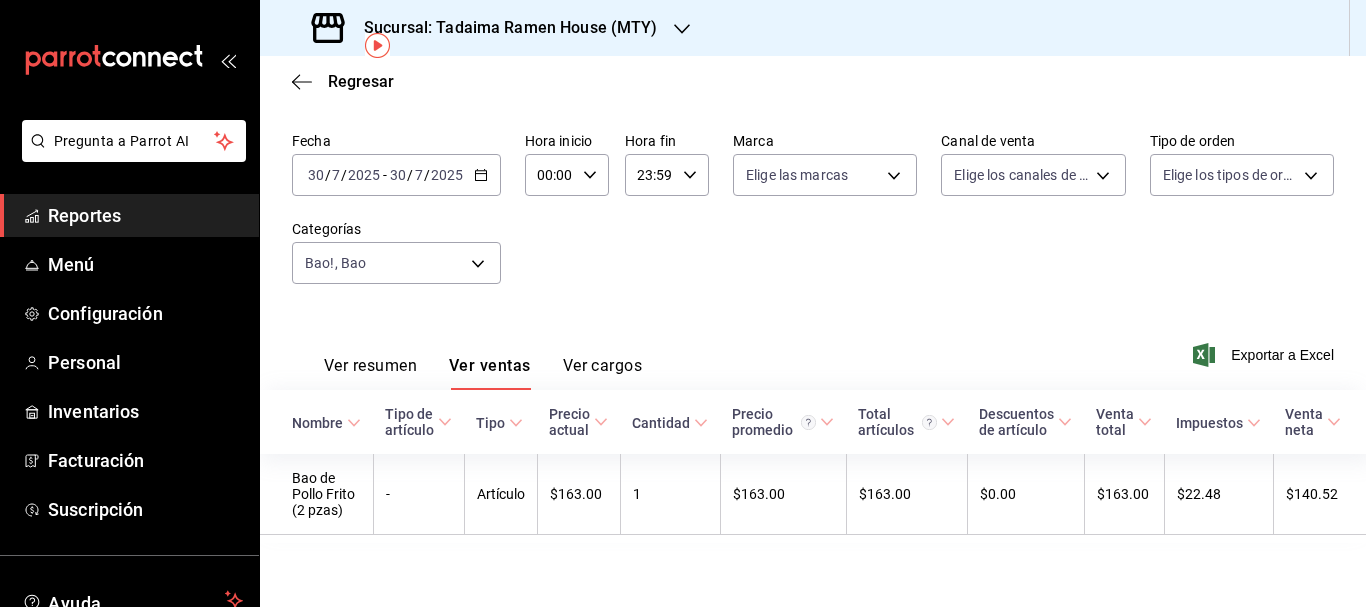 click on "2025-07-30 30 / 7 / 2025 - 2025-07-30 30 / 7 / 2025" at bounding box center (396, 175) 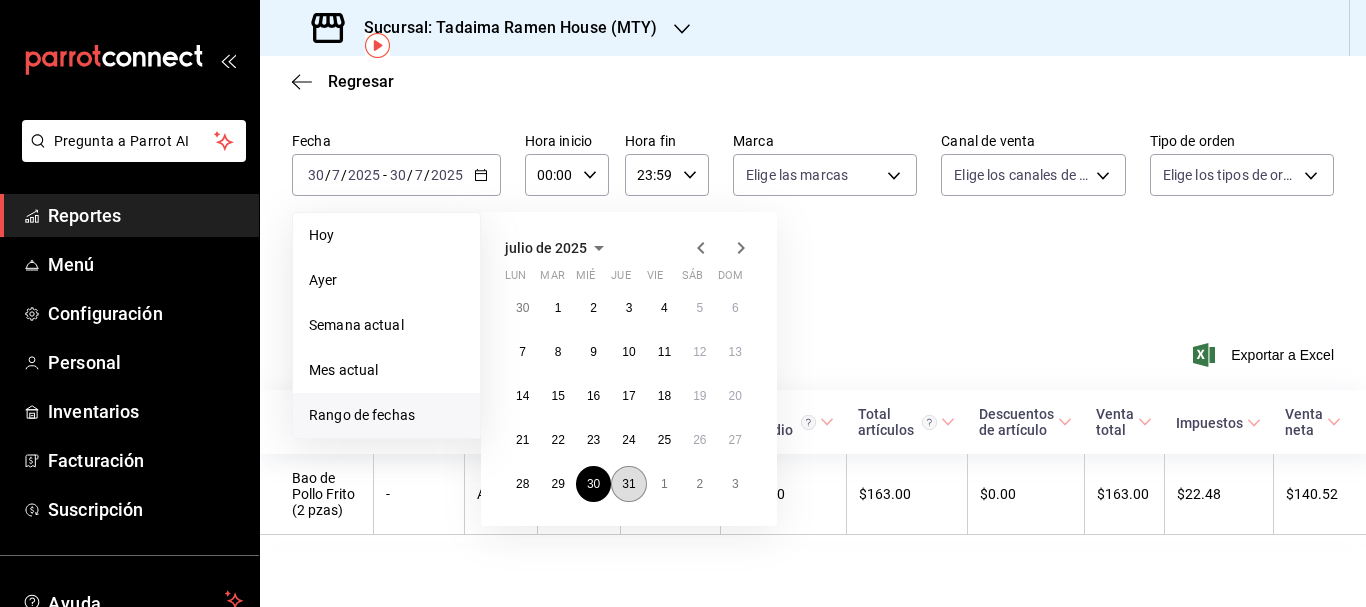 click on "31" at bounding box center (628, 484) 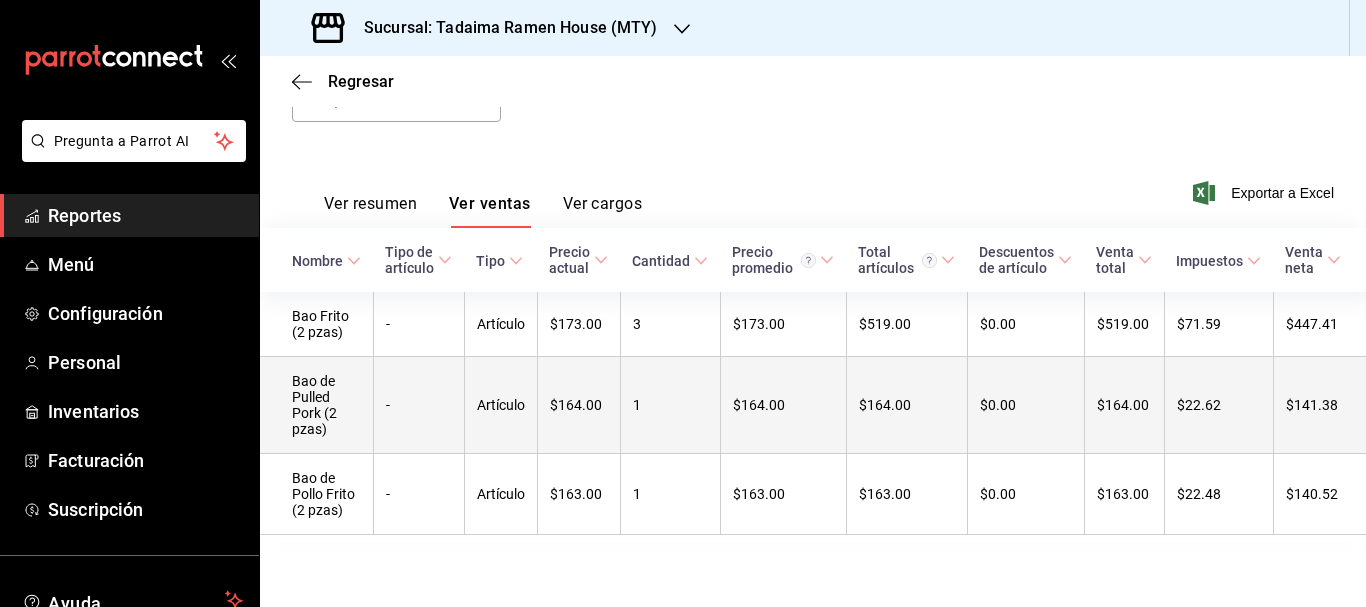 scroll, scrollTop: 258, scrollLeft: 0, axis: vertical 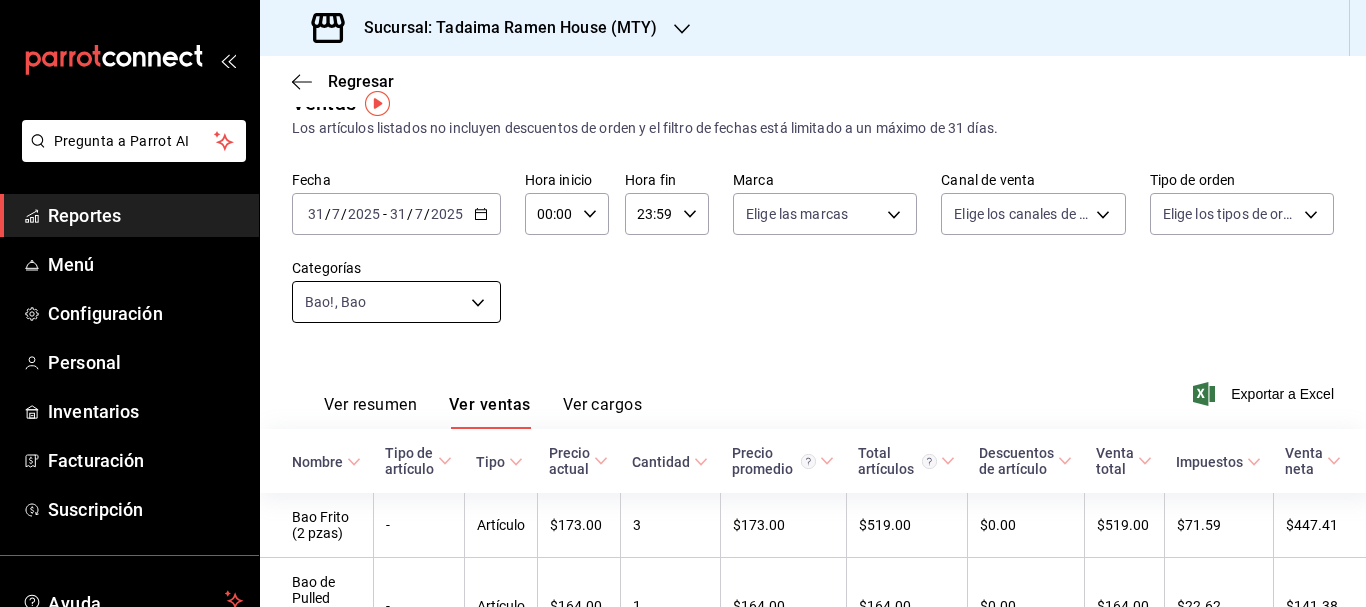 click on "Pregunta a Parrot AI Reportes   Menú   Configuración   Personal   Inventarios   Facturación   Suscripción   Ayuda Recomienda Parrot   multiuser toshi tadaima   Sugerir nueva función   Sucursal: Tadaima Ramen House (MTY) Regresar Ventas Los artículos listados no incluyen descuentos de orden y el filtro de fechas está limitado a un máximo de 31 días. Fecha 2025-07-31 31 / 7 / 2025 - 2025-07-31 31 / 7 / 2025 Hora inicio 00:00 Hora inicio Hora fin 23:59 Hora fin Marca Elige las marcas Canal de venta Elige los canales de venta Tipo de orden Elige los tipos de orden Categorías Bao!, Bao 3a12147c-9b51-4e63-8807-dc29ec8bd630,2390fb8a-f973-4680-8255-919e715609b1 Ver resumen Ver ventas Ver cargos Exportar a Excel Nombre Tipo de artículo Tipo Precio actual Cantidad Precio promedio   Total artículos   Descuentos de artículo Venta total Impuestos Venta neta Bao Frito (2 pzas) - Artículo $173.00 3 $173.00 $519.00 $0.00 $519.00 $71.59 $447.41 Bao de Pulled Pork (2 pzas) - Artículo $164.00 1 $164.00 $164.00 -" at bounding box center (683, 303) 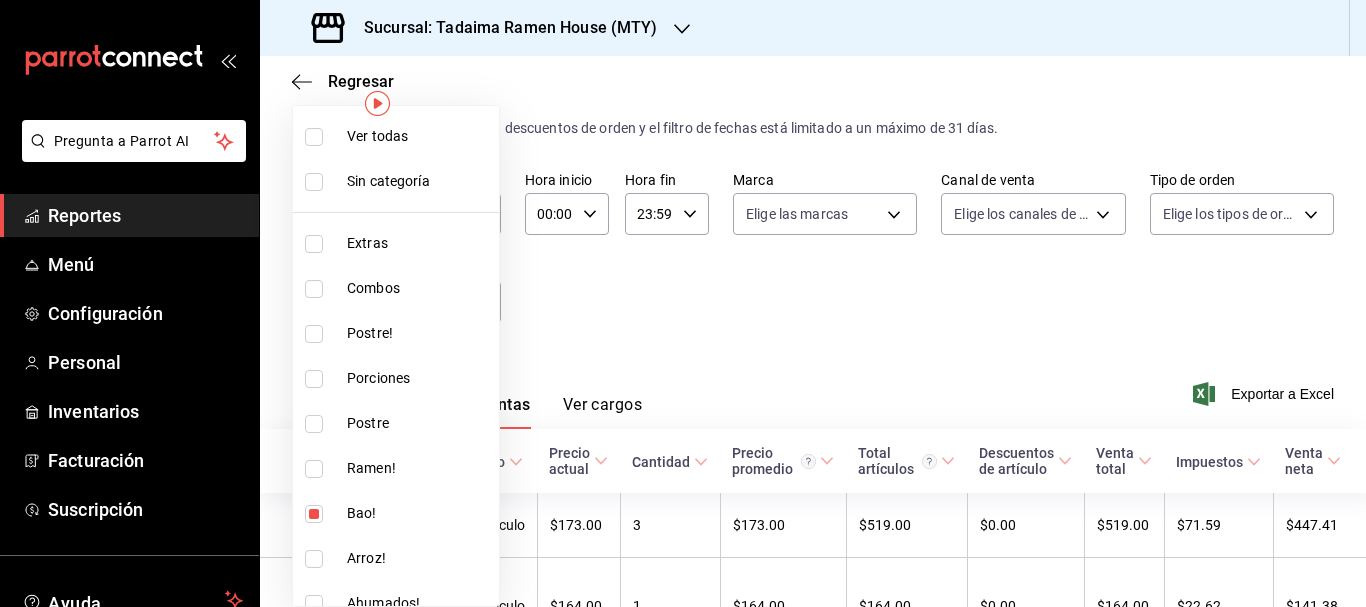 click at bounding box center [683, 303] 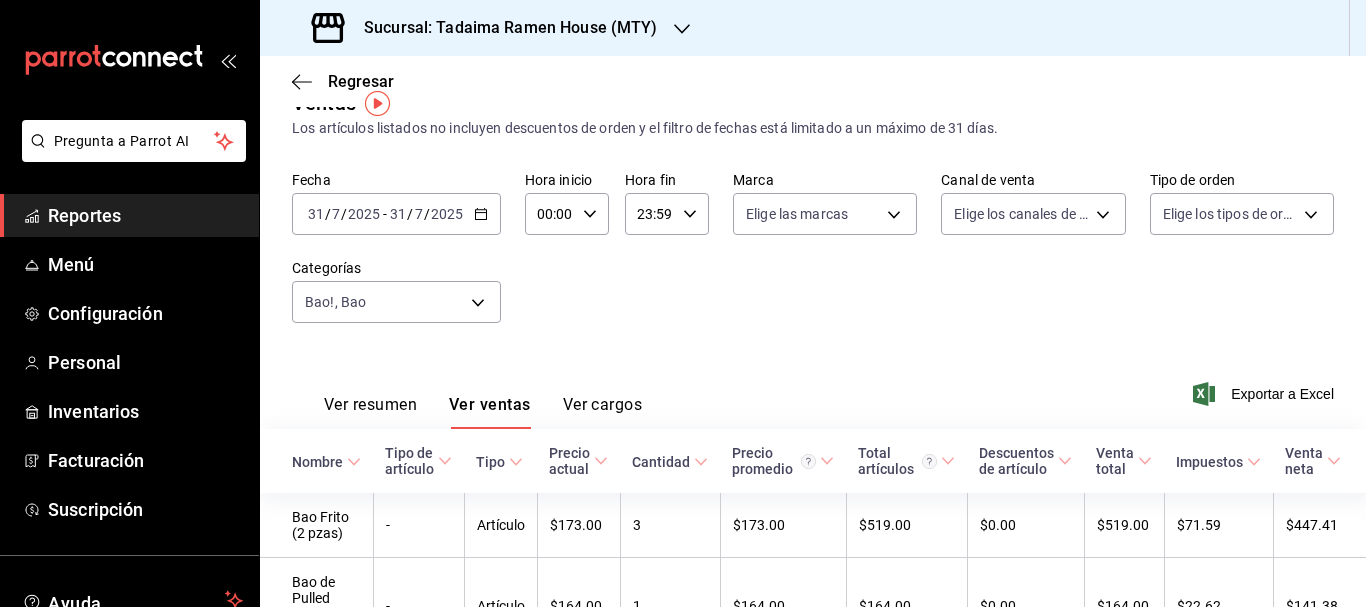 click on "2025-07-31 31 / 7 / 2025 - 2025-07-31 31 / 7 / 2025" at bounding box center (396, 214) 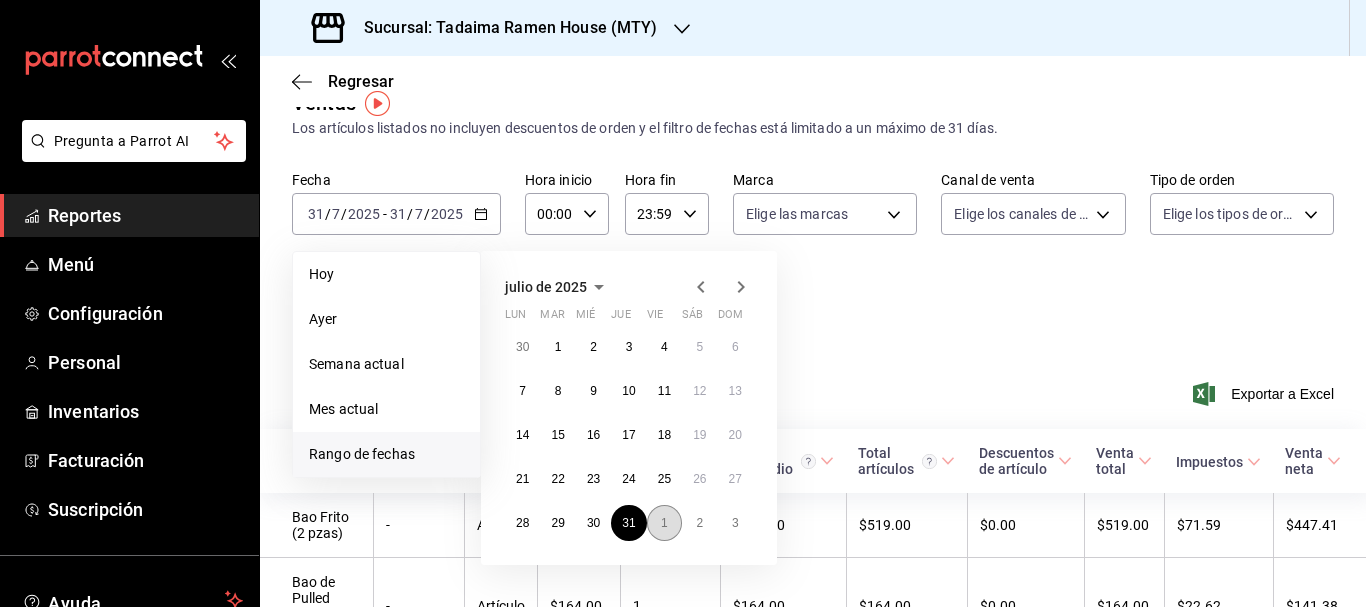 click on "1" at bounding box center [664, 523] 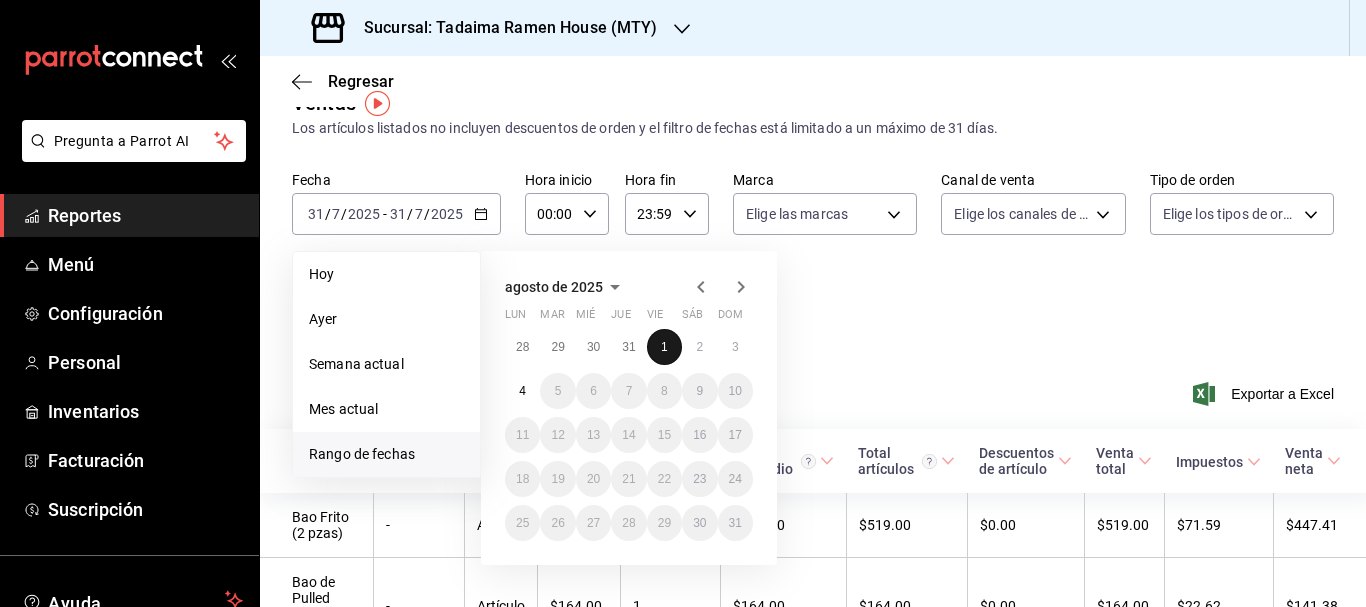 click on "1" at bounding box center (664, 347) 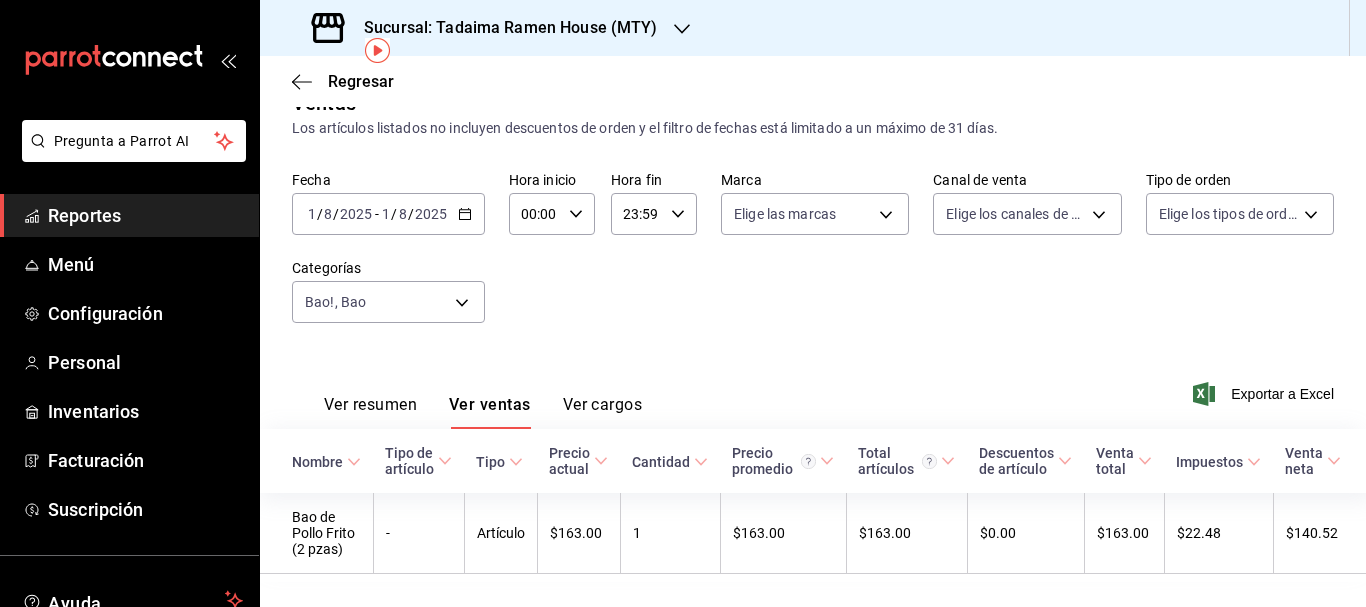 scroll, scrollTop: 94, scrollLeft: 0, axis: vertical 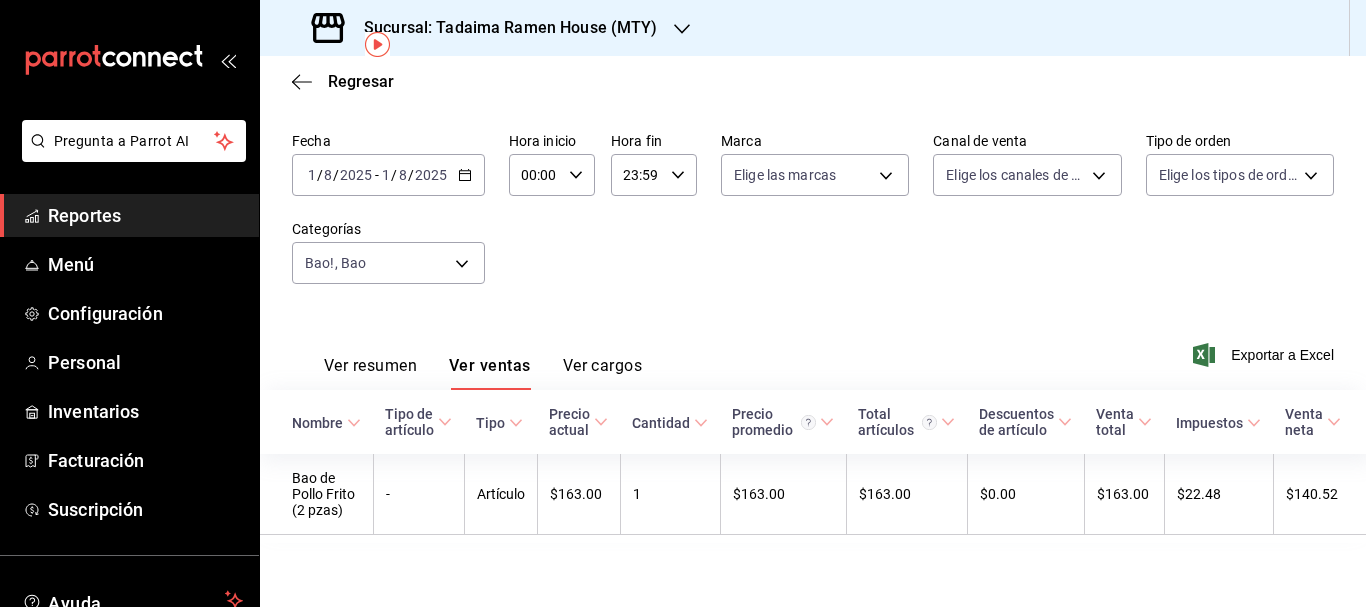 click 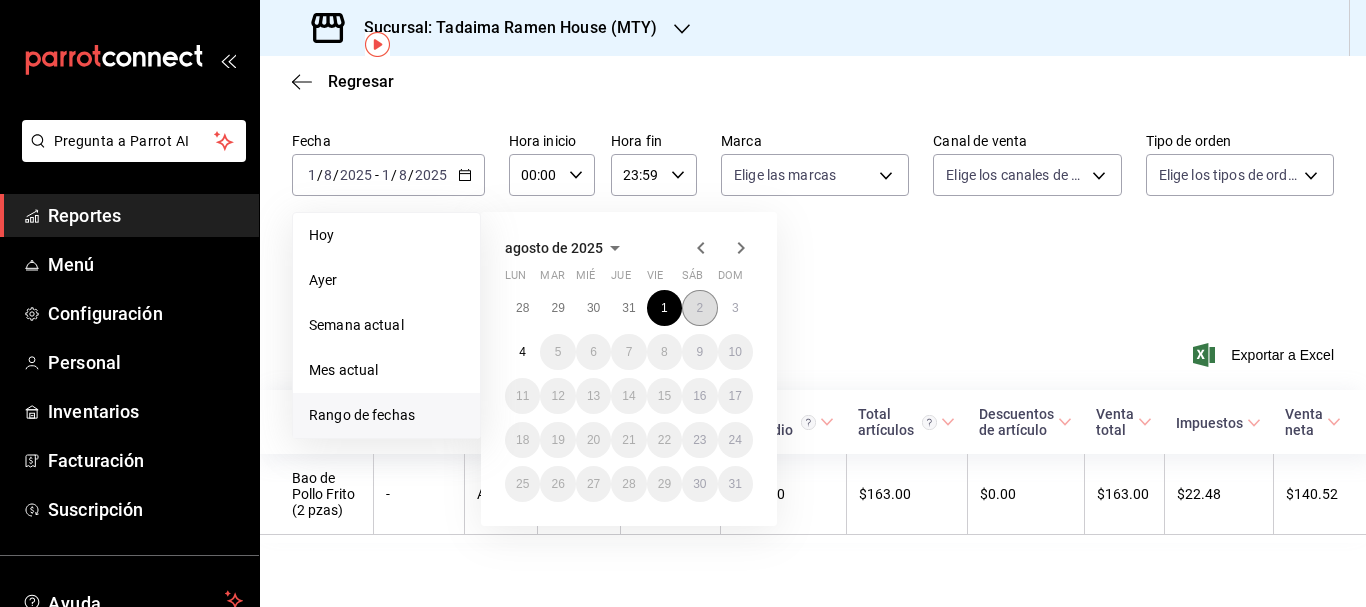 click on "2" at bounding box center [699, 308] 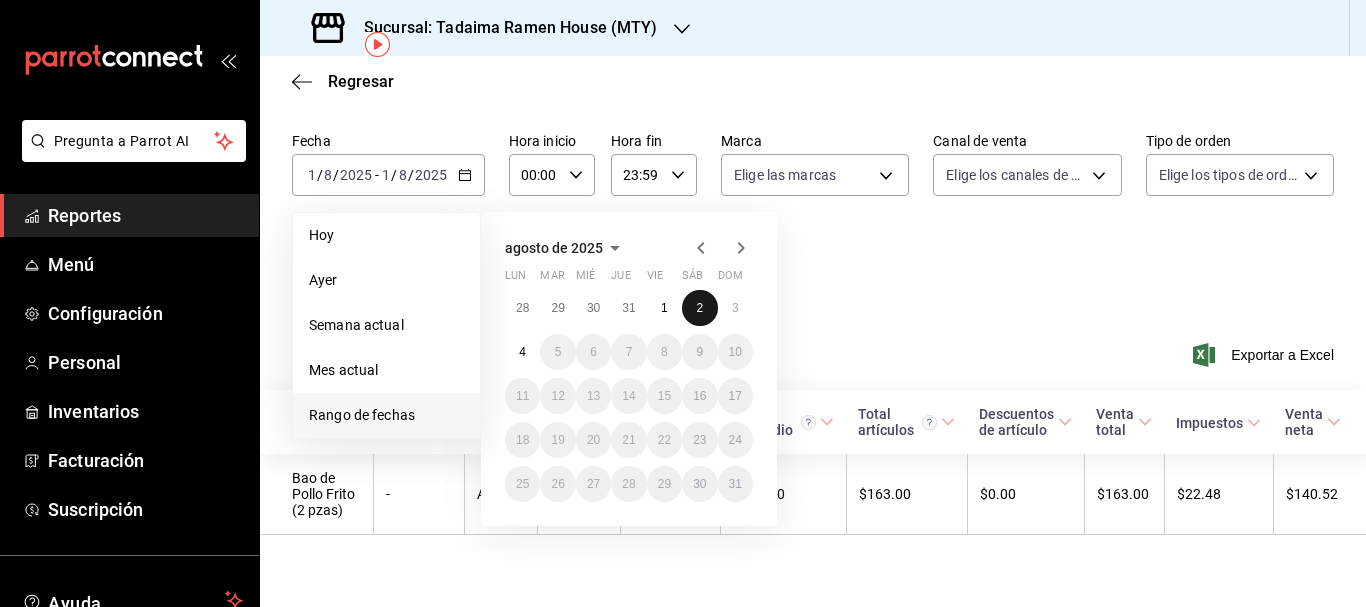 click on "2" at bounding box center (699, 308) 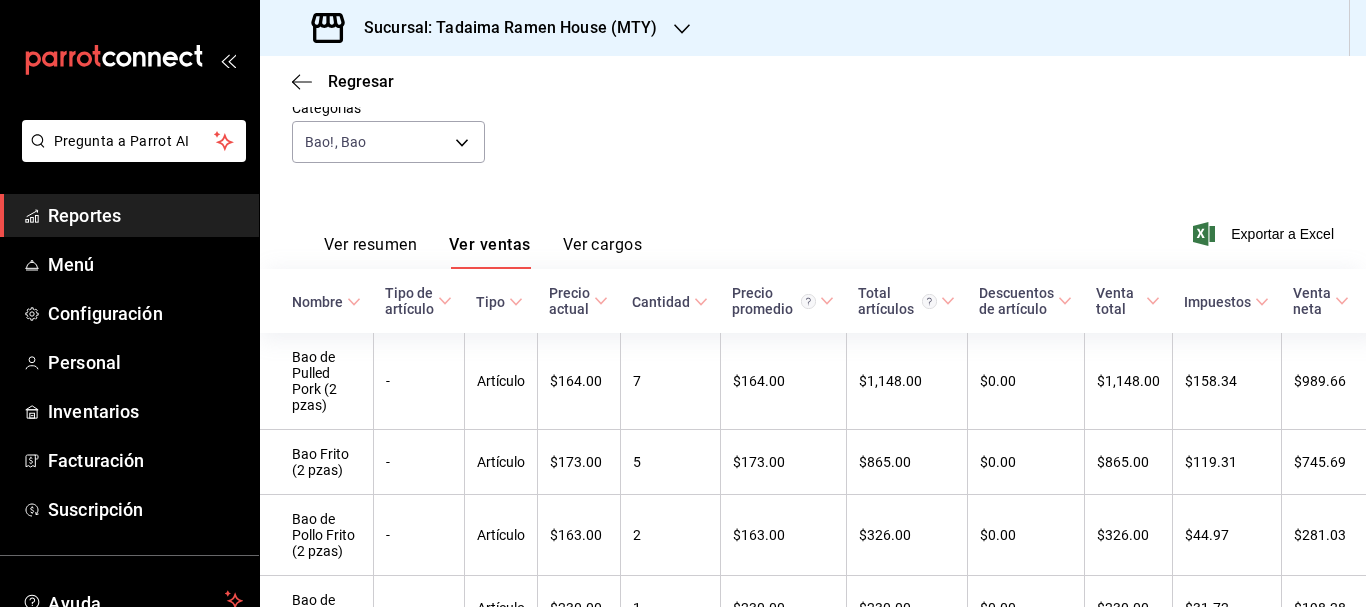 scroll, scrollTop: 226, scrollLeft: 0, axis: vertical 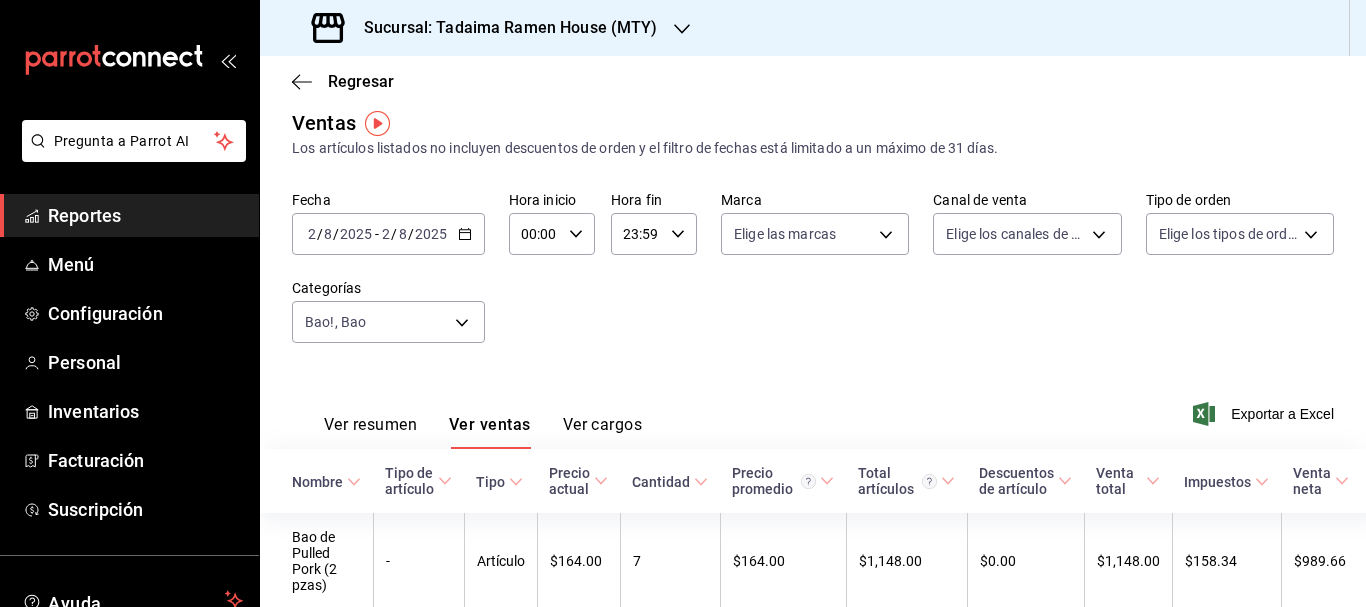 click 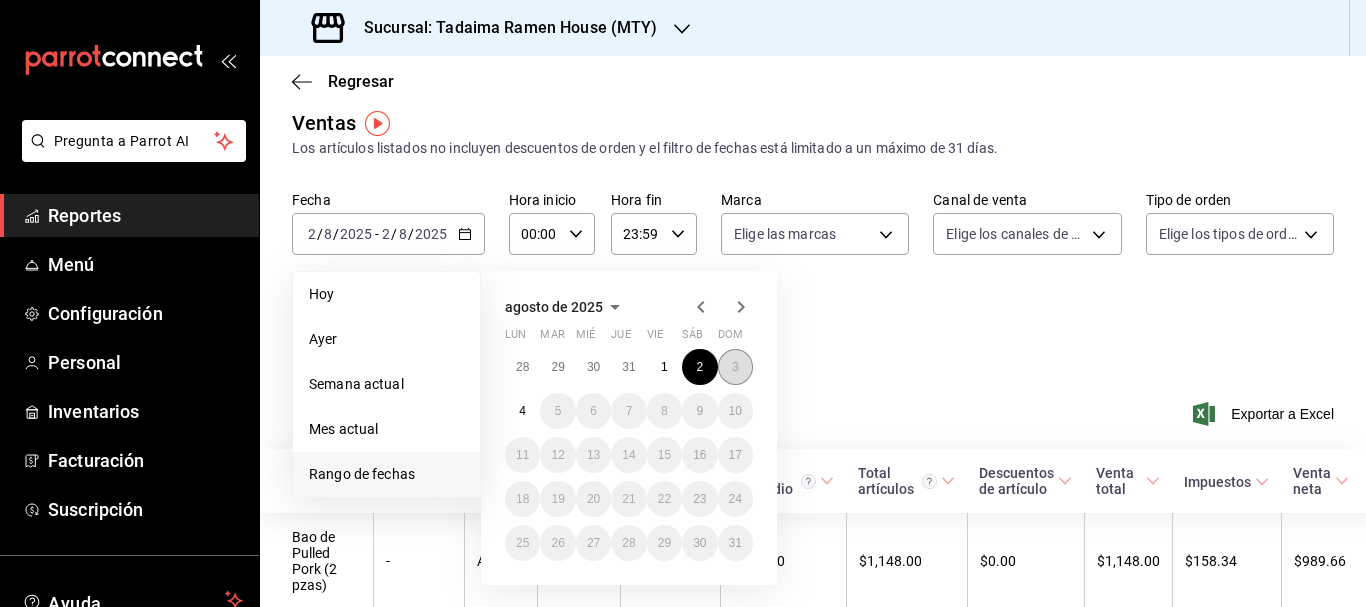 click on "3" at bounding box center (735, 367) 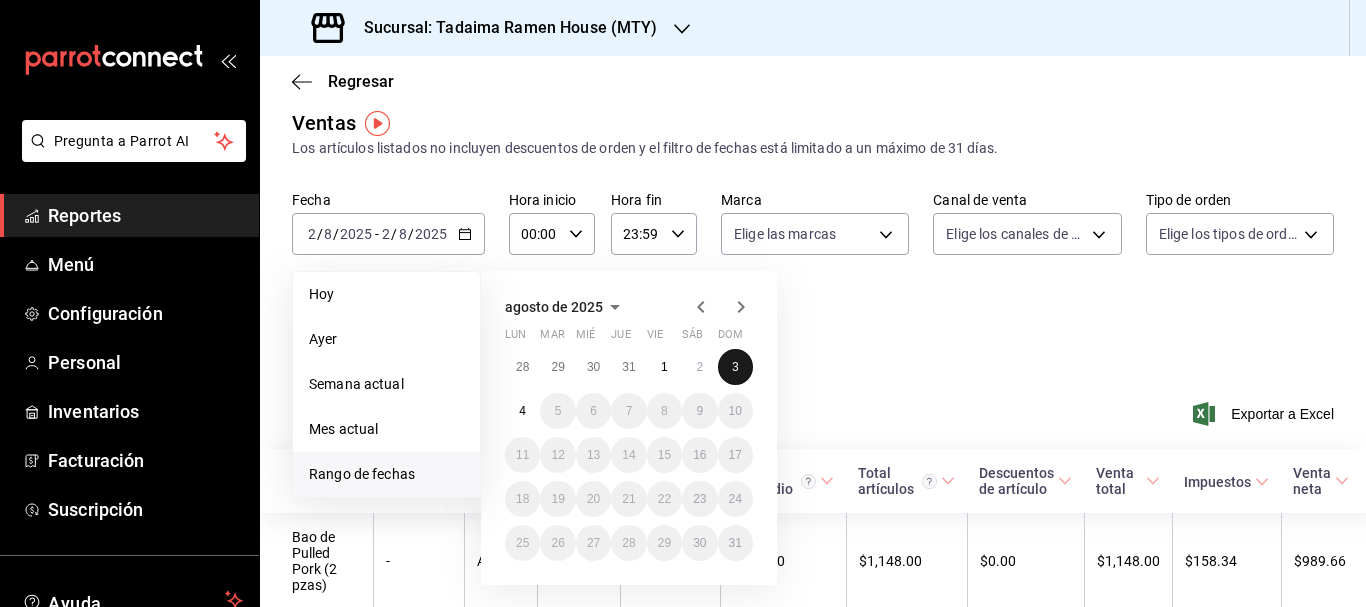click on "3" at bounding box center [735, 367] 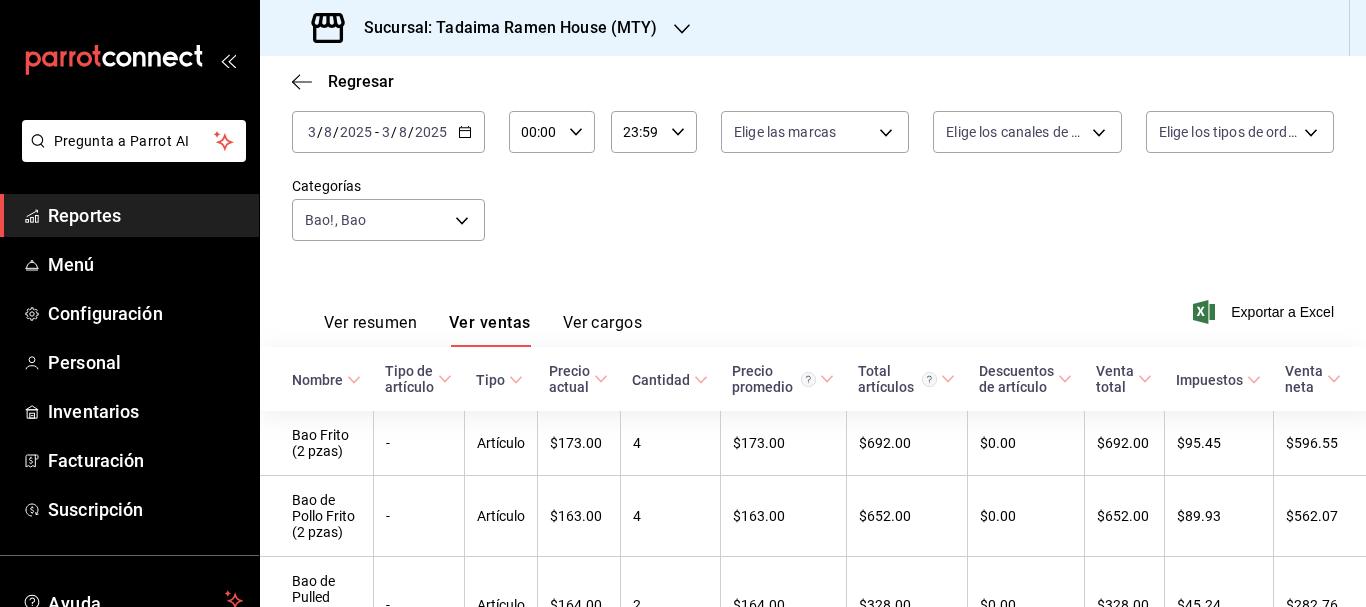 scroll, scrollTop: 164, scrollLeft: 0, axis: vertical 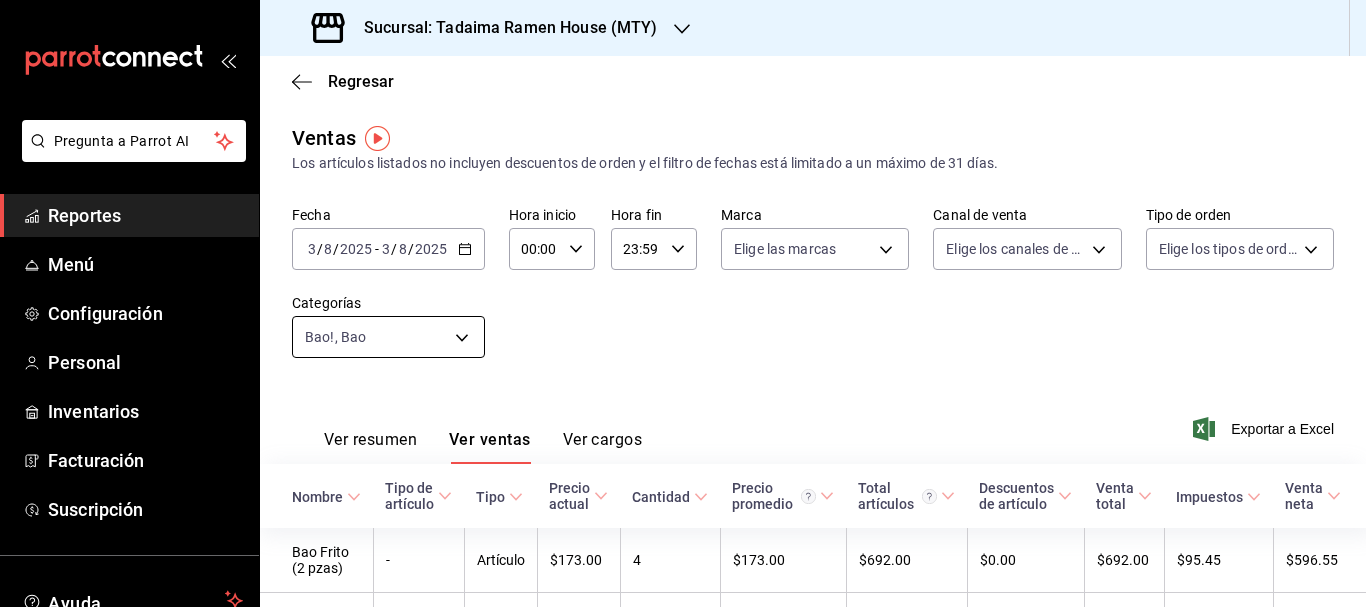 click on "Pregunta a Parrot AI Reportes   Menú   Configuración   Personal   Inventarios   Facturación   Suscripción   Ayuda Recomienda Parrot   multiuser [PERSON]   Sugerir nueva función   Sucursal: Tadaima Ramen House ([CITY]) Regresar Ventas Los artículos listados no incluyen descuentos de orden y el filtro de fechas está limitado a un máximo de 31 días. Fecha [DATE] [DATE] - [DATE] [DATE] Hora inicio 00:00 Hora inicio Hora fin 23:59 Hora fin Marca Elige las marcas Canal de venta Elige los canales de venta Tipo de orden Elige los tipos de orden Categorías Bao!, Bao [UUID],[UUID] Ver resumen Ver ventas Ver cargos Exportar a Excel Nombre Tipo de artículo Tipo Precio actual Cantidad Precio promedio   Total artículos   Descuentos de artículo Venta total Impuestos Venta neta Bao Frito (2 pzas) - Artículo $173.00 4 $173.00 $692.00 $0.00 $692.00 $95.45 $596.55 Bao de Pollo Frito (2 pzas) - Artículo $163.00 4 $163.00 $652.00 - 2" at bounding box center [683, 303] 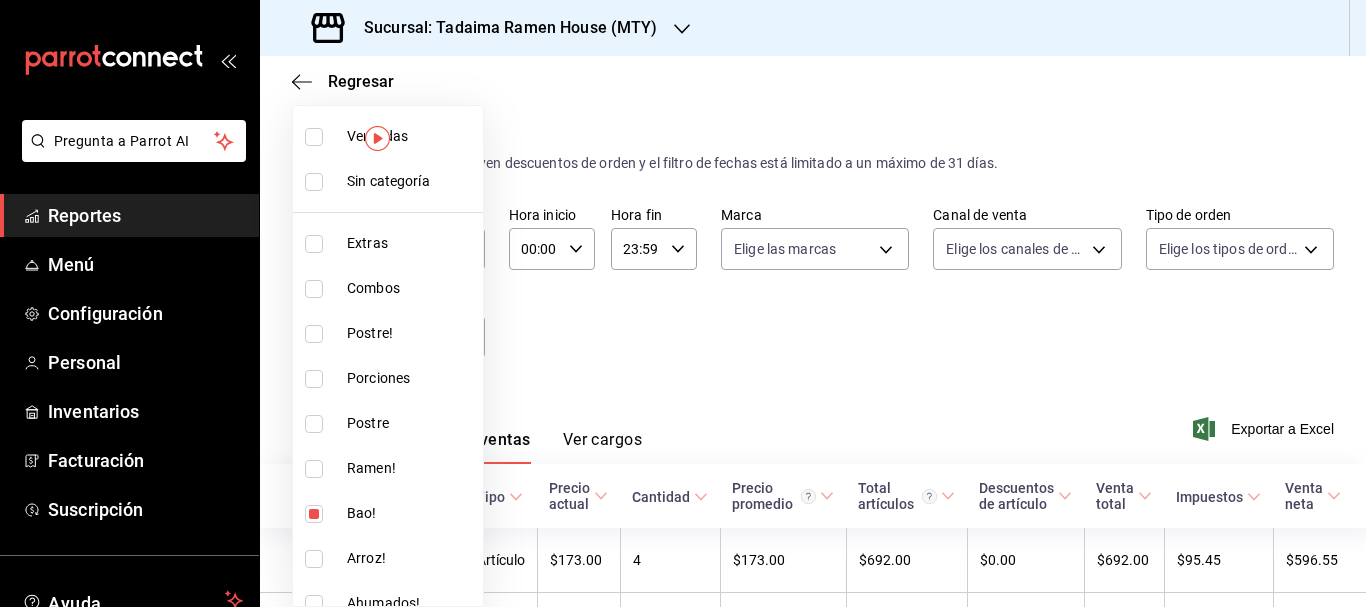 click at bounding box center [314, 559] 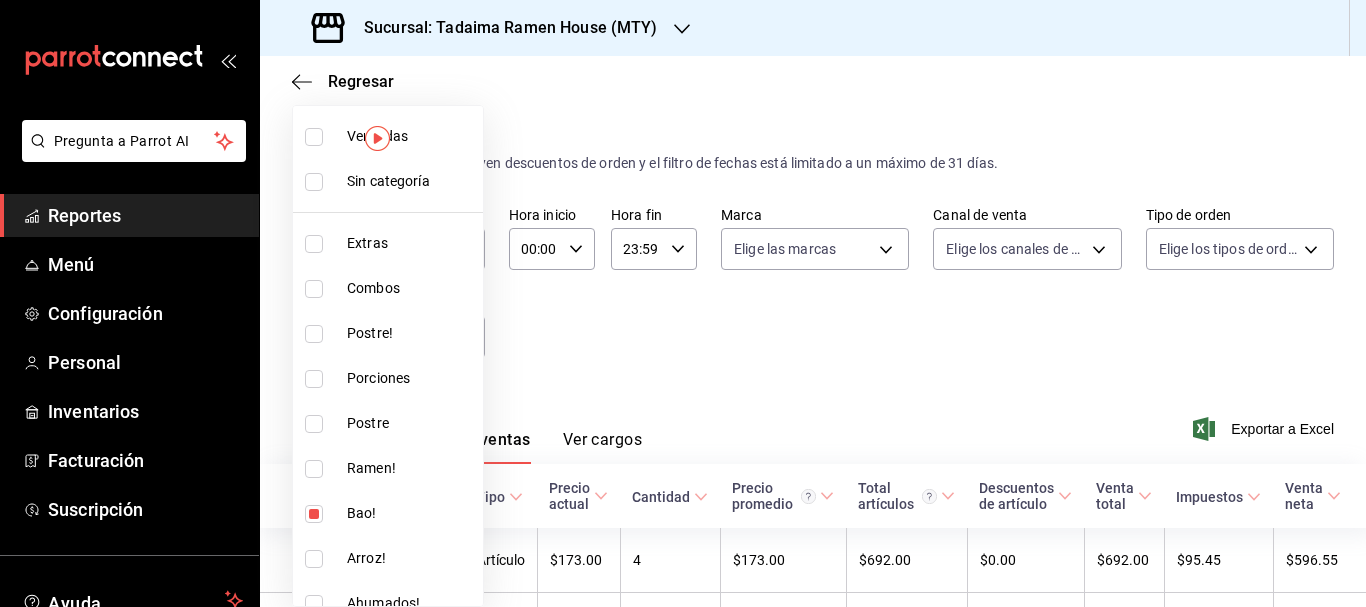 checkbox on "true" 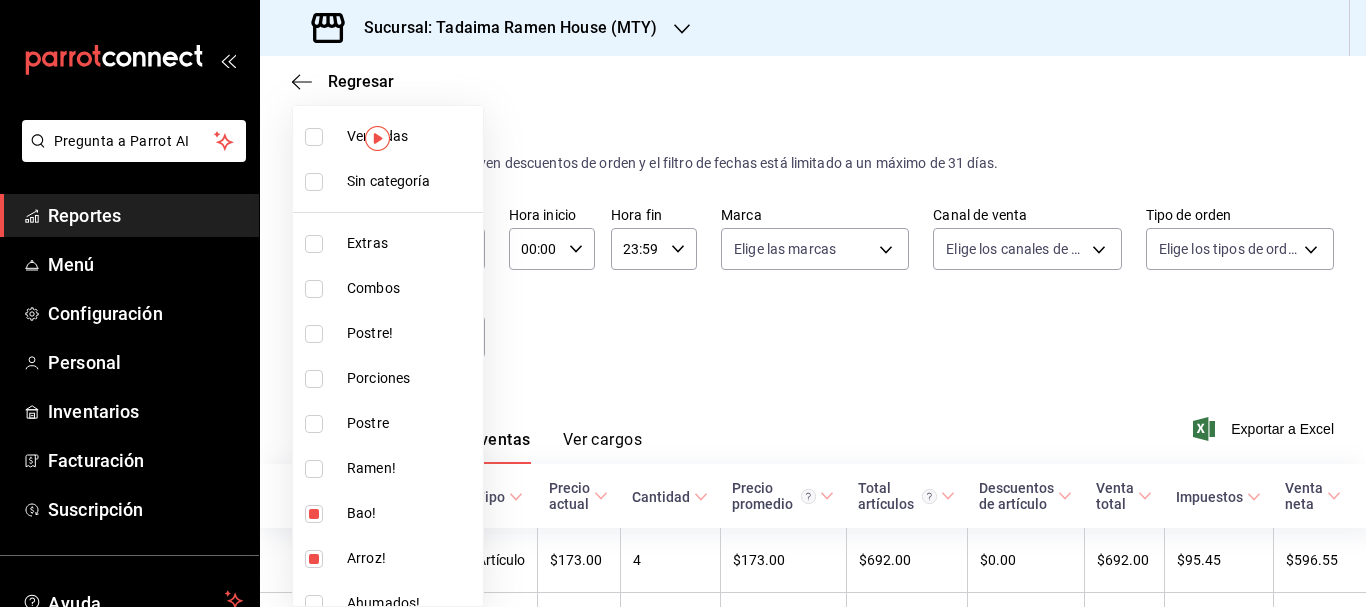click at bounding box center (314, 514) 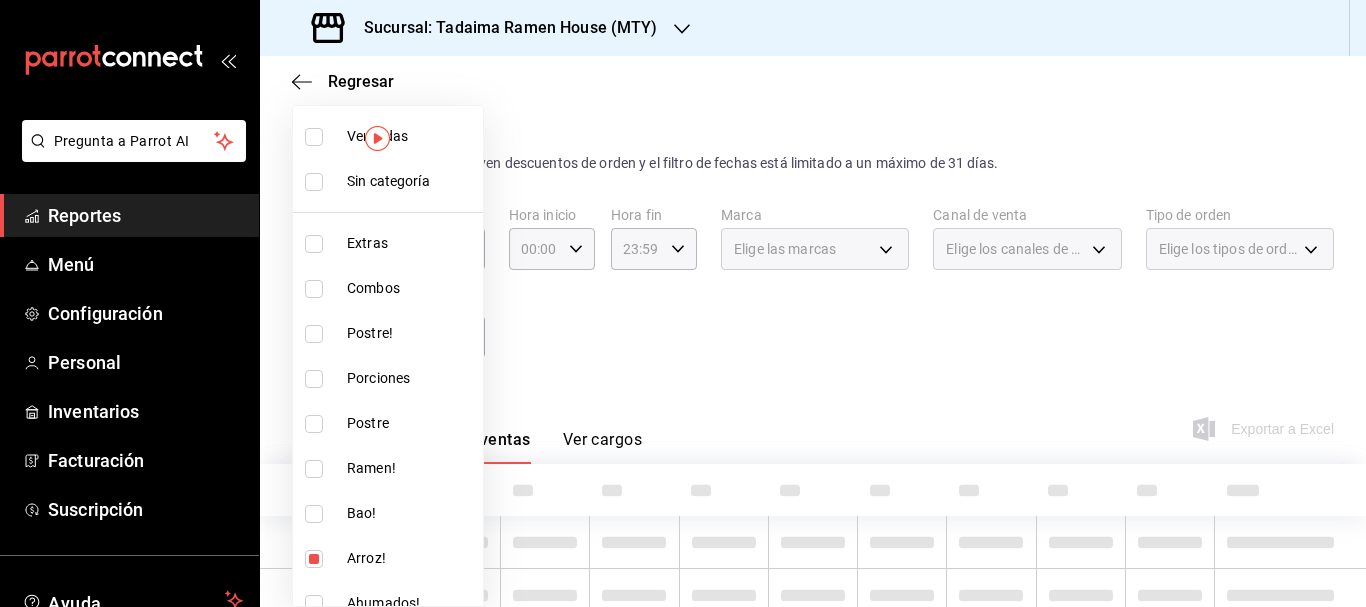 type on "2390fb8a-f973-4680-8255-919e715609b1,1a74f998-588c-47ff-9026-520a0acb9817" 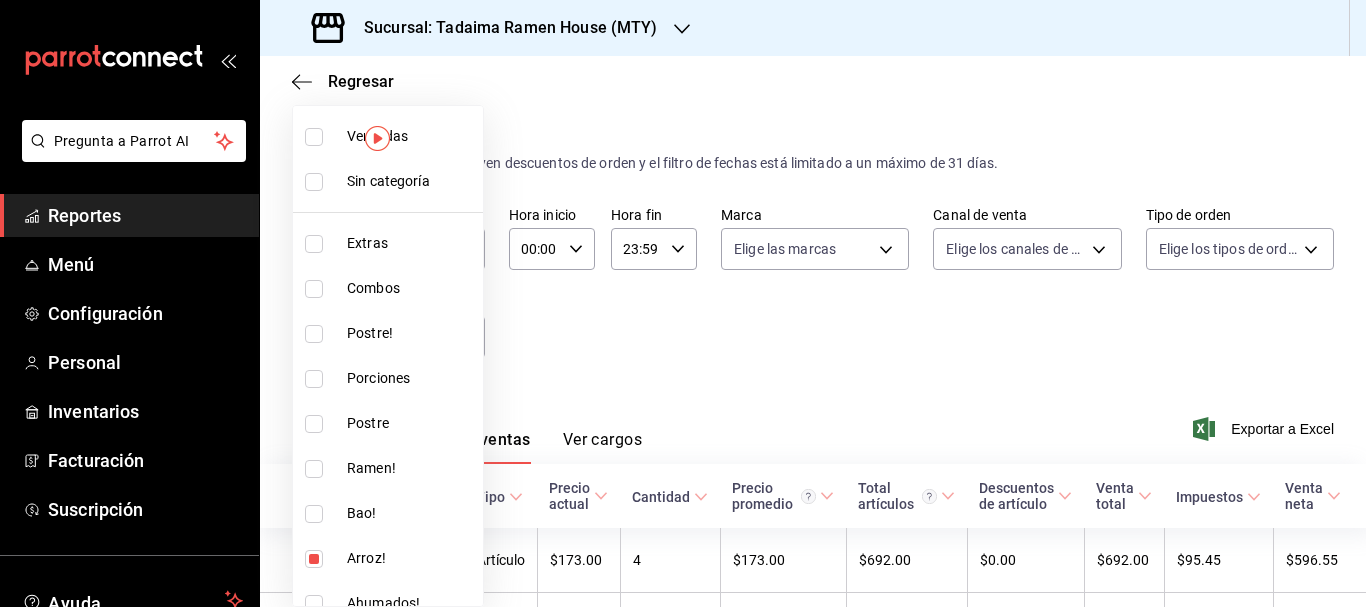 scroll, scrollTop: 335, scrollLeft: 0, axis: vertical 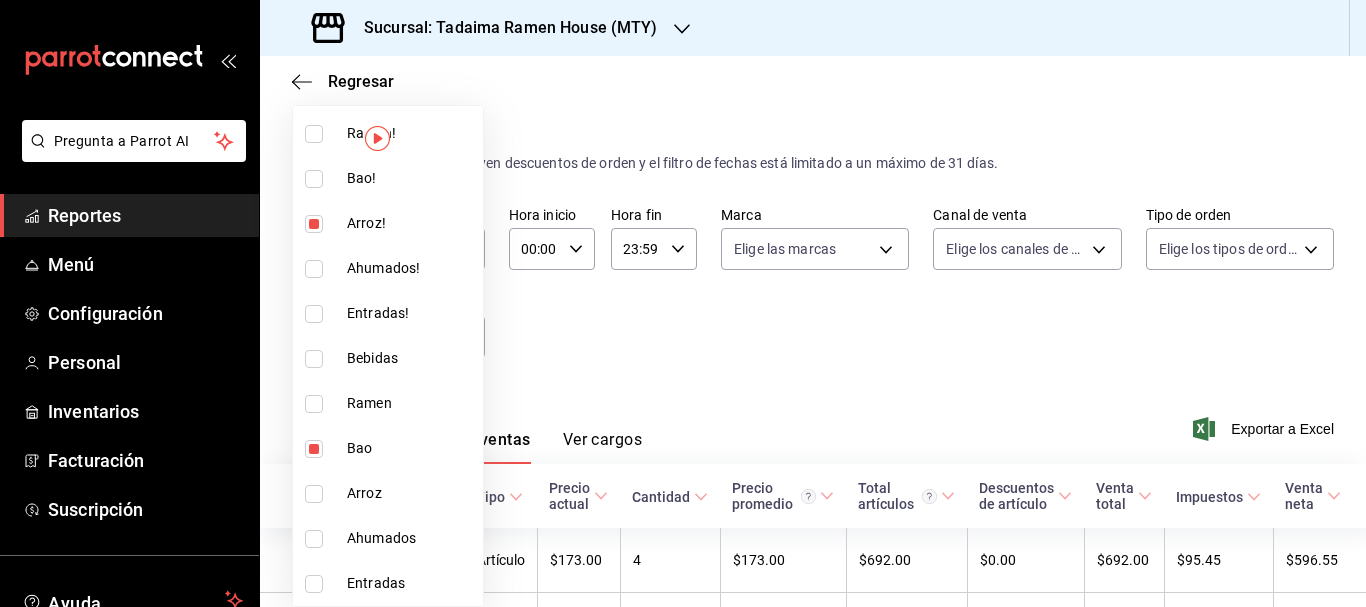click at bounding box center (314, 449) 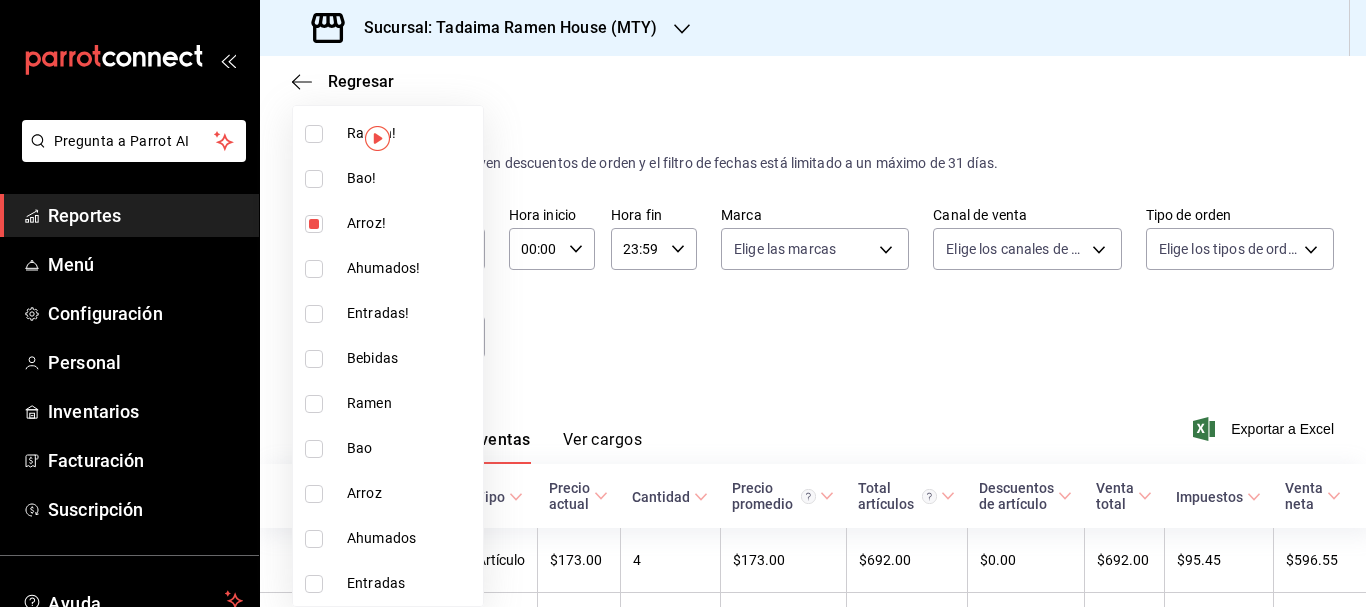 click at bounding box center (314, 494) 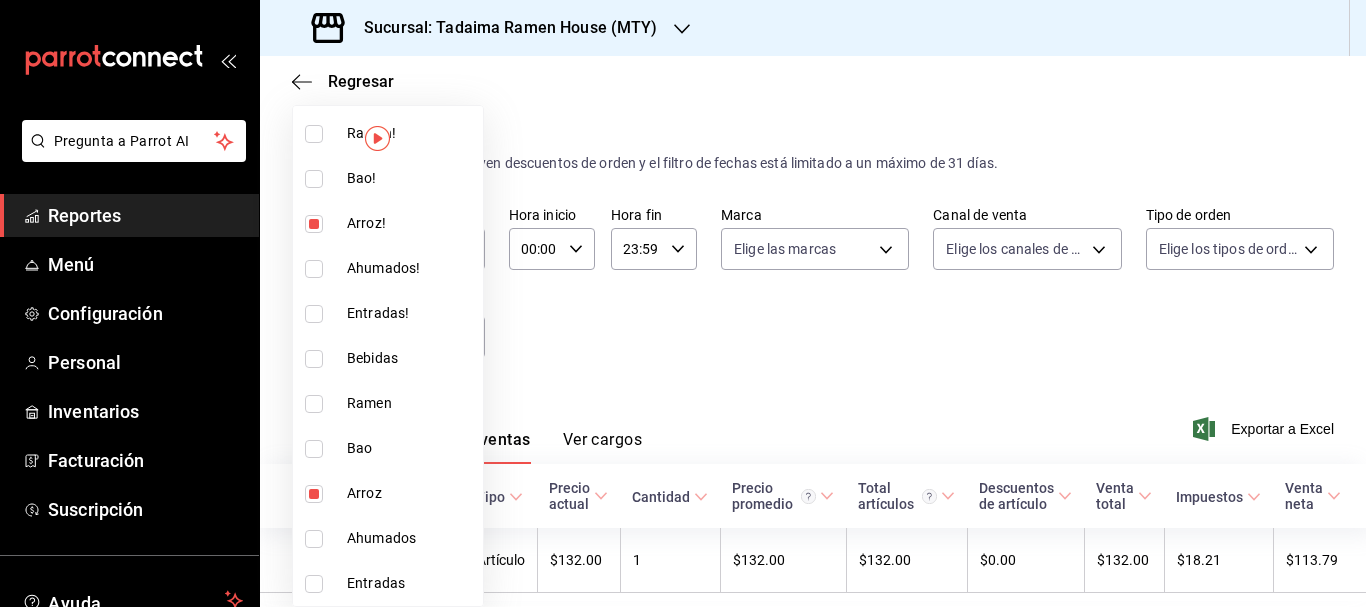 type on "[UUID],[UUID]" 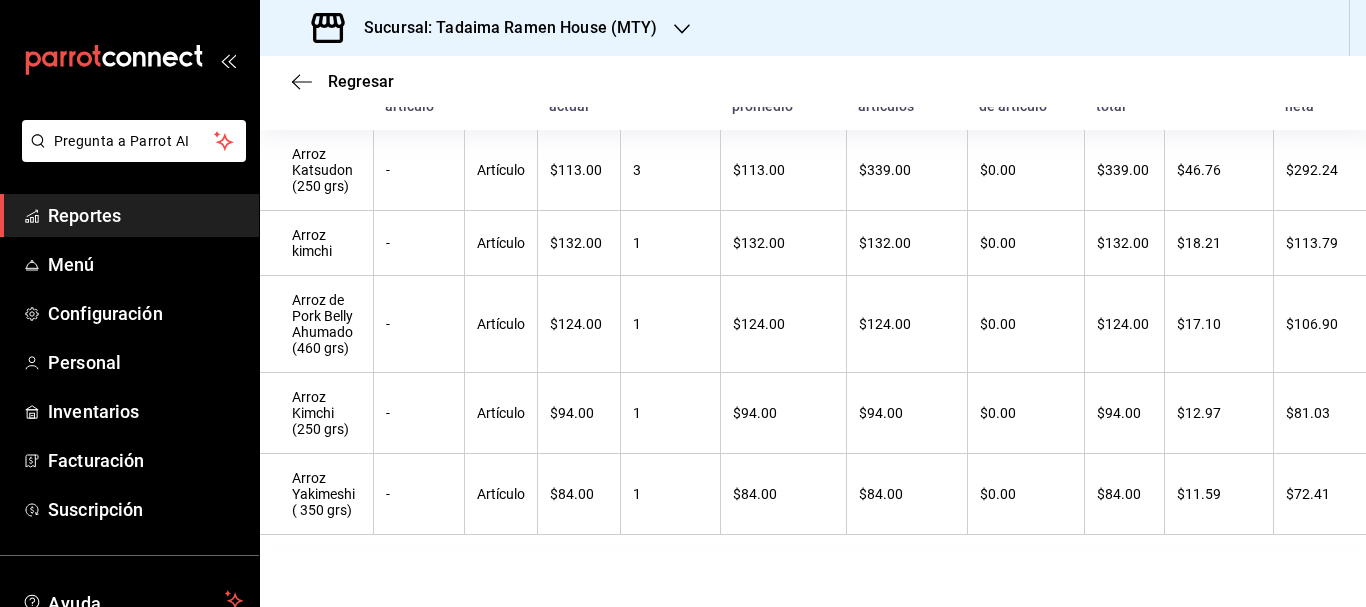 scroll, scrollTop: 390, scrollLeft: 0, axis: vertical 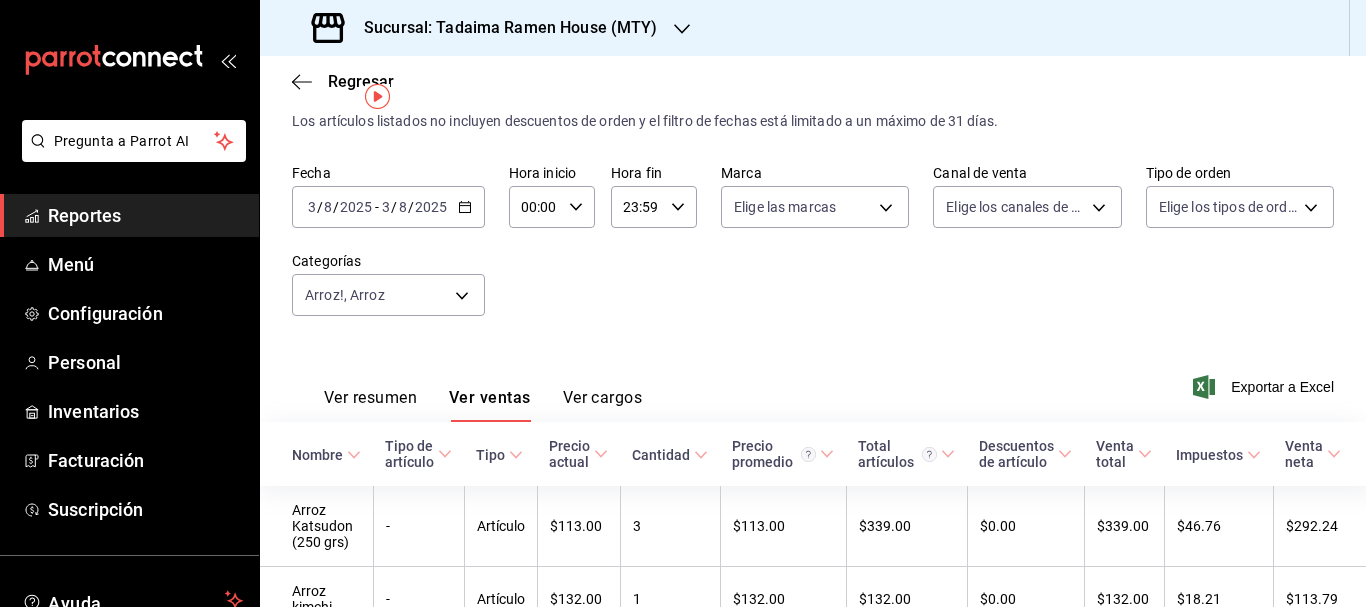 click 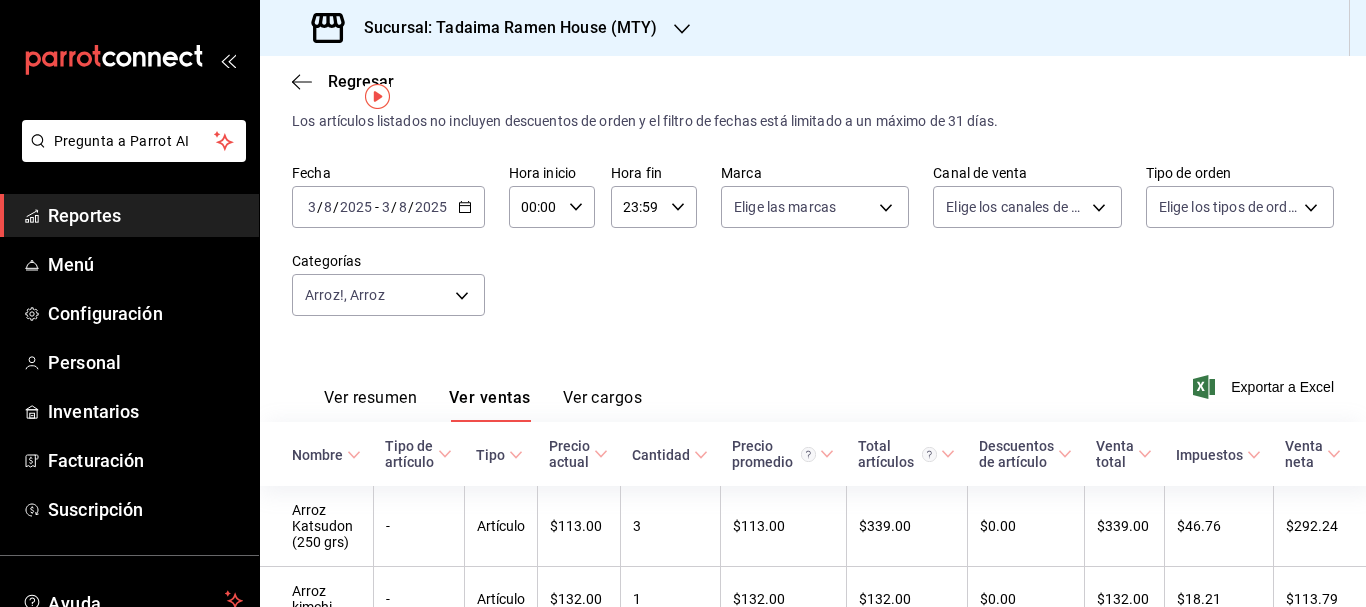 click on "Ver resumen Ver ventas Ver cargos Exportar a Excel" at bounding box center (813, 381) 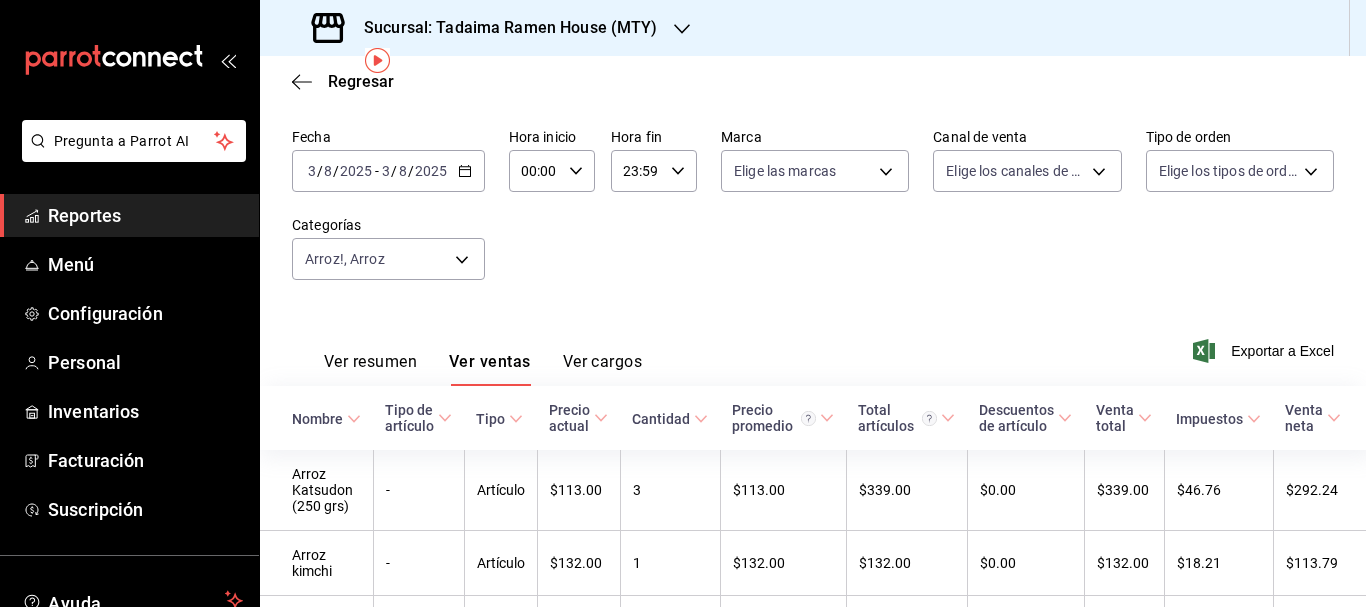 scroll, scrollTop: 0, scrollLeft: 0, axis: both 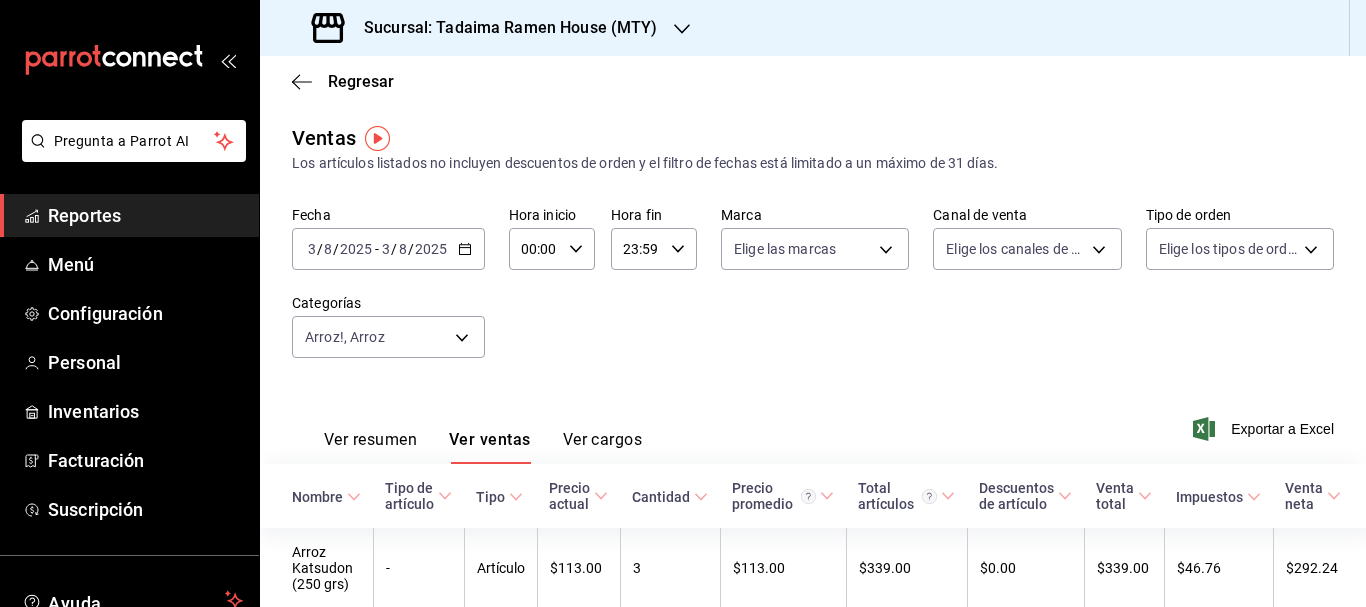 click on "2025-08-03 3 / 8 / 2025 - 2025-08-03 3 / 8 / 2025" at bounding box center (388, 249) 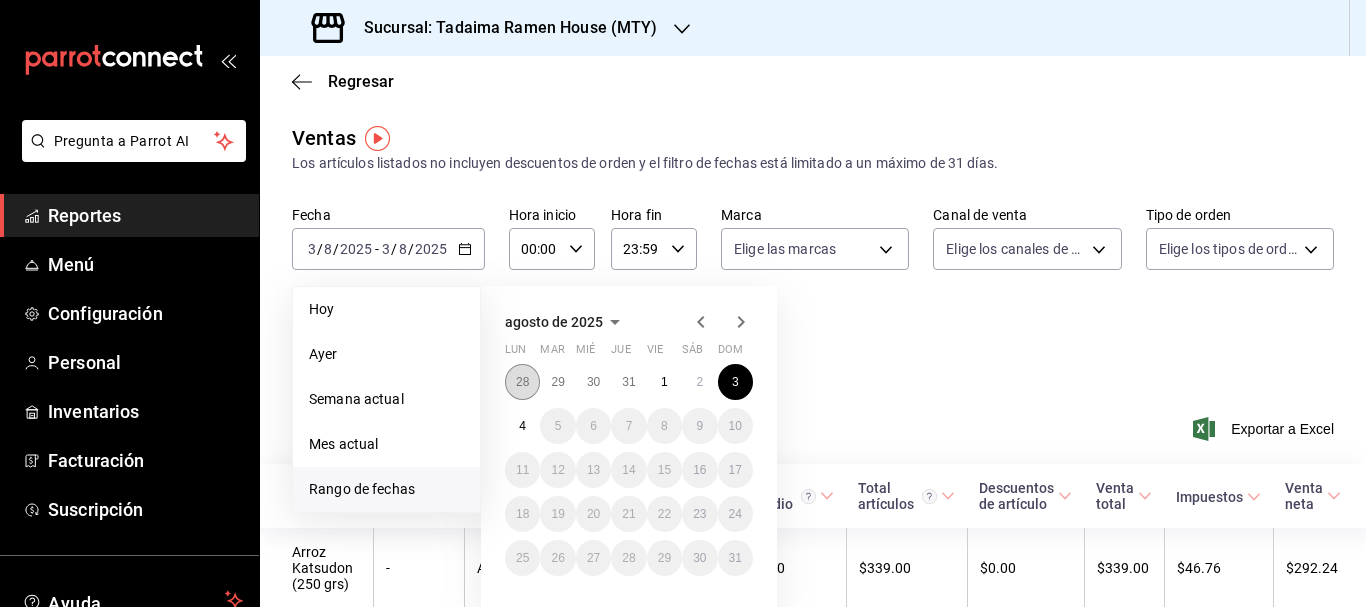 click on "28" at bounding box center (522, 382) 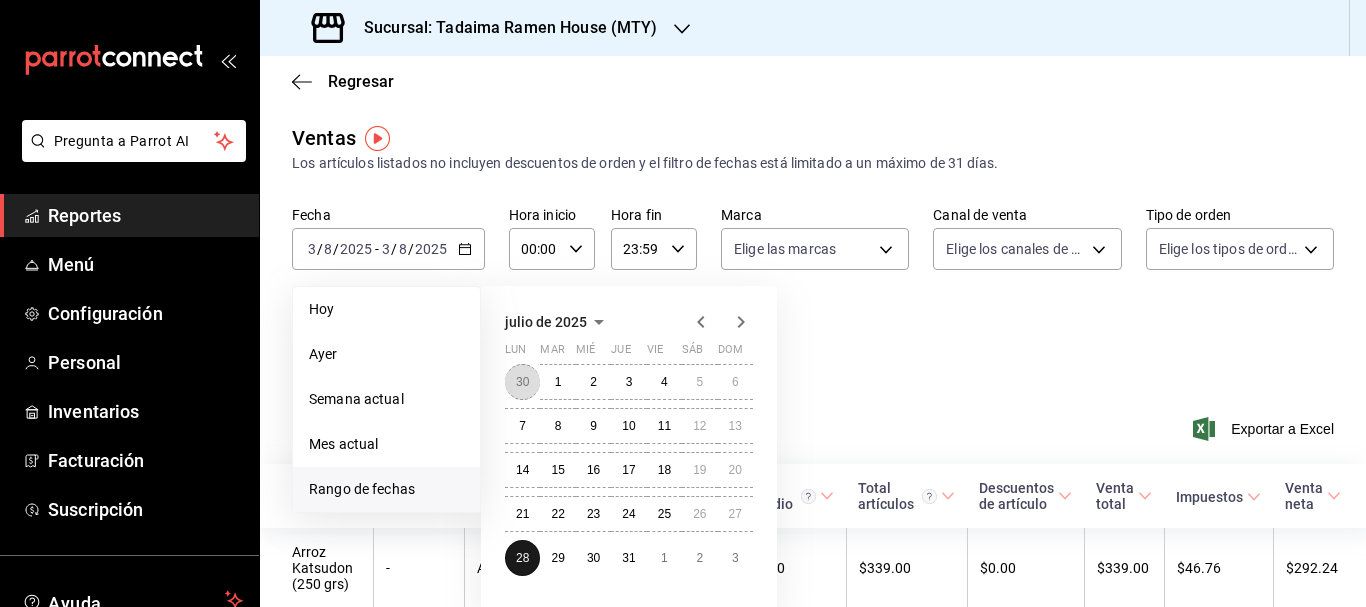 click on "30" at bounding box center (522, 382) 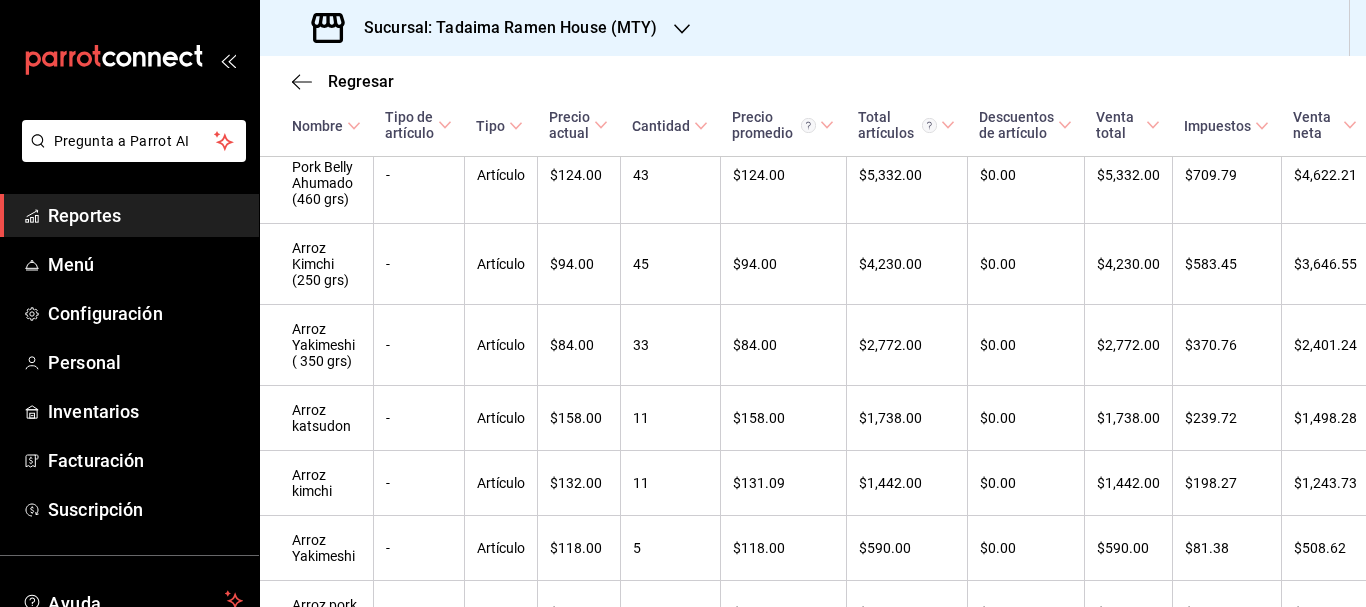 scroll, scrollTop: 519, scrollLeft: 0, axis: vertical 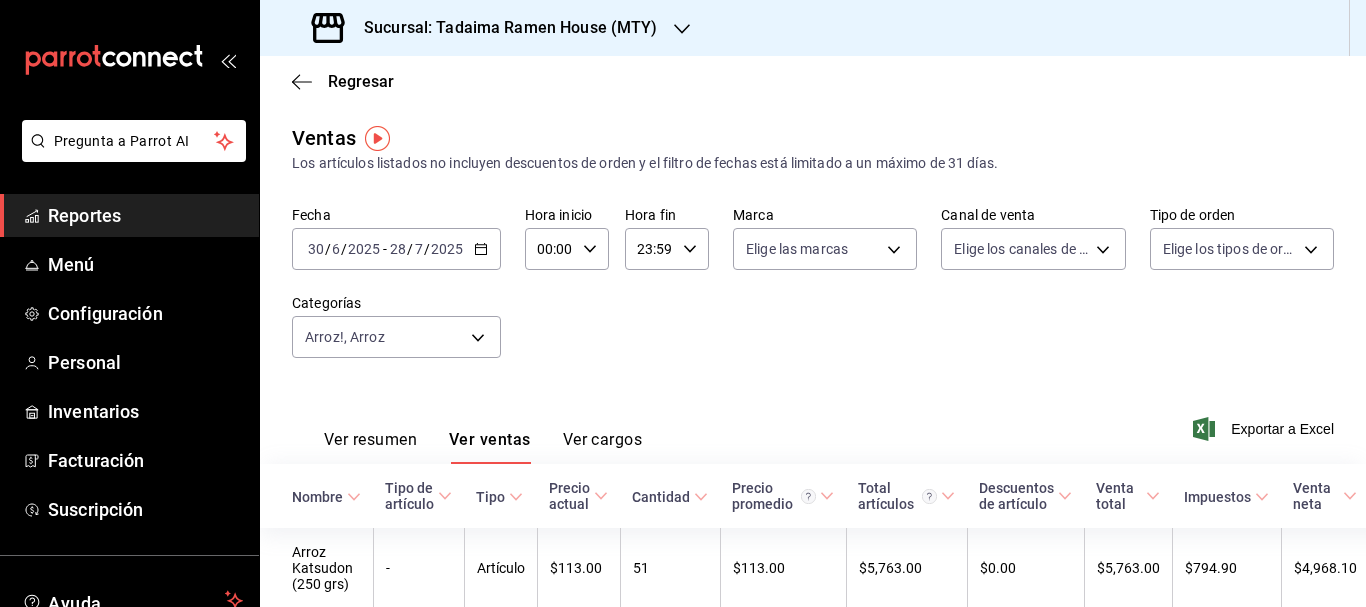 click 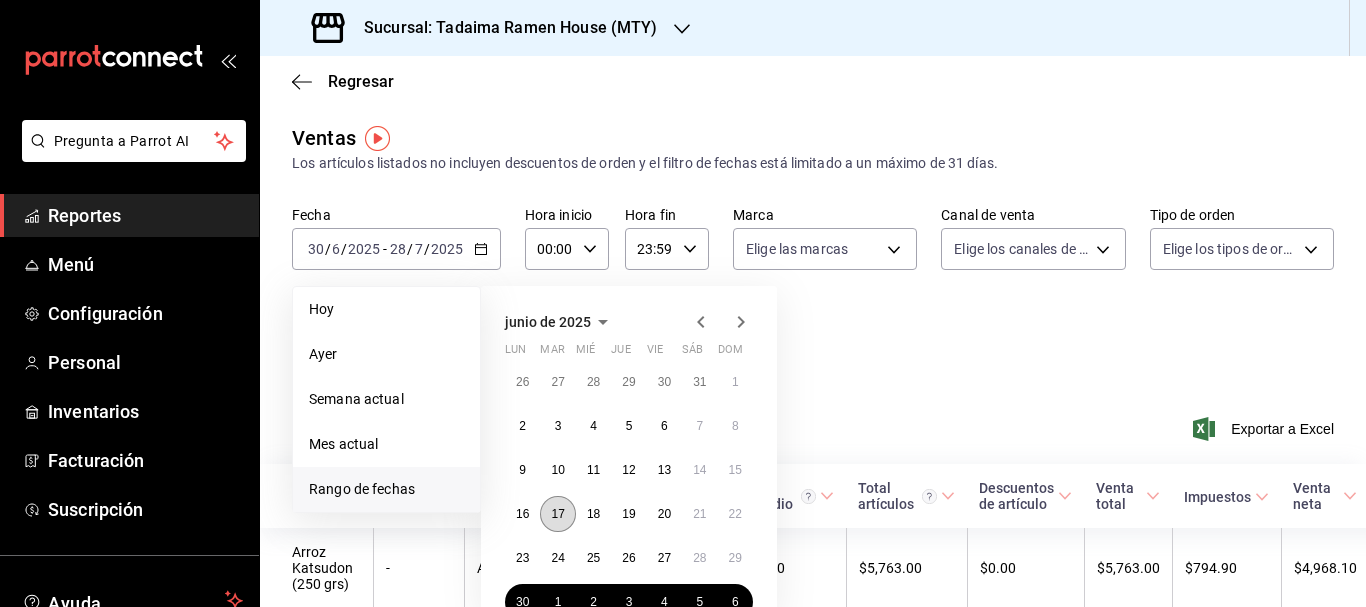 click on "17" at bounding box center [557, 514] 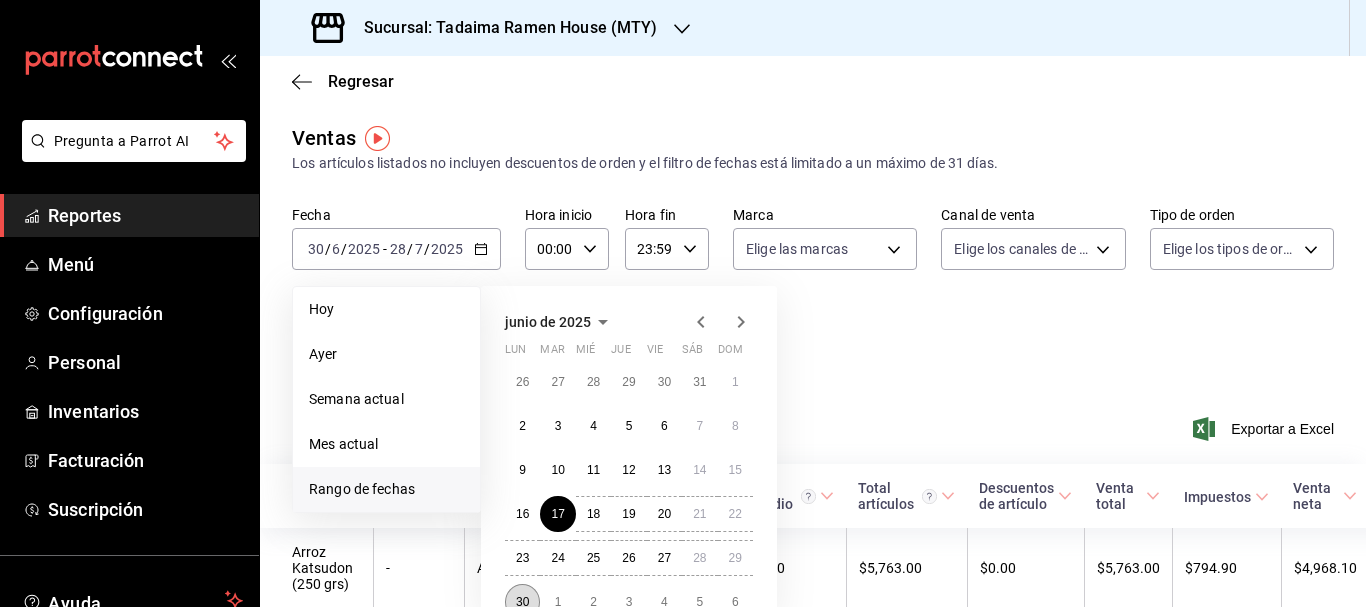 click on "30" at bounding box center (522, 602) 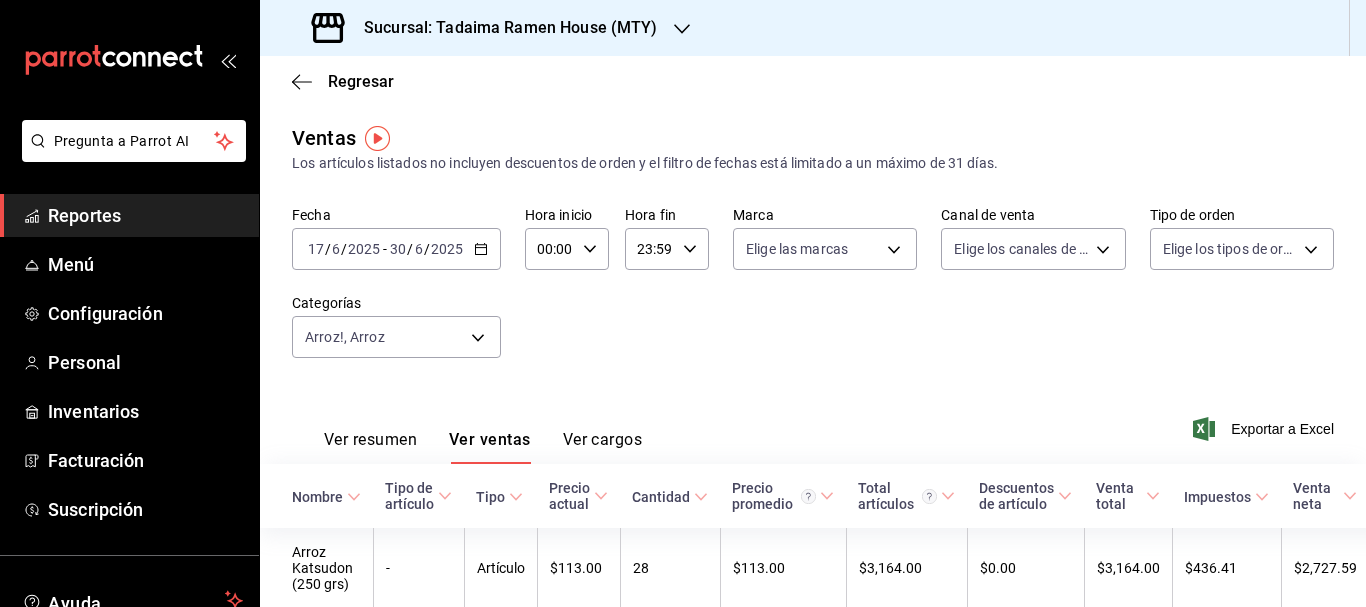 click 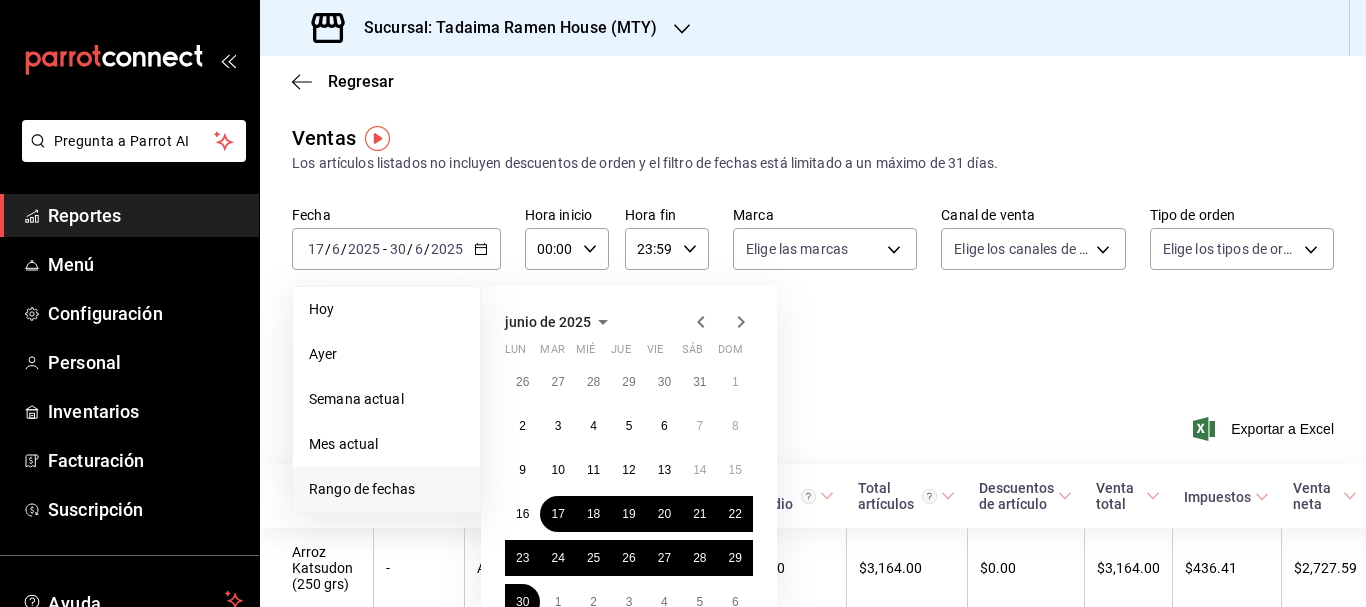 click 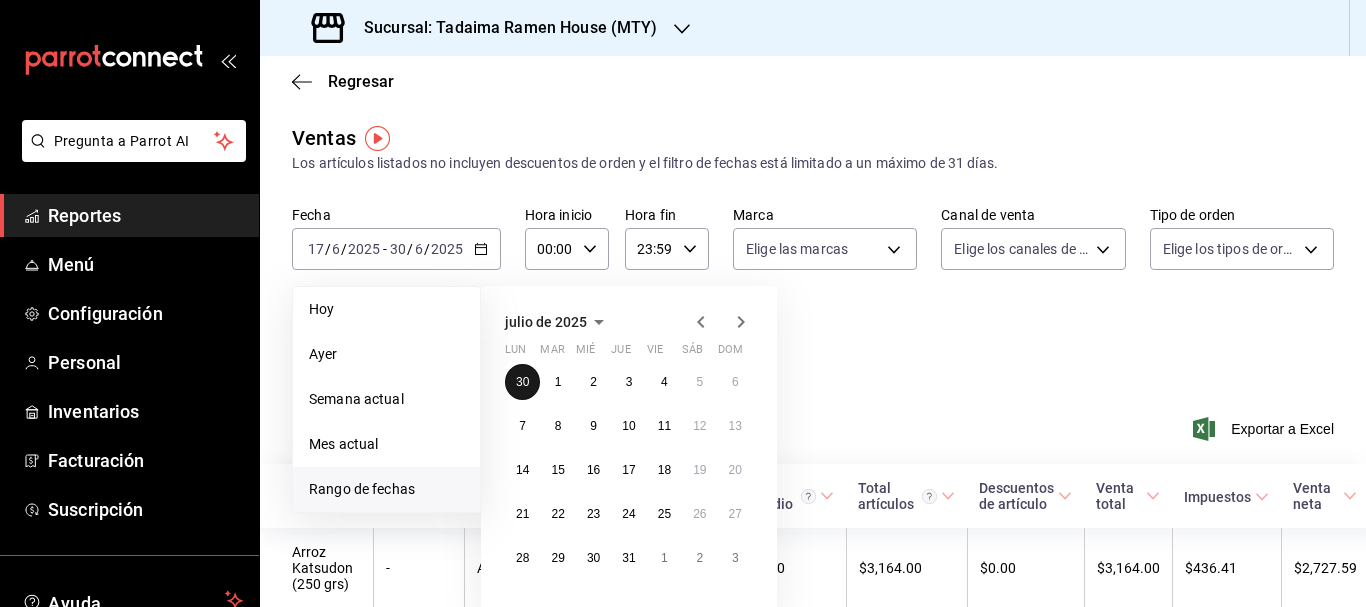 click on "30" at bounding box center [522, 382] 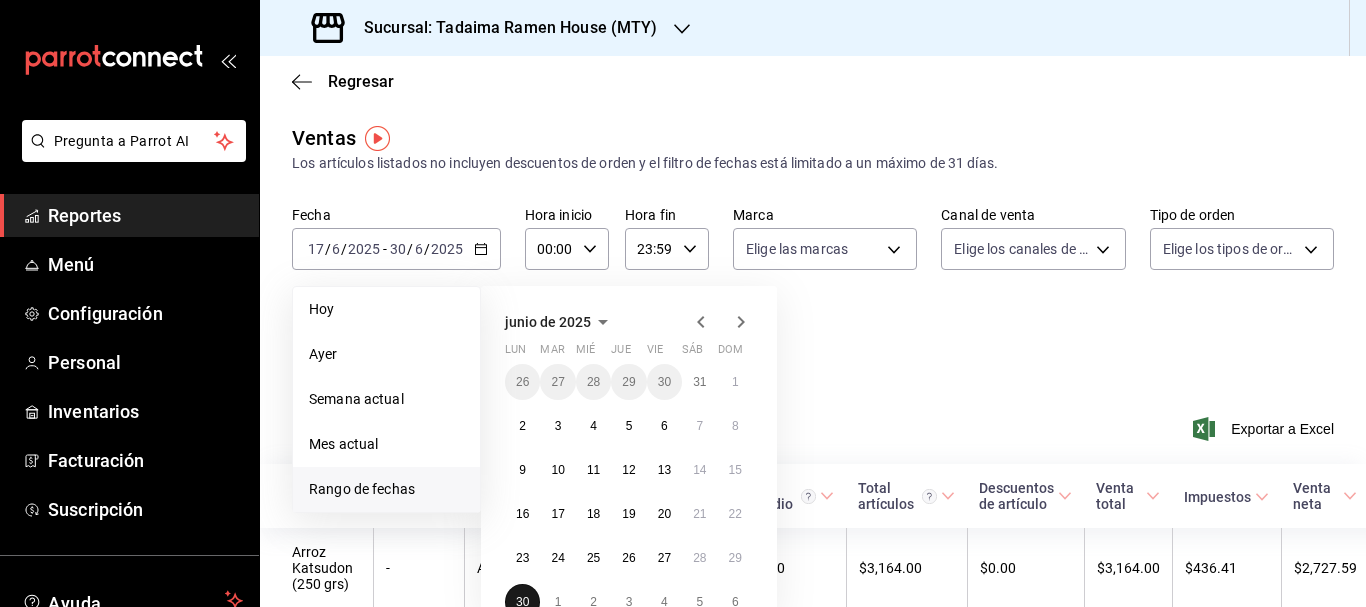 click on "30" at bounding box center (522, 602) 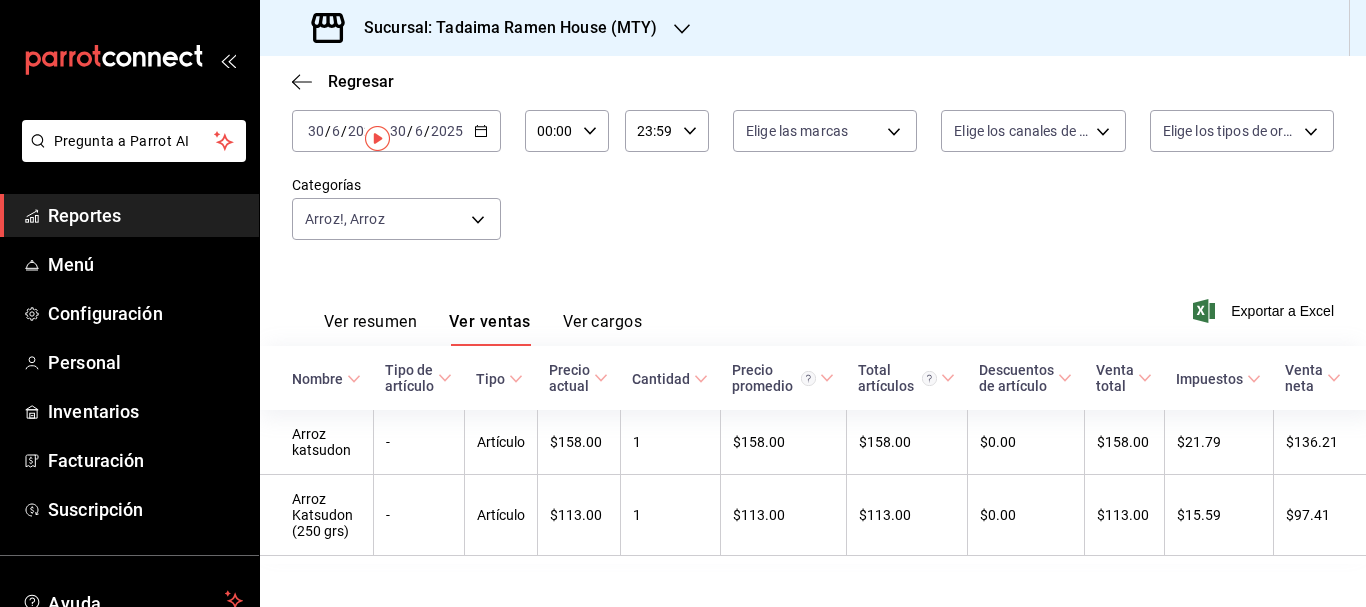 scroll, scrollTop: 0, scrollLeft: 0, axis: both 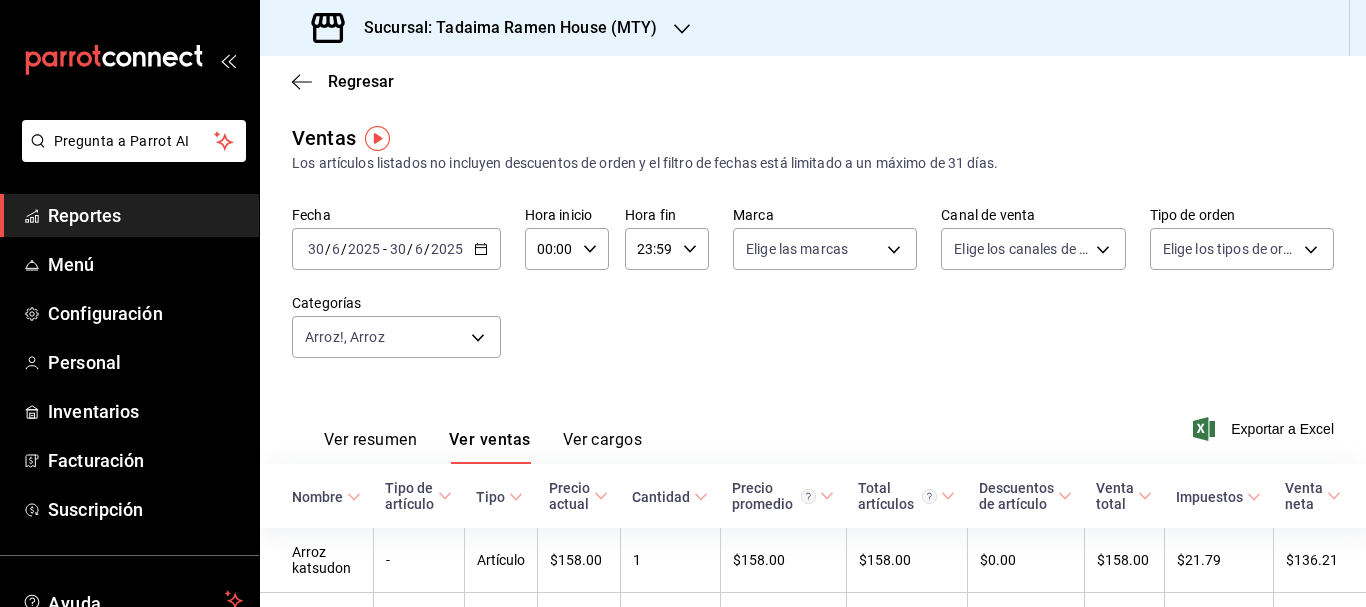 click on "2025-06-30 30 / 6 / 2025 - 2025-06-30 30 / 6 / 2025" at bounding box center (396, 249) 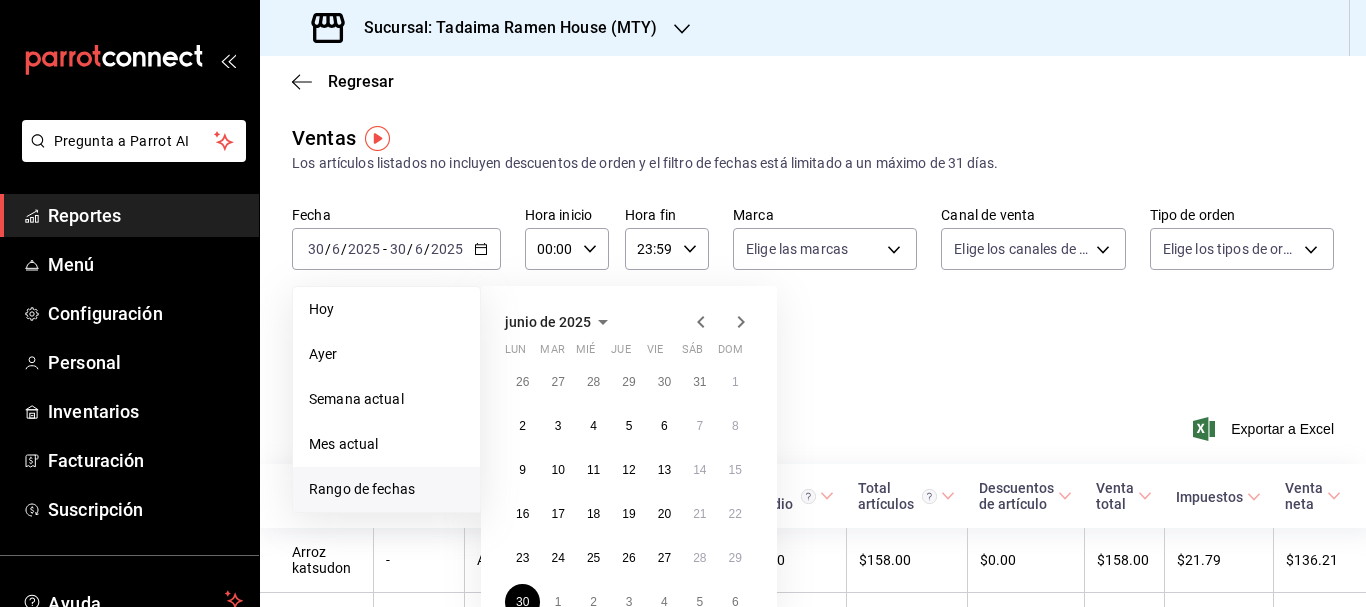click 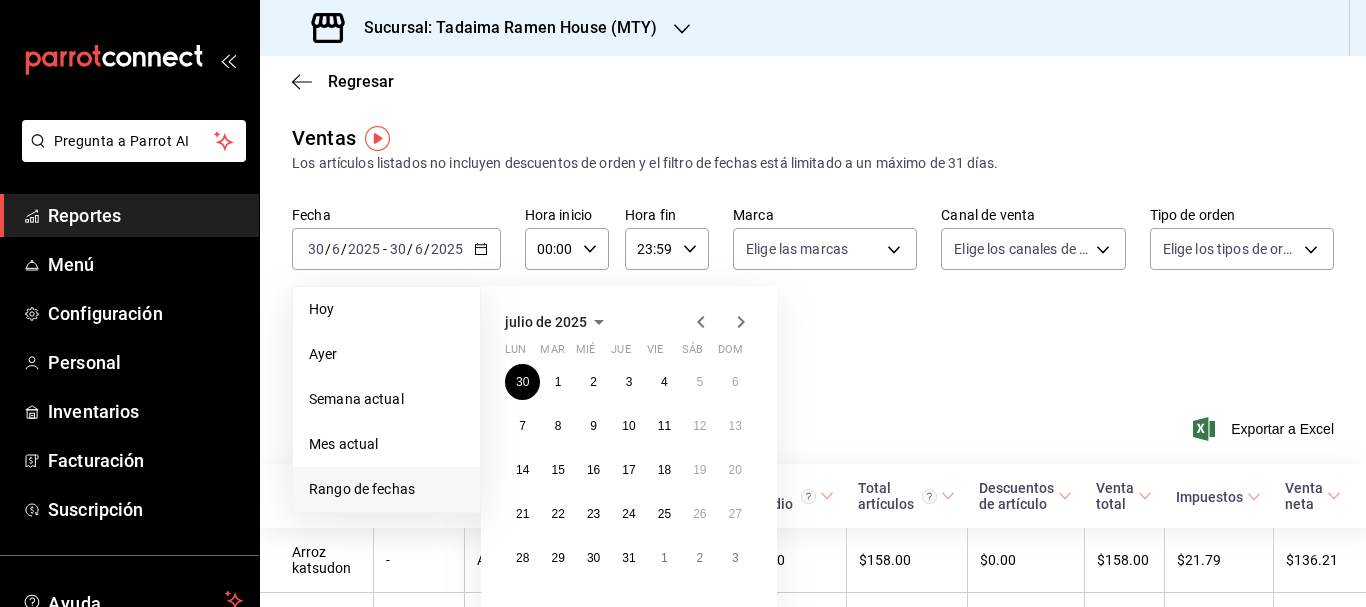 click 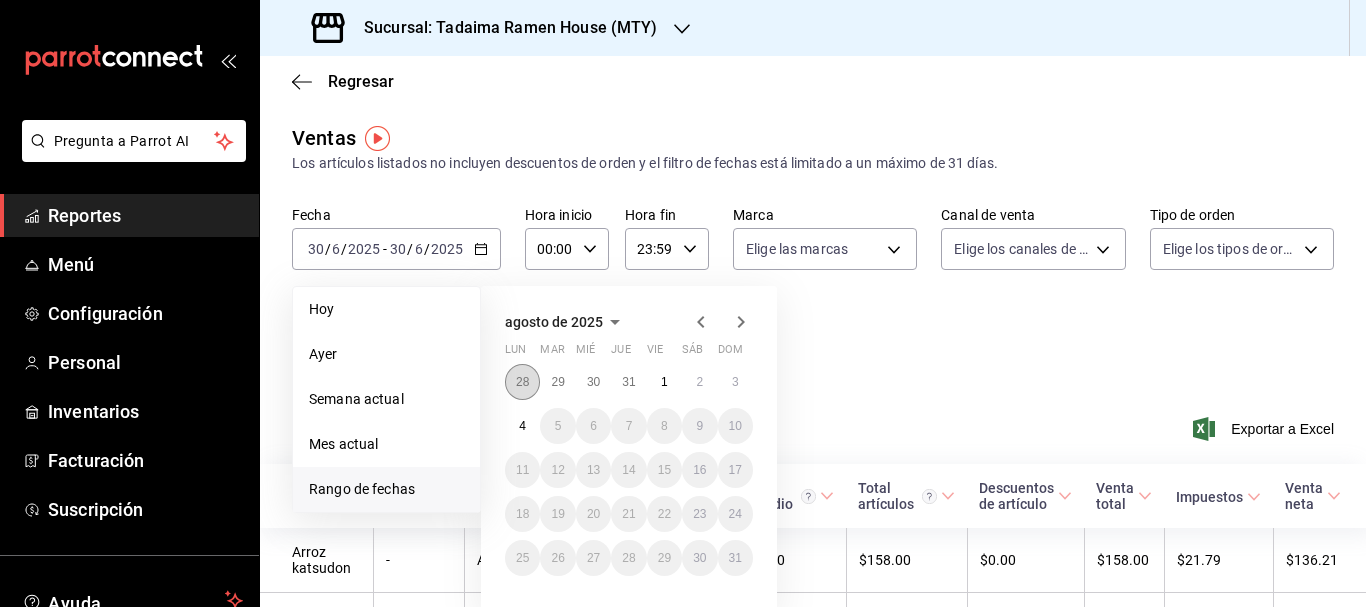 click on "28" at bounding box center [522, 382] 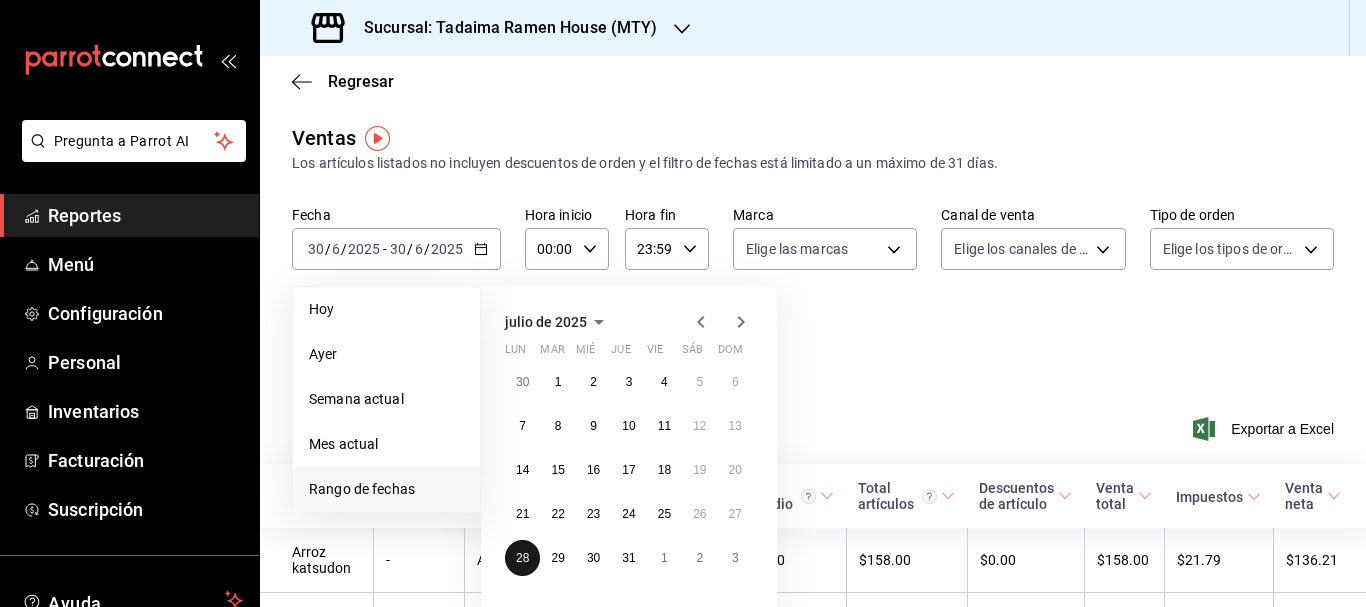 click on "28" at bounding box center (522, 558) 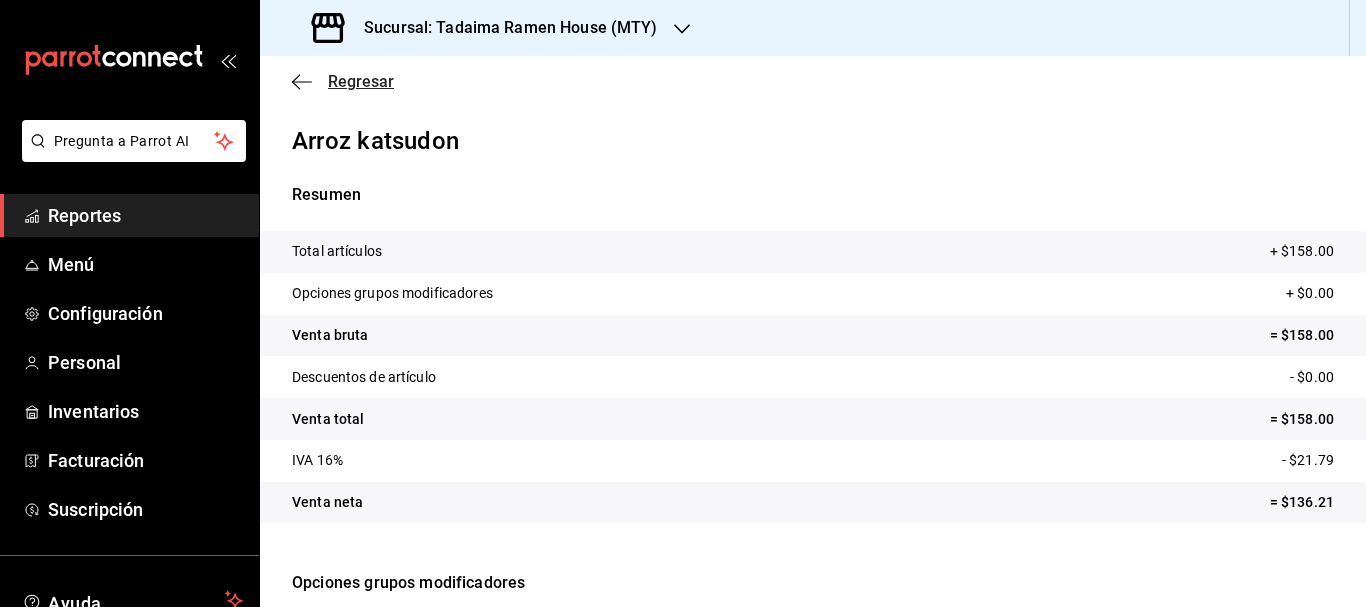 click 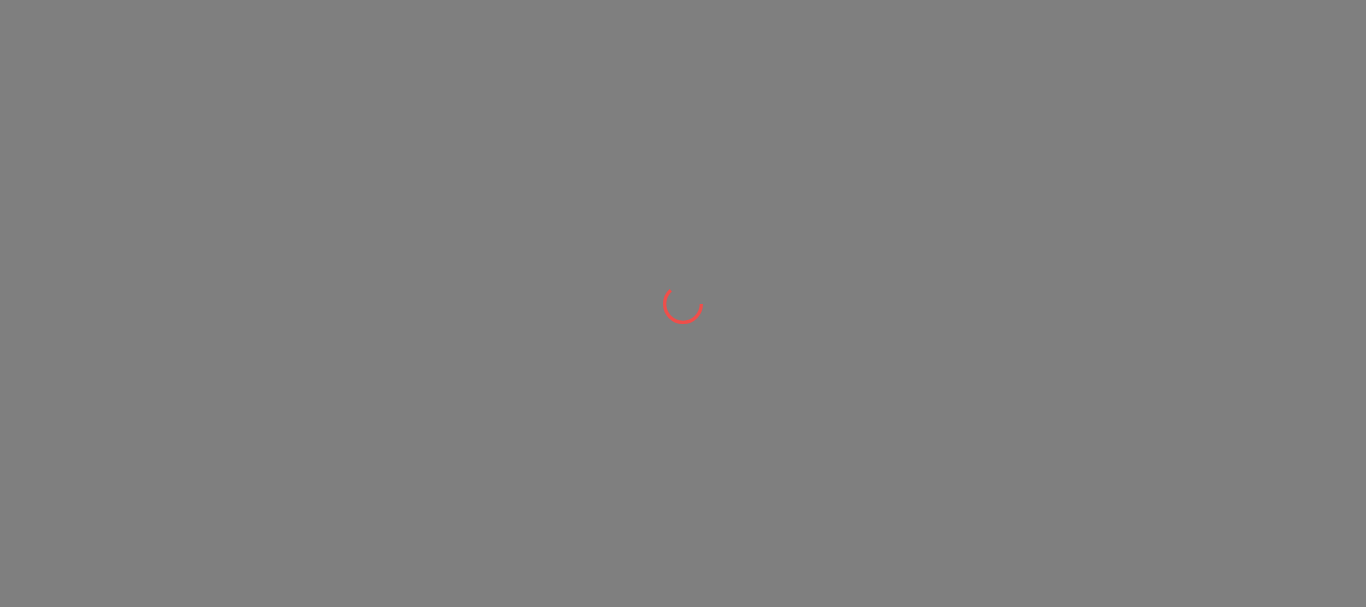 scroll, scrollTop: 0, scrollLeft: 0, axis: both 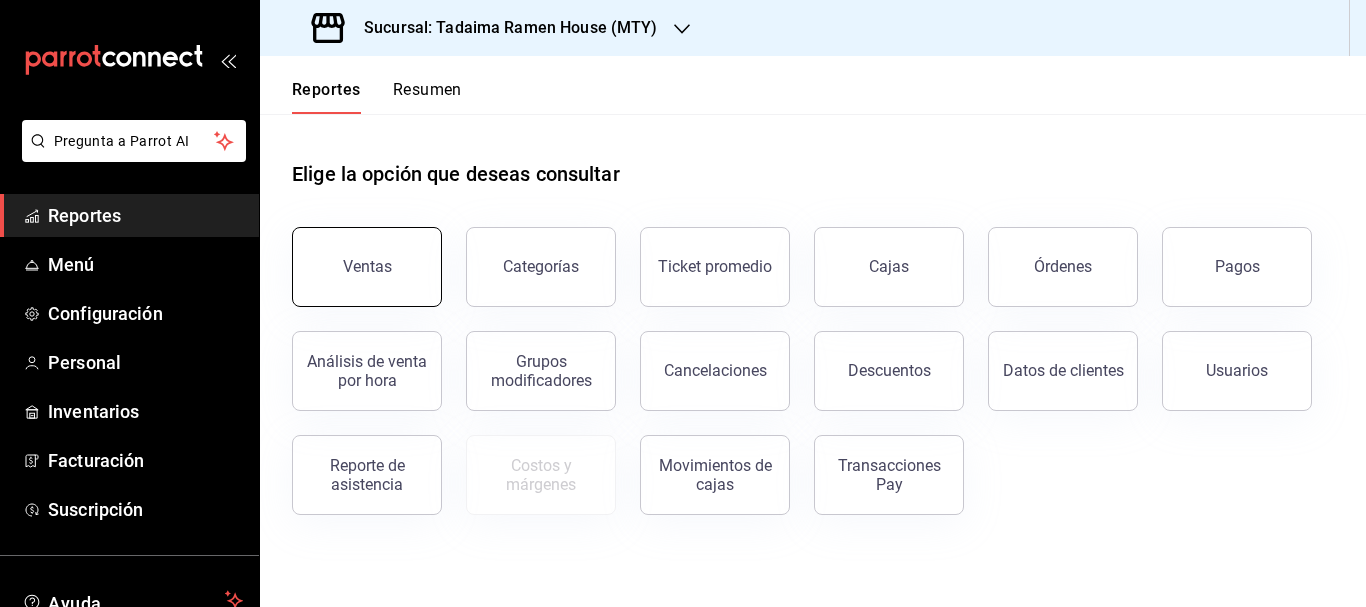 click on "Ventas" at bounding box center [367, 267] 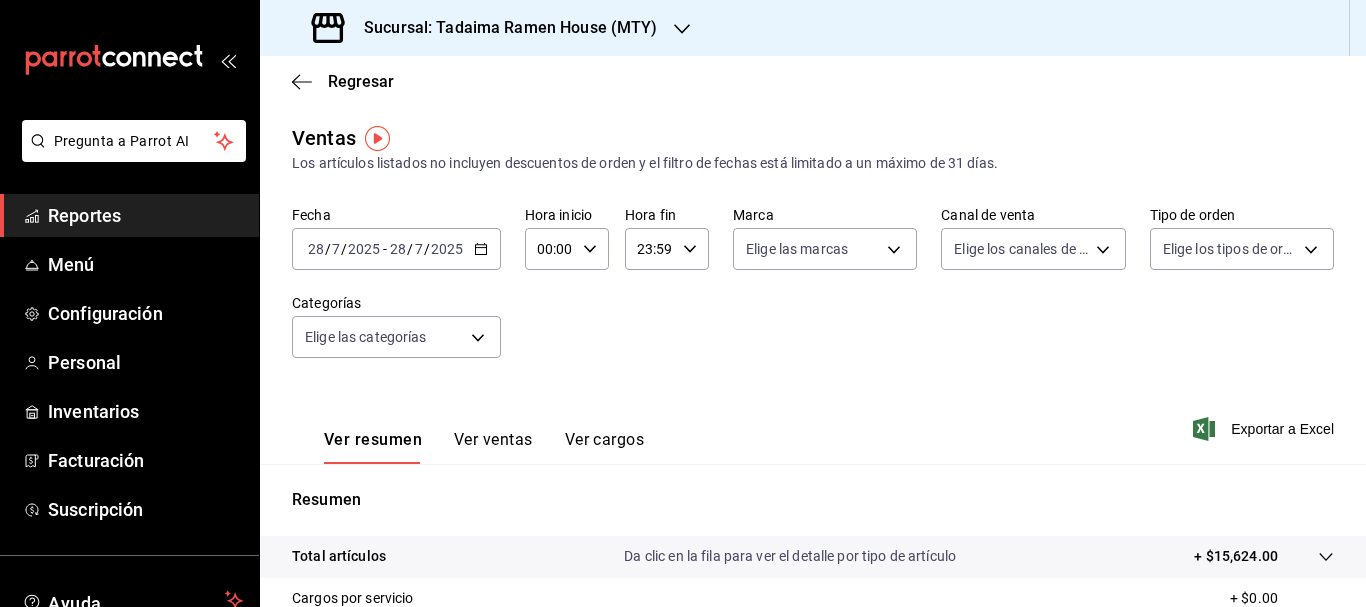 click on "2025-07-28 28 / 7 / 2025 - 2025-07-28 28 / 7 / 2025" at bounding box center [396, 249] 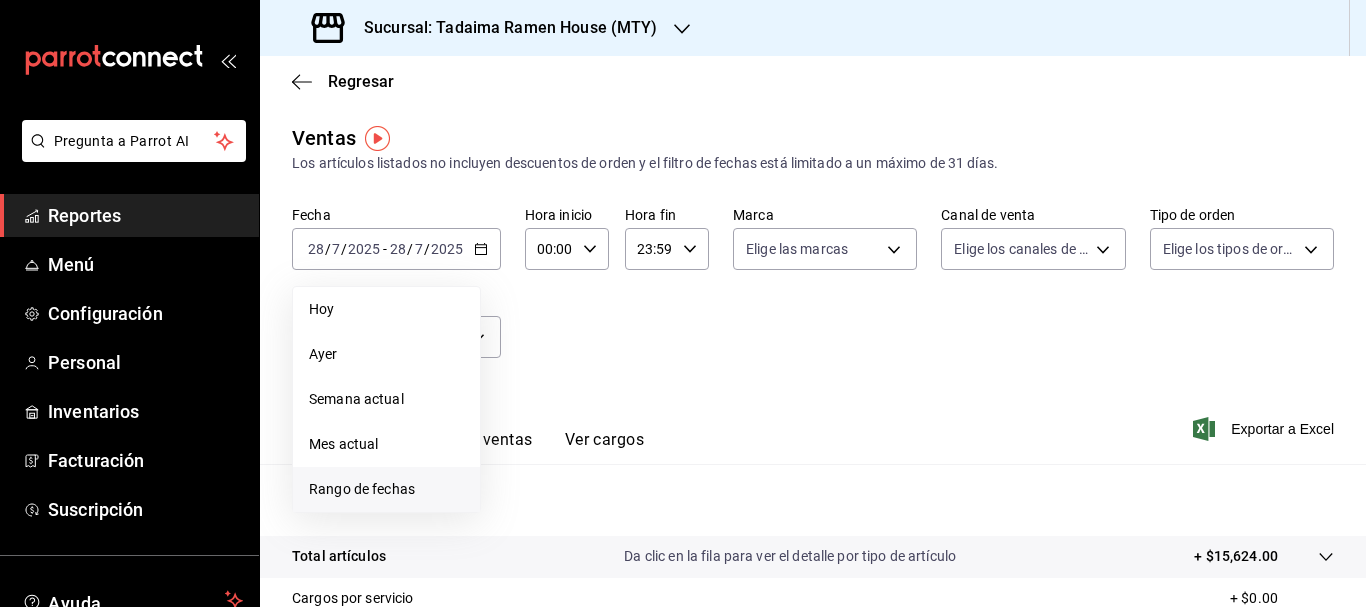 click on "Rango de fechas" at bounding box center [386, 489] 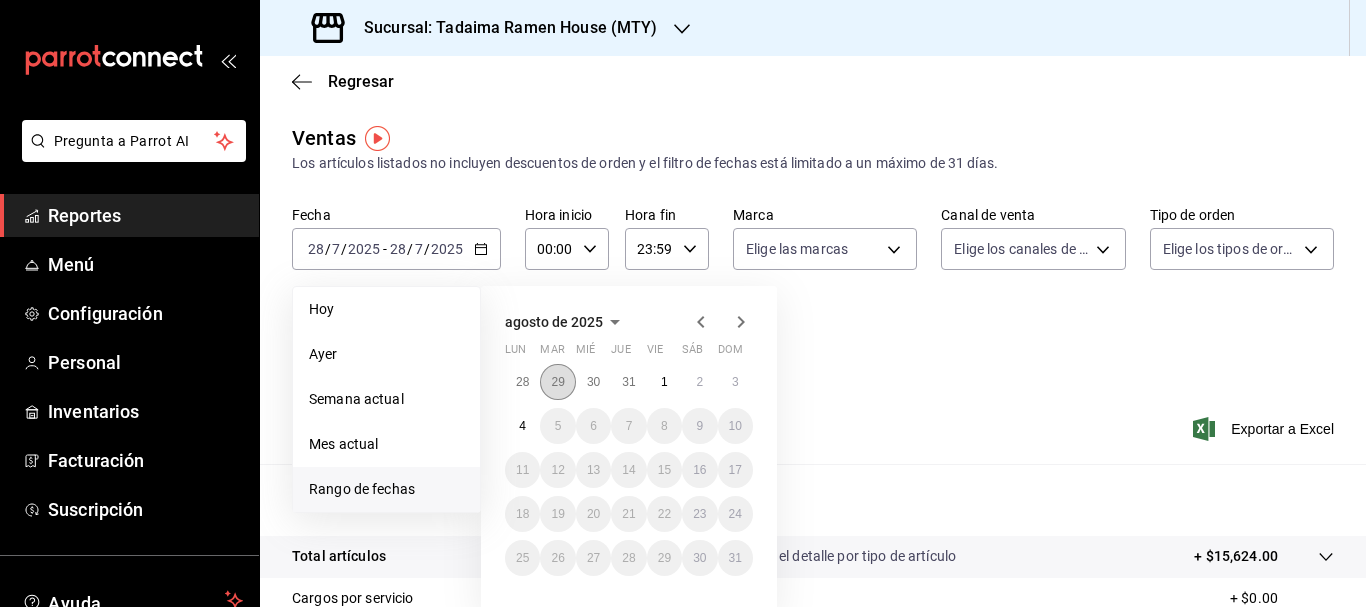 click on "29" at bounding box center (557, 382) 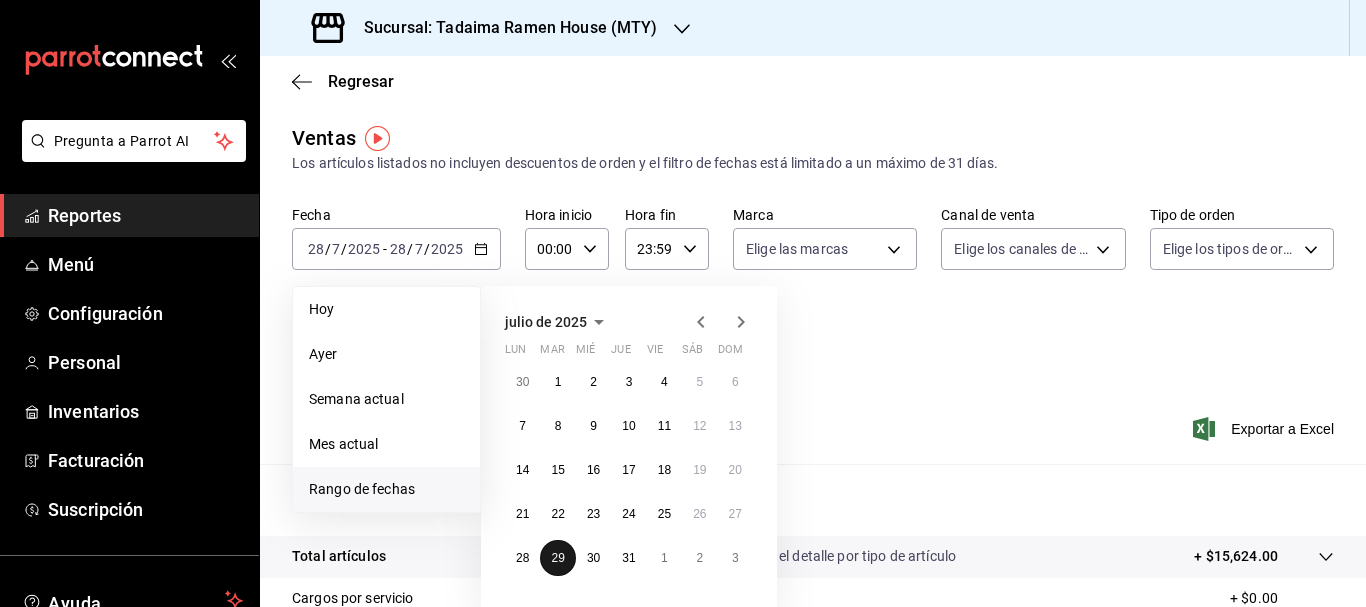click on "29" at bounding box center [557, 558] 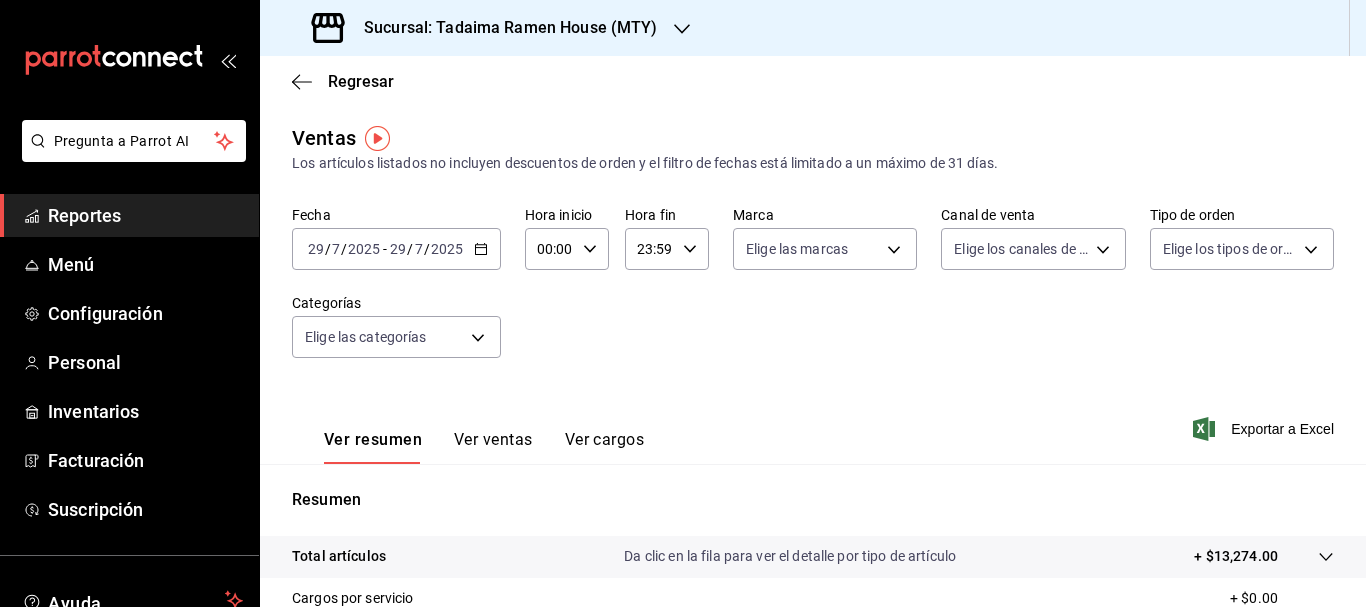 click on "Ver ventas" at bounding box center [493, 447] 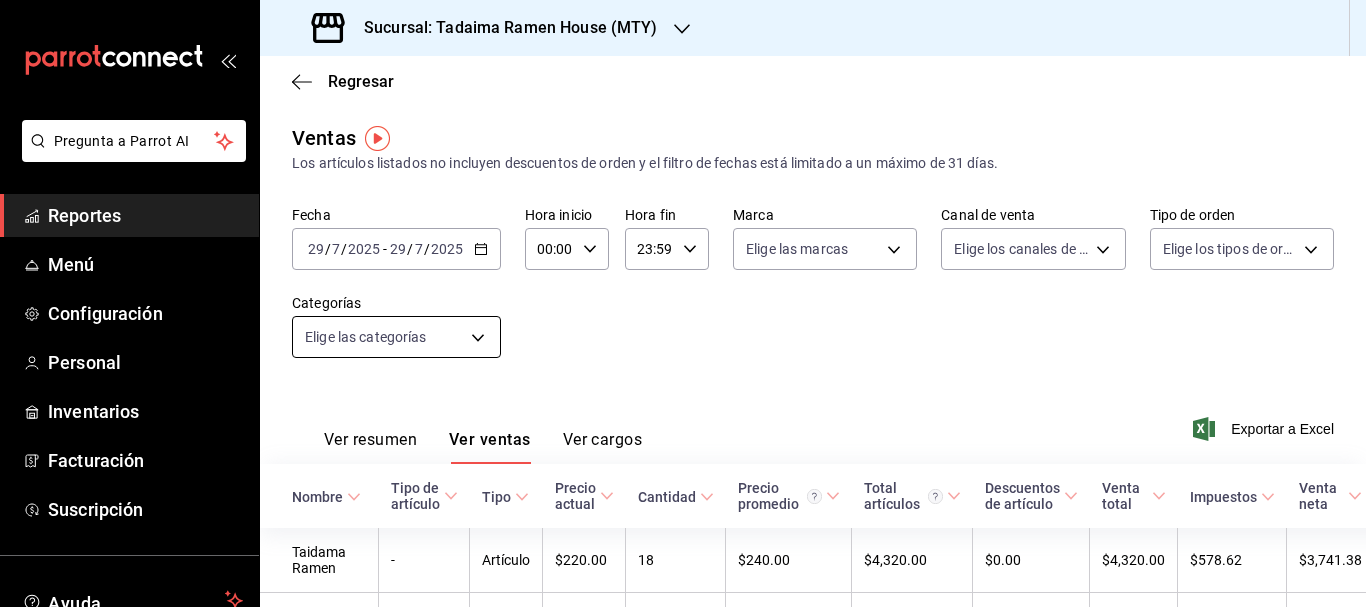 click on "Fecha 2025-07-29 29 / 7 / 2025 - 2025-07-29 29 / 7 / 2025 Hora inicio 00:00 Hora inicio Hora fin 23:59 Hora fin Marca Elige las marcas Canal de venta Elige los canales de venta Tipo de orden Elige los tipos de orden Categorías Elige las categorías Ver resumen Ver ventas Ver cargos Exportar a Excel Nombre Tipo de artículo Tipo Precio actual Cantidad Precio promedio   Total artículos   Descuentos de artículo Venta total Impuestos Venta neta Taidama Ramen - Artículo $220.00 18 $240.00 $4,320.00 $0.00 $4,320.00 $578.62 $3,741.38 Tonkotsu Ramen - Artículo $210.00 7 $227.14 $1,590.00 $0.00 $1,590.00 $219.31 $1,370.69 Ebi Ramen - Artículo $170.00 8 $0.00" at bounding box center (683, 303) 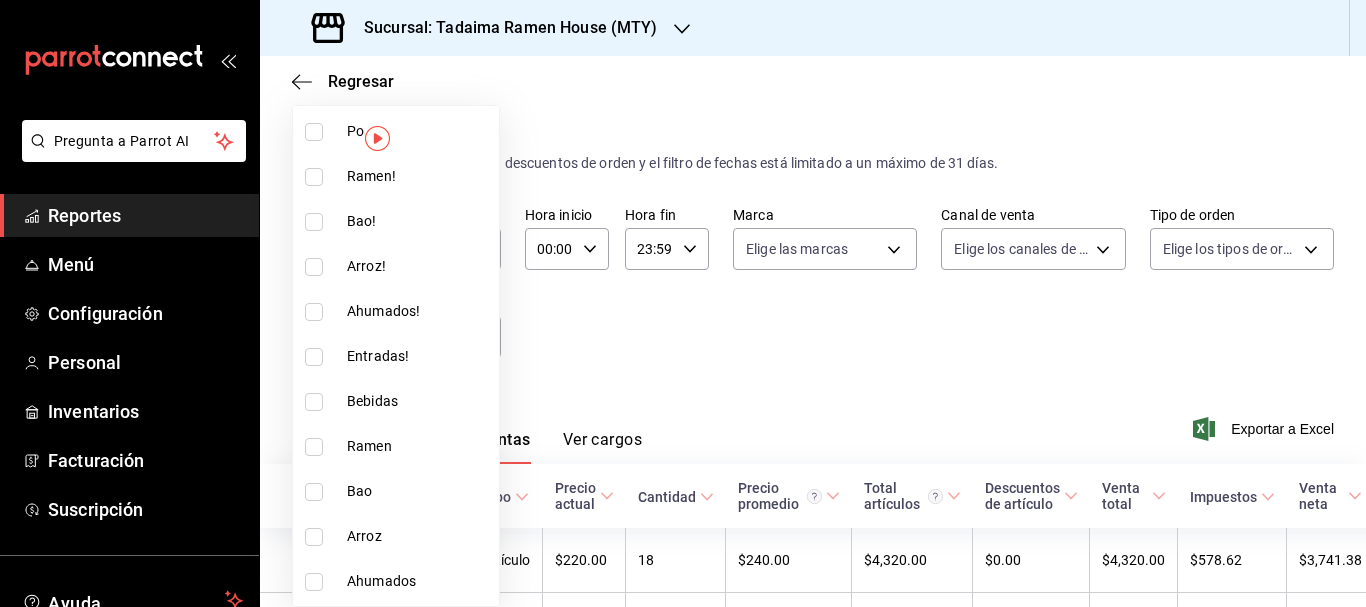 scroll, scrollTop: 301, scrollLeft: 0, axis: vertical 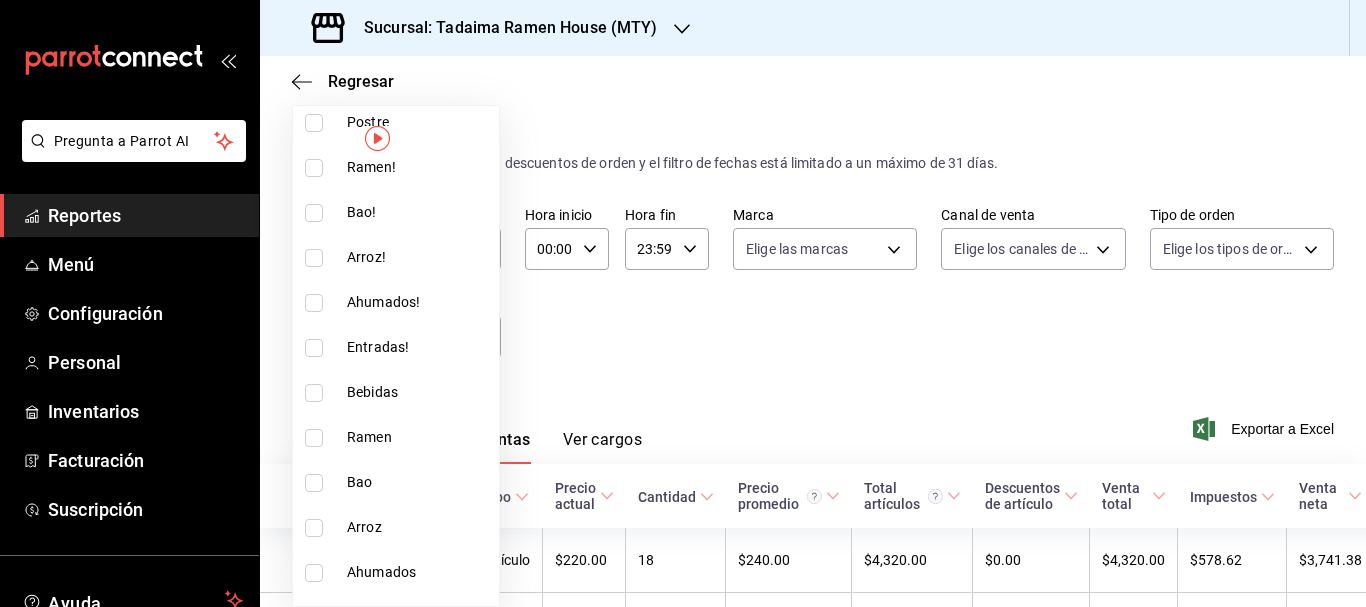 click at bounding box center [314, 258] 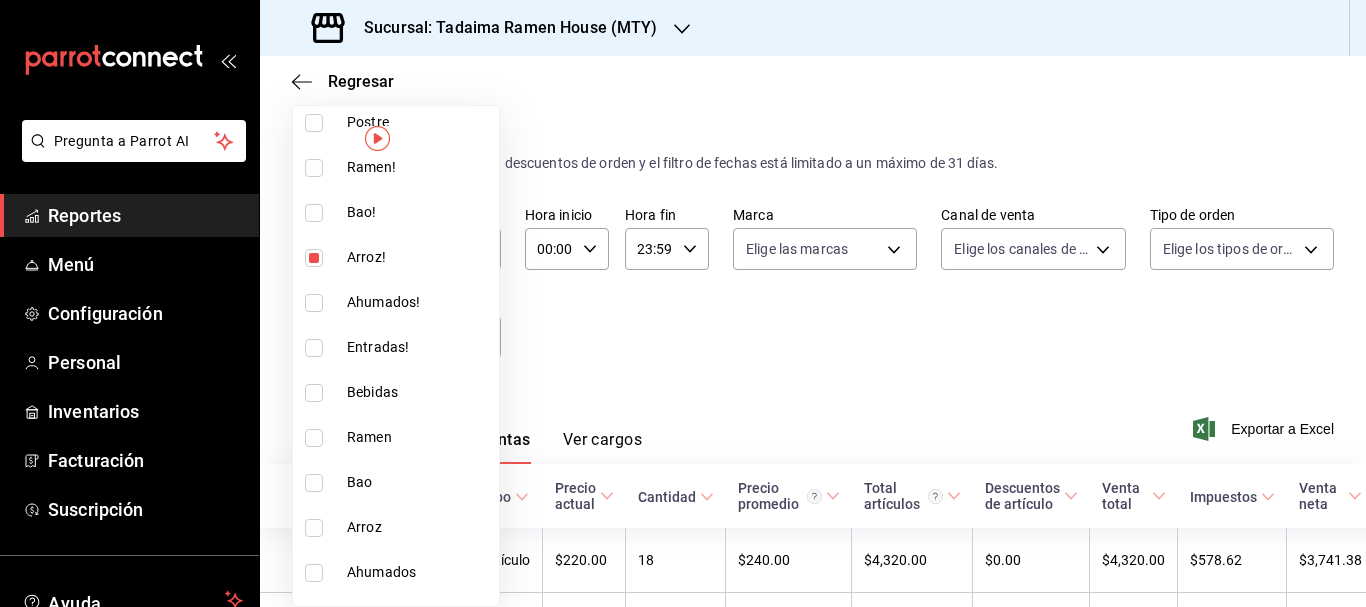 type on "1a74f998-588c-47ff-9026-520a0acb9817" 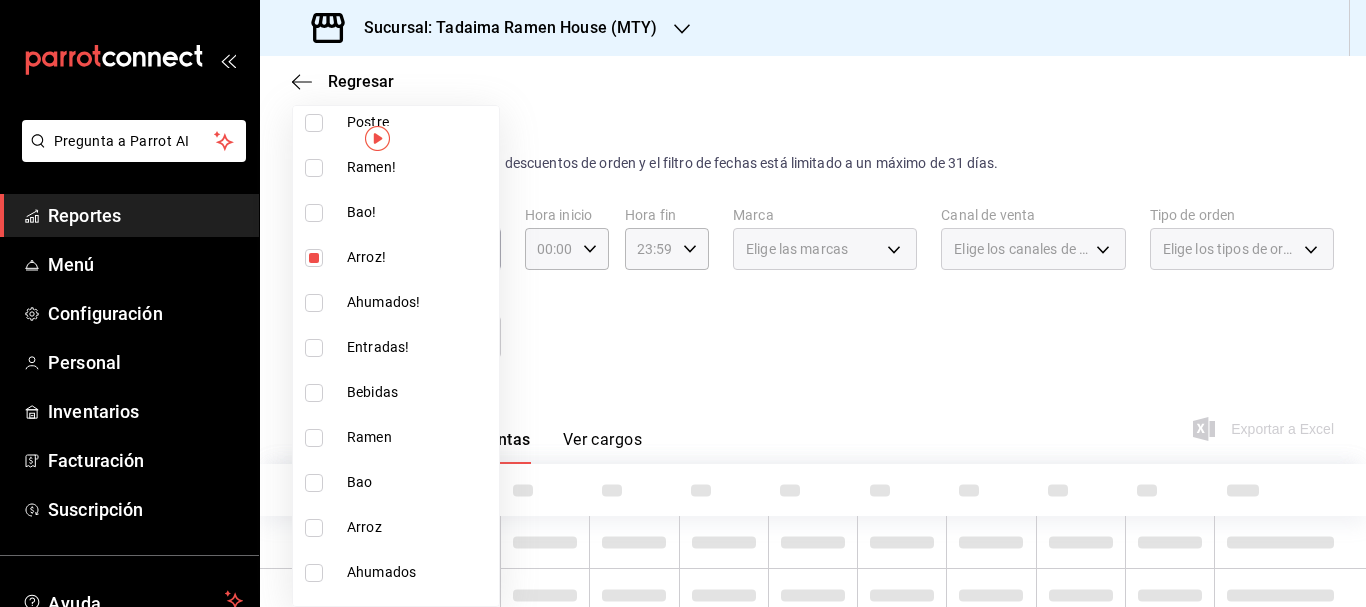 click at bounding box center [314, 528] 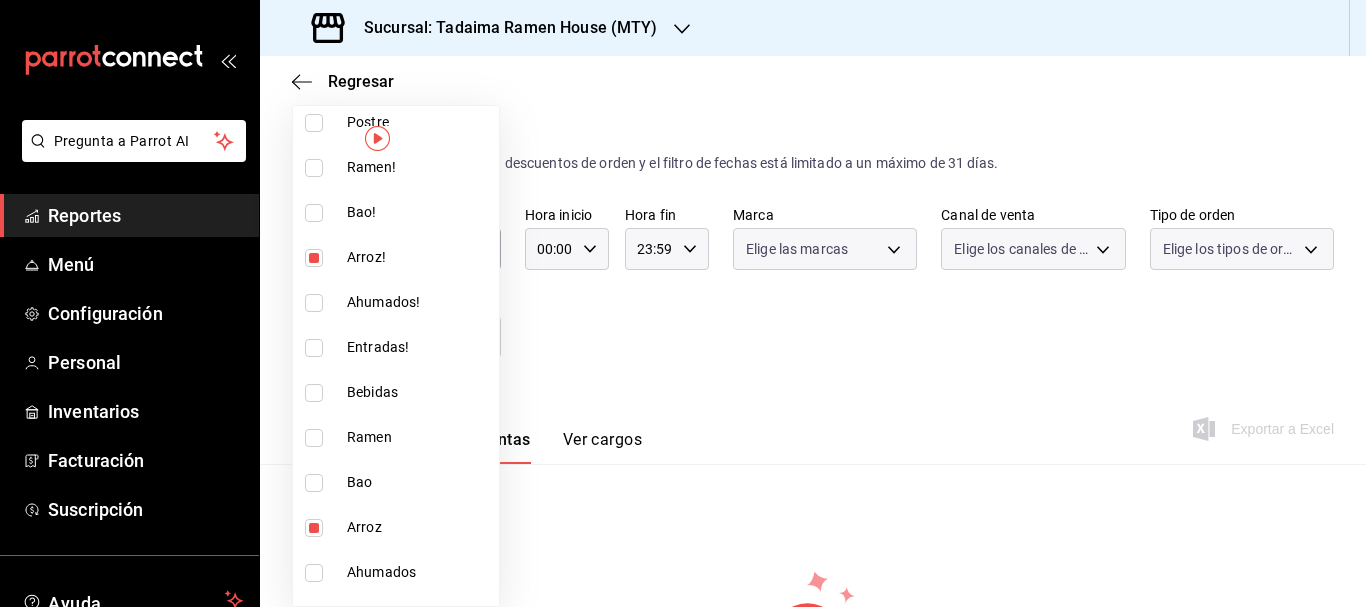 type on "[UUID],[UUID]" 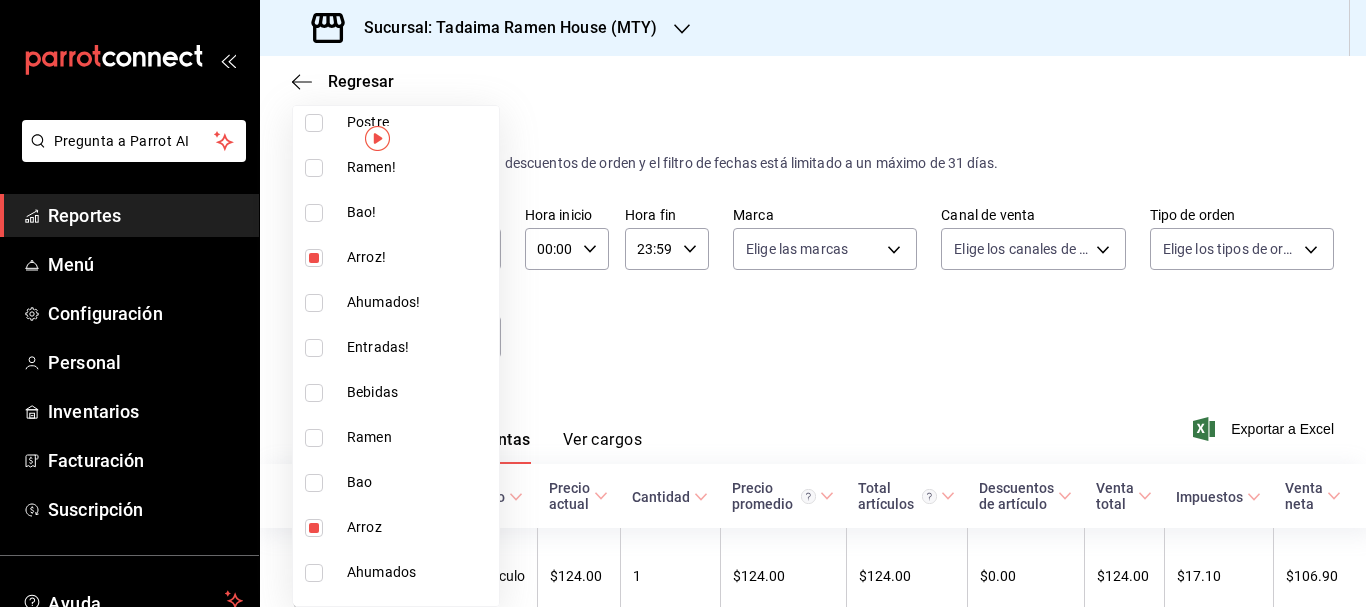 click at bounding box center (683, 303) 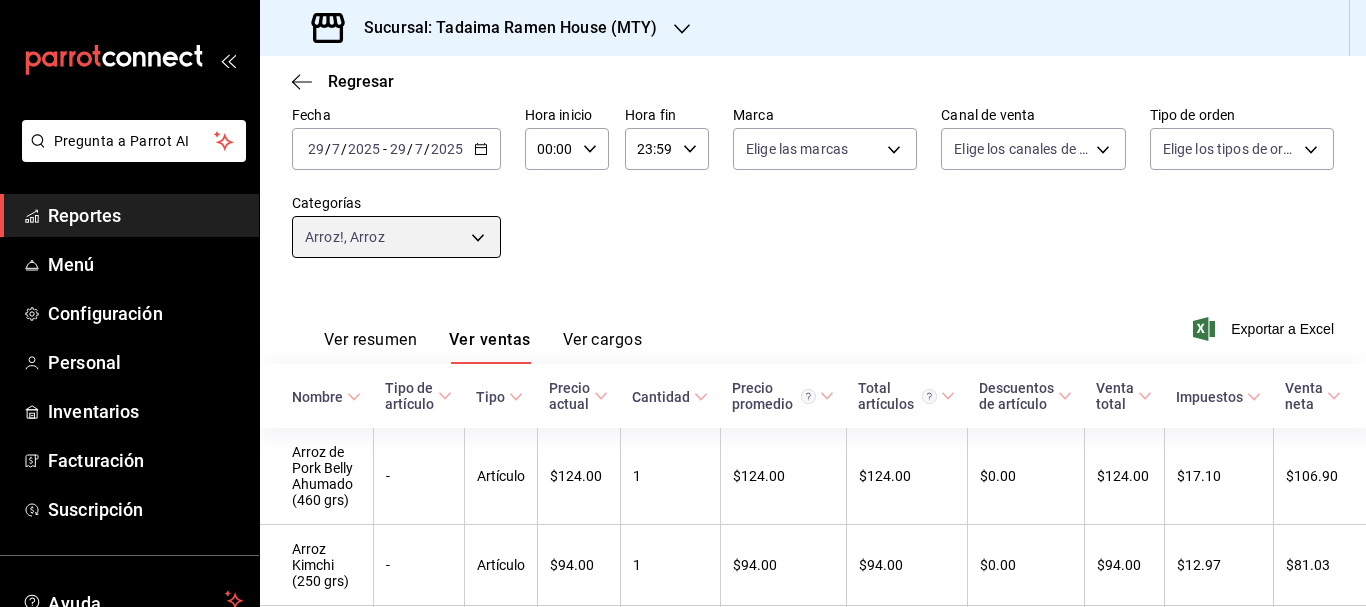 scroll, scrollTop: 128, scrollLeft: 0, axis: vertical 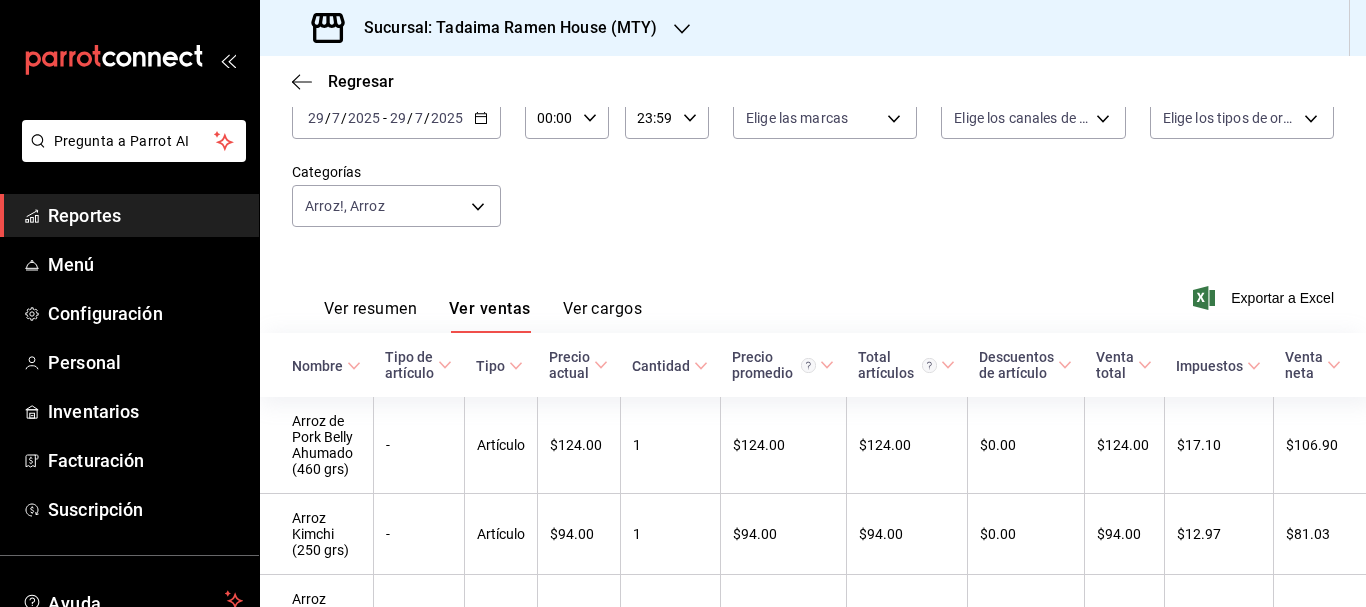 click 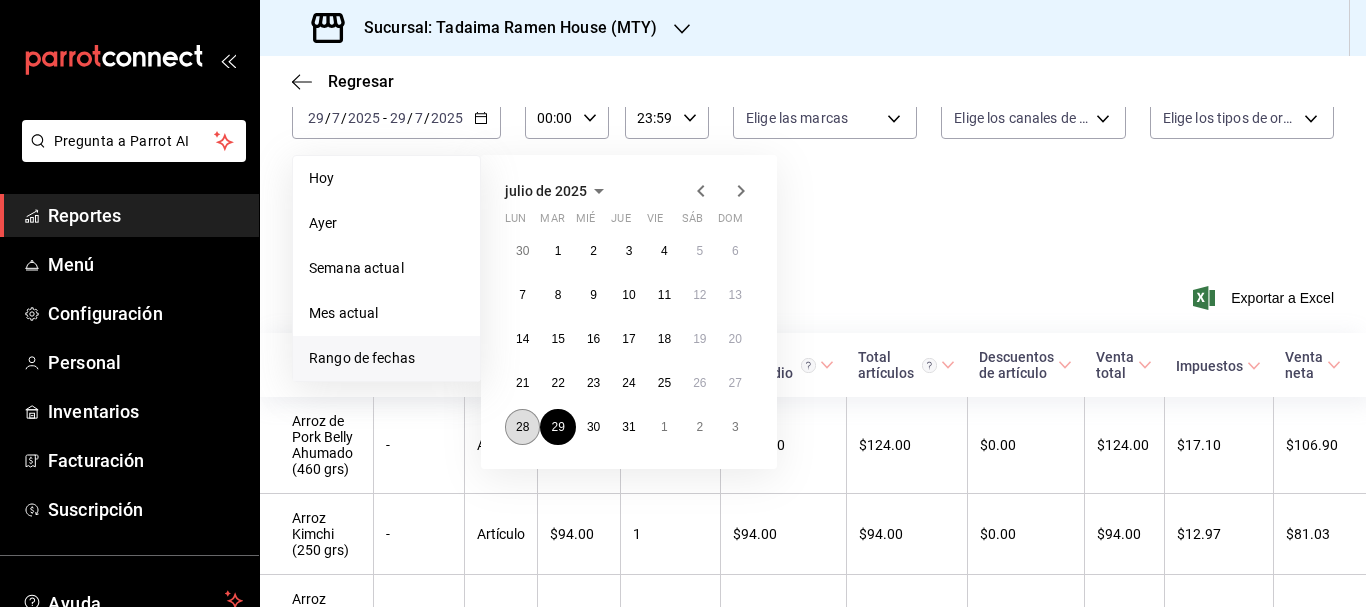 click on "28" at bounding box center [522, 427] 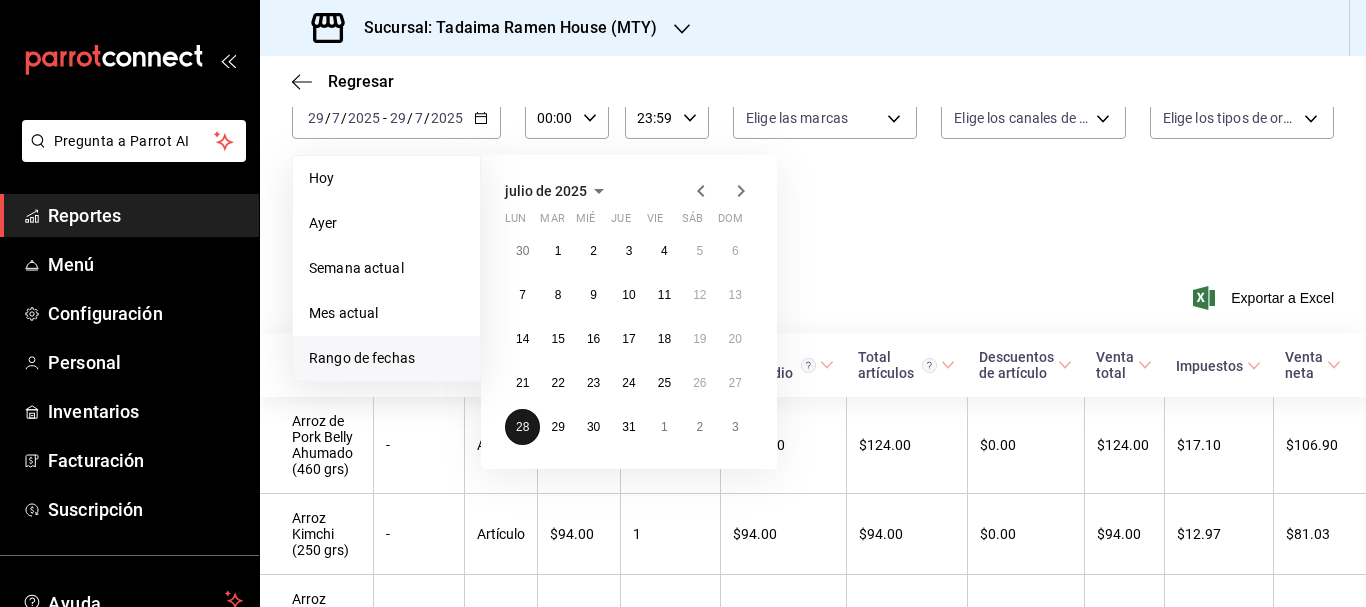 click on "28" at bounding box center (522, 427) 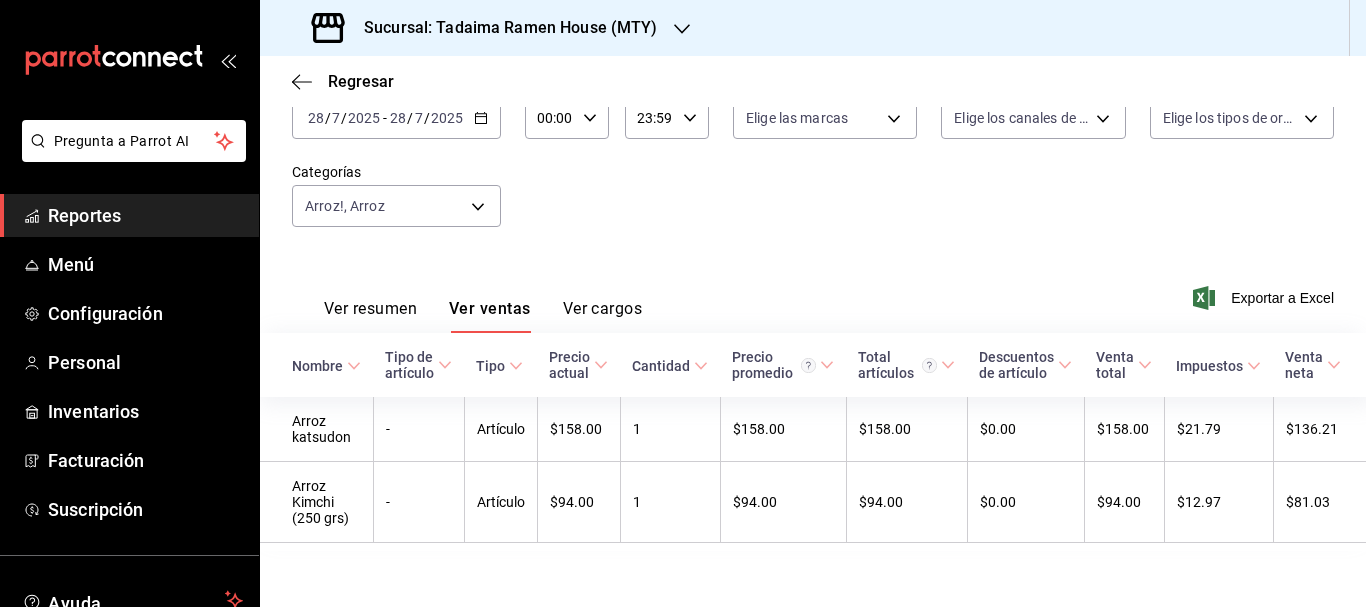 click 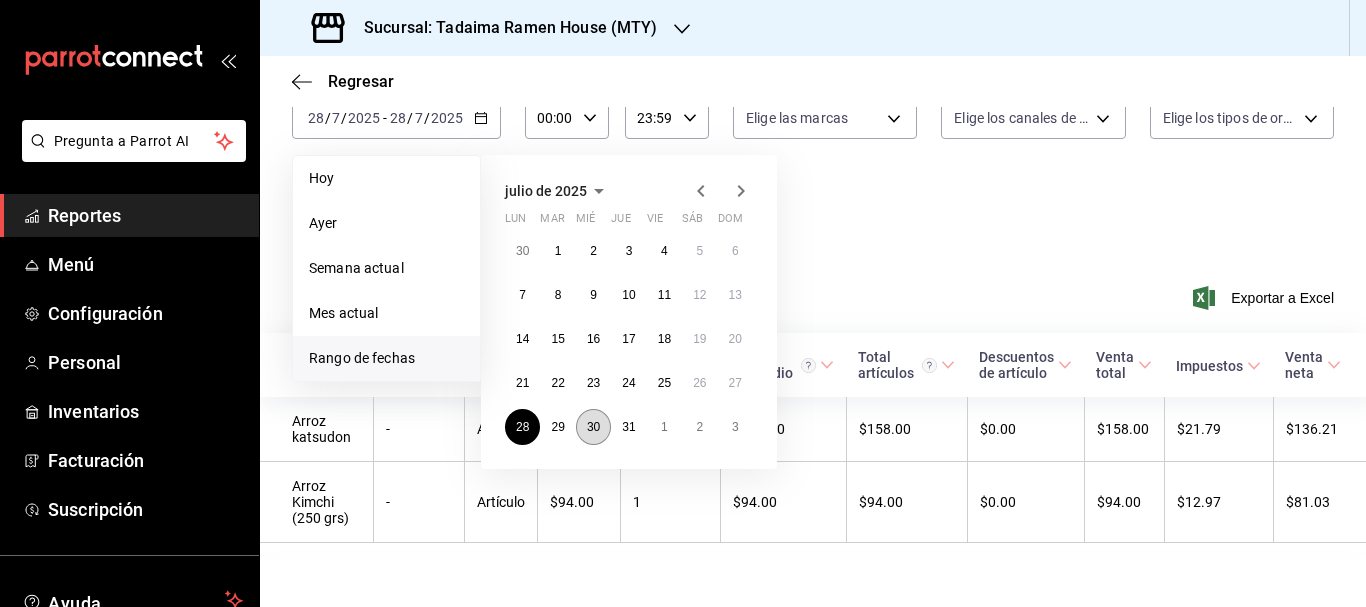 click on "30" at bounding box center [593, 427] 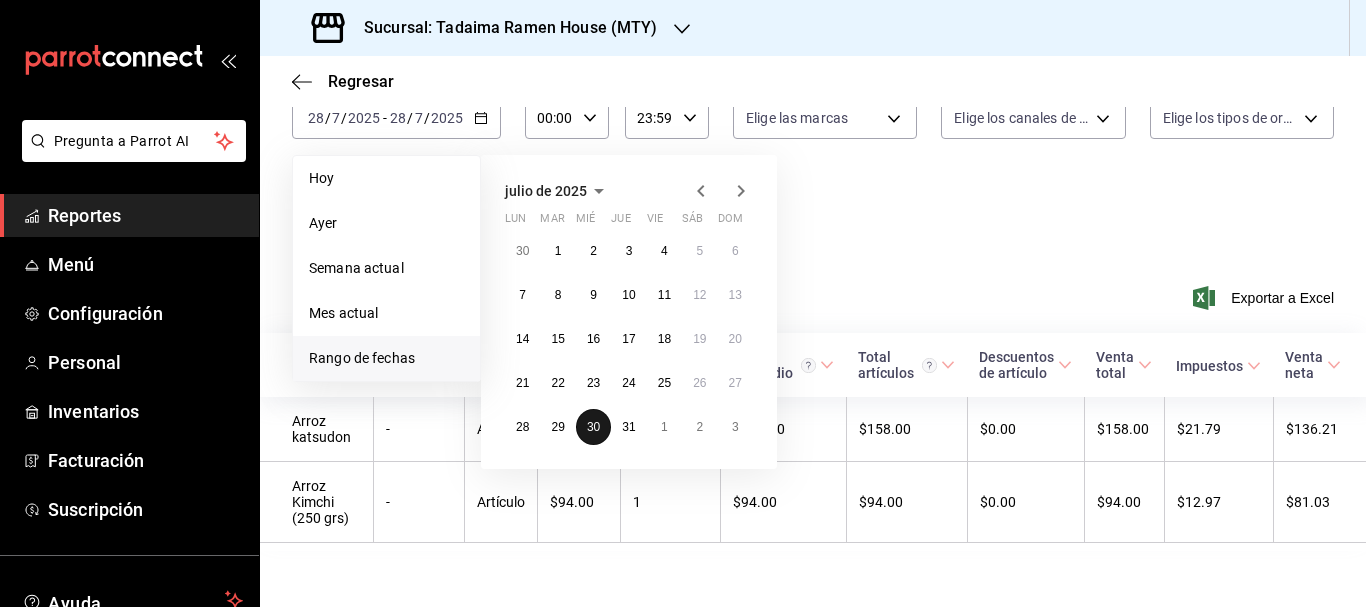 click on "30" at bounding box center (593, 427) 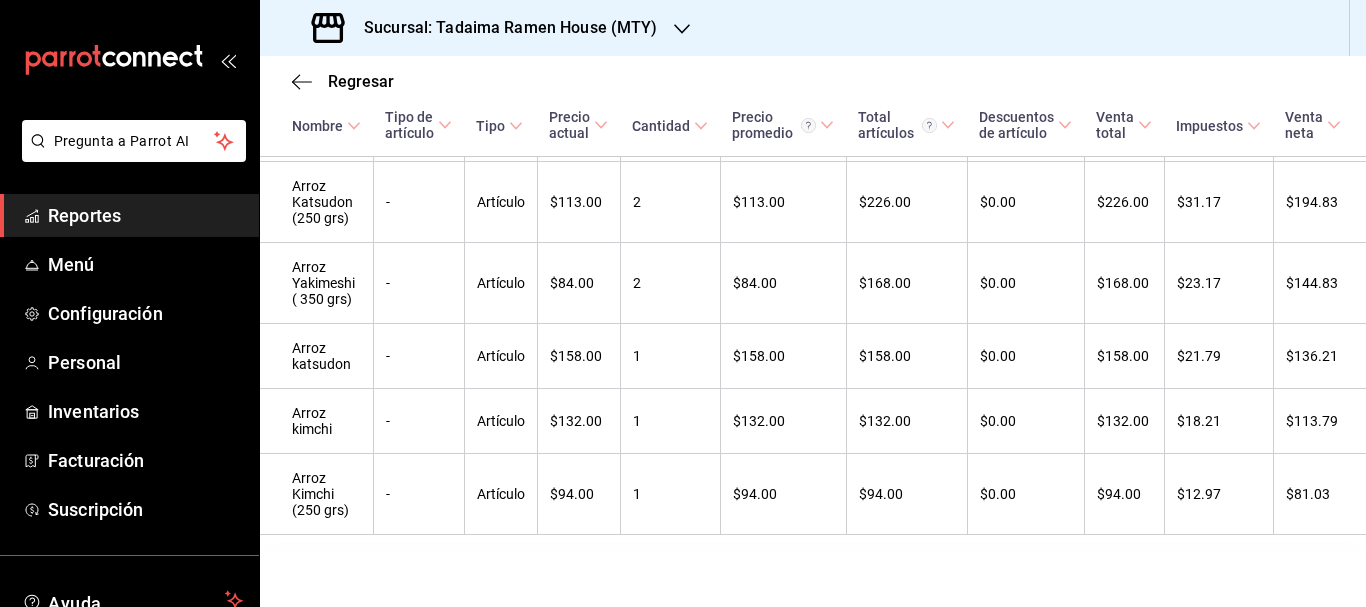 scroll, scrollTop: 526, scrollLeft: 0, axis: vertical 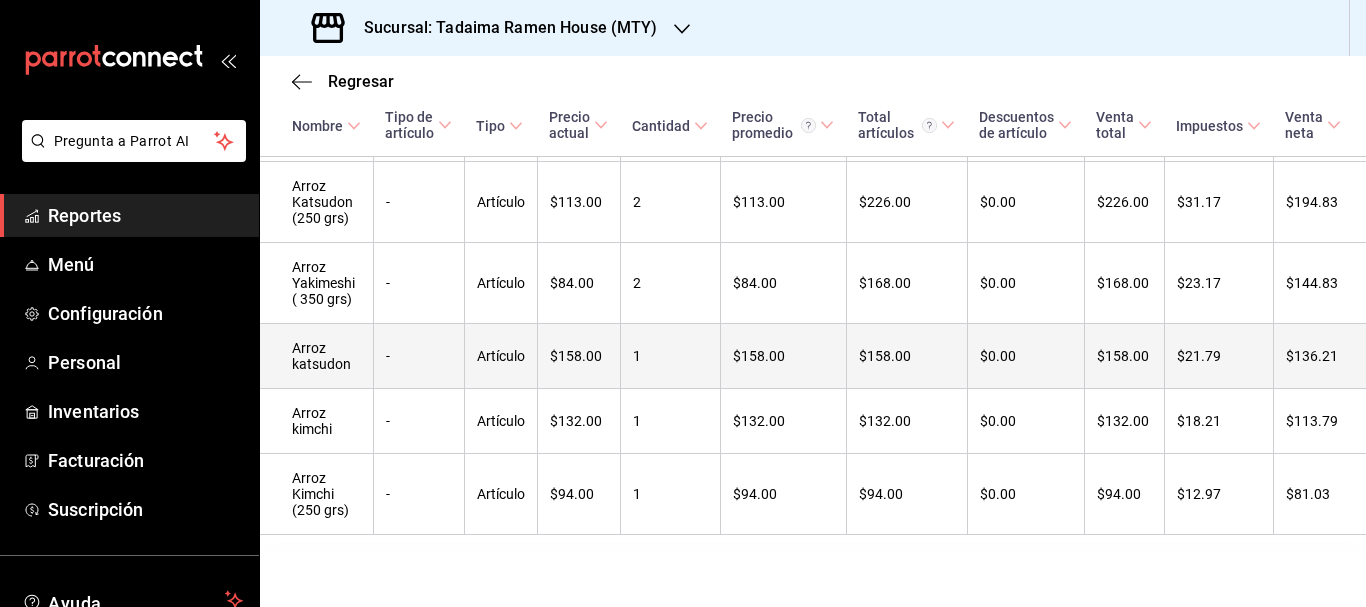 click on "$0.00" at bounding box center [1025, 356] 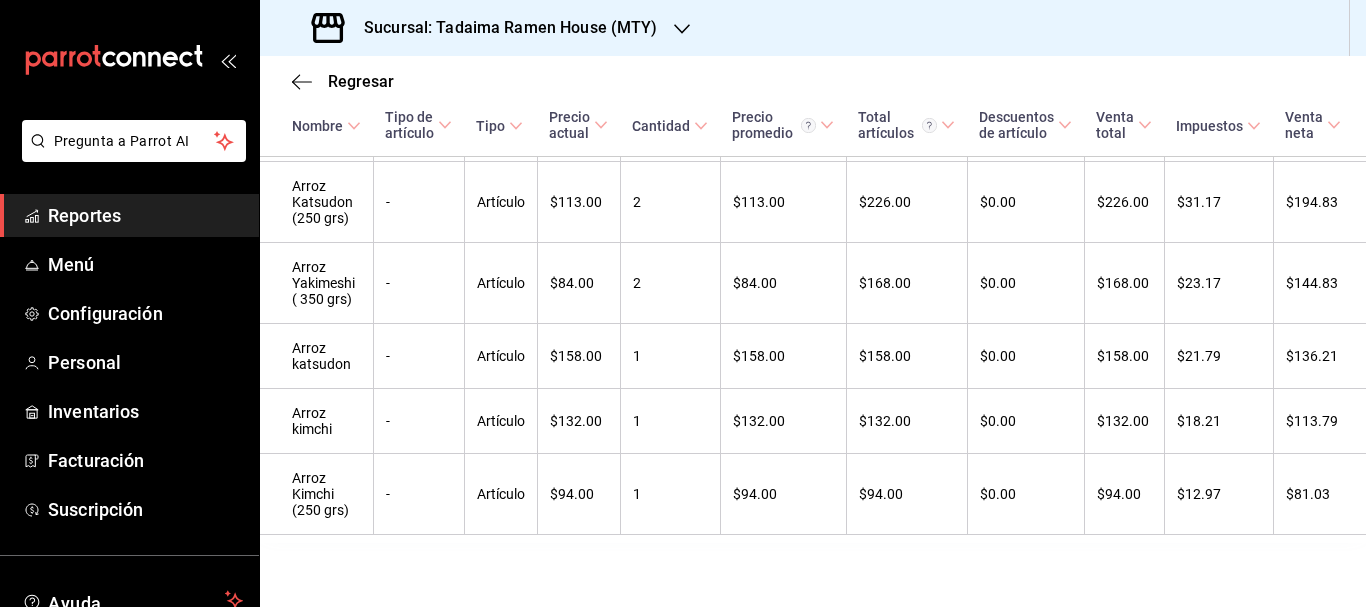 click on "Pregunta a Parrot AI Reportes   Menú   Configuración   Personal   Inventarios   Facturación   Suscripción   Ayuda Recomienda Parrot   multiuser [PERSON]   Sugerir nueva función   Sucursal: [BUSINESS_NAME] ([LOCATION]) Regresar Ventas Los artículos listados no incluyen descuentos de orden y el filtro de fechas está limitado a un máximo de 31 días. Fecha [DATE] [DATE] - [DATE] [DATE] Hora inicio [TIME] Hora inicio Hora fin [TIME] Hora fin Marca Elige las marcas Canal de venta Elige los canales de venta Tipo de orden Elige los tipos de orden Categorías Arroz!, Arroz [UUID],[UUID],[UUID] Ver resumen Ver ventas Ver cargos Exportar a Excel Nombre Tipo de artículo Tipo Precio actual Cantidad Precio promedio   Total artículos   Descuentos de artículo Venta total Impuestos Venta neta Arroz de Pork Belly Ahumado (460 grs) - Artículo [PRICE] [NUMBER] [PRICE] [PRICE] [PRICE] [PRICE] Arroz Katsudon (250 grs) - Artículo [PRICE]" at bounding box center [683, 303] 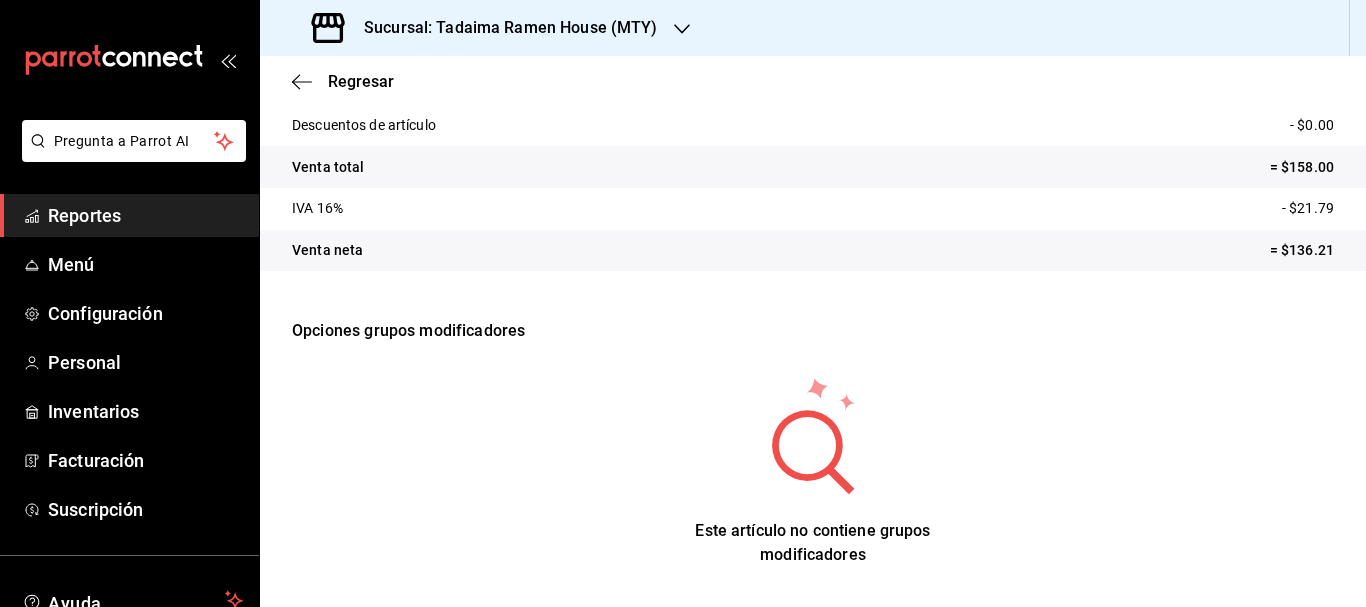 scroll, scrollTop: 0, scrollLeft: 0, axis: both 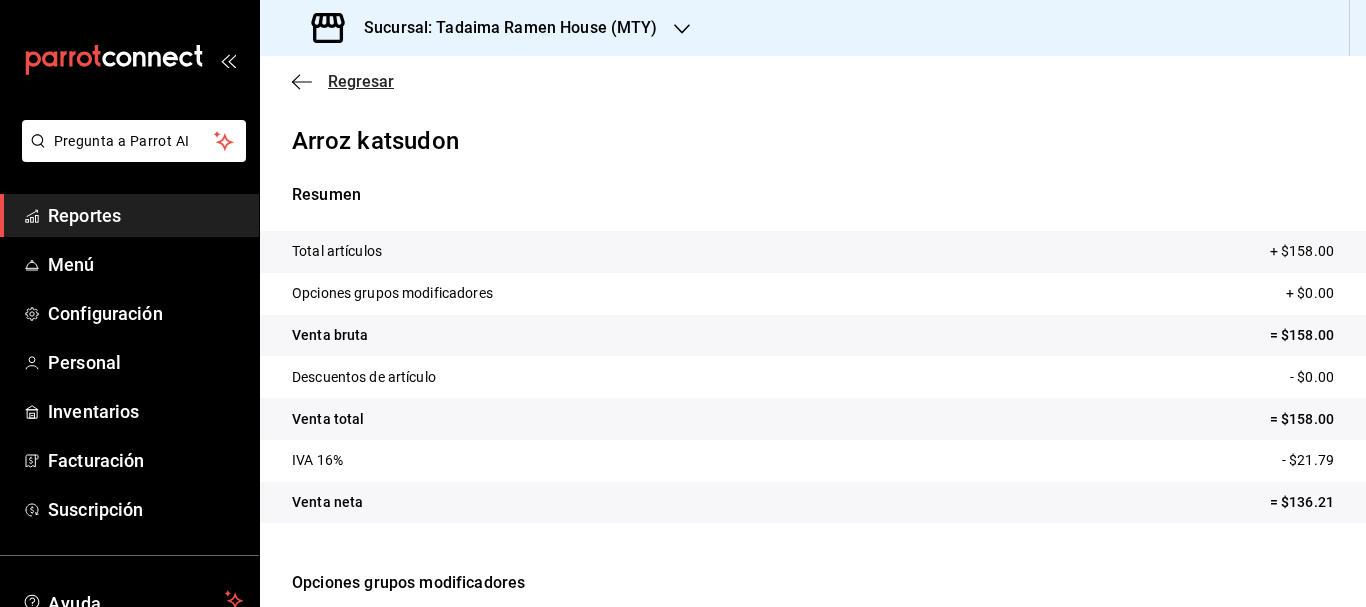 click on "Regresar" at bounding box center (343, 81) 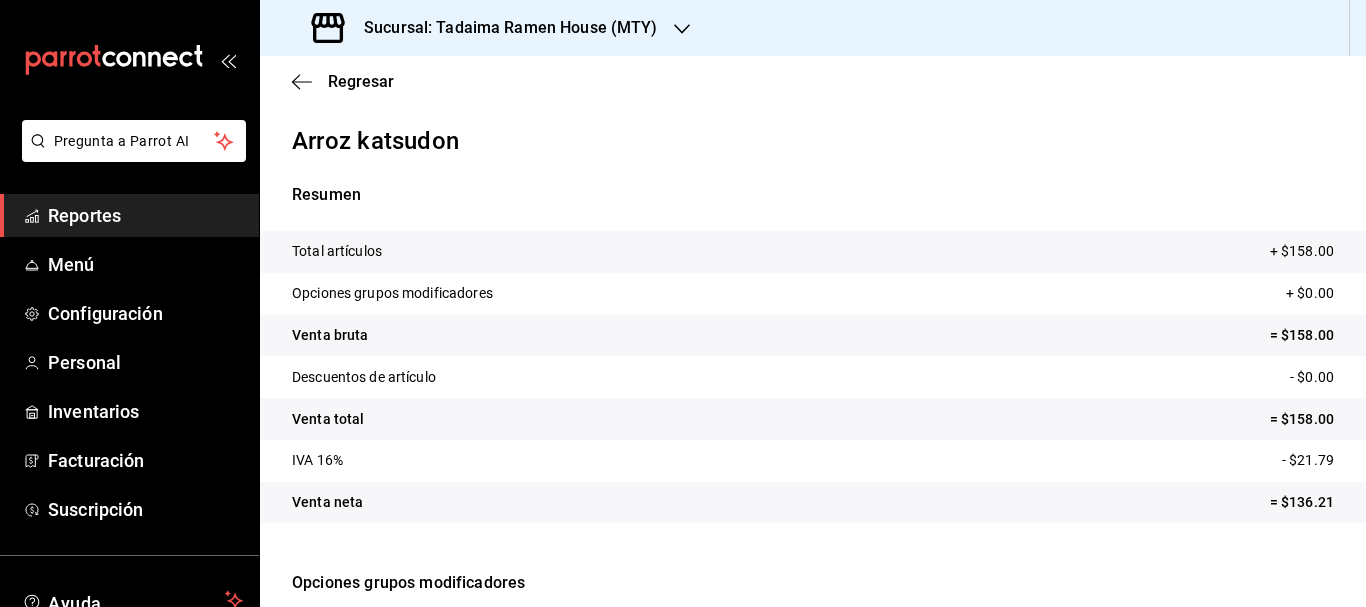 drag, startPoint x: 33, startPoint y: 0, endPoint x: 531, endPoint y: 421, distance: 652.1081 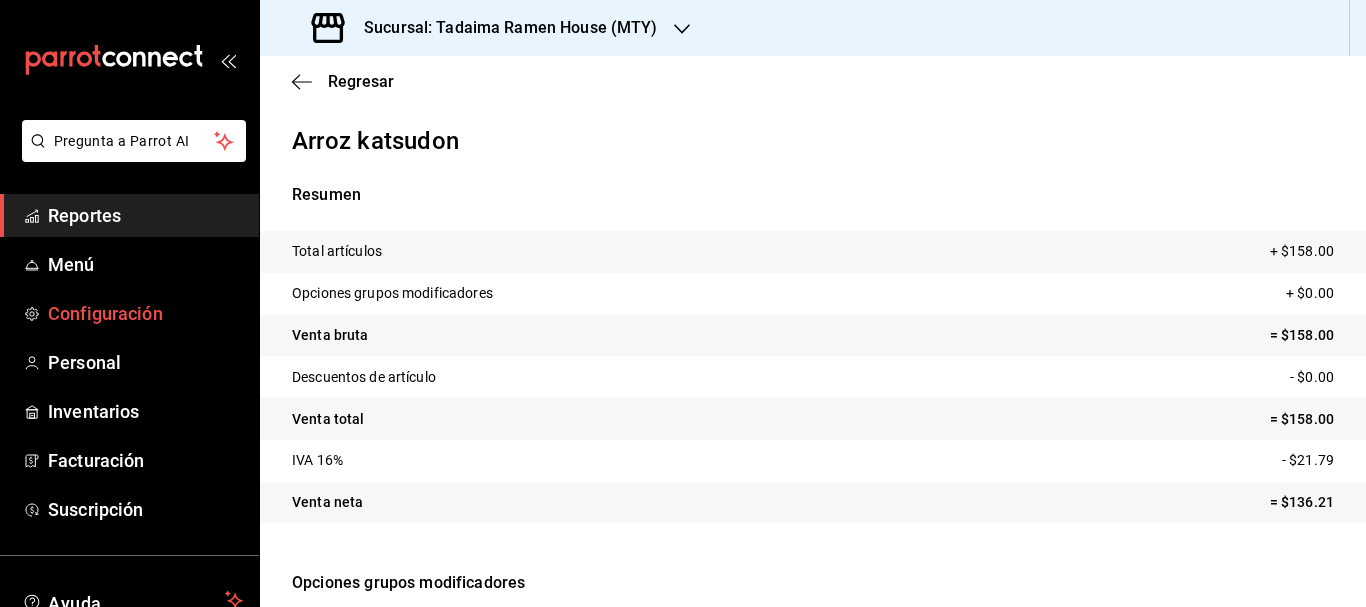 drag, startPoint x: 531, startPoint y: 421, endPoint x: 245, endPoint y: 298, distance: 311.3278 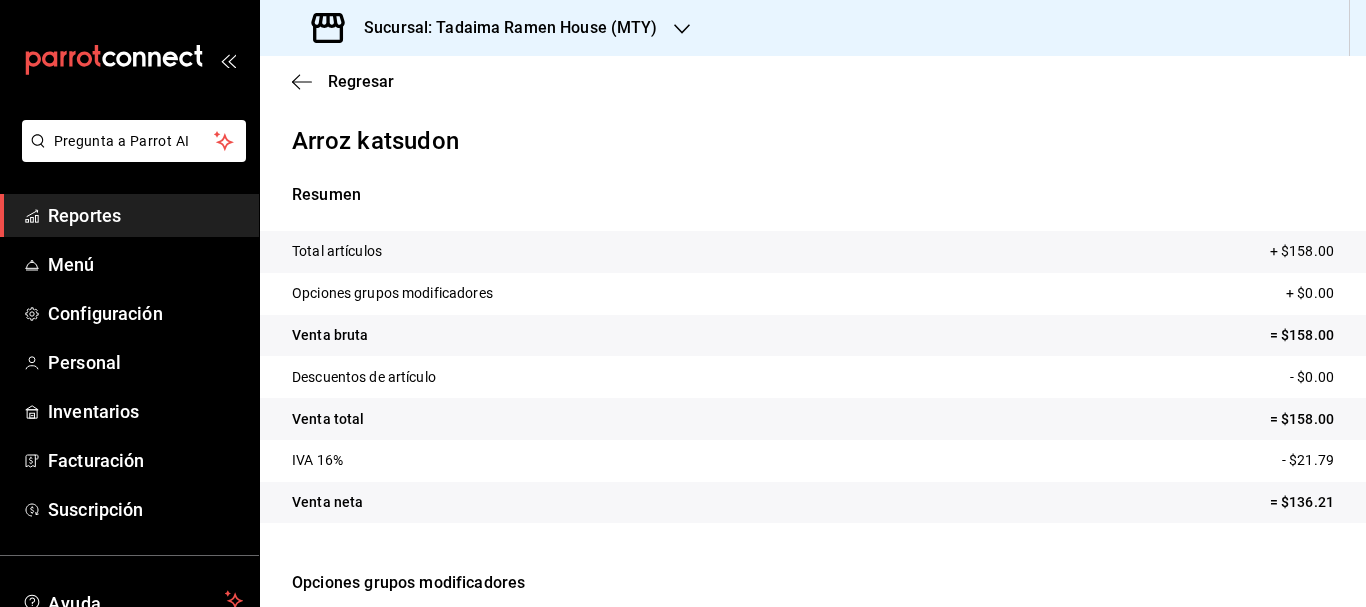 click on "Venta bruta = $158.00" at bounding box center [813, 336] 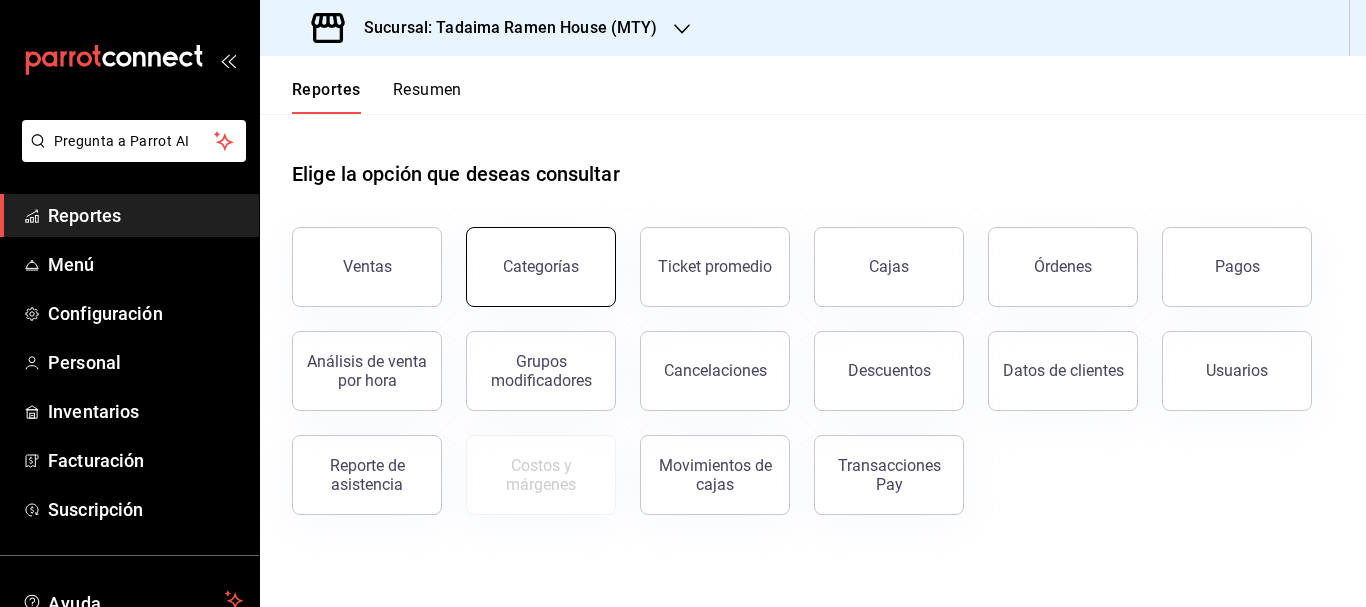 click on "Categorías" at bounding box center (541, 266) 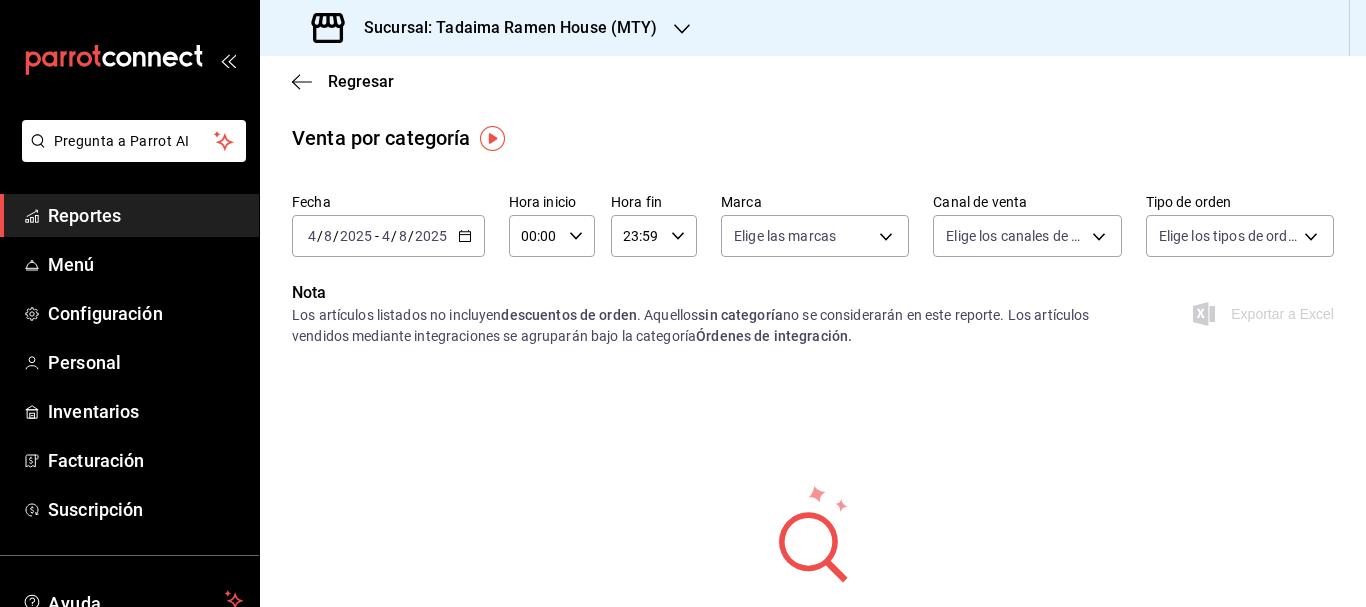 click on "2025-08-04 4 / 8 / 2025 - 2025-08-04 4 / 8 / 2025" at bounding box center [388, 236] 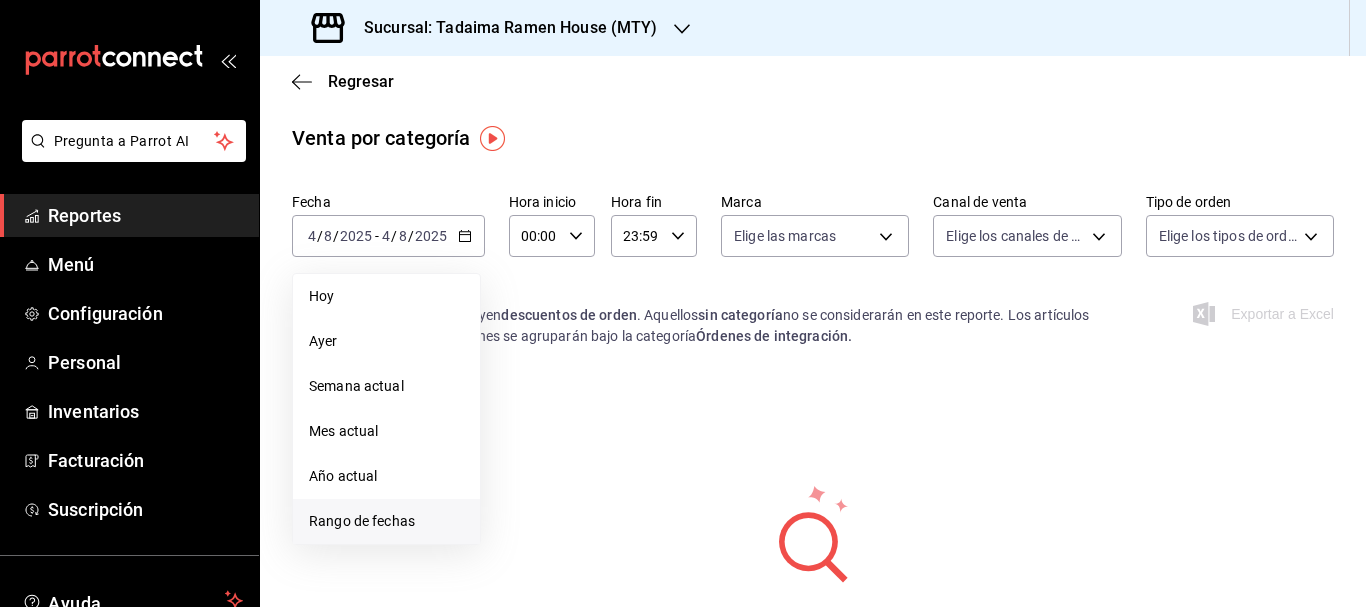 click on "Rango de fechas" at bounding box center (386, 521) 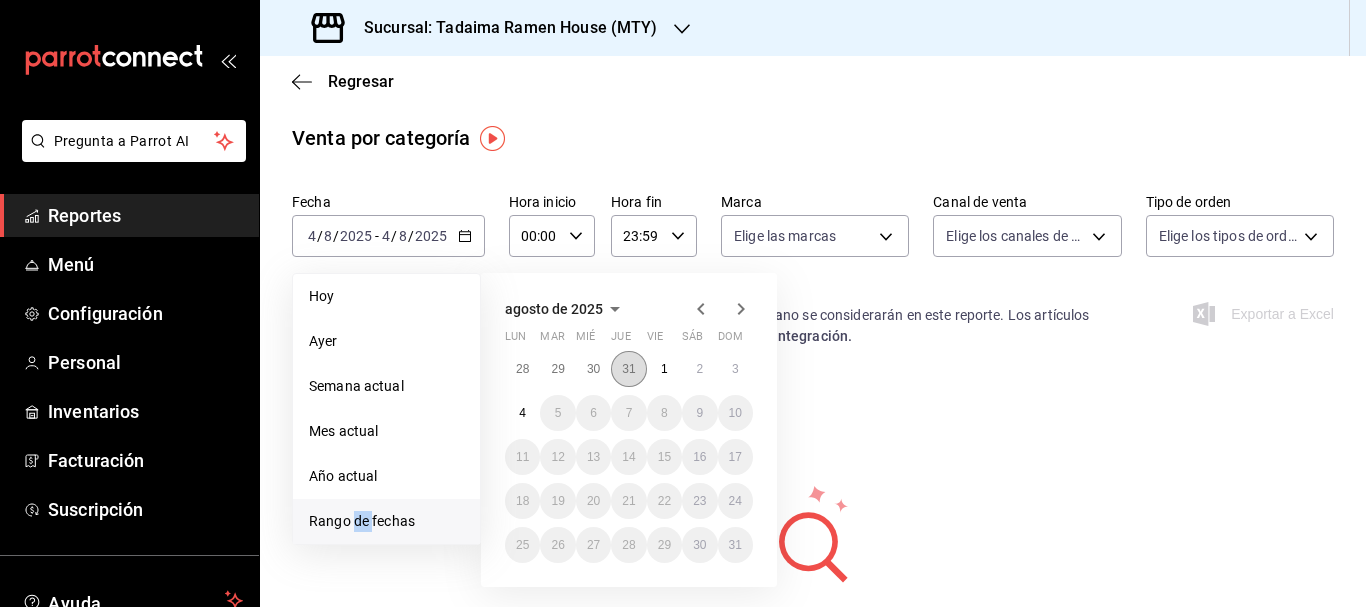 click on "31" at bounding box center [628, 369] 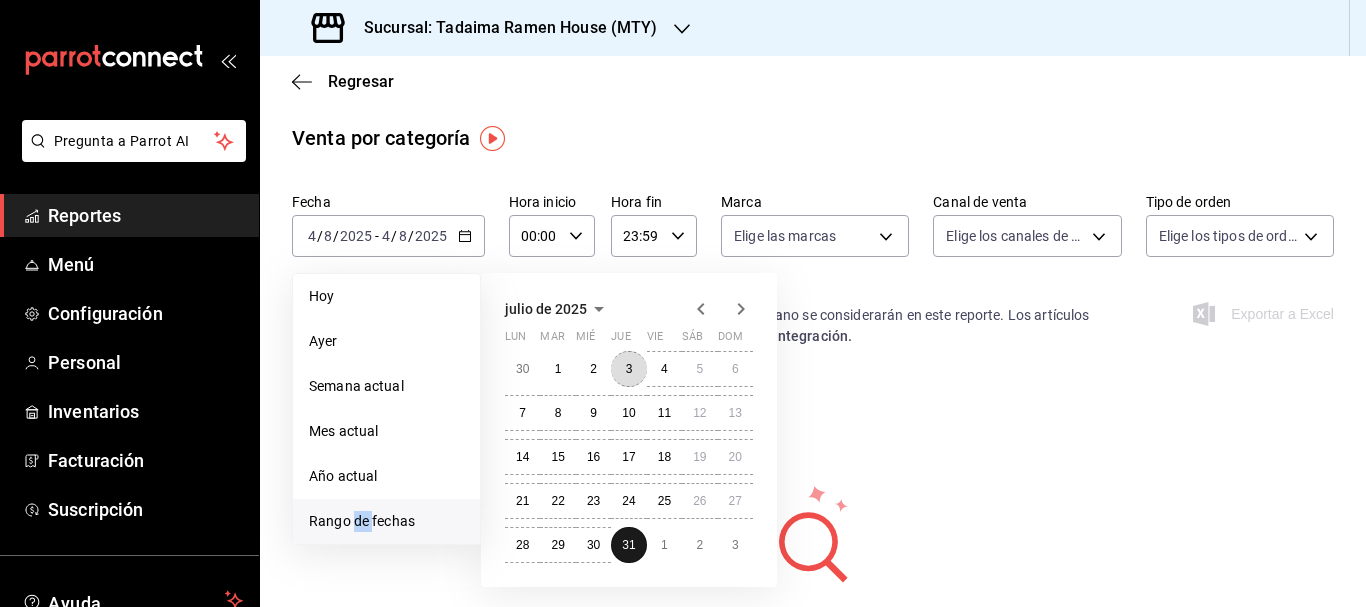click on "3" at bounding box center [629, 369] 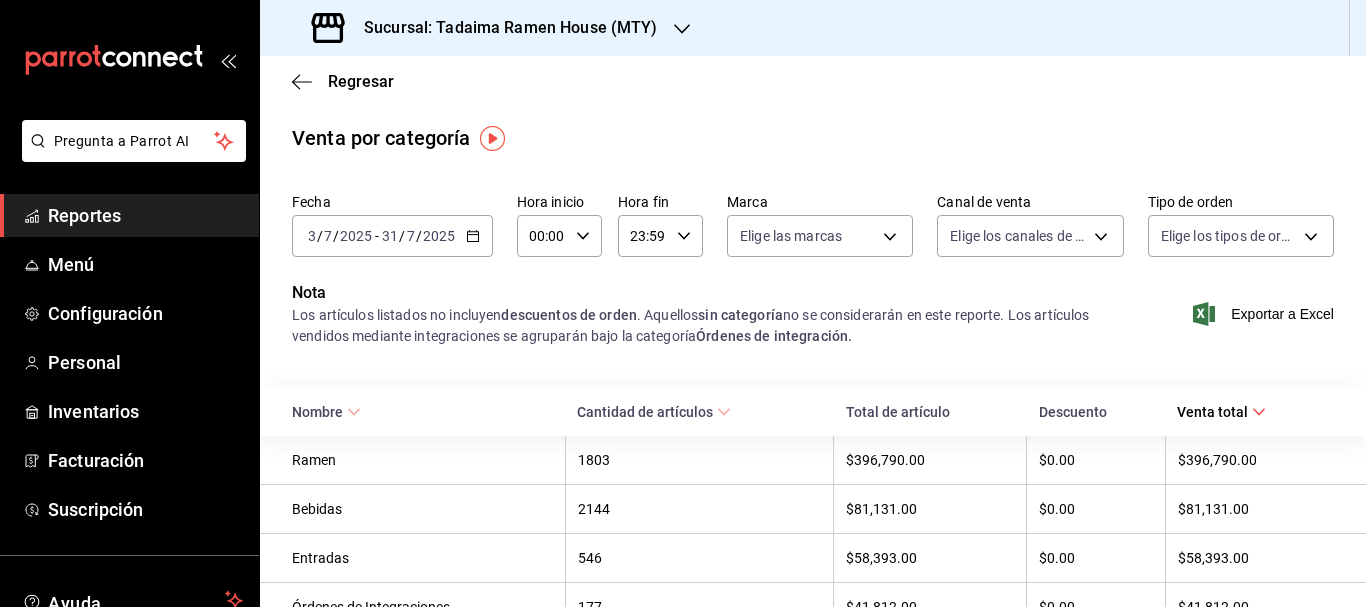 click on "2025-07-03 3 / 7 / 2025 - 2025-07-31 31 / 7 / 2025" at bounding box center (392, 236) 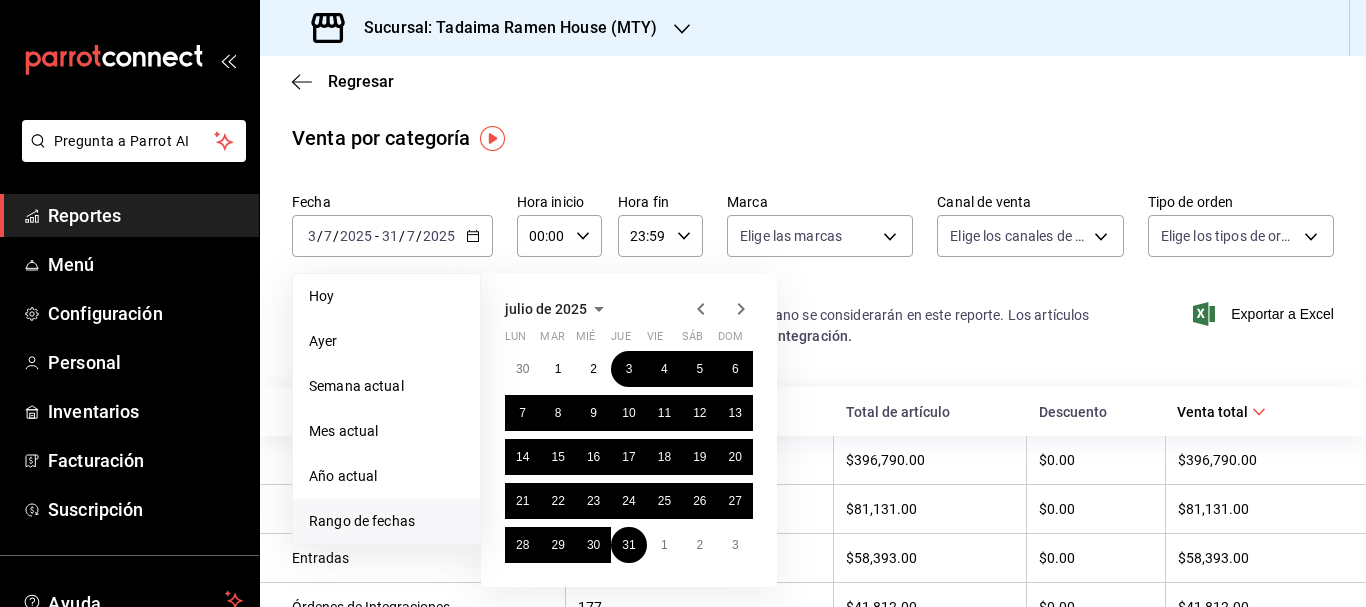 click 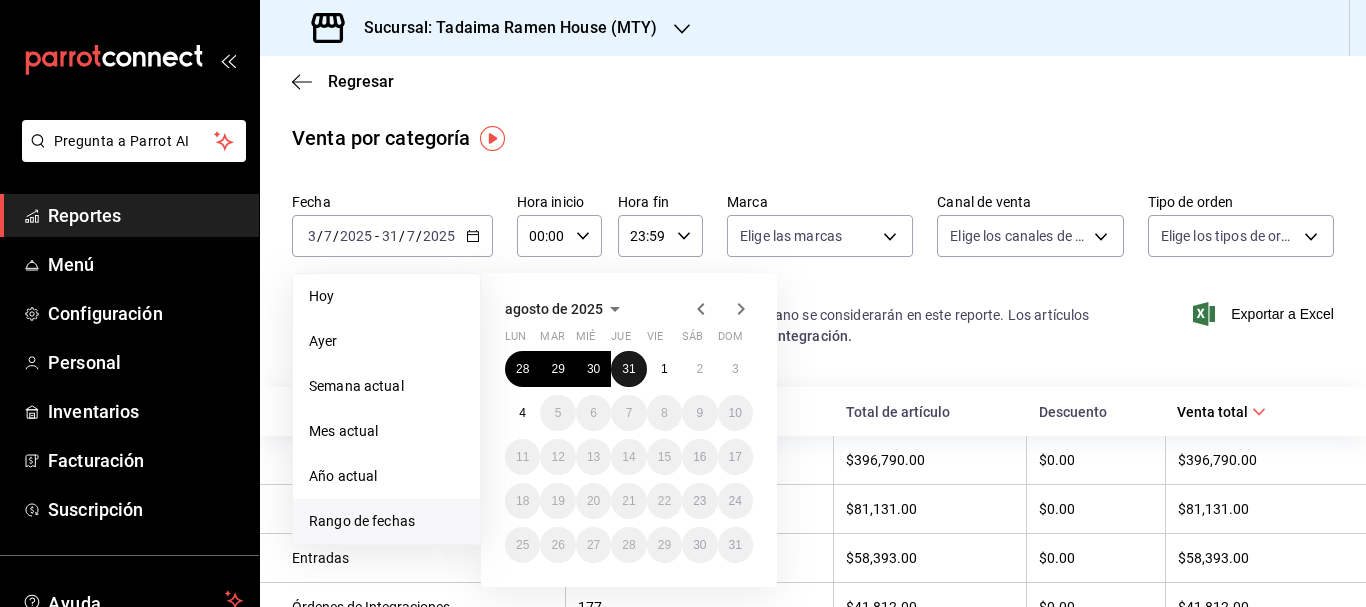 click on "31" at bounding box center (628, 369) 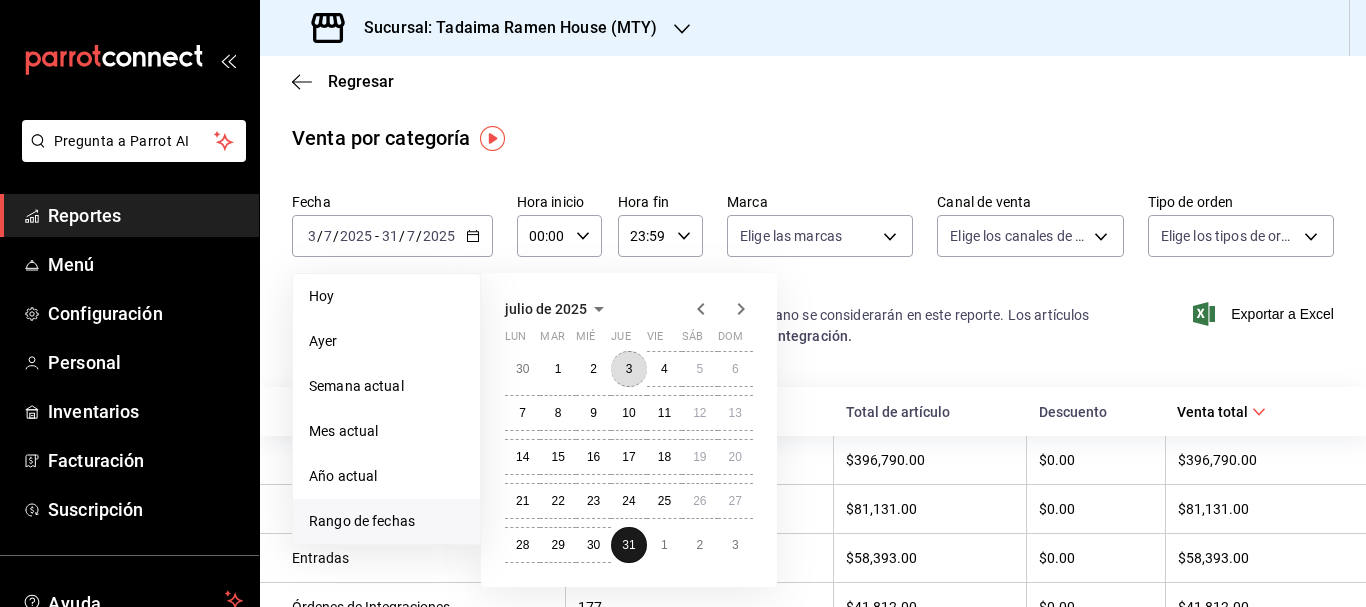 click on "3" at bounding box center (628, 369) 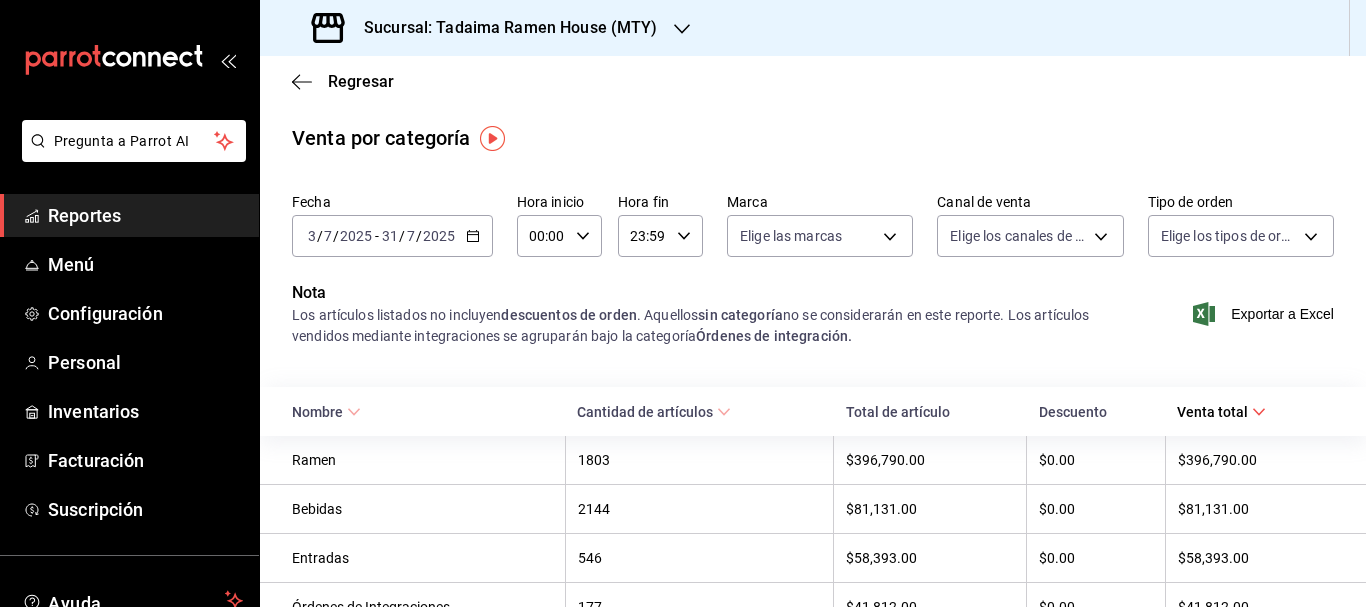 click 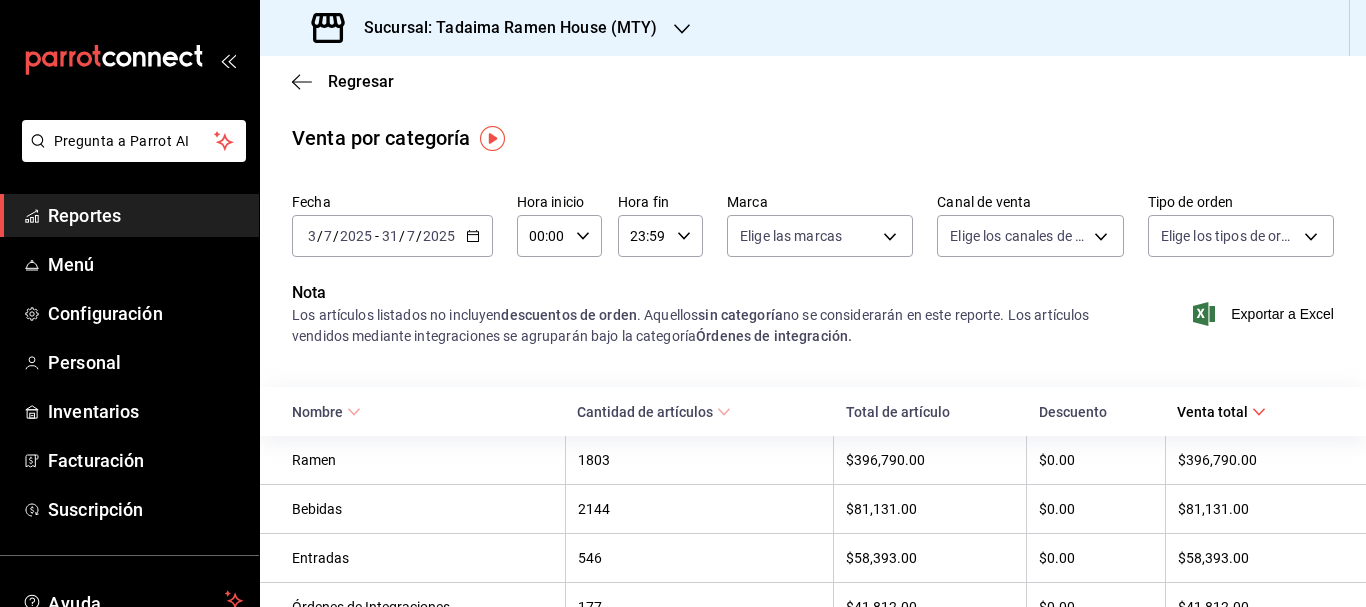 click on "Reportes" at bounding box center (145, 215) 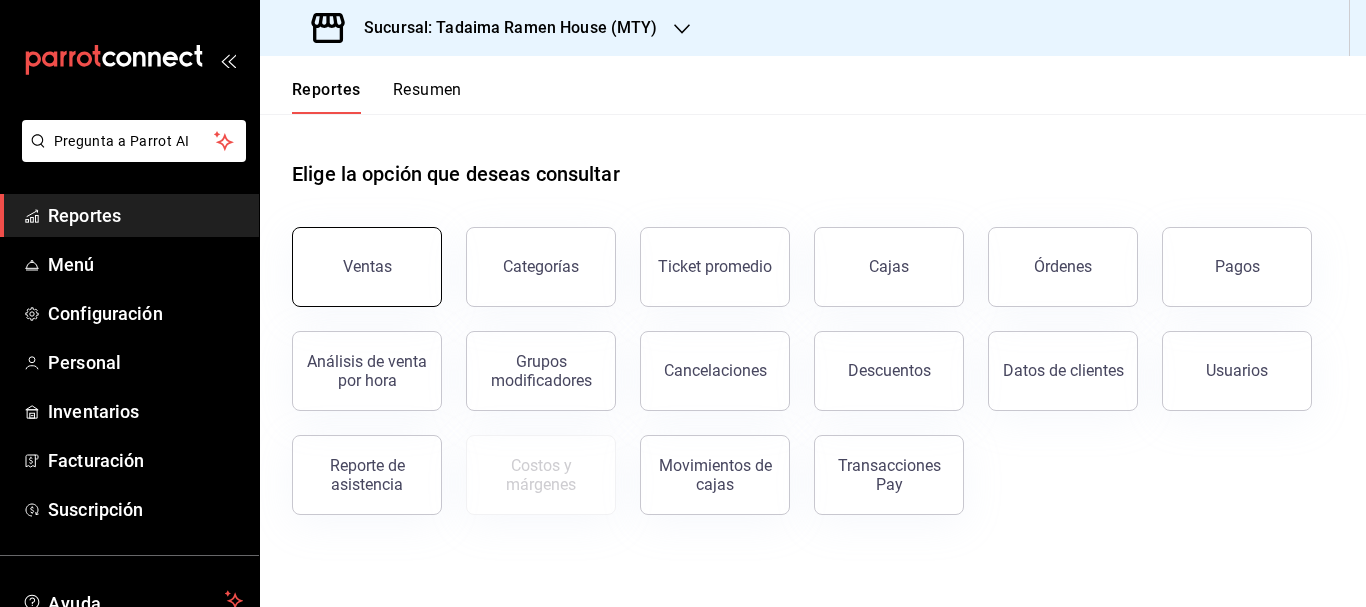 click on "Ventas" at bounding box center [367, 267] 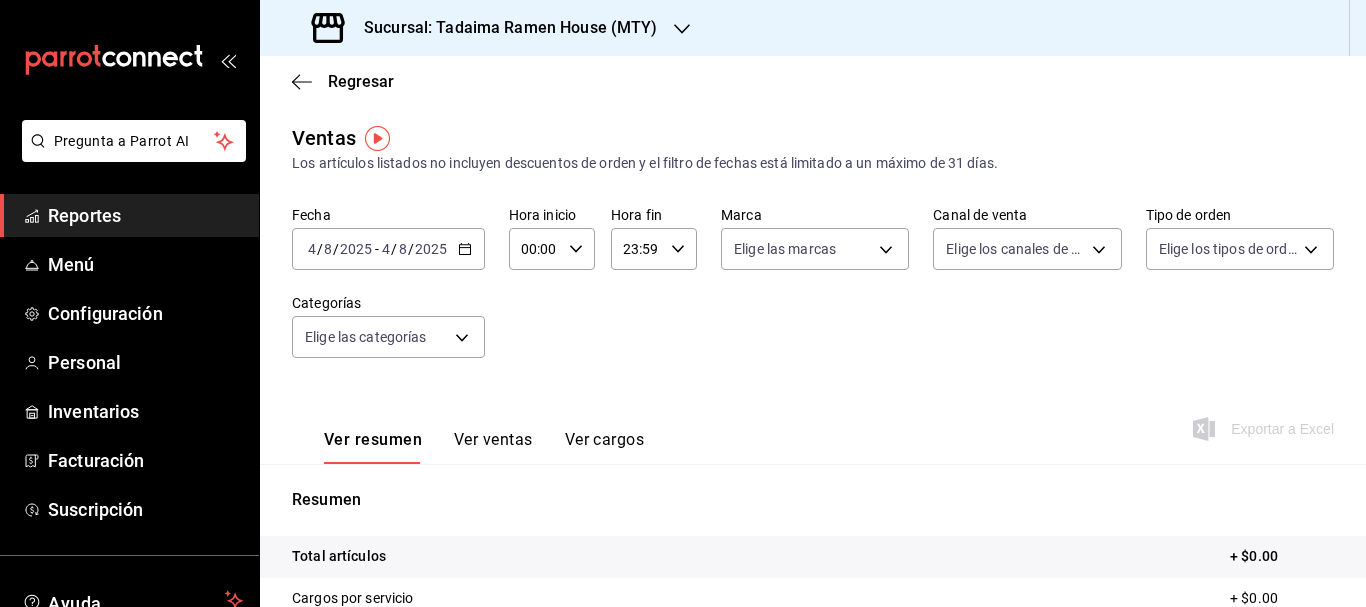 click 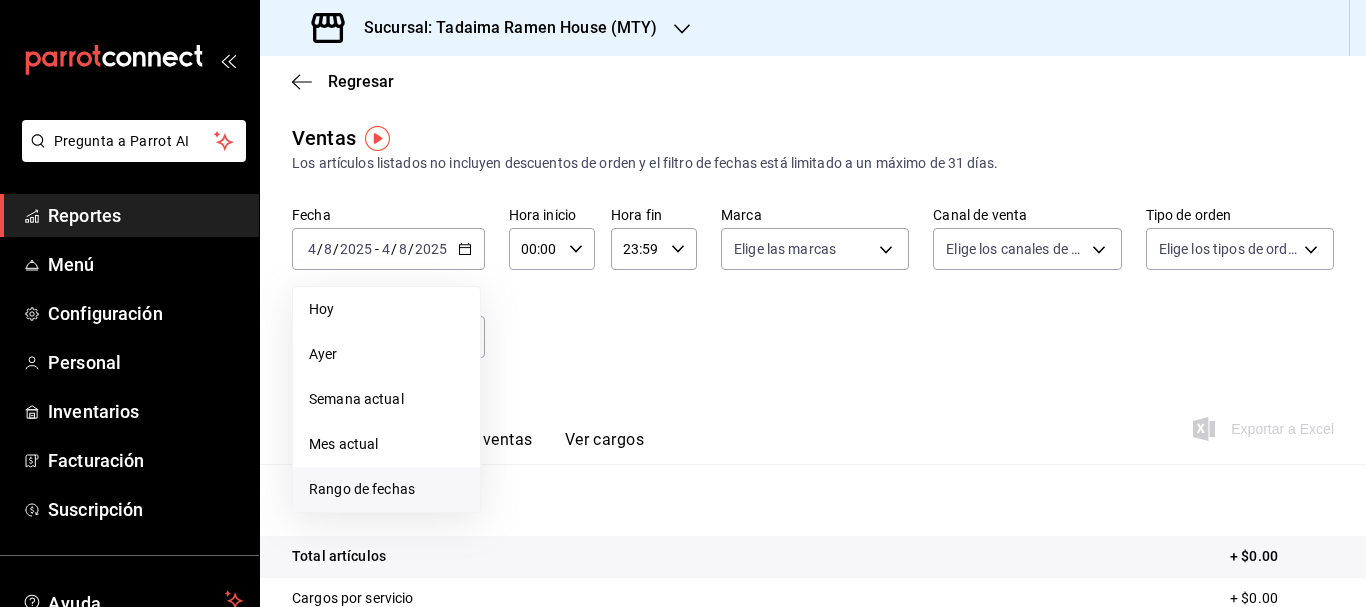 click on "Rango de fechas" at bounding box center [386, 489] 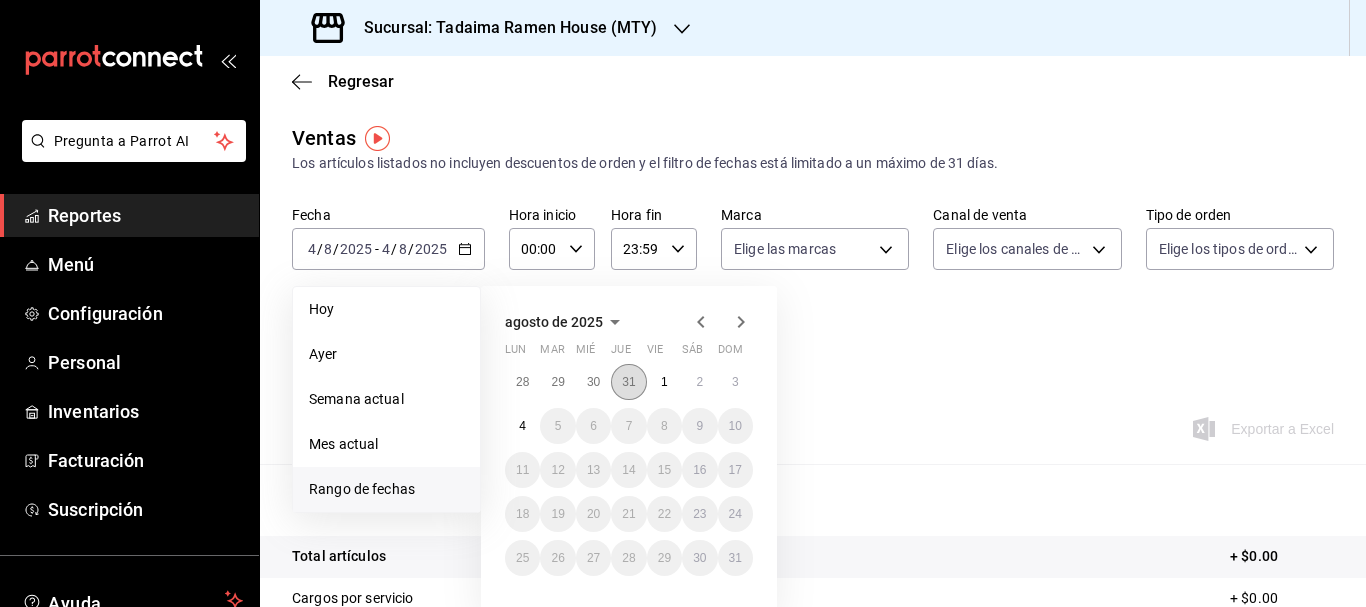click on "31" at bounding box center (628, 382) 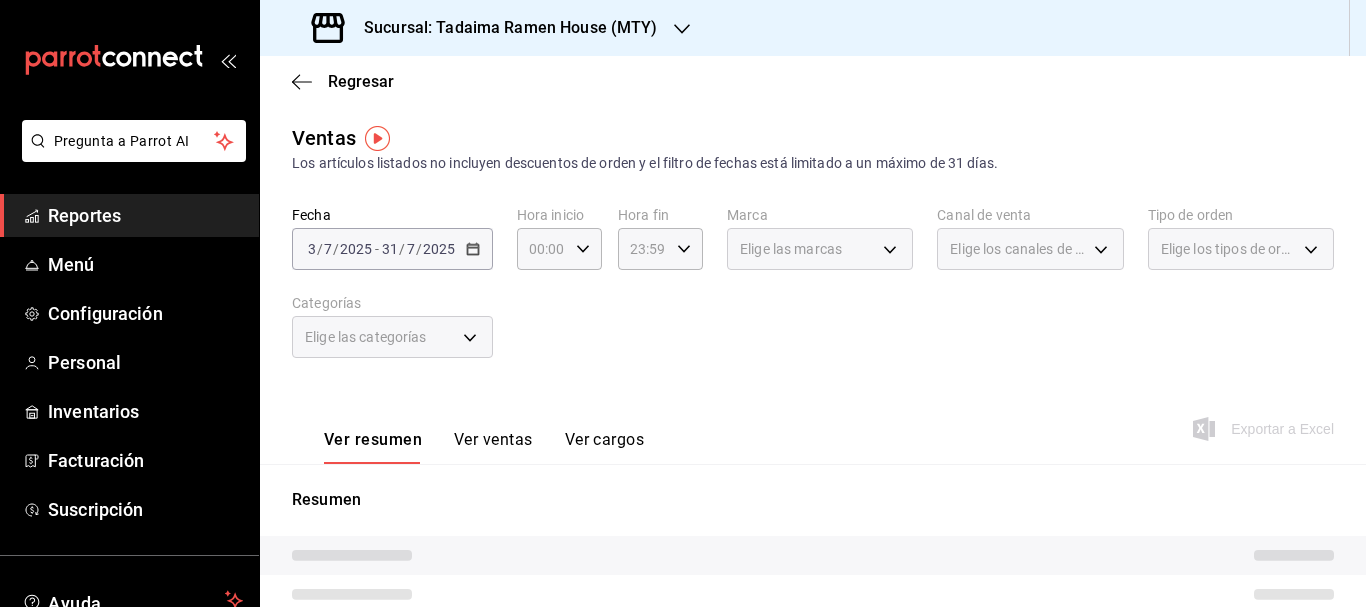 click on "Fecha 2025-07-03 3 / 7 / 2025 - 2025-07-31 31 / 7 / 2025 Hora inicio 00:00 Hora inicio Hora fin 23:59 Hora fin Marca Elige las marcas Canal de venta Elige los canales de venta Tipo de orden Elige los tipos de orden Categorías Elige las categorías" at bounding box center (813, 294) 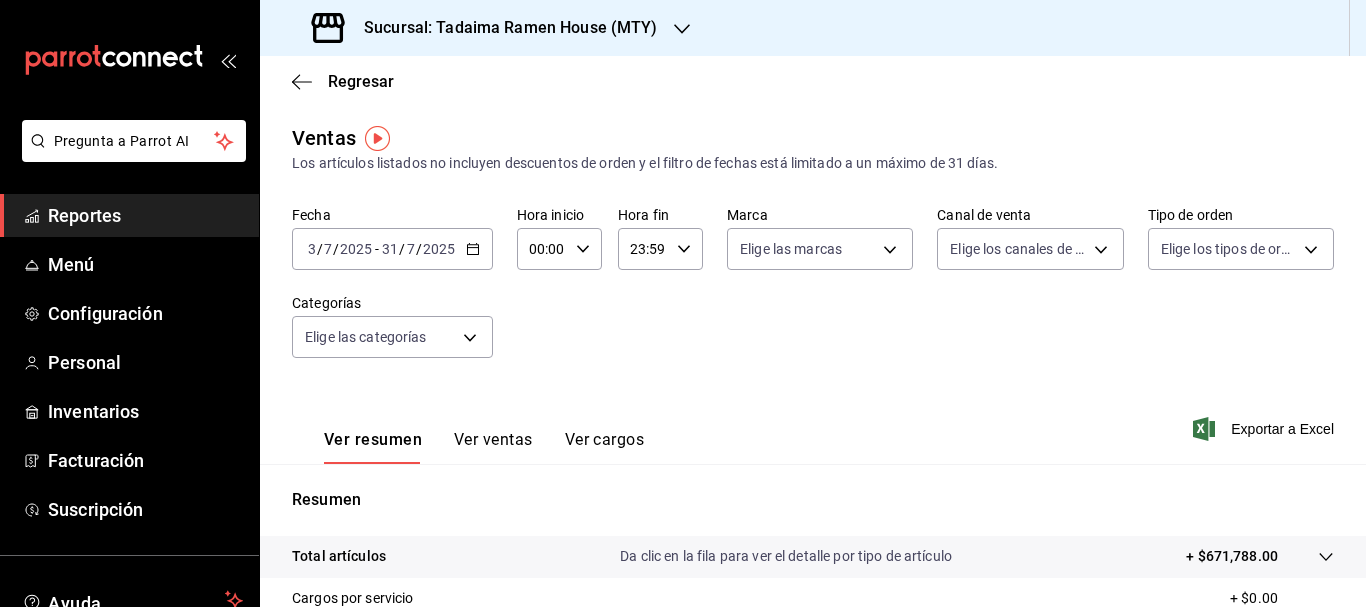click 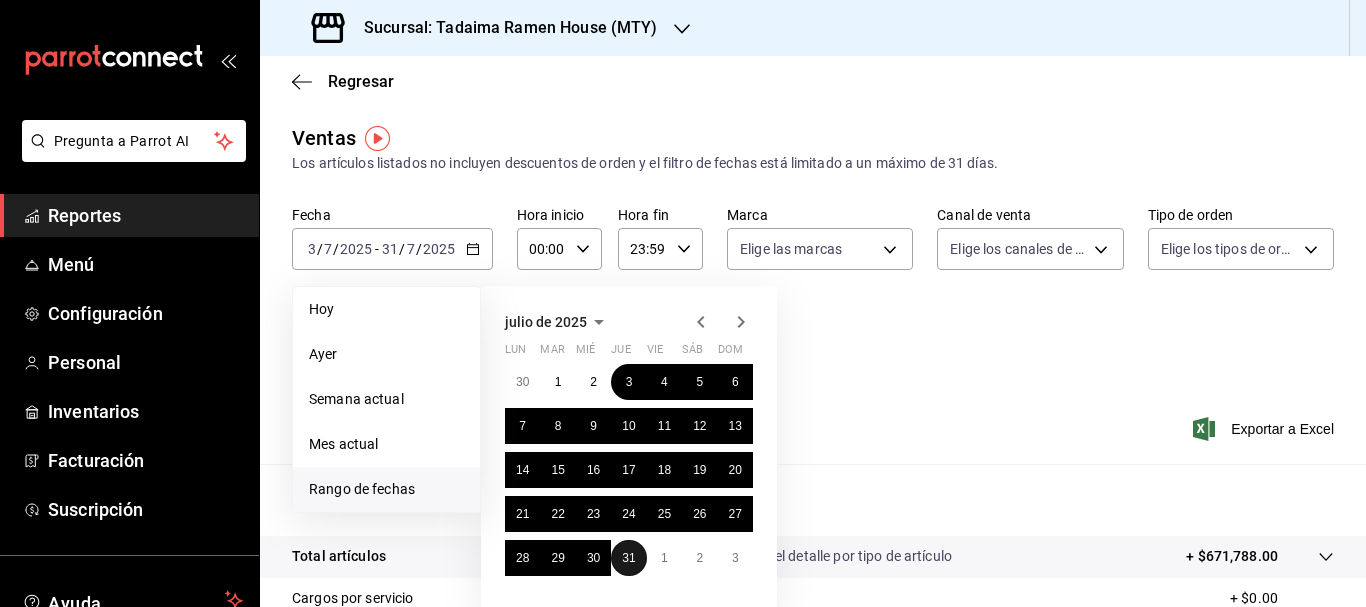 click on "31" at bounding box center (628, 558) 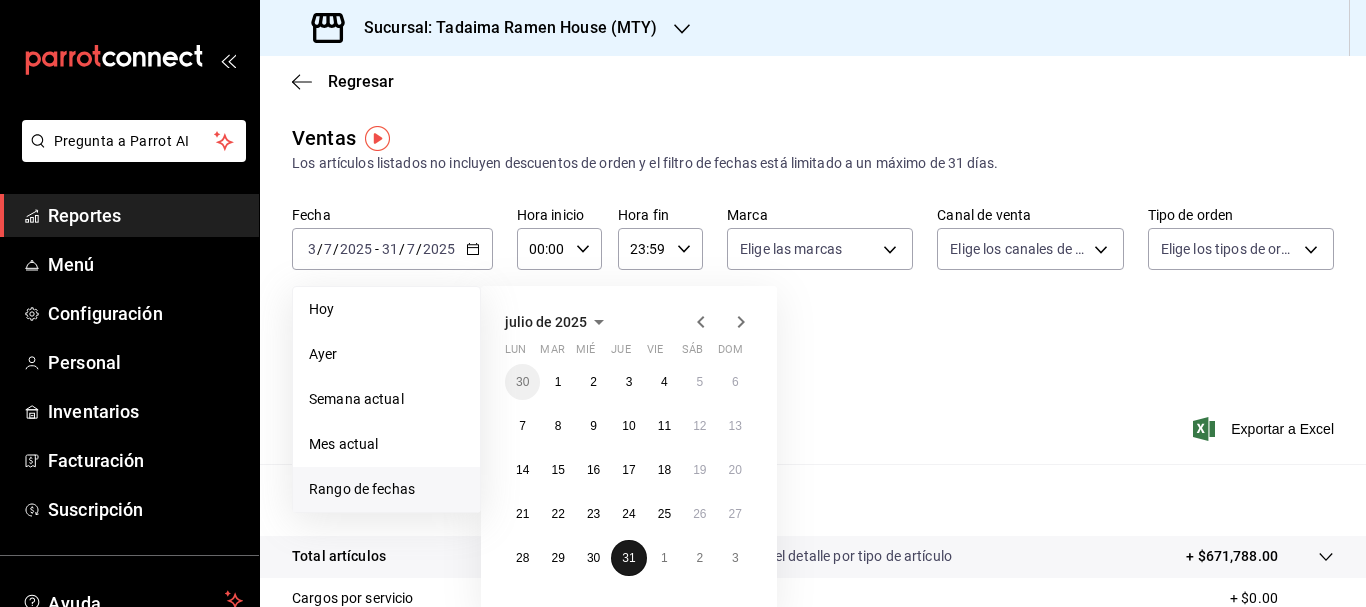 click on "31" at bounding box center [628, 558] 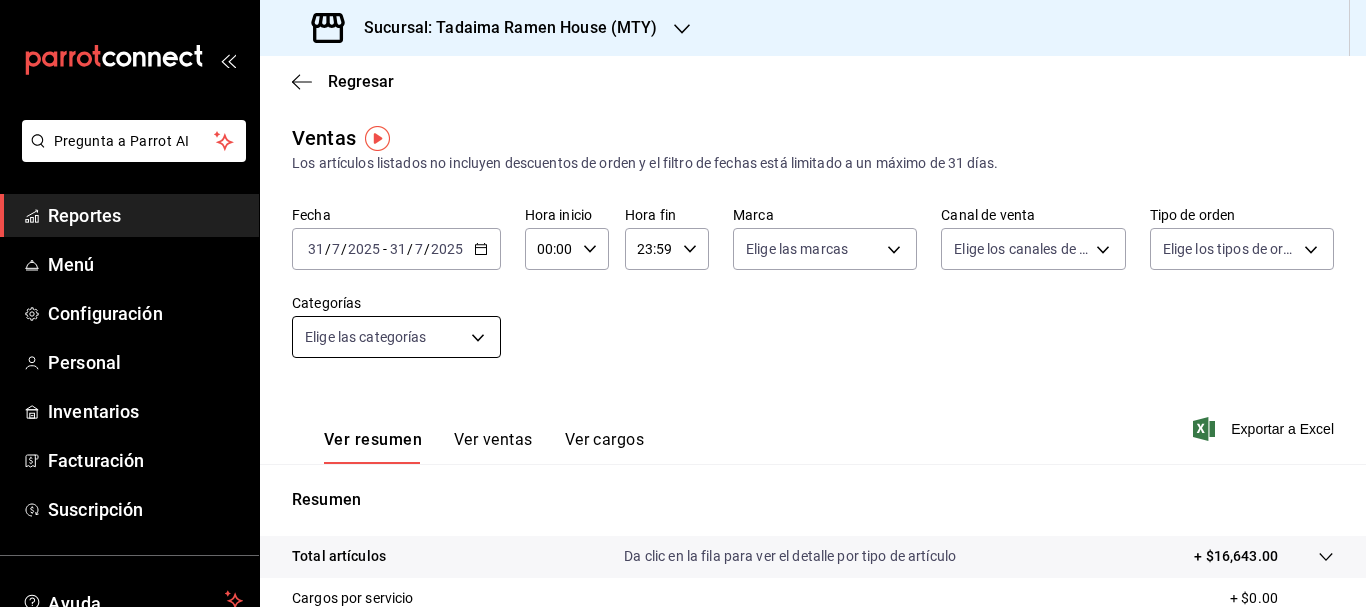 click on "Pregunta a Parrot AI Reportes   Menú   Configuración   Personal   Inventarios   Facturación   Suscripción   Ayuda Recomienda Parrot   multiuser [PERSON]   Sugerir nueva función   Sucursal: [BUSINESS_NAME] ([LOCATION]) Regresar Ventas Los artículos listados no incluyen descuentos de orden y el filtro de fechas está limitado a un máximo de 31 días. Fecha [DATE] [DATE] - [DATE] [DATE] Hora inicio [TIME] Hora inicio Hora fin [TIME] Hora fin Marca Elige las marcas Canal de venta Elige los canales de venta Tipo de orden Elige los tipos de orden Categorías Ver resumen Ver ventas Ver cargos Exportar a Excel Resumen Total artículos Da clic en la fila para ver el detalle por tipo de artículo + [PRICE] Cargos por servicio + [PRICE] Venta bruta = [PRICE] Descuentos totales - [PRICE] Certificados de regalo - [PRICE] Venta total = [PRICE] Impuestos - [PRICE] Venta neta = [PRICE] GANA 1 MES GRATIS EN TU SUSCRIPCIÓN AQUÍ Ver video tutorial Ir a video   Menú" at bounding box center (683, 303) 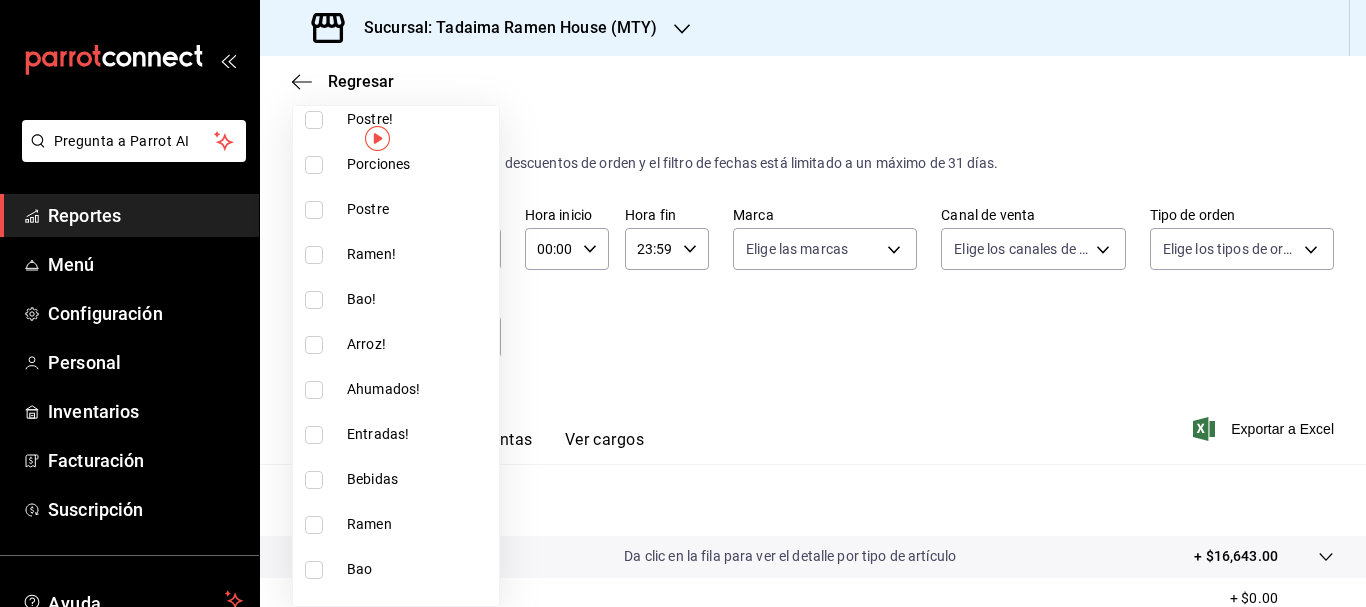 scroll, scrollTop: 254, scrollLeft: 0, axis: vertical 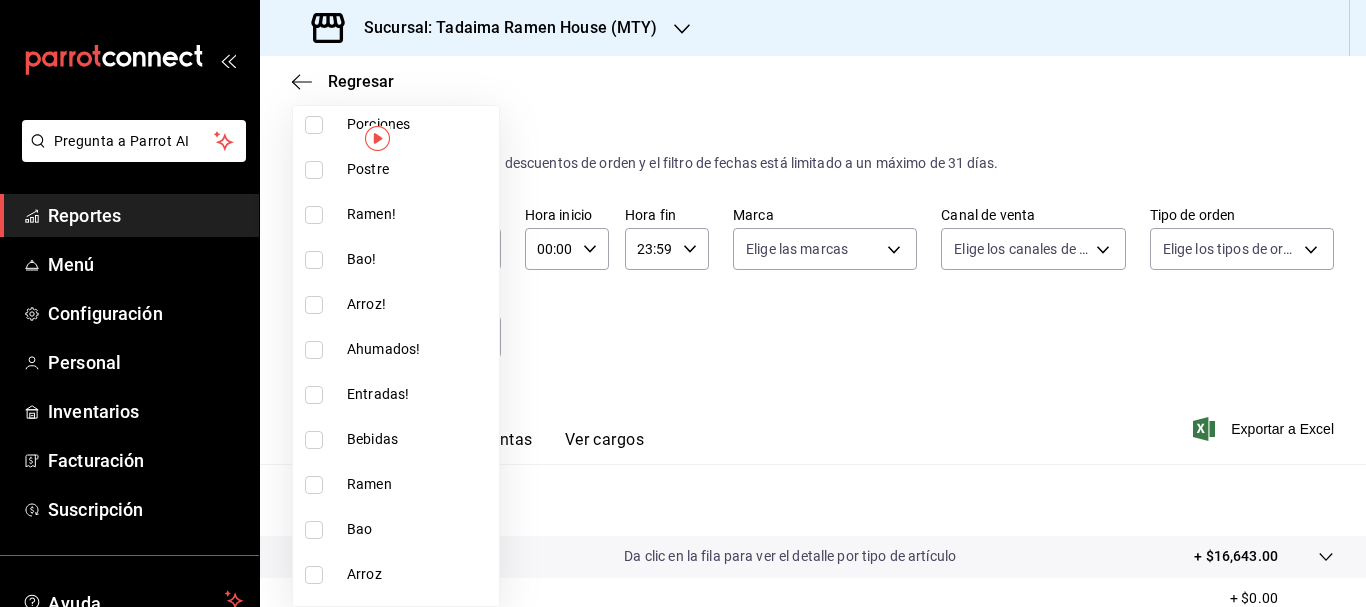 click at bounding box center (318, 305) 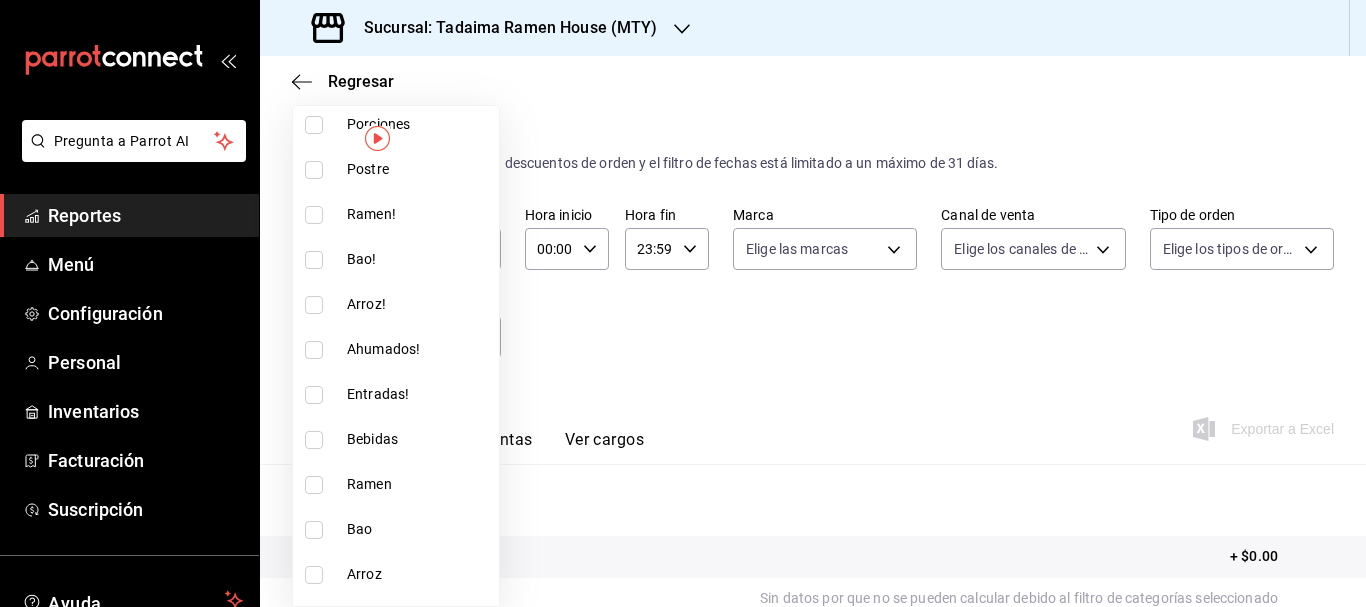 click at bounding box center [314, 575] 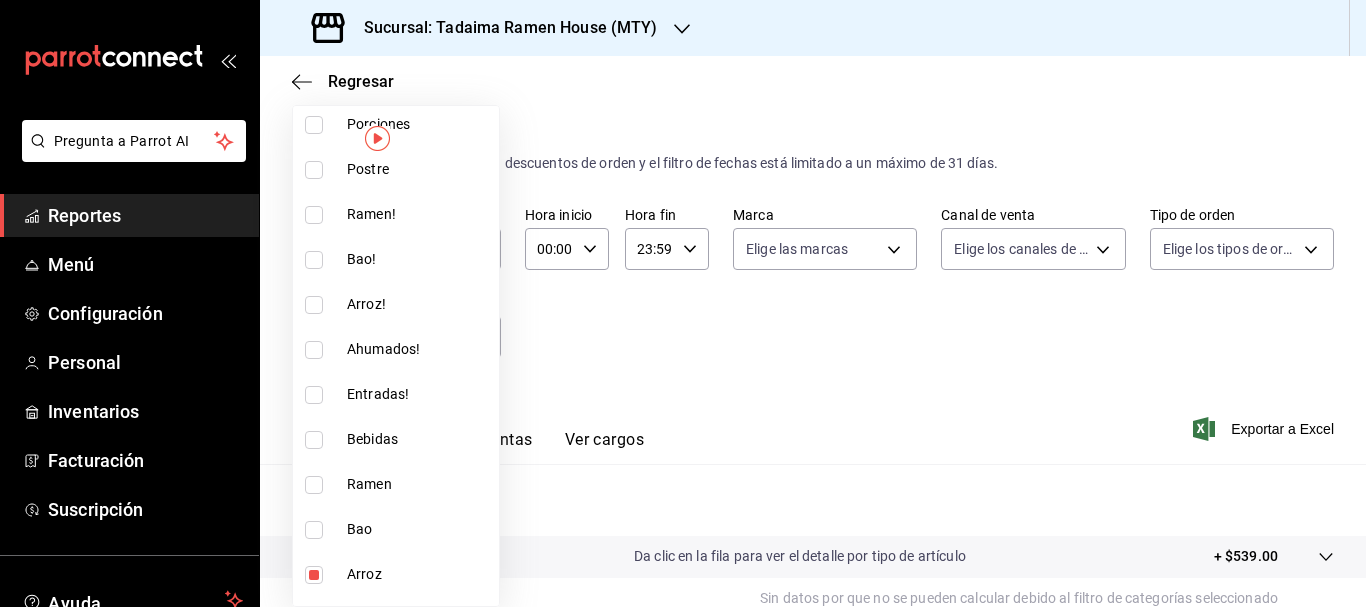 click at bounding box center (314, 305) 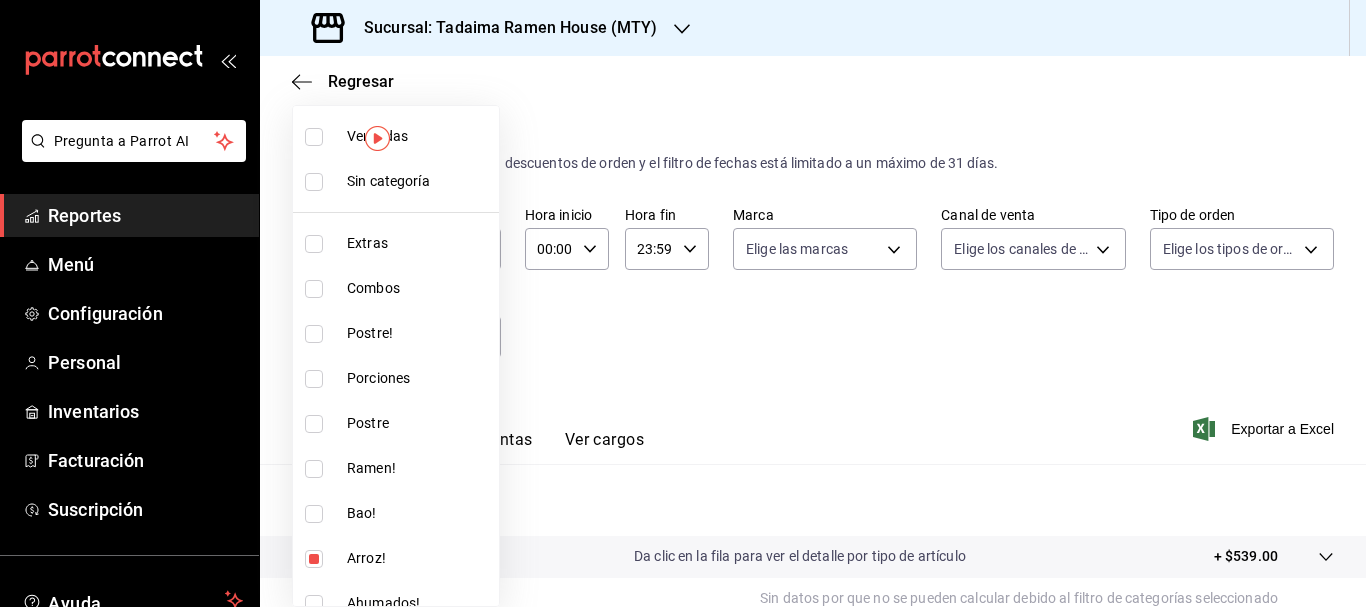 scroll, scrollTop: 335, scrollLeft: 0, axis: vertical 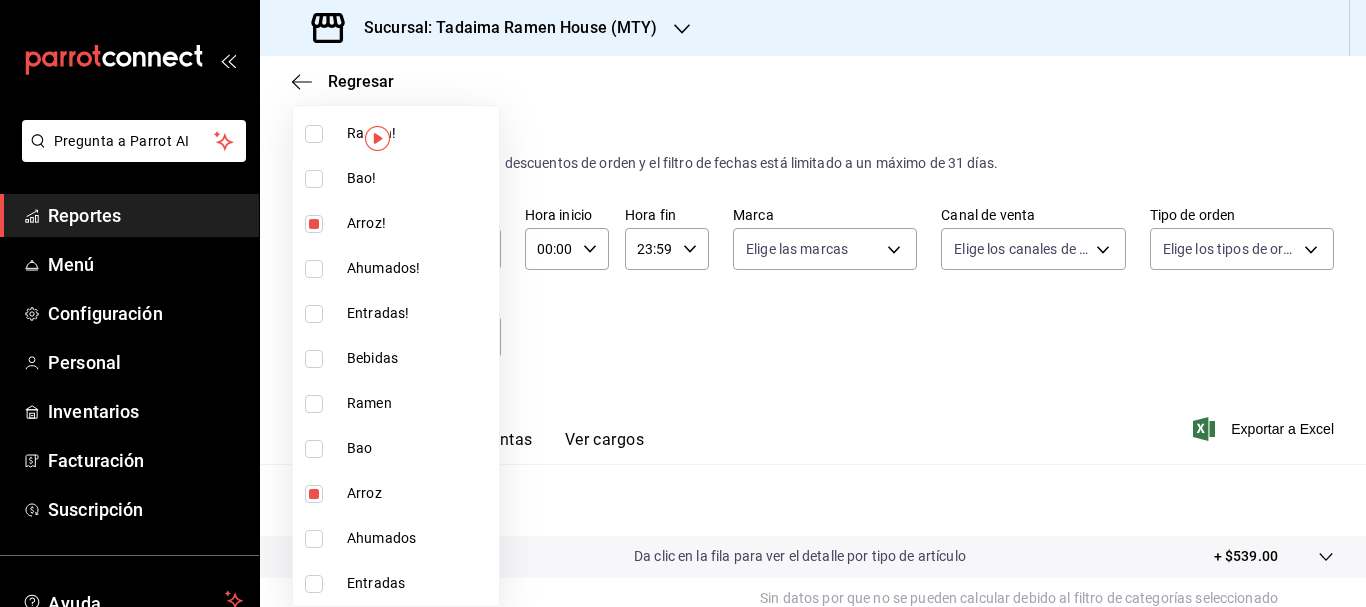 click at bounding box center (683, 303) 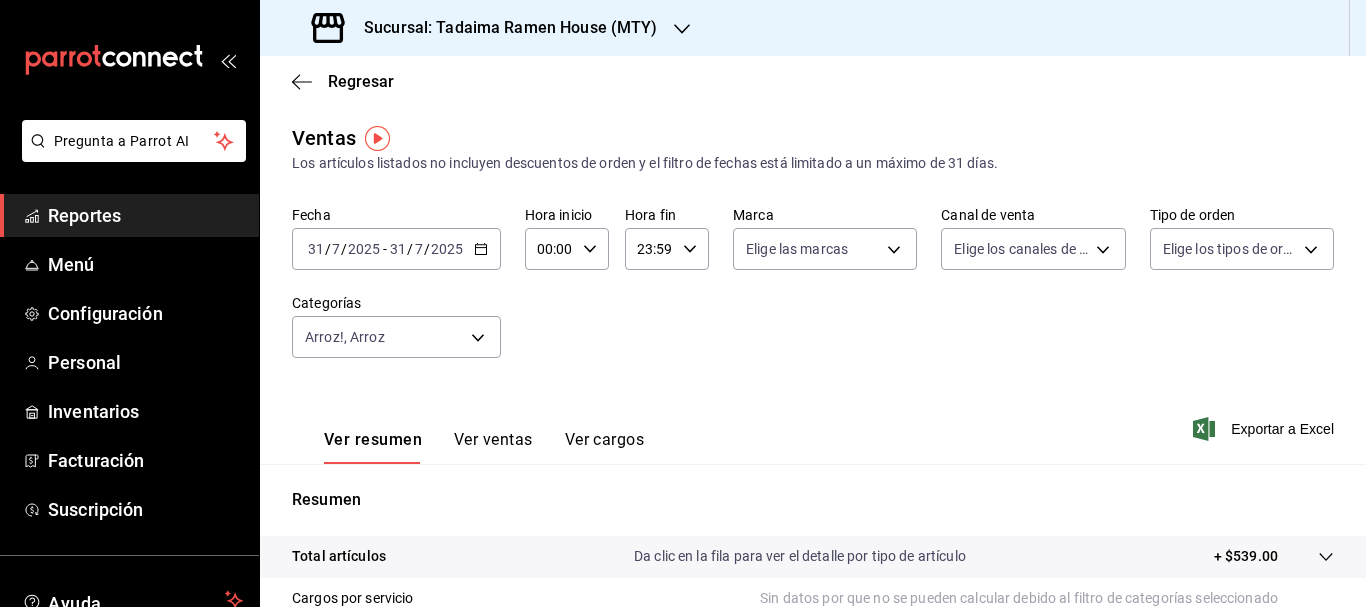click on "Ver ventas" at bounding box center (493, 447) 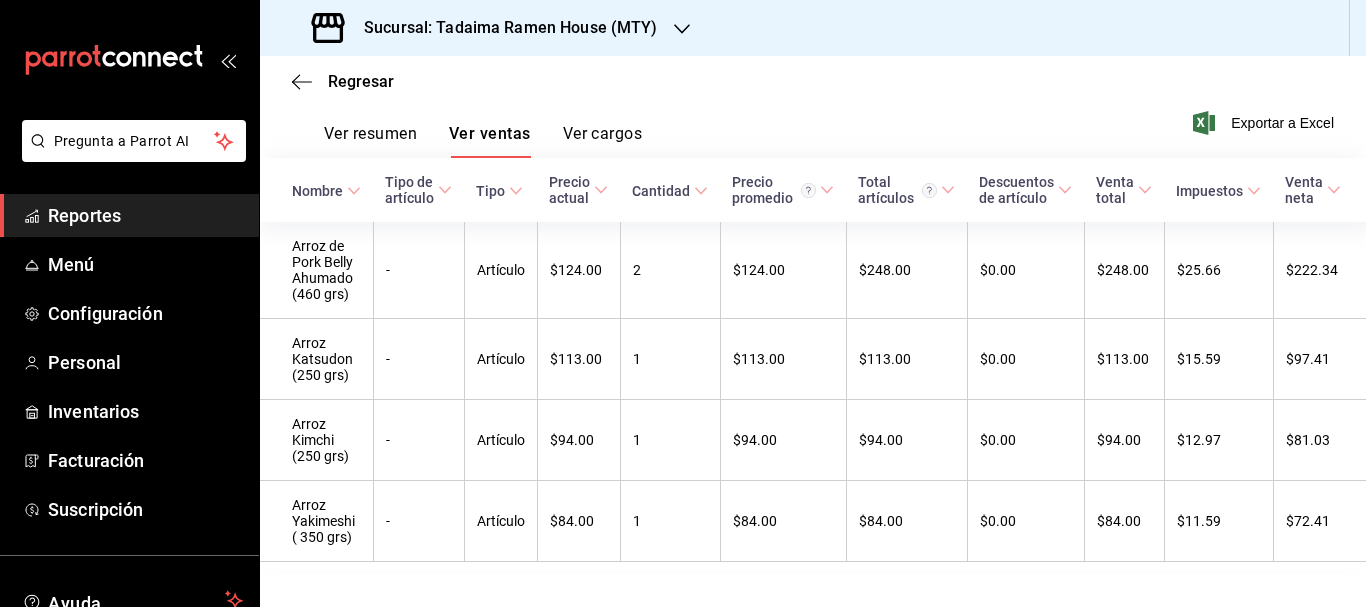 scroll, scrollTop: 363, scrollLeft: 0, axis: vertical 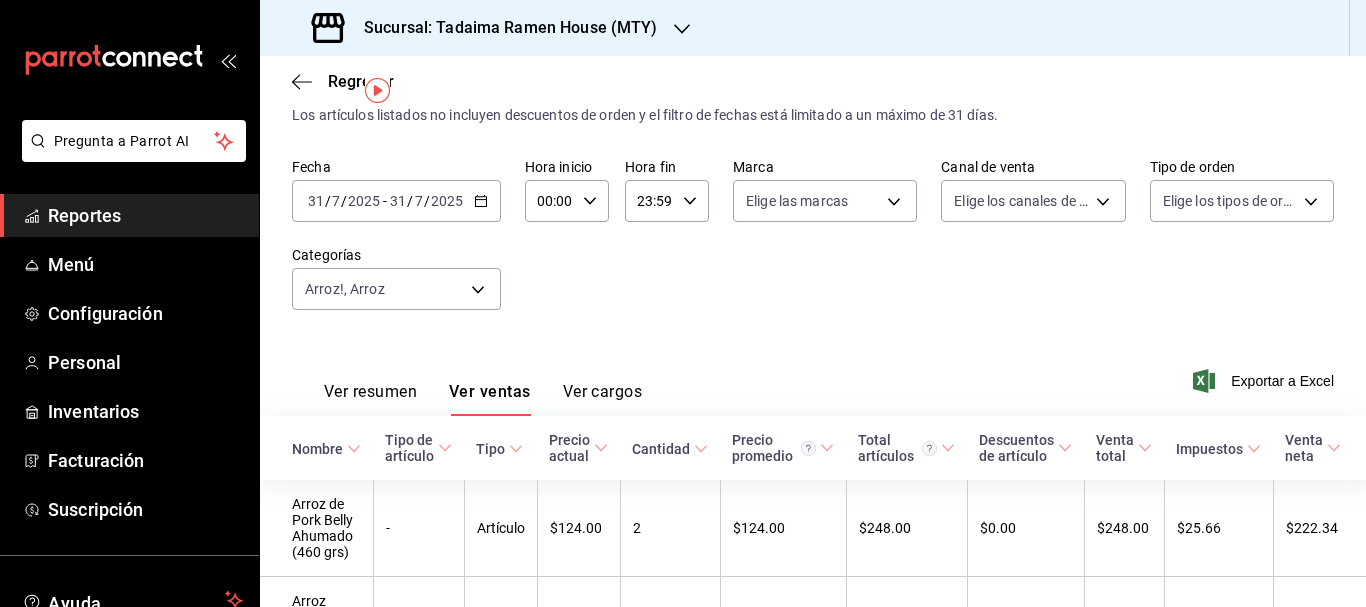 click 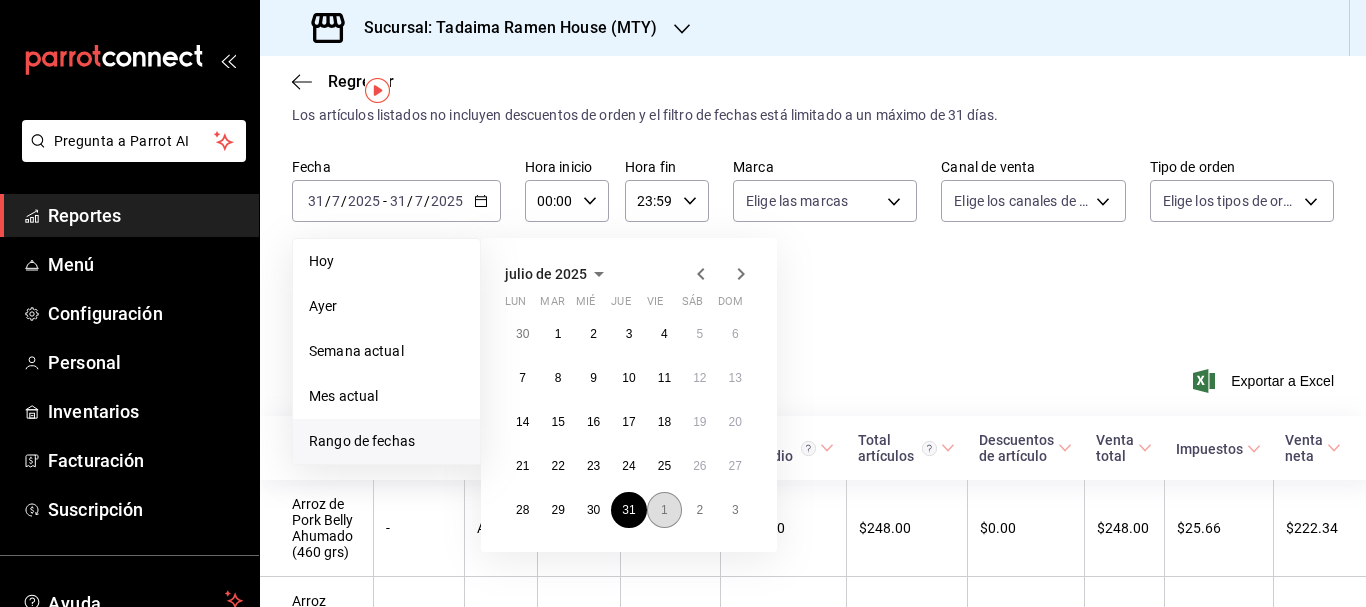 click on "1" at bounding box center [664, 510] 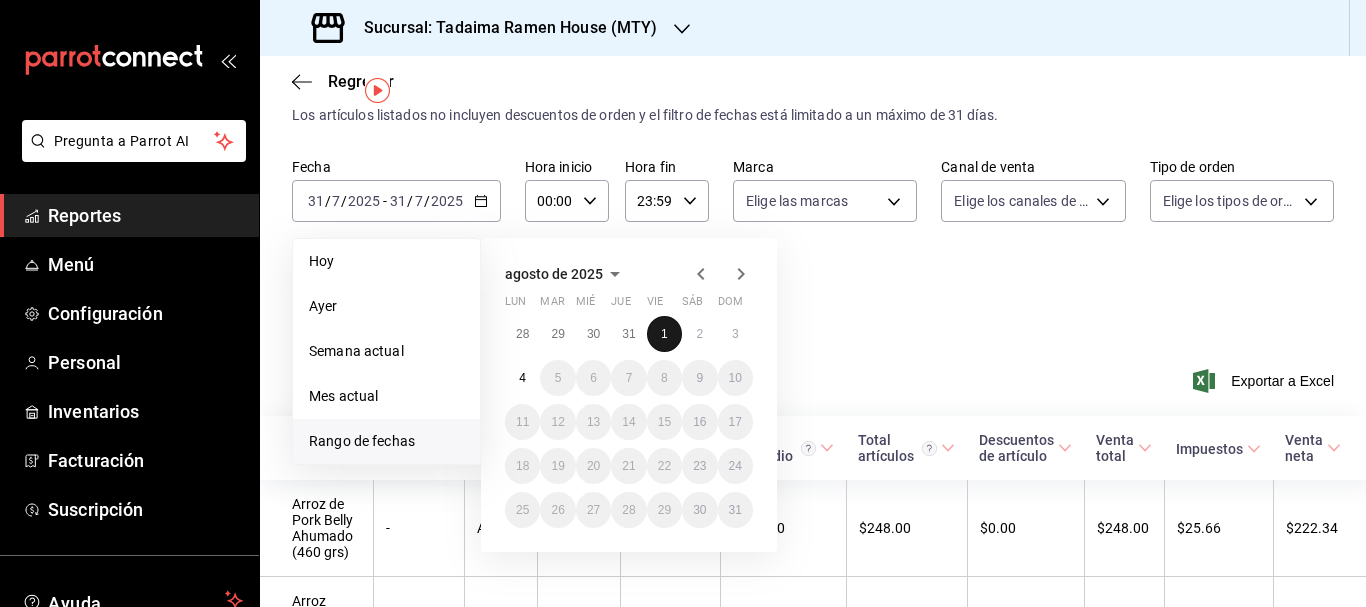click on "1" at bounding box center (664, 334) 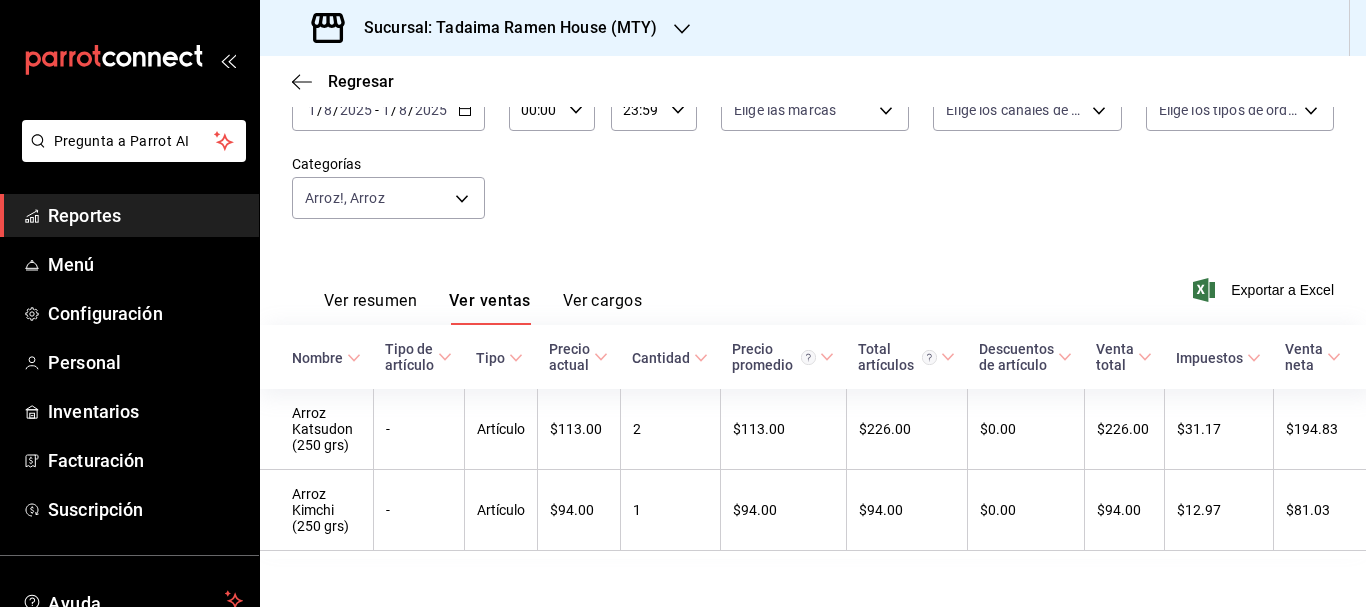 scroll, scrollTop: 153, scrollLeft: 0, axis: vertical 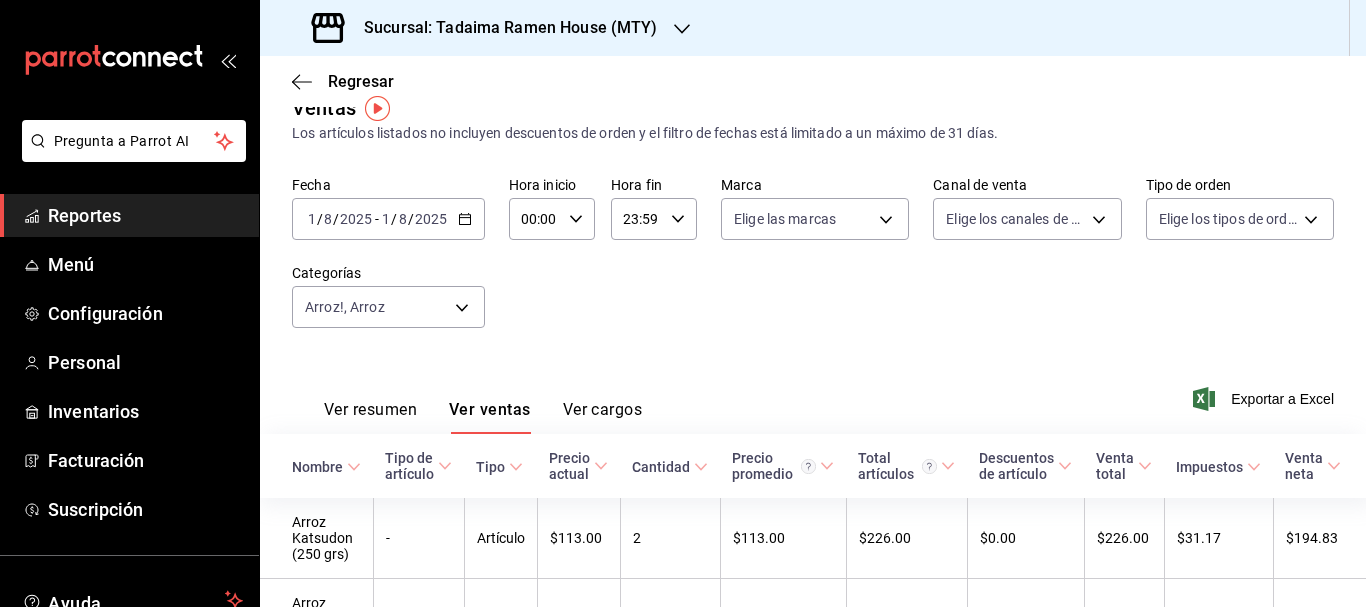 click on "2025-08-01 1 / 8 / 2025 - 2025-08-01 1 / 8 / 2025" at bounding box center [388, 219] 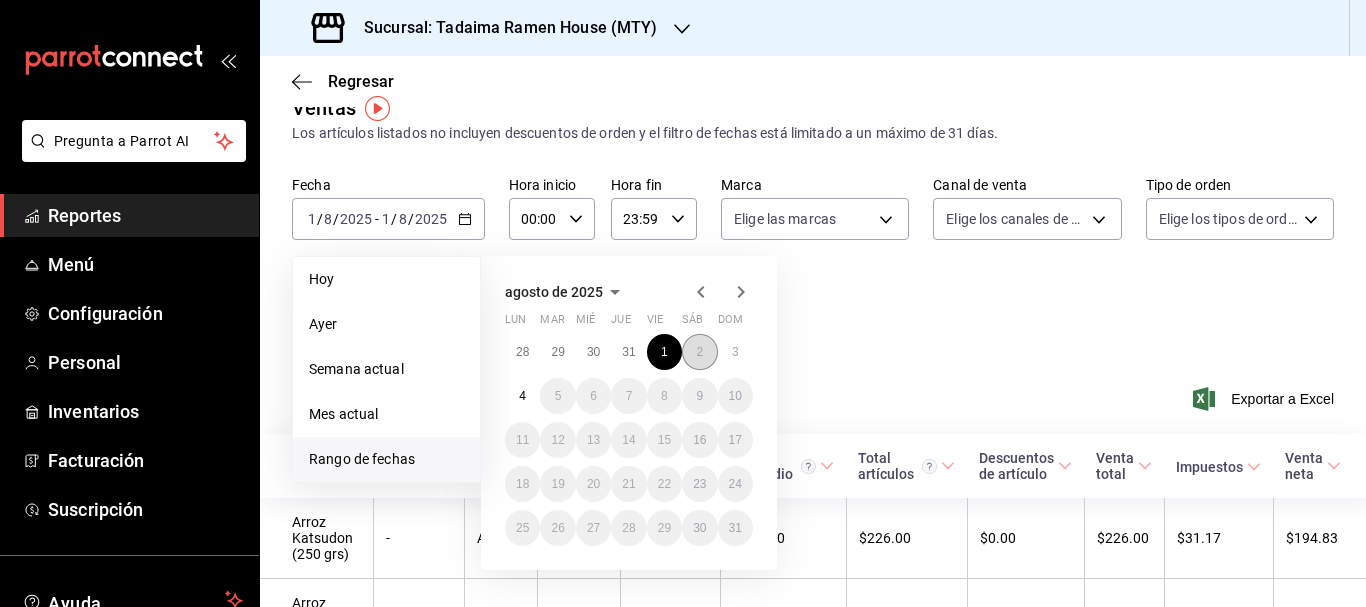 click on "2" at bounding box center [699, 352] 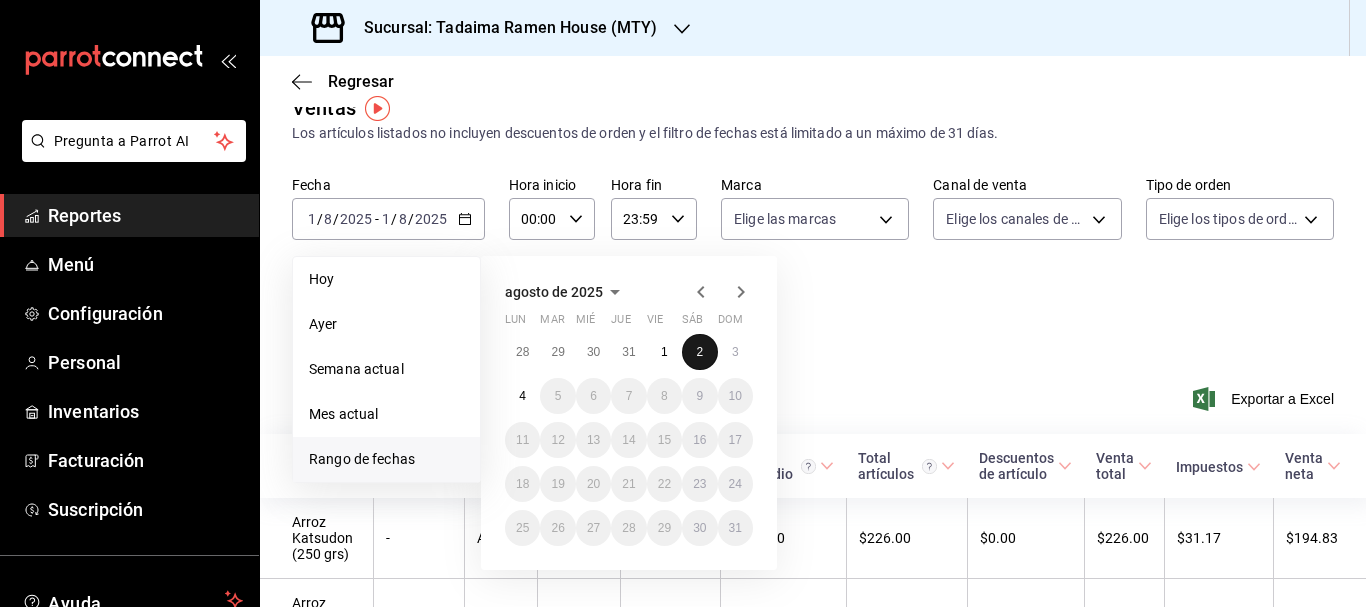 click on "2" at bounding box center [699, 352] 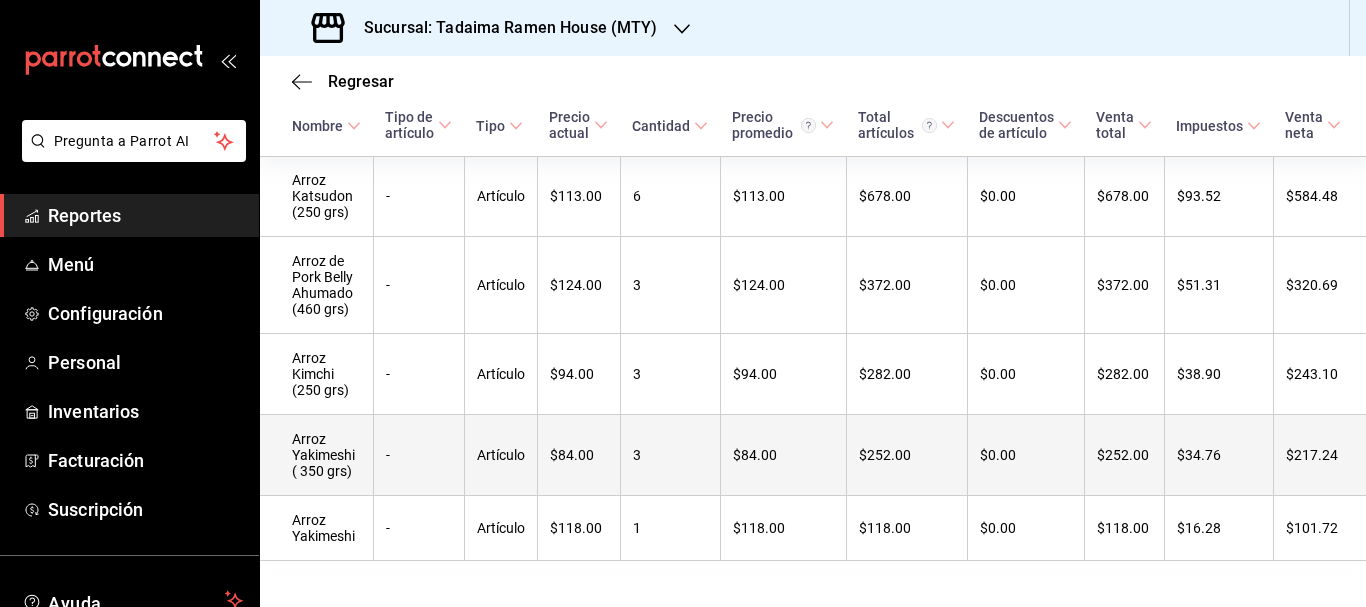 scroll, scrollTop: 417, scrollLeft: 0, axis: vertical 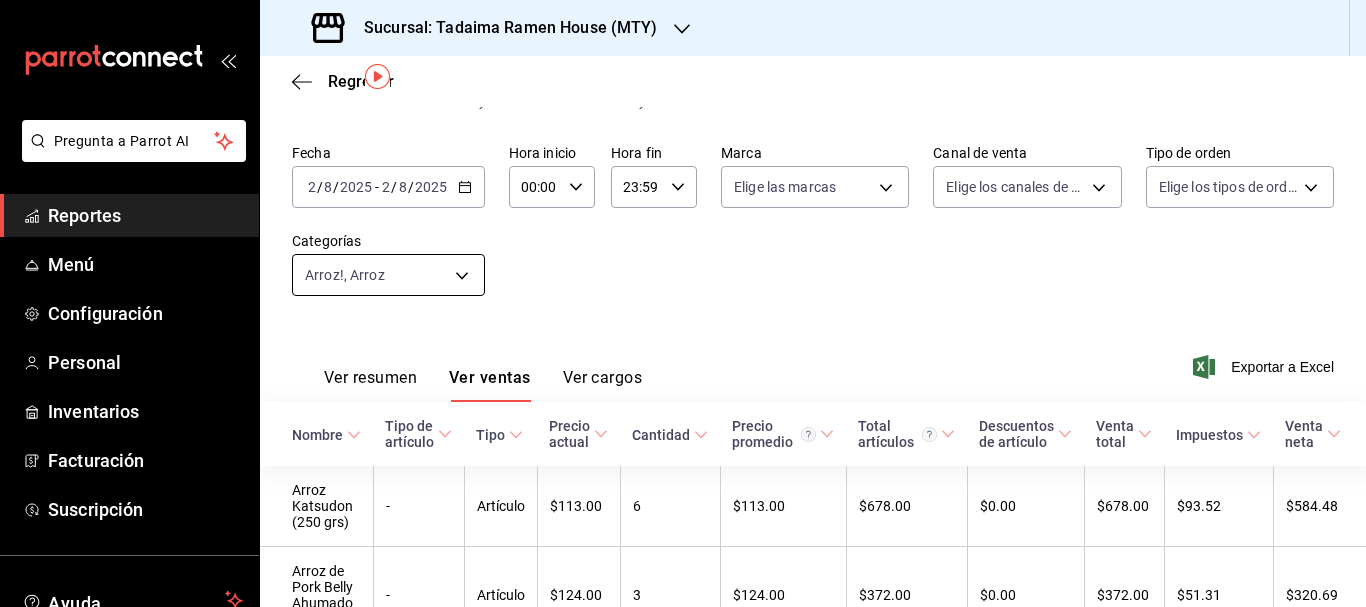 click on "Fecha 2025-08-02 2 / 8 / 2025 - 2025-08-02 2 / 8 / 2025 Hora inicio 00:00 Hora inicio Hora fin 23:59 Hora fin Marca Elige las marcas Canal de venta Elige los canales de venta Tipo de orden Elige los tipos de orden Categorías Arroz!, Arroz [UUID],[UUID] Ver resumen Ver ventas Ver cargos Exportar a Excel Nombre Tipo de artículo Tipo Precio actual Cantidad Precio promedio   Total artículos   Descuentos de artículo Venta total Impuestos Venta neta Arroz Katsudon (250 grs) - Artículo $113.00 6 $113.00 $678.00 $0.00 $678.00 $93.52 $584.48 Arroz de Pork Belly Ahumado (460 grs) - Artículo $124.00 3" at bounding box center (683, 303) 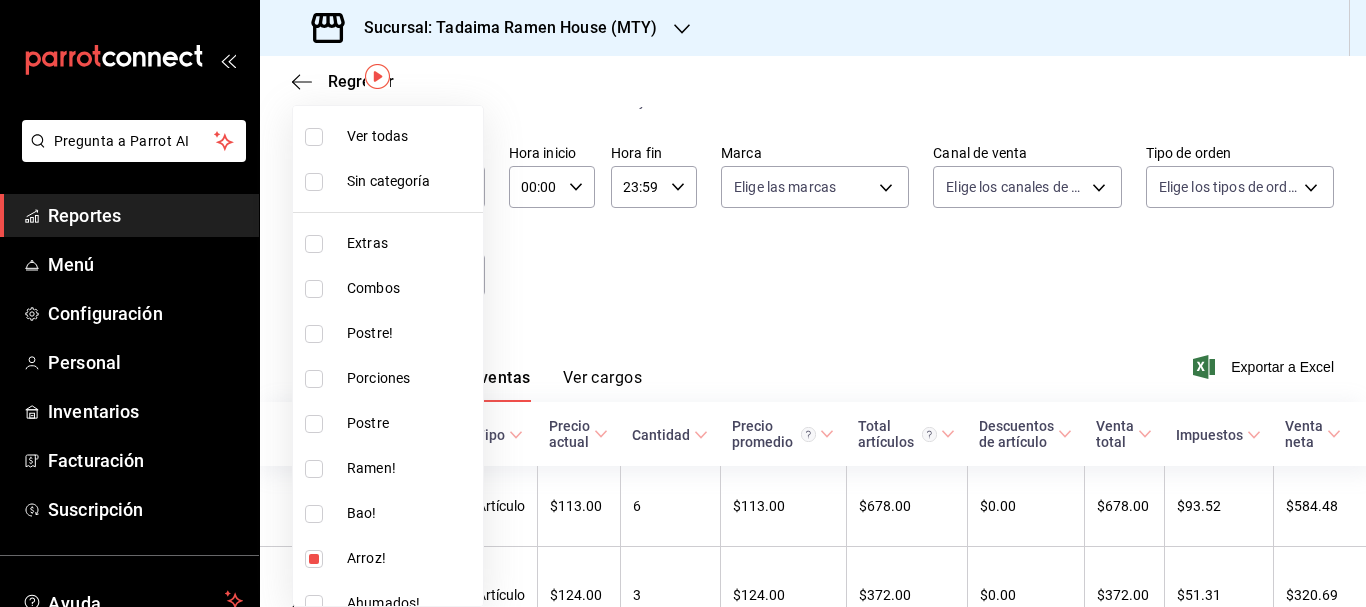 click at bounding box center (314, 244) 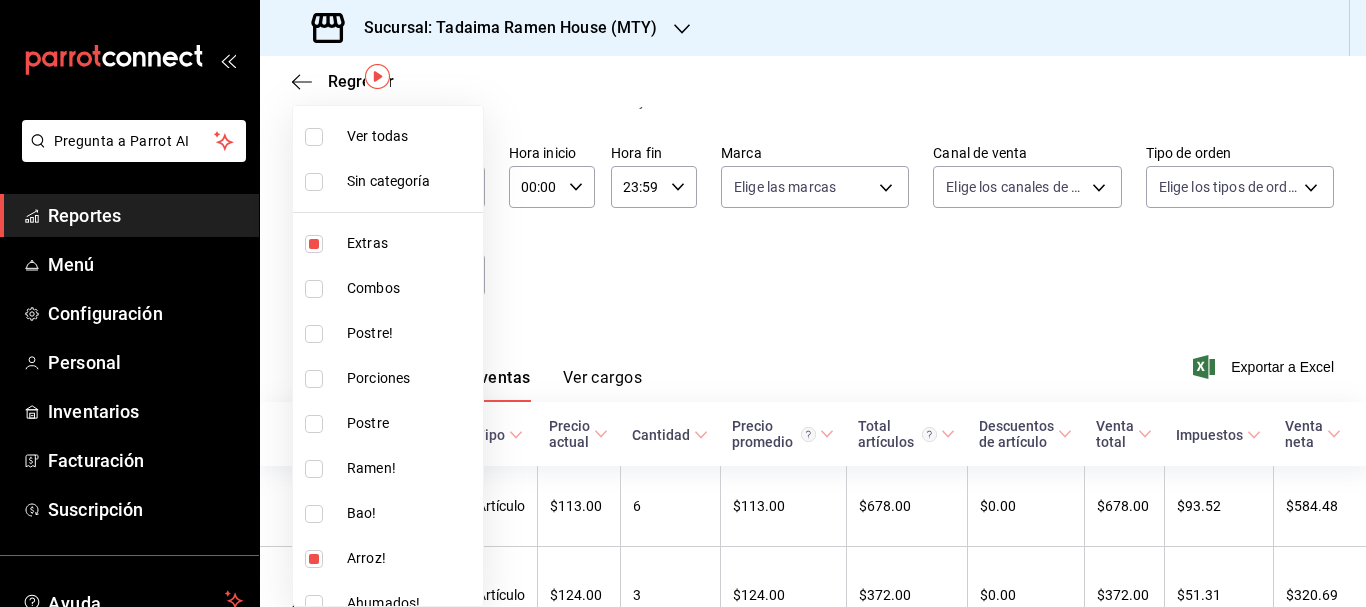 click at bounding box center (314, 559) 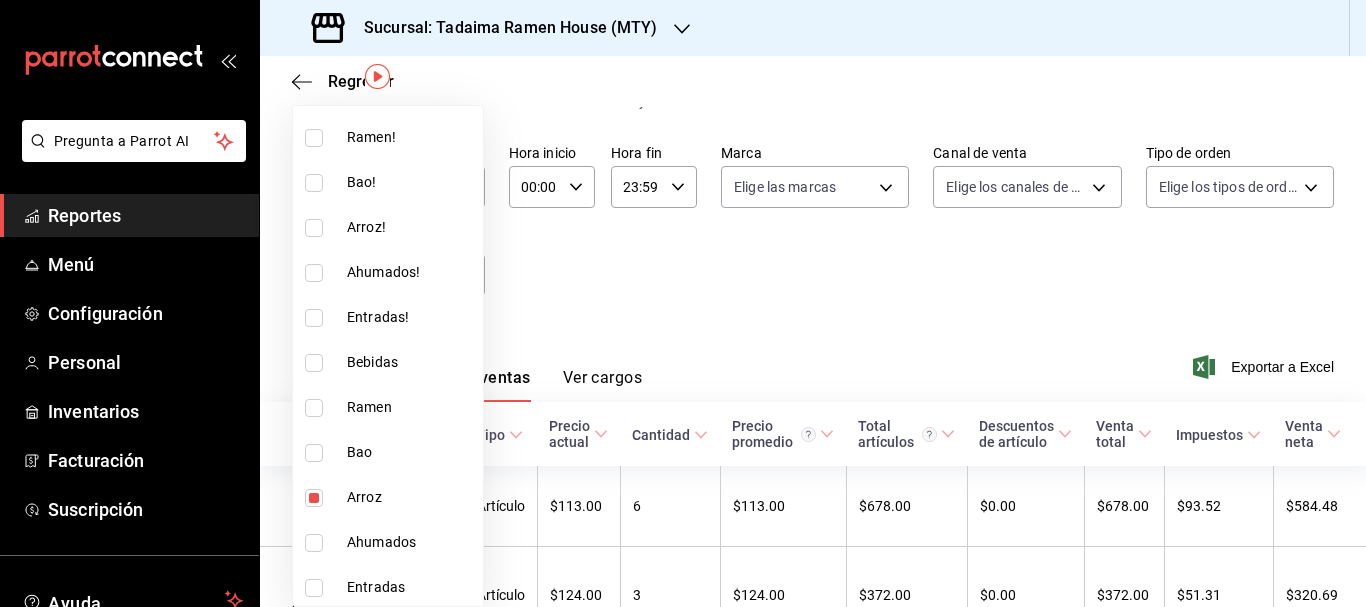 scroll, scrollTop: 335, scrollLeft: 0, axis: vertical 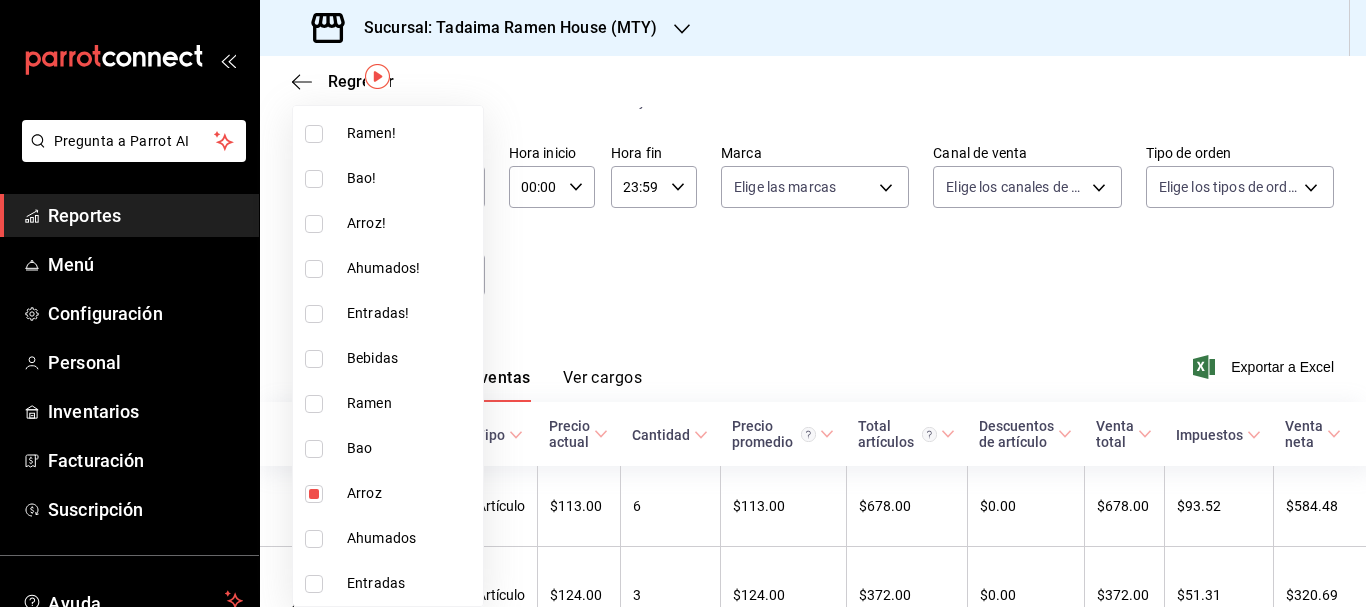 click at bounding box center (314, 494) 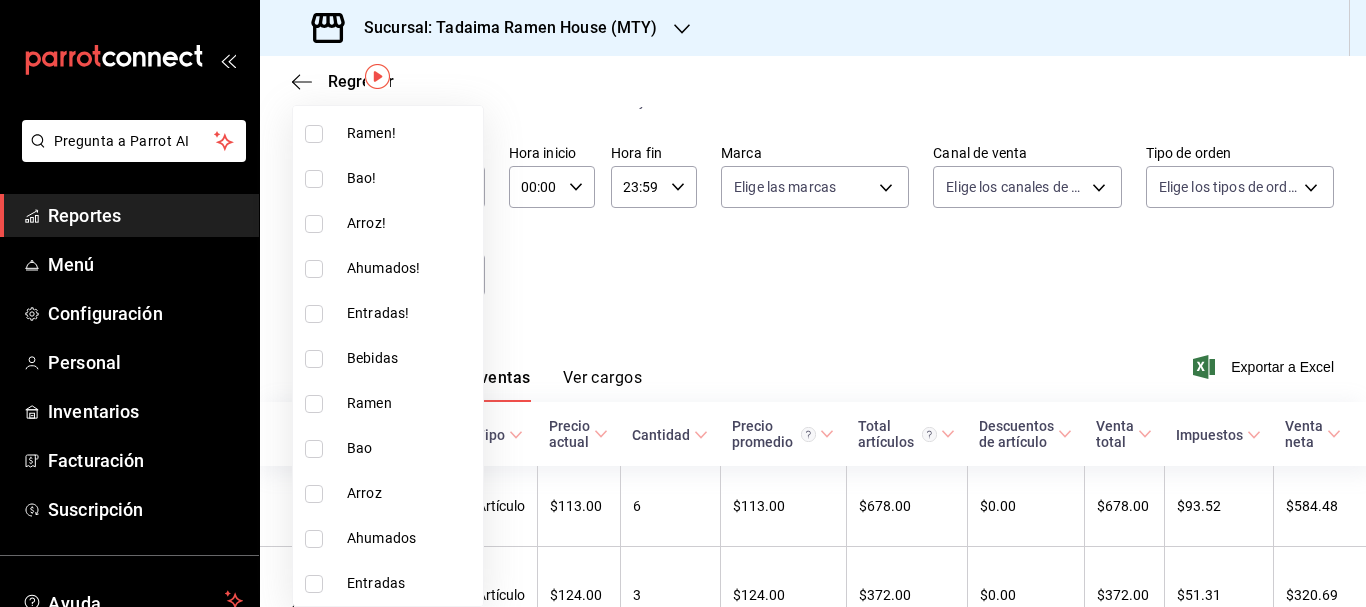 type on "[UUID]" 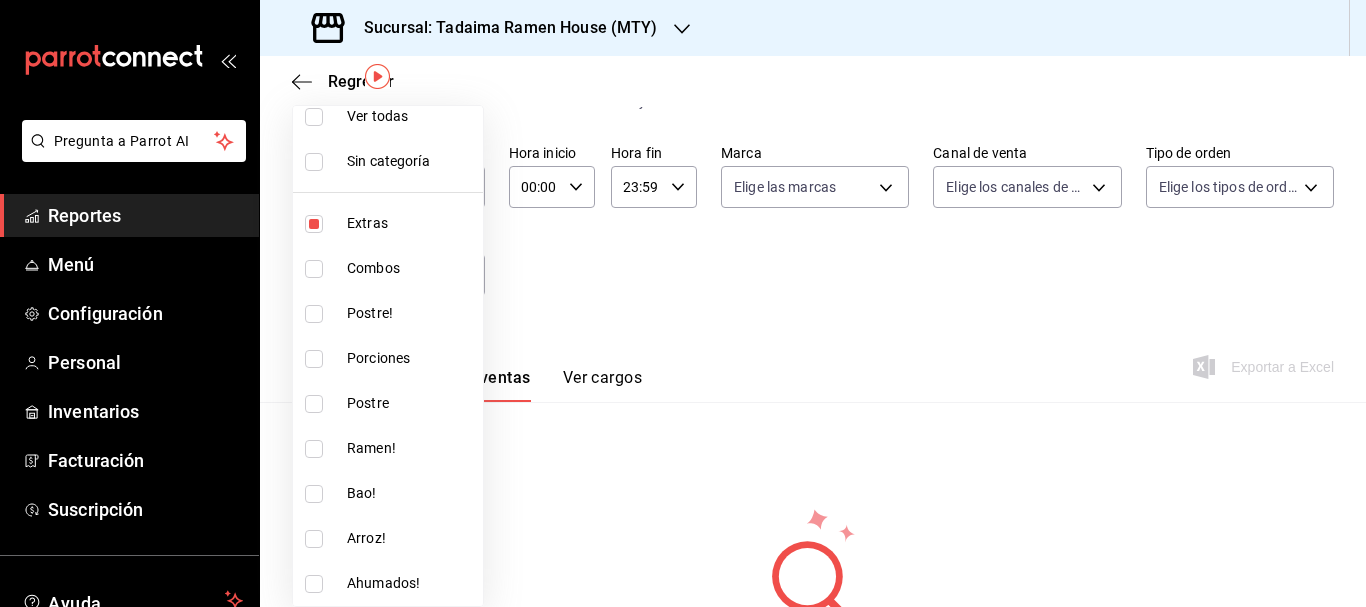 scroll, scrollTop: 0, scrollLeft: 0, axis: both 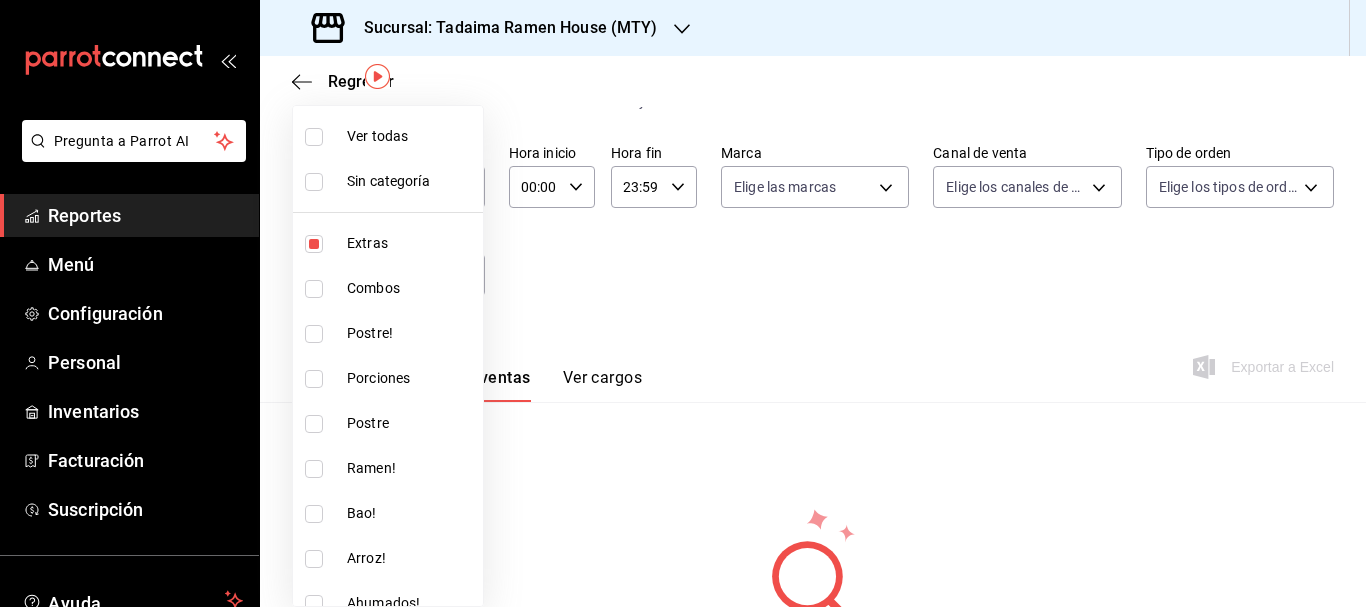click at bounding box center (683, 303) 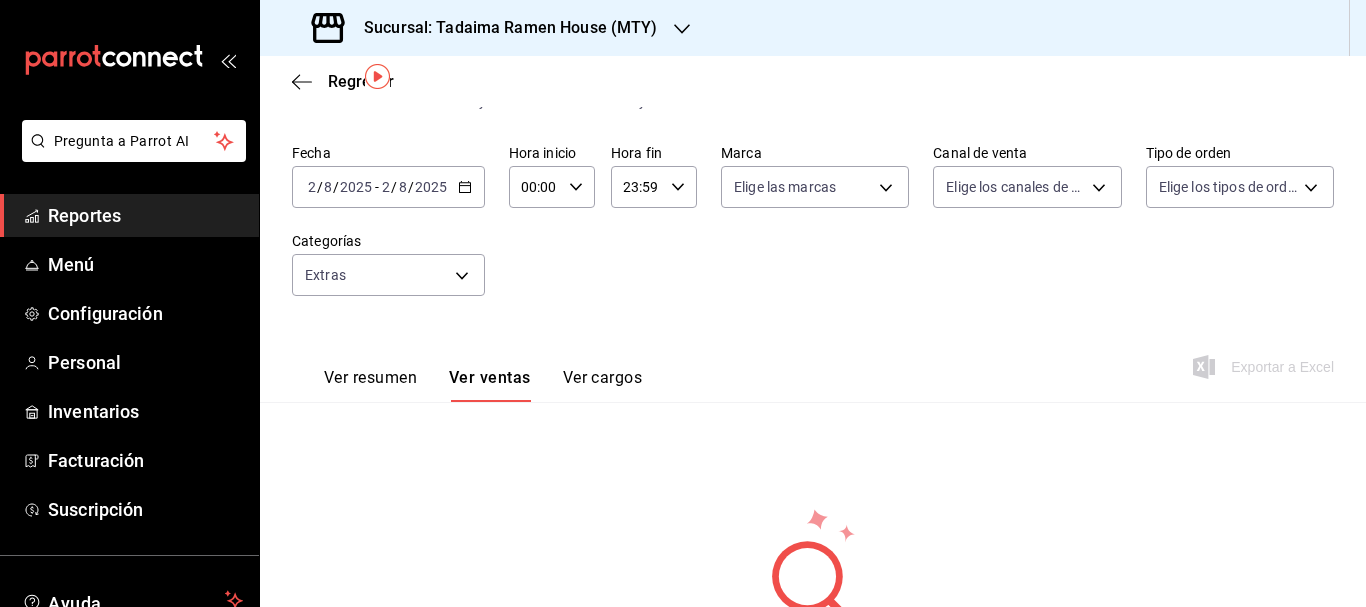 click on "2025-08-02 2 / 8 / 2025 - 2025-08-02 2 / 8 / 2025" at bounding box center [388, 187] 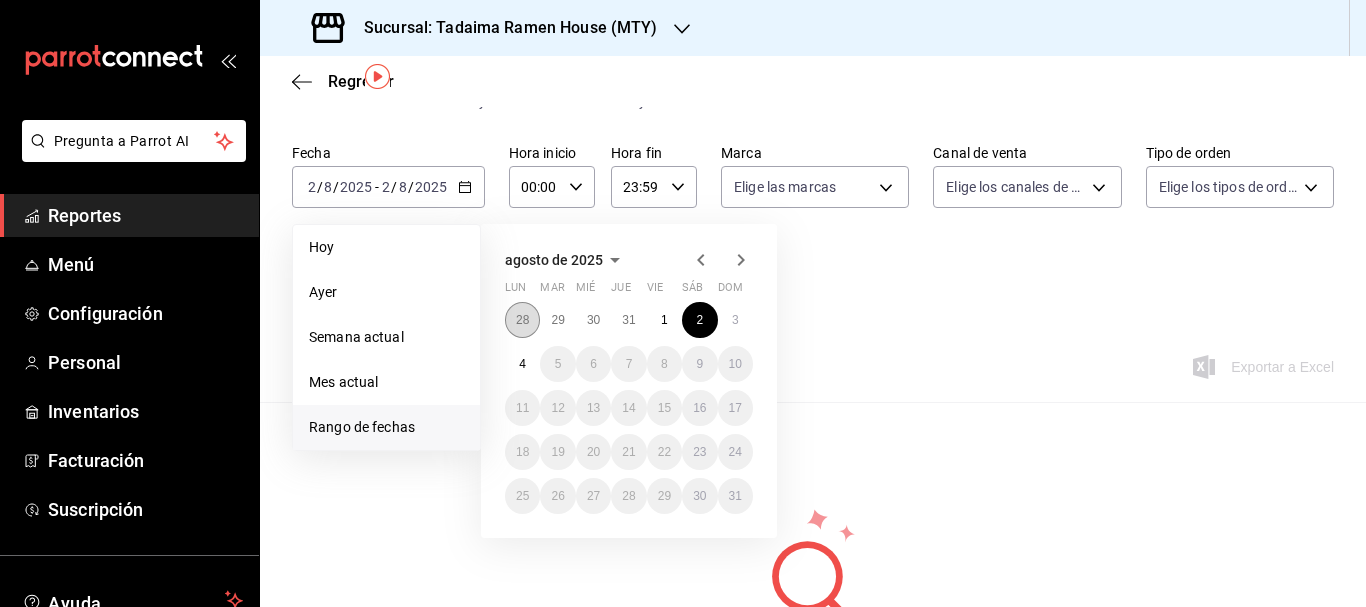 click on "28" at bounding box center (522, 320) 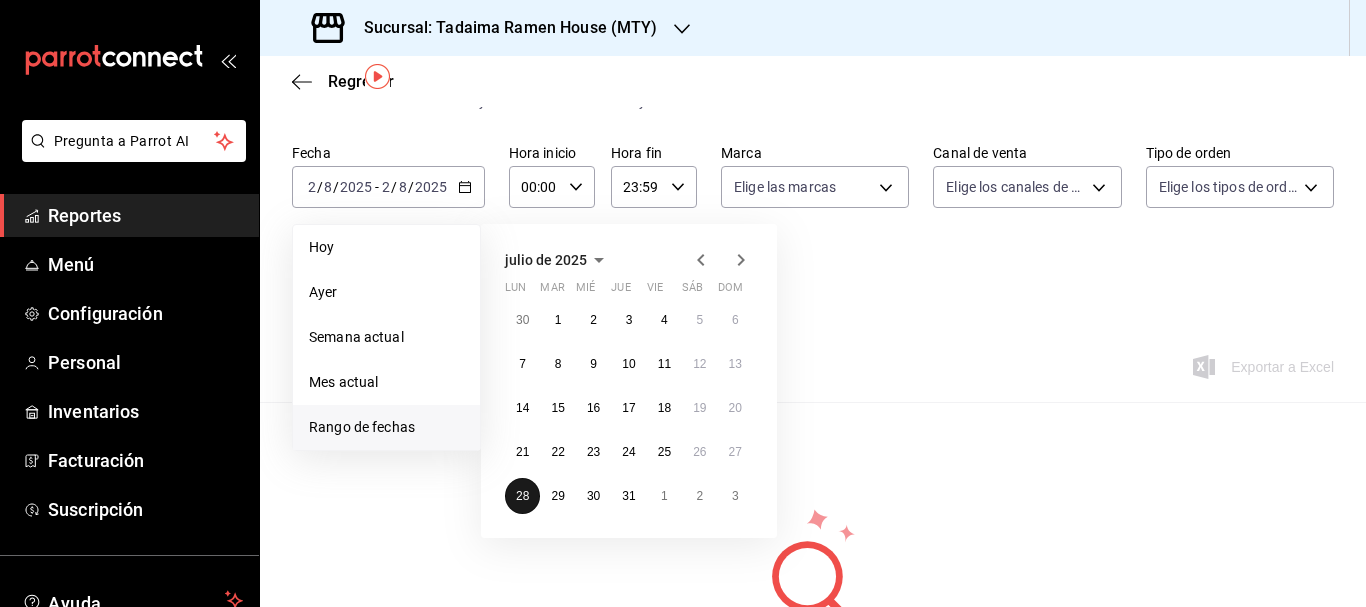 click on "28" at bounding box center [522, 496] 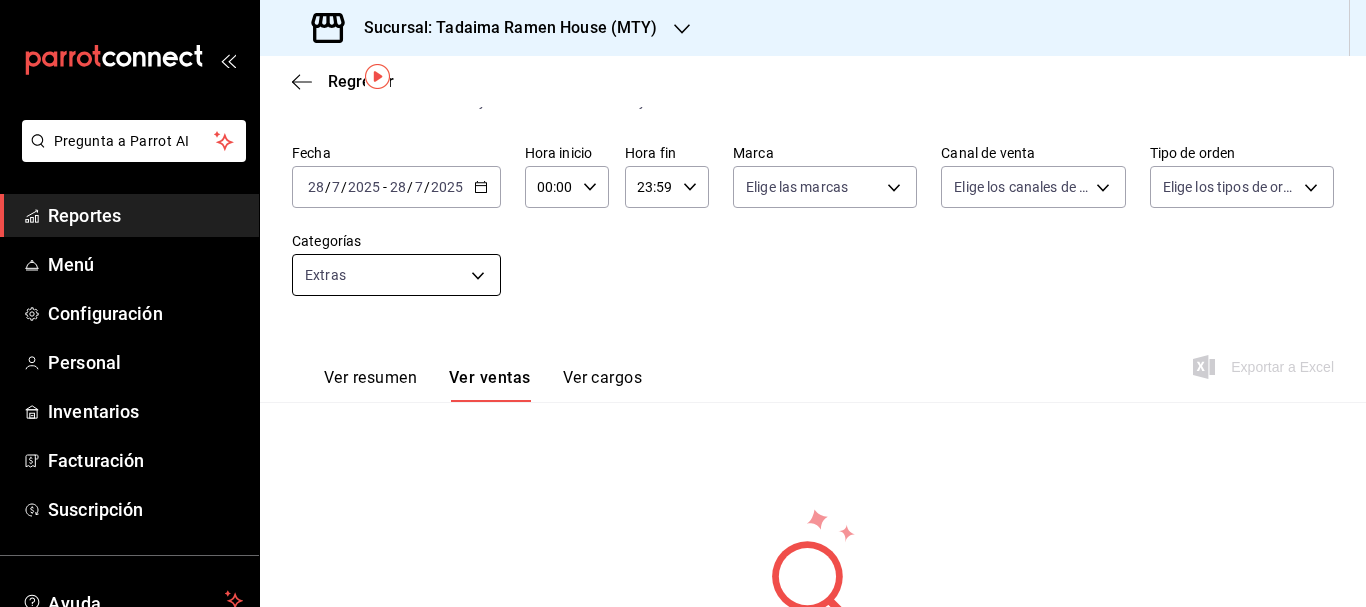 click on "Pregunta a Parrot AI Reportes   Menú   Configuración   Personal   Inventarios   Facturación   Suscripción   Ayuda Recomienda Parrot   multiuser toshi tadaima   Sugerir nueva función   Sucursal: Tadaima Ramen House ([CITY]) Regresar Ventas Los artículos listados no incluyen descuentos de orden y el filtro de fechas está limitado a un máximo de 31 días. Fecha 2025-07-28 28 / 7 / 2025 - 2025-07-28 28 / 7 / 2025 Hora inicio 00:00 Hora inicio Hora fin 23:59 Hora fin Marca Elige las marcas Canal de venta Elige los canales de venta Tipo de orden Elige los tipos de orden Categorías Extras [UUID] Ver resumen Ver ventas Ver cargos Exportar a Excel No hay información que mostrar GANA 1 MES GRATIS EN TU SUSCRIPCIÓN AQUÍ ¿Recuerdas cómo empezó tu restaurante?
Hoy puedes ayudar a un colega a tener el mismo cambio que tú viviste.
Recomienda Parrot directamente desde tu Portal Administrador.
Es fácil y rápido.
🎁 Por cada restaurante que se una, ganas 1 mes gratis. Reportes" at bounding box center [683, 303] 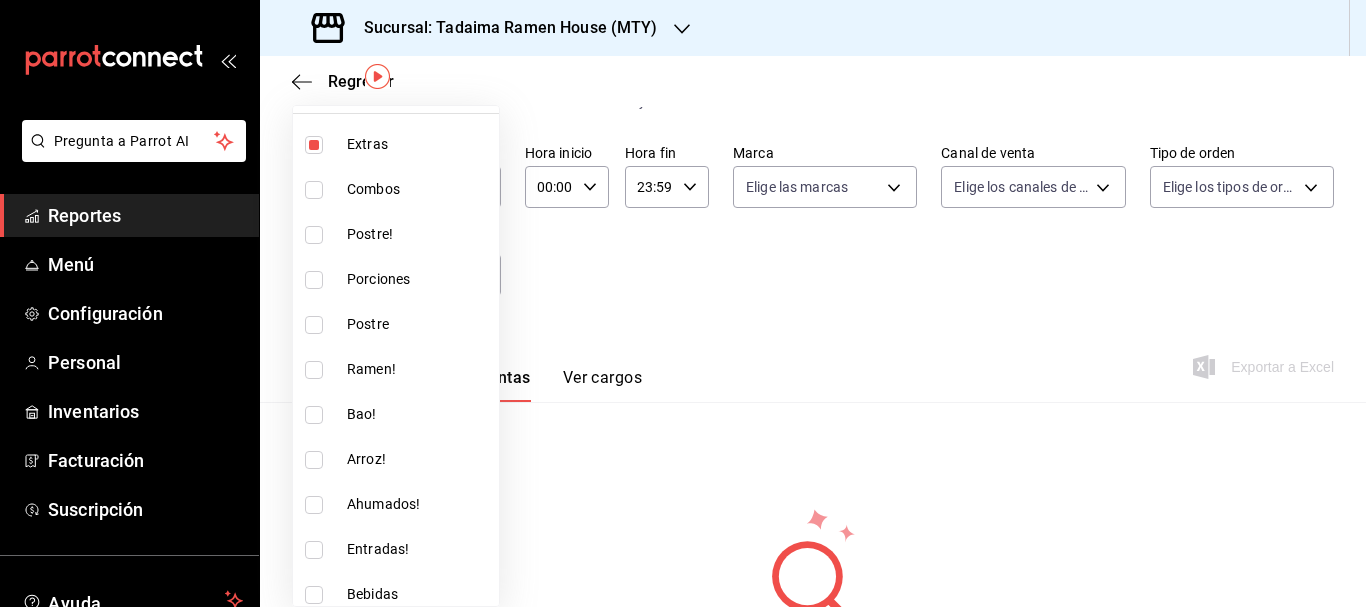scroll, scrollTop: 83, scrollLeft: 0, axis: vertical 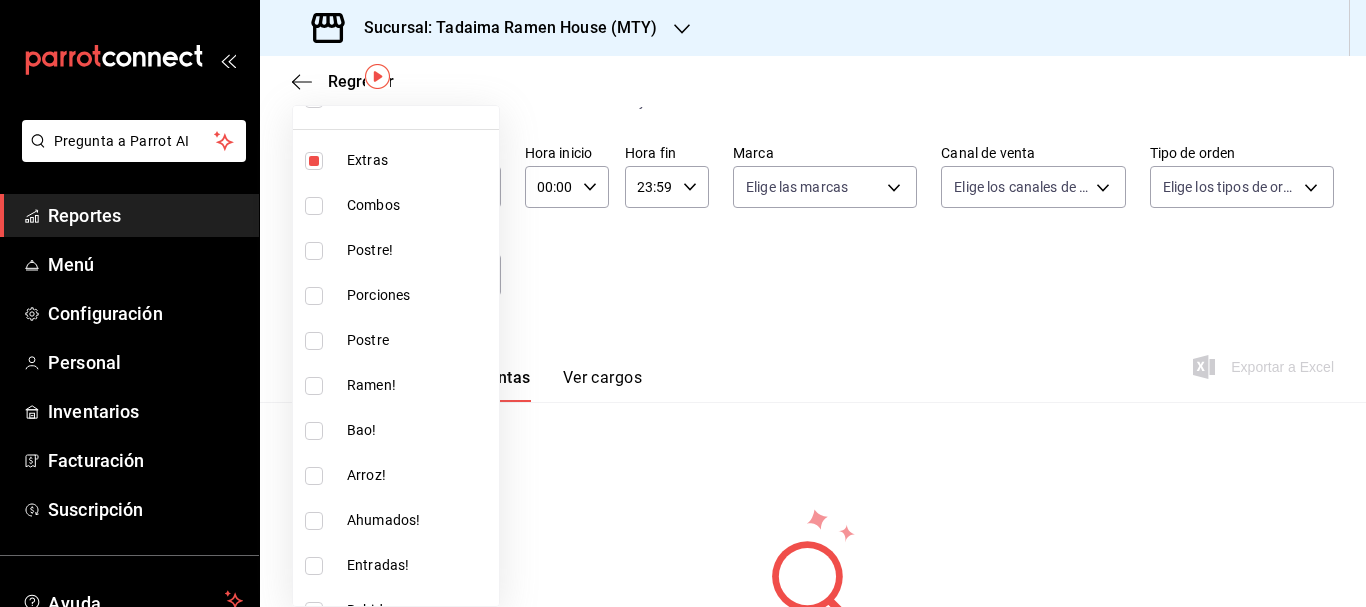 click at bounding box center (314, 296) 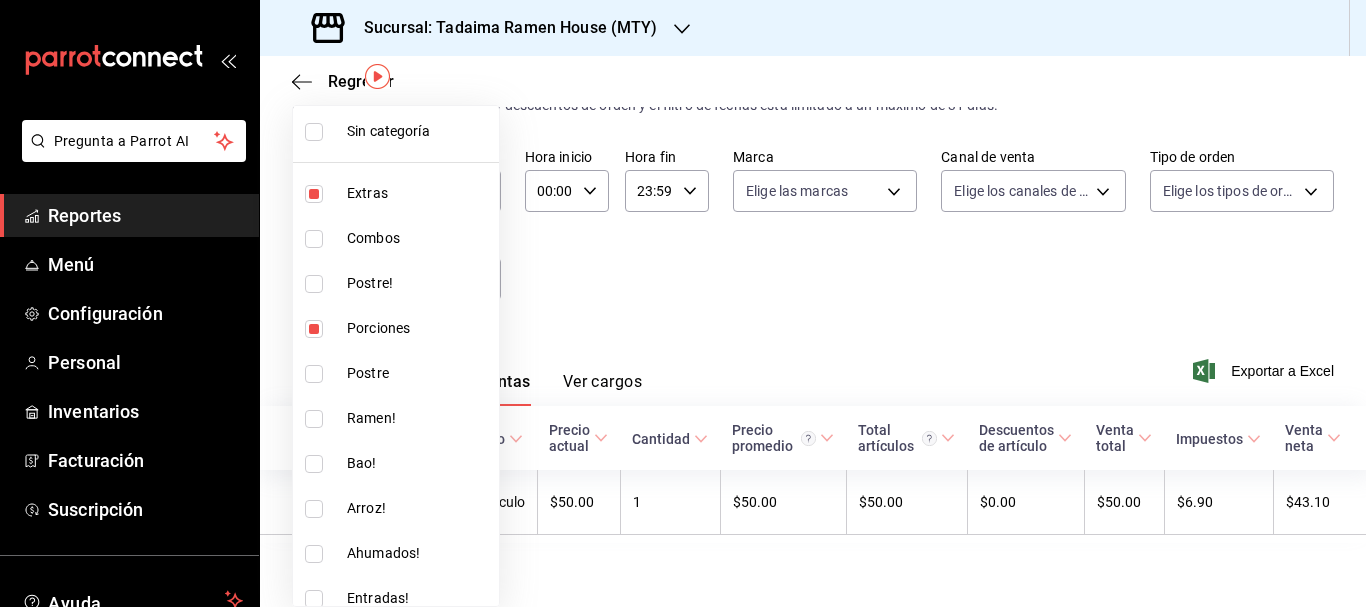 scroll, scrollTop: 0, scrollLeft: 0, axis: both 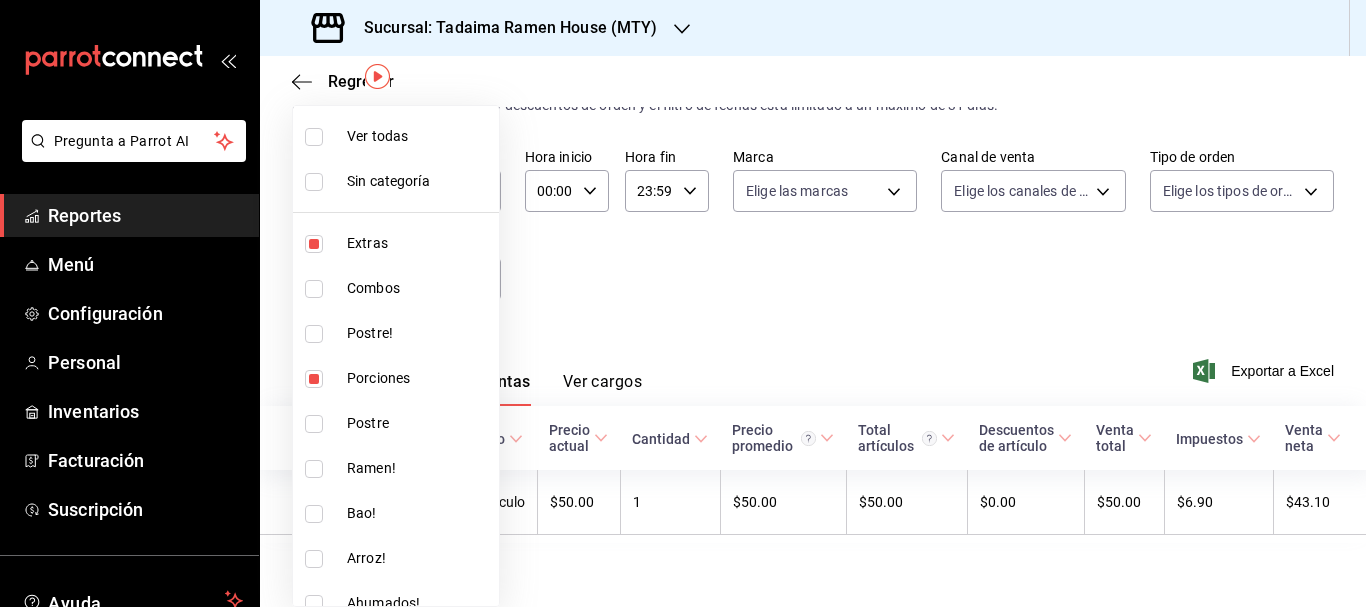 click at bounding box center [683, 303] 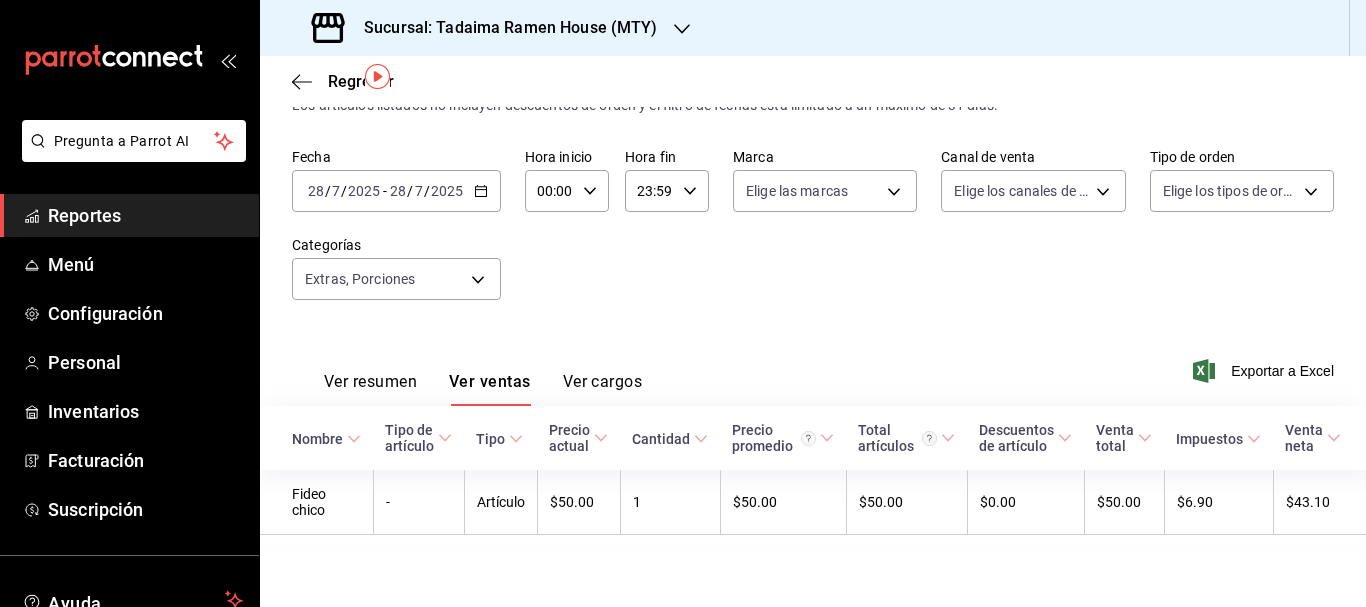 click 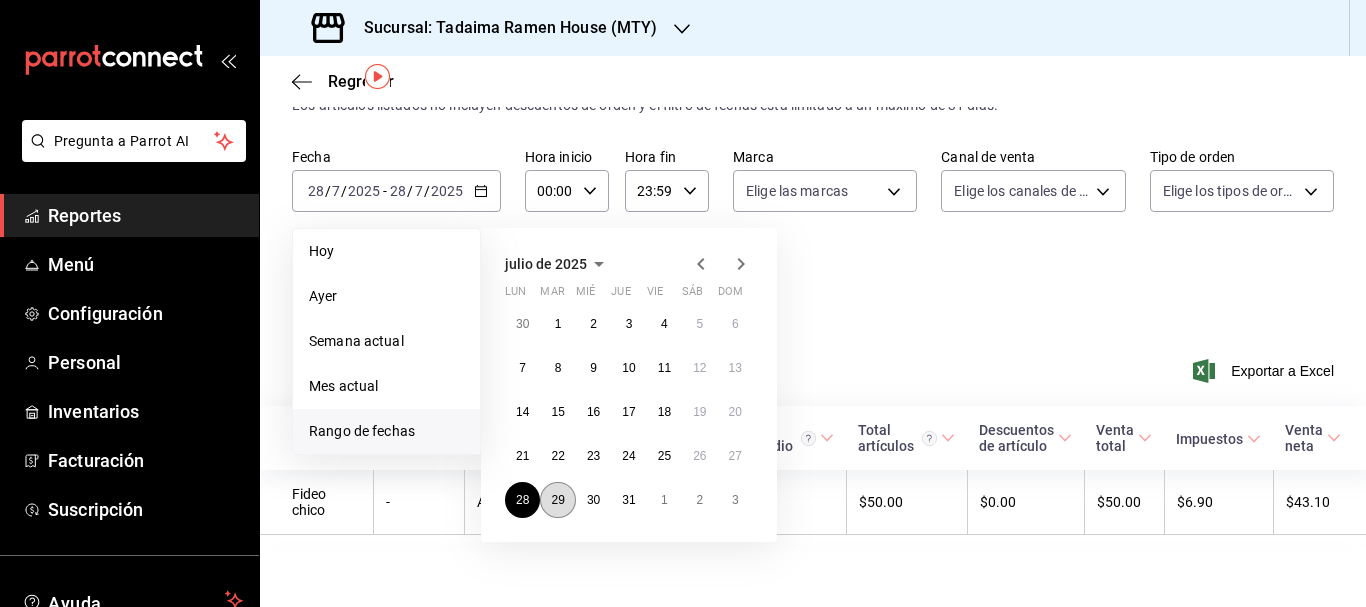 click on "29" at bounding box center [557, 500] 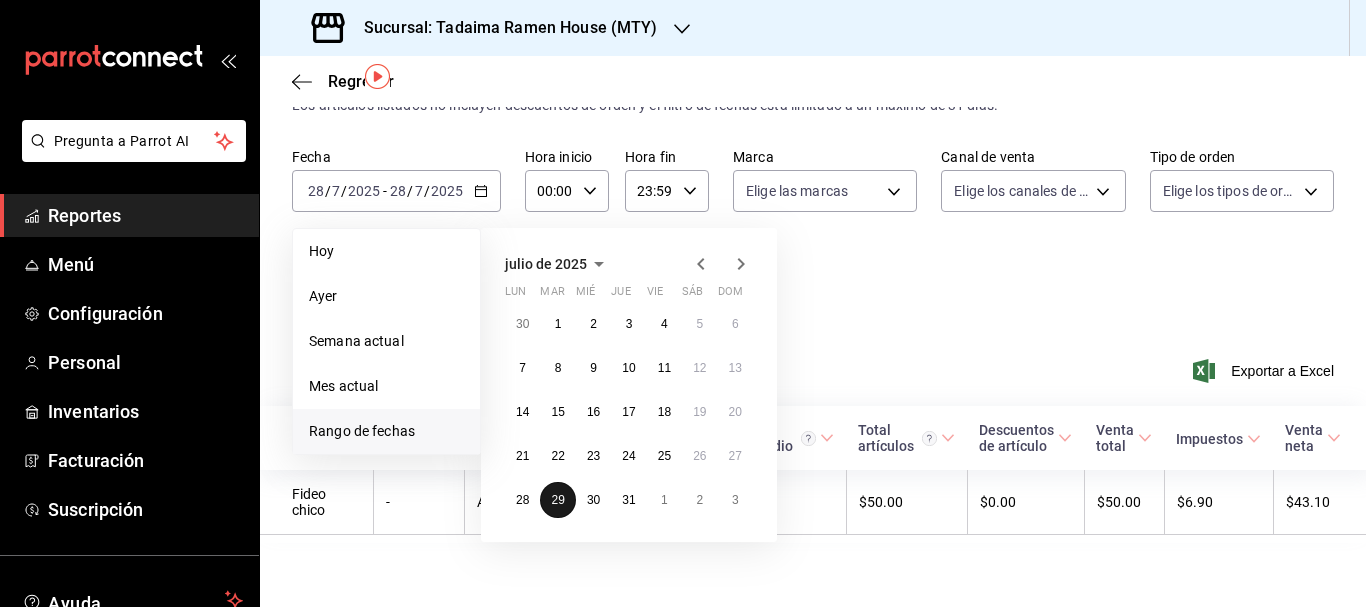 click on "29" at bounding box center [557, 500] 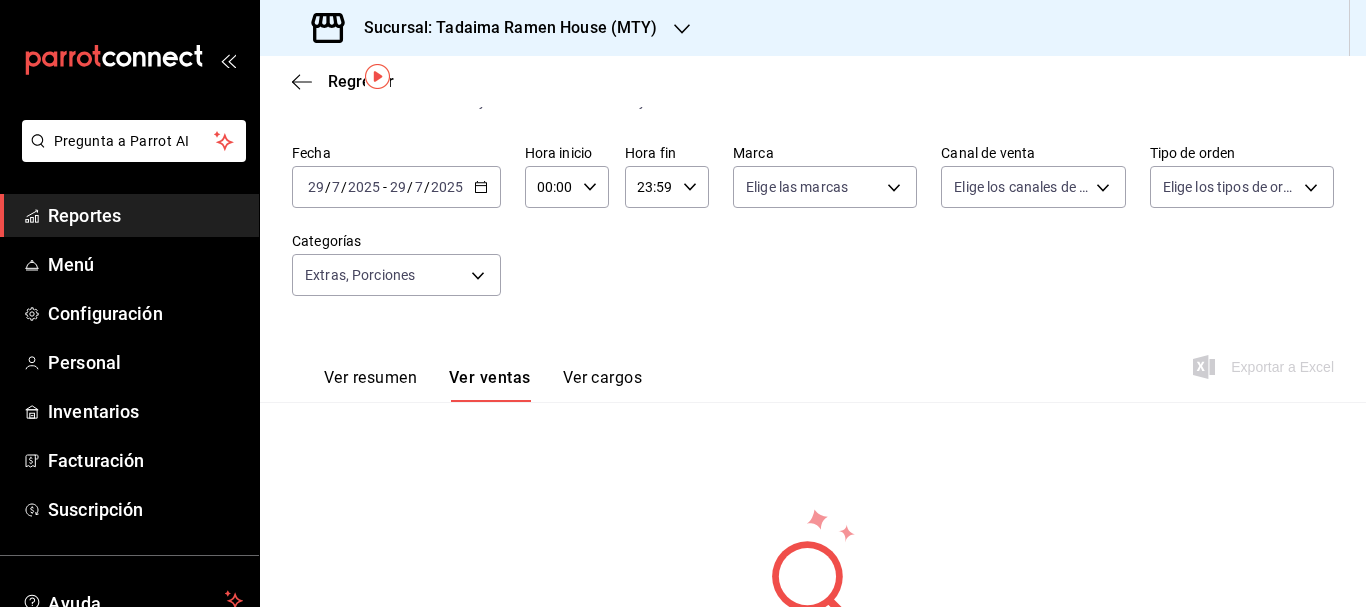 click on "2025-07-29 29 / 7 / 2025 - 2025-07-29 29 / 7 / 2025" at bounding box center [396, 187] 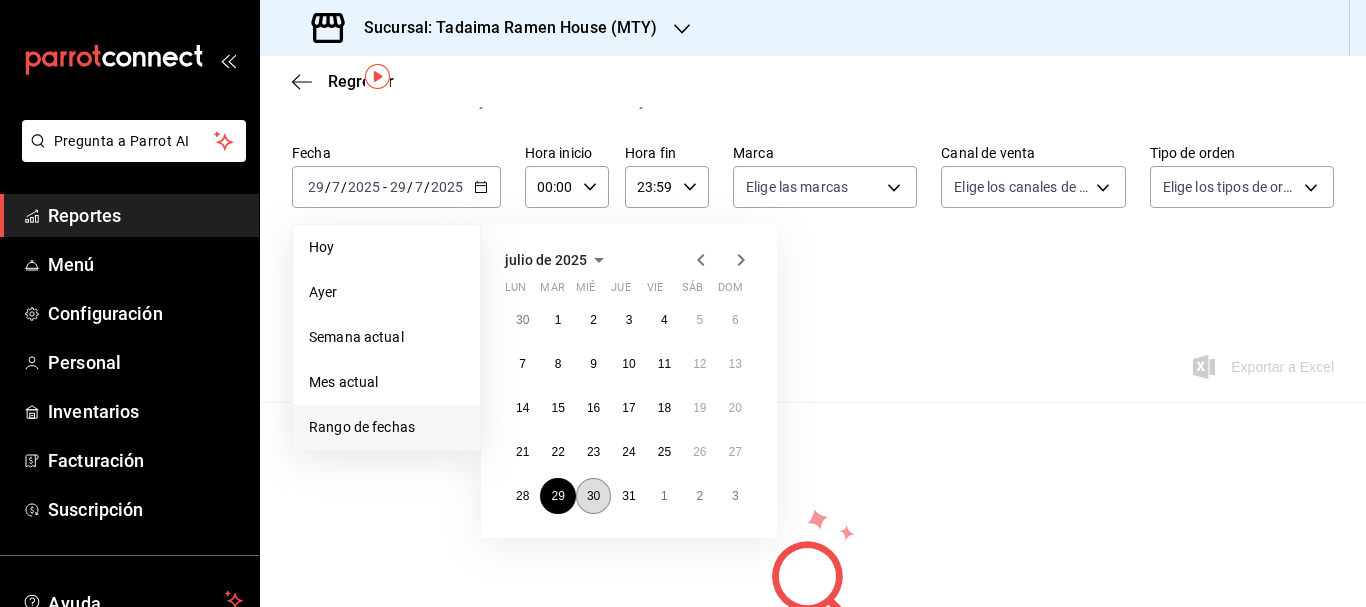 click on "30" at bounding box center (593, 496) 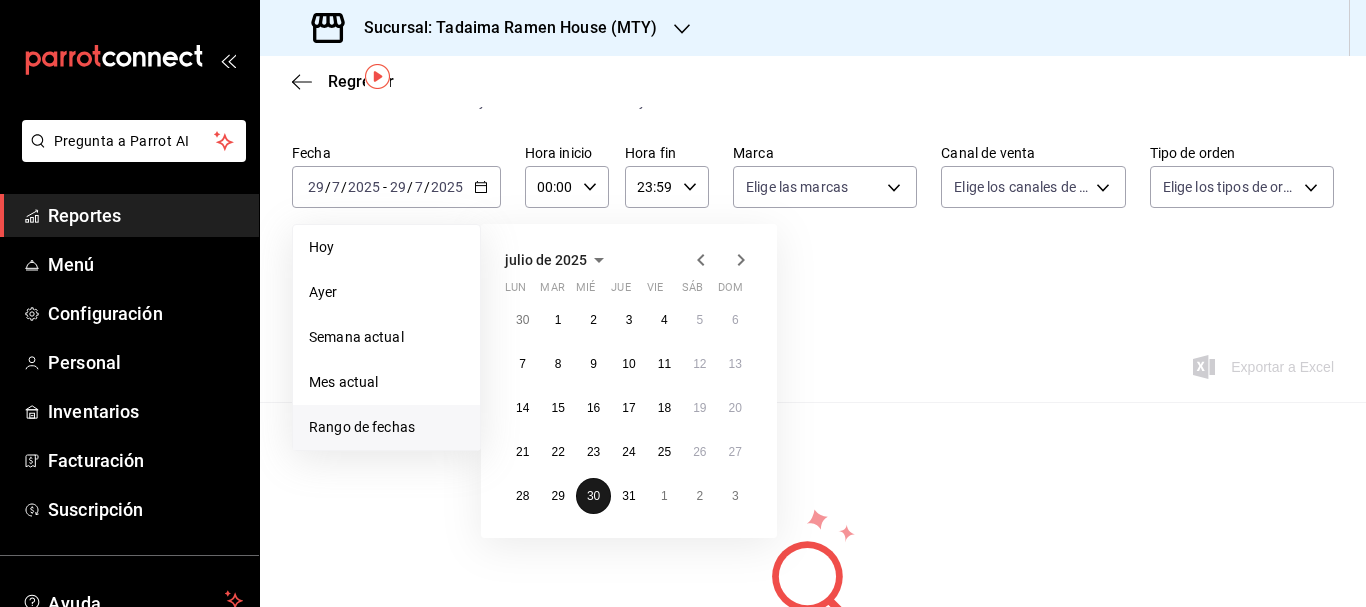 click on "30" at bounding box center [593, 496] 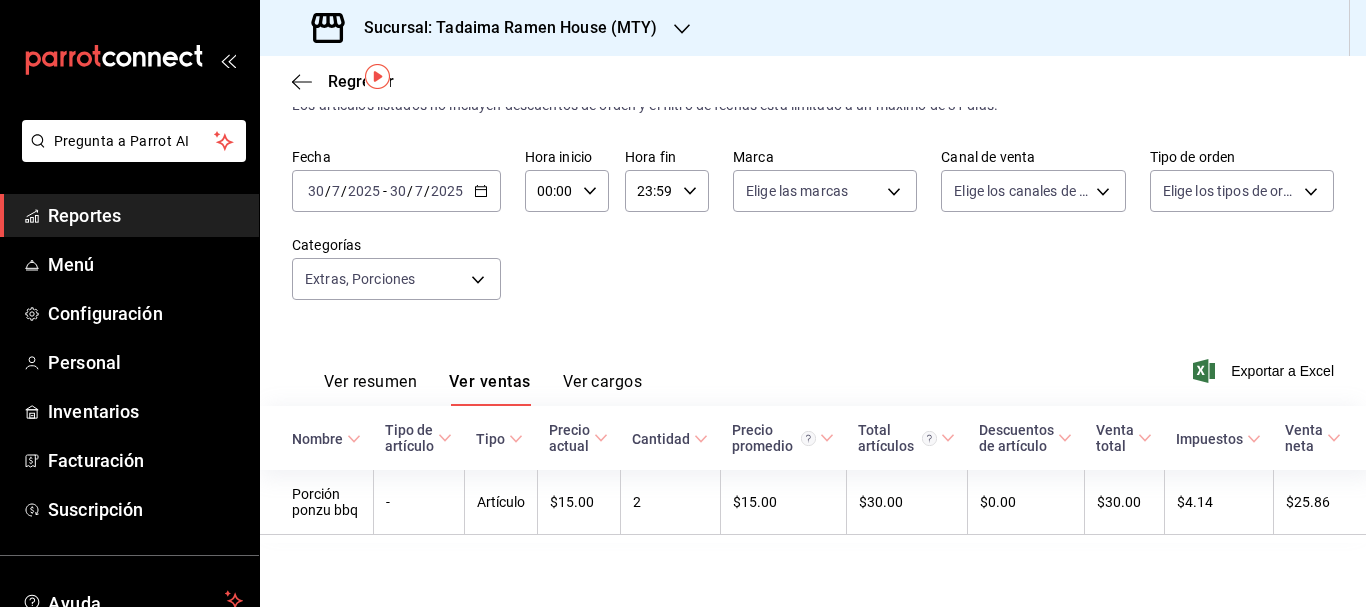 click 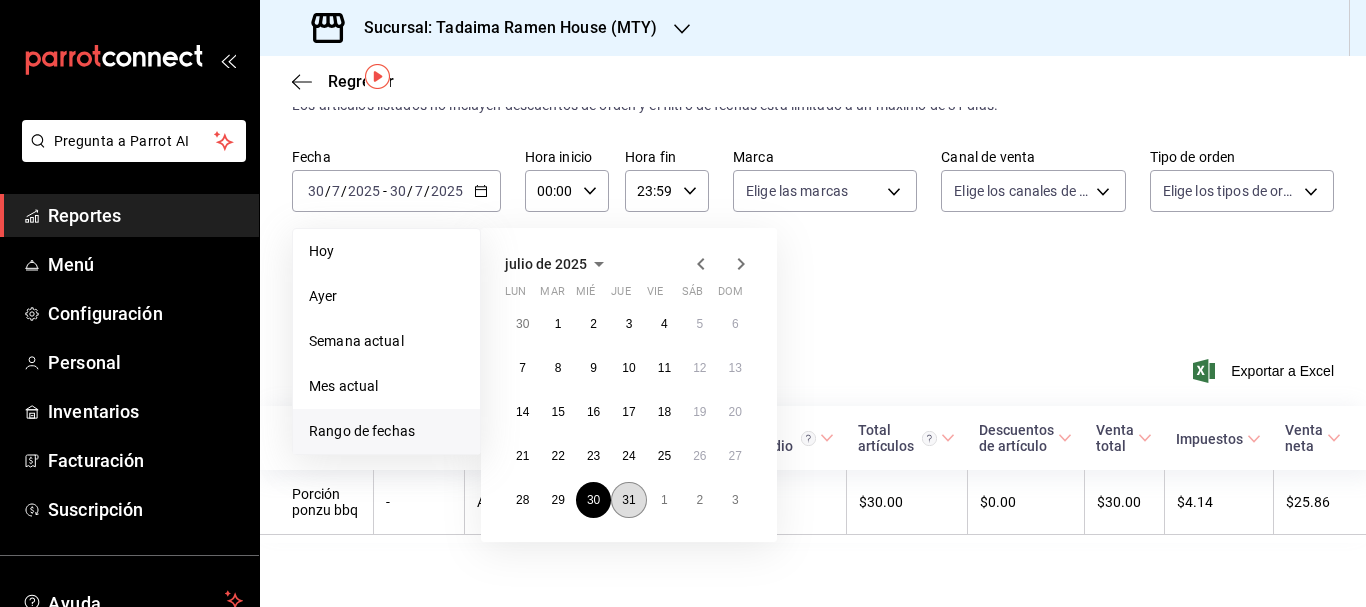 click on "31" at bounding box center (628, 500) 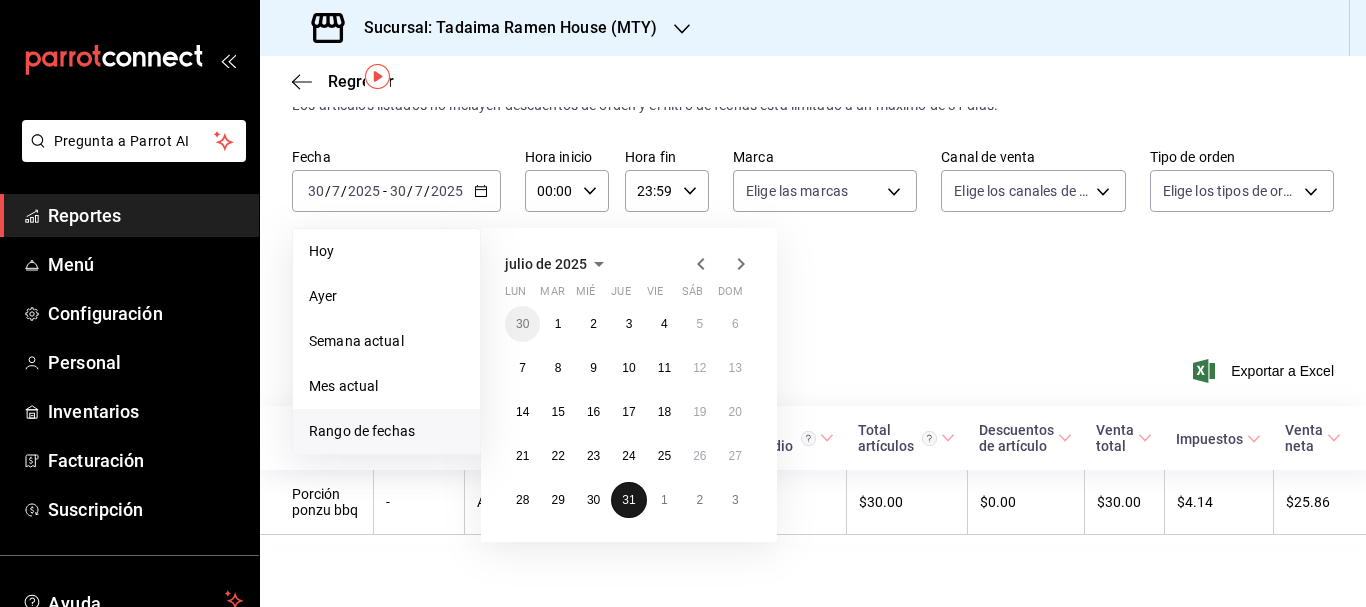 click on "31" at bounding box center [628, 500] 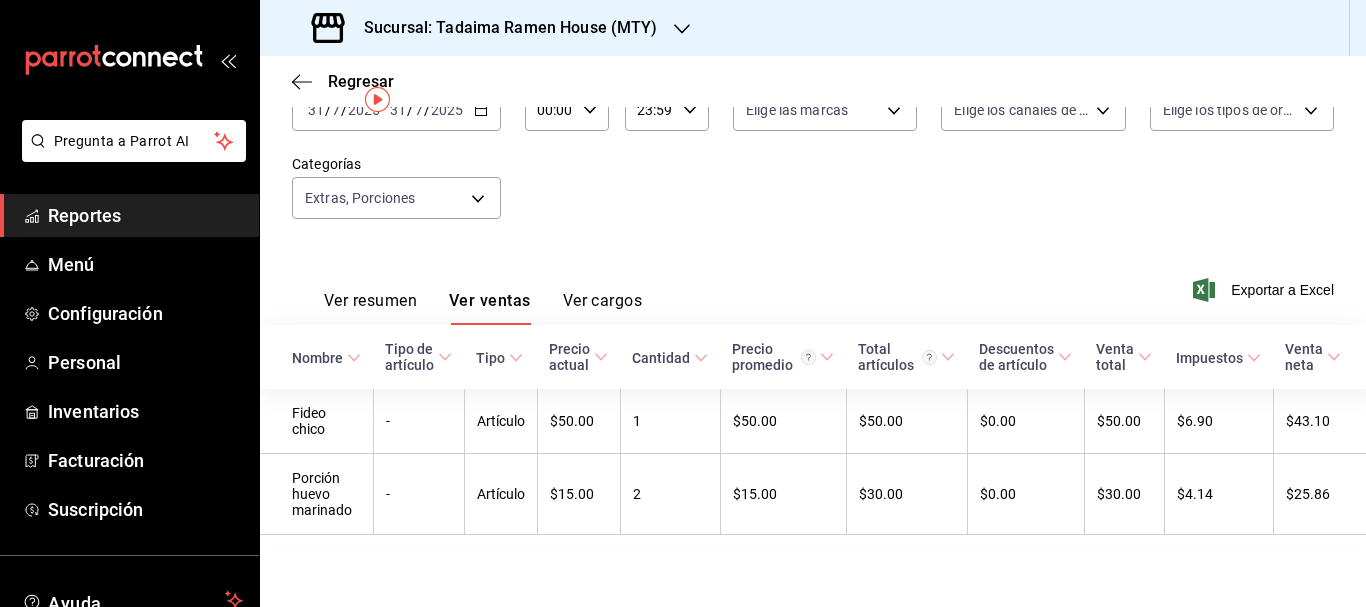 scroll, scrollTop: 0, scrollLeft: 0, axis: both 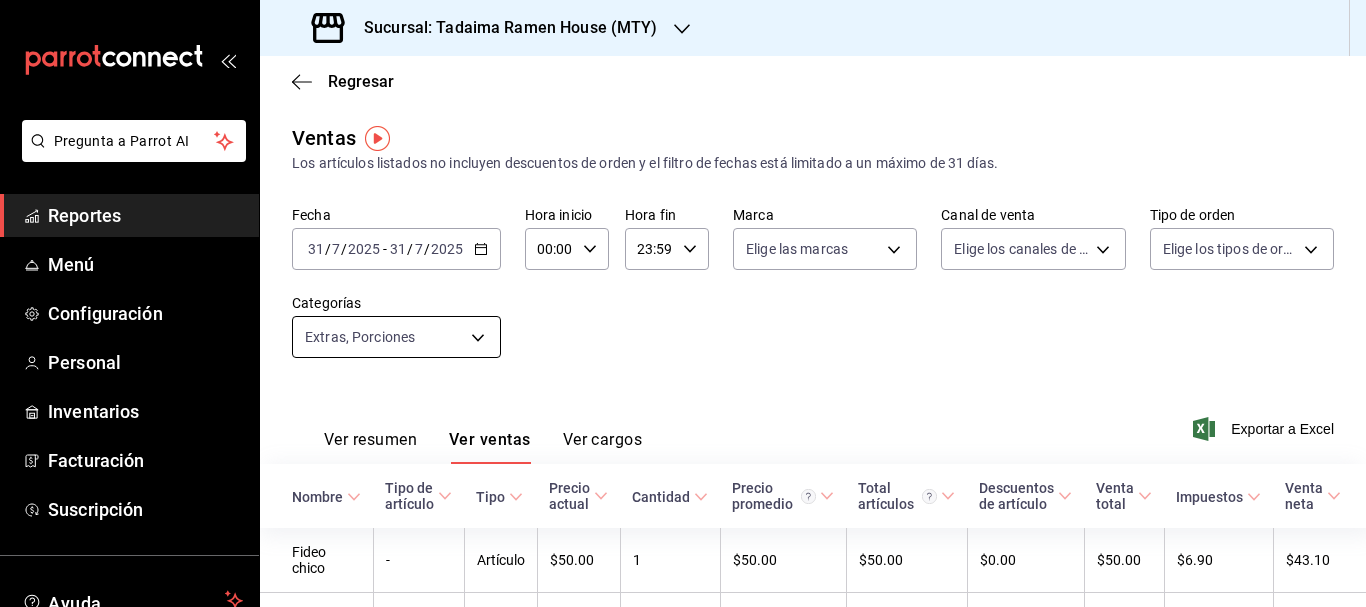 click on "Fecha 2025-07-31 31 / 7 / 2025 - 2025-07-31 31 / 7 / 2025 Hora inicio 00:00 Hora inicio Hora fin 23:59 Hora fin Marca Elige las marcas Canal de venta Elige los canales de venta Tipo de orden Elige los tipos de orden Categorías Extras, Porciones [UUID],[UUID] Ver resumen Ver ventas Ver cargos Exportar a Excel Nombre Tipo de artículo Tipo Precio actual Cantidad Precio promedio   Total artículos   Descuentos de artículo Venta total Impuestos Venta neta Fideo chico - Artículo $50.00 1 $50.00 $50.00 $0.00 $50.00 $6.90 $43.10 Porción huevo marinado - Artículo $15.00 2 $15.00 $30.00 $0.00 $30.00" at bounding box center (683, 303) 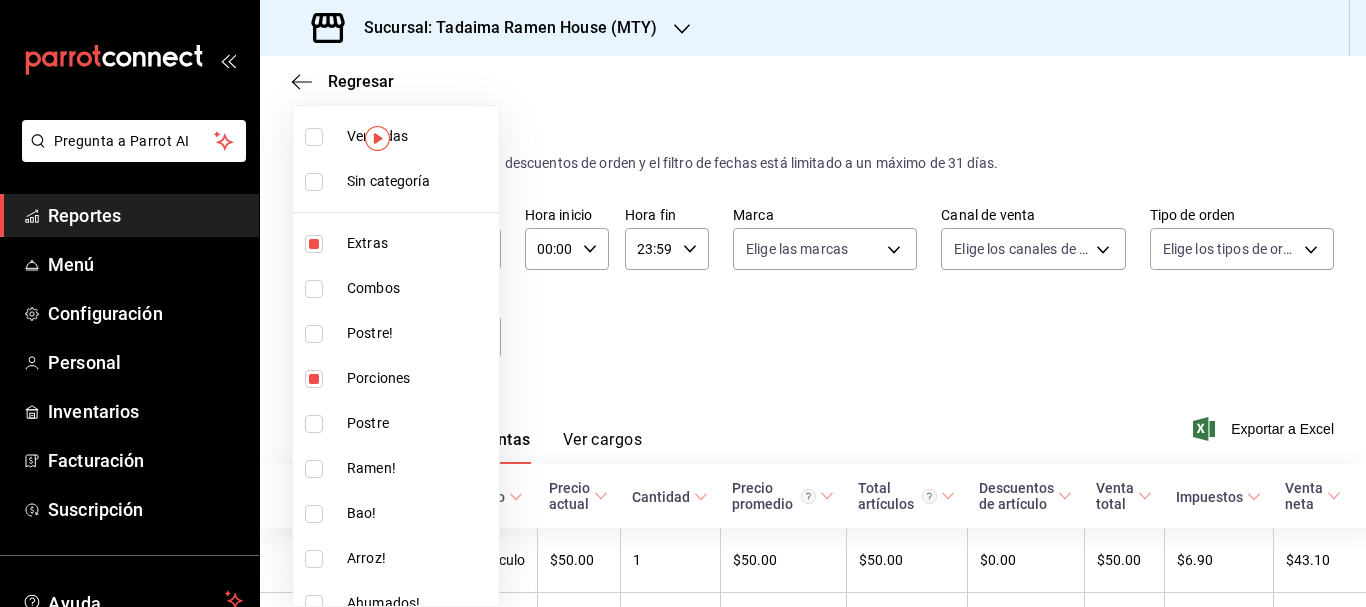 click at bounding box center (683, 303) 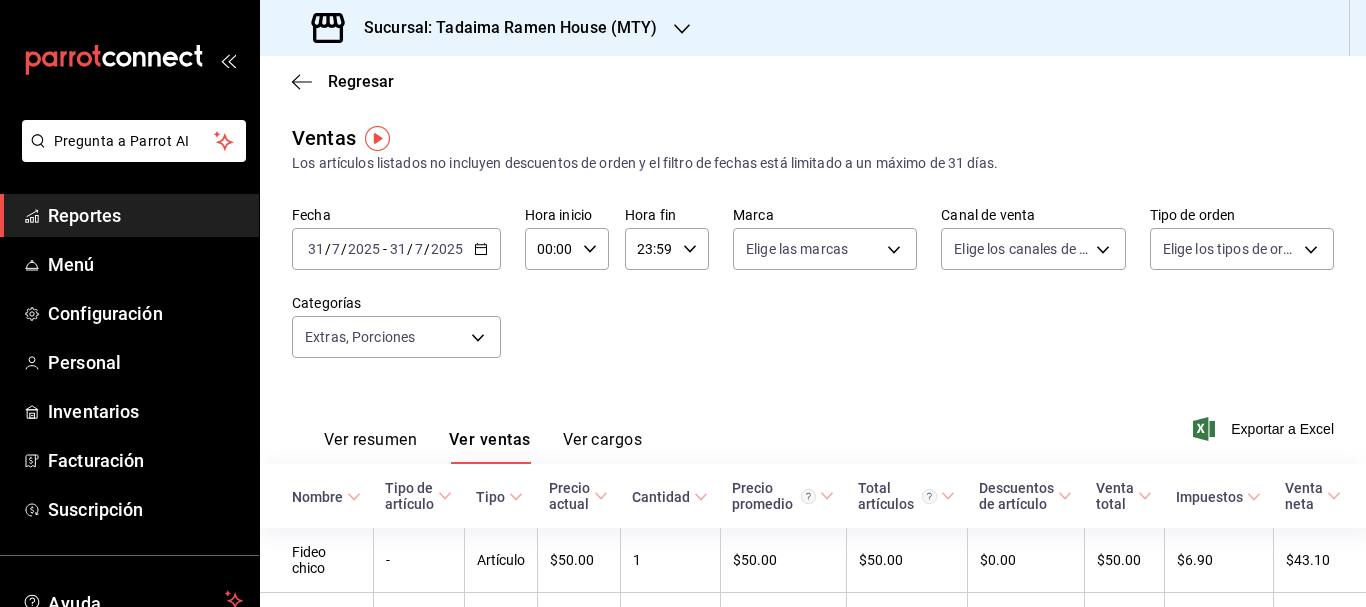 click on "2025-07-31 31 / 7 / 2025 - 2025-07-31 31 / 7 / 2025" at bounding box center [396, 249] 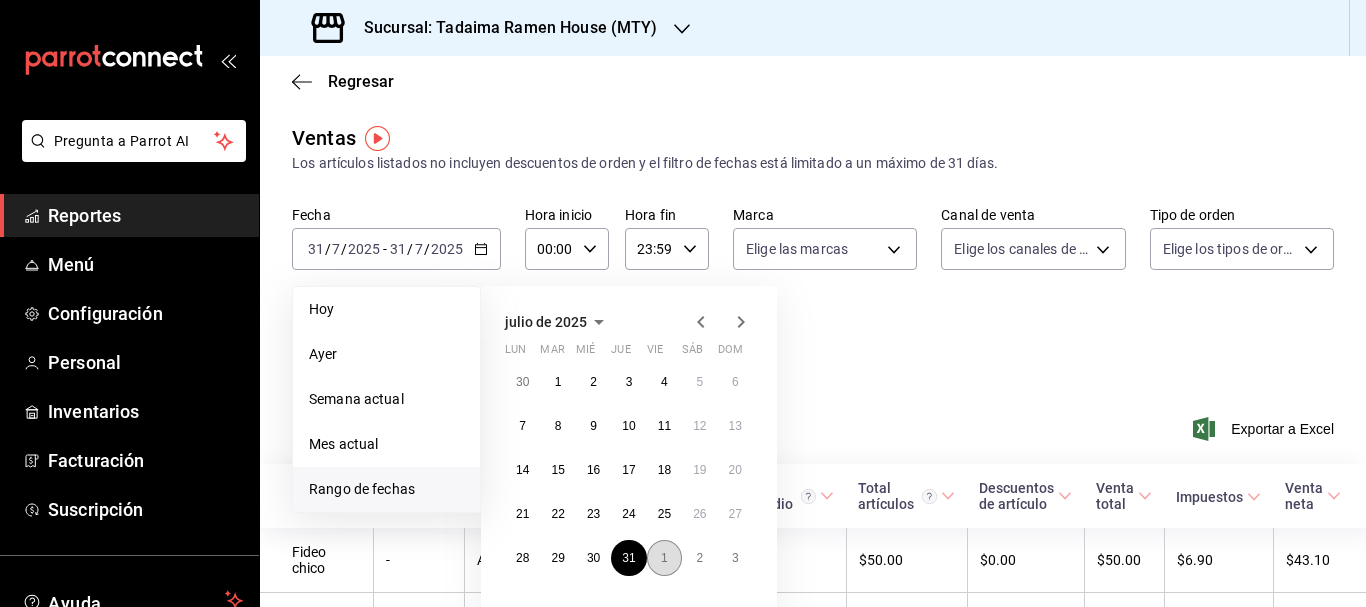 click on "1" at bounding box center [664, 558] 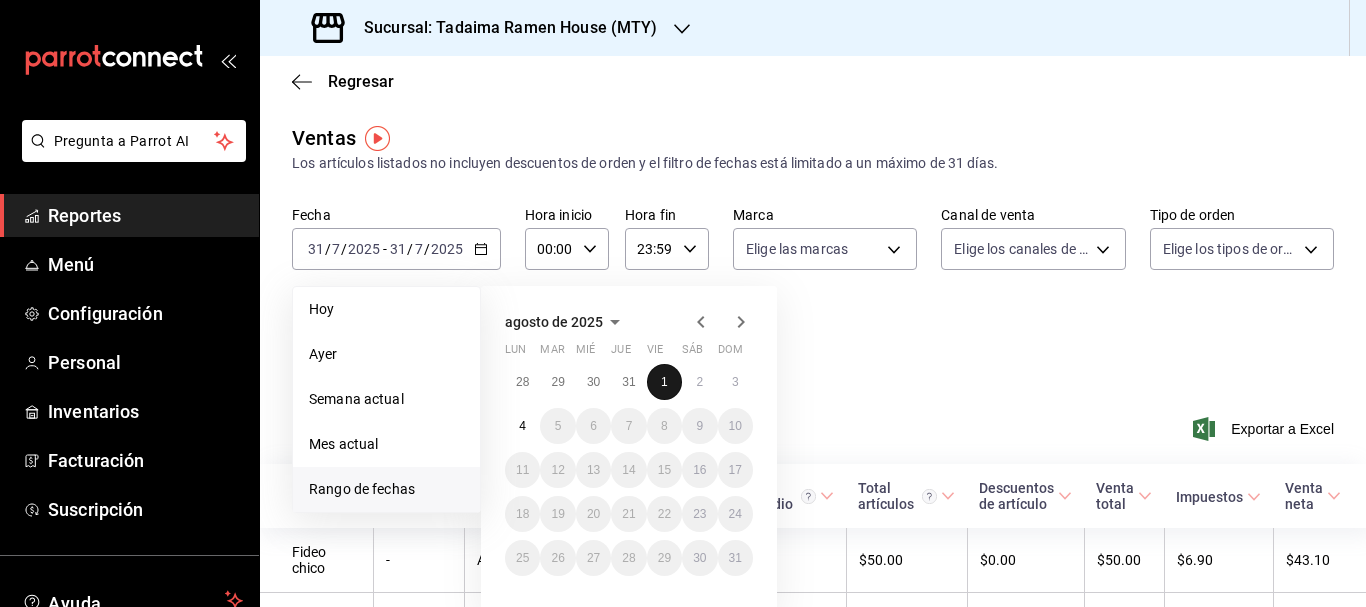 click on "1" at bounding box center [664, 382] 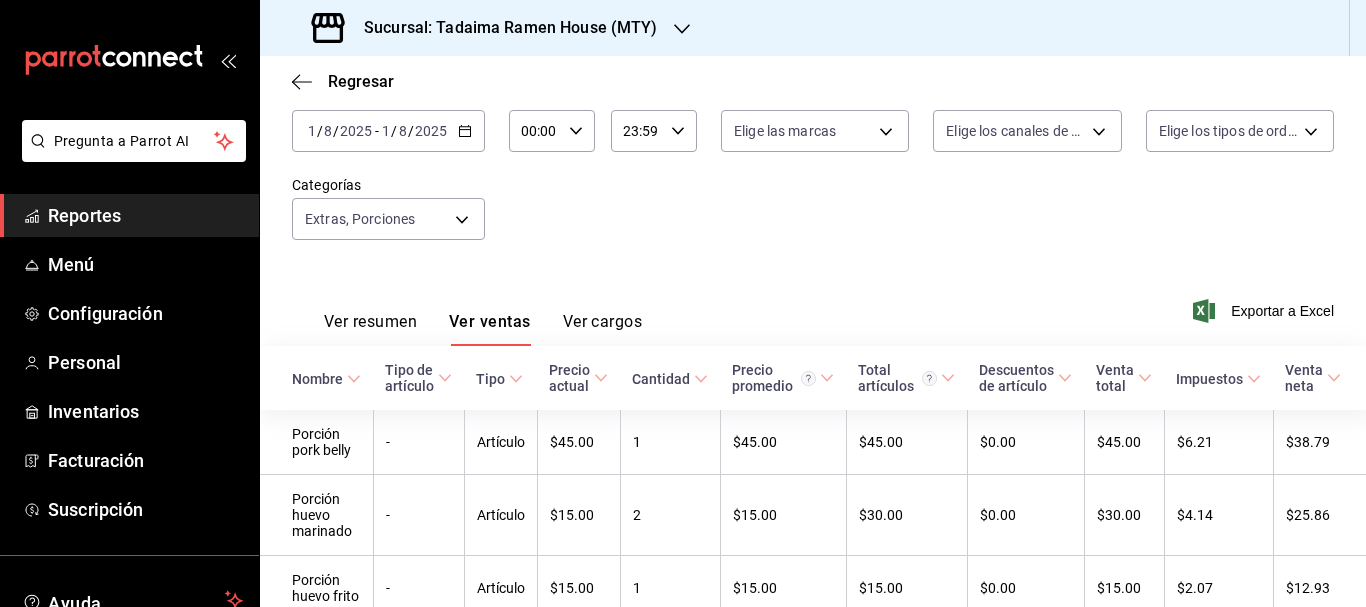 scroll, scrollTop: 110, scrollLeft: 0, axis: vertical 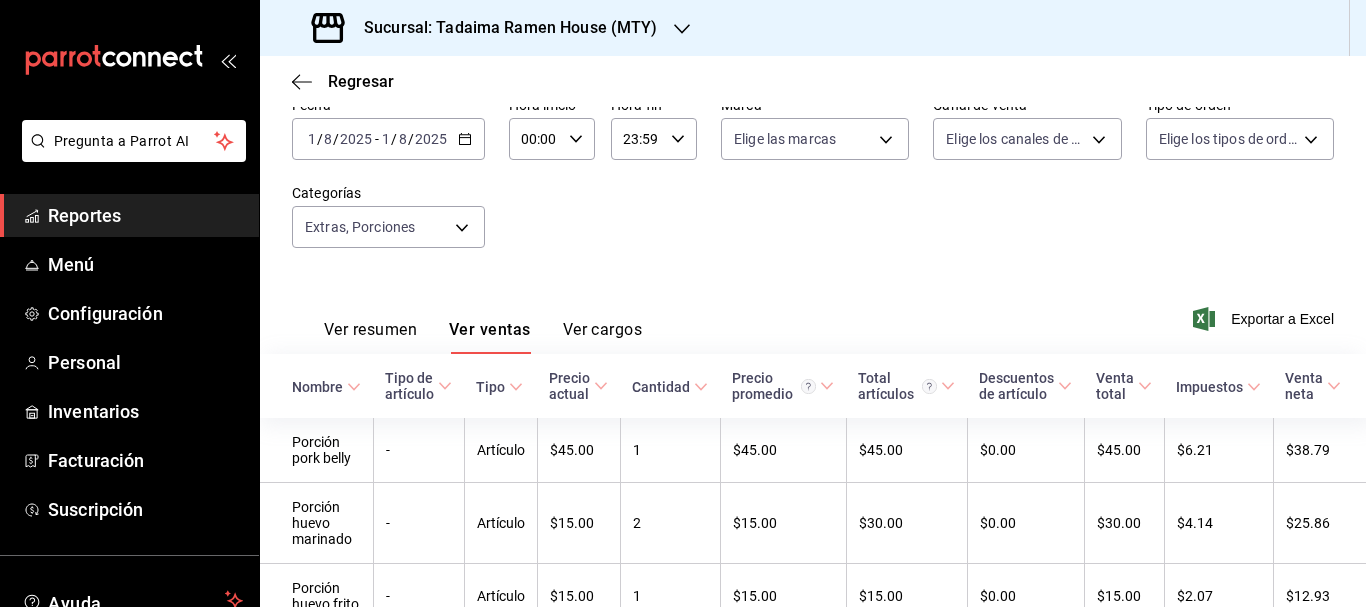 click on "2025-08-01 1 / 8 / 2025 - 2025-08-01 1 / 8 / 2025" at bounding box center [388, 139] 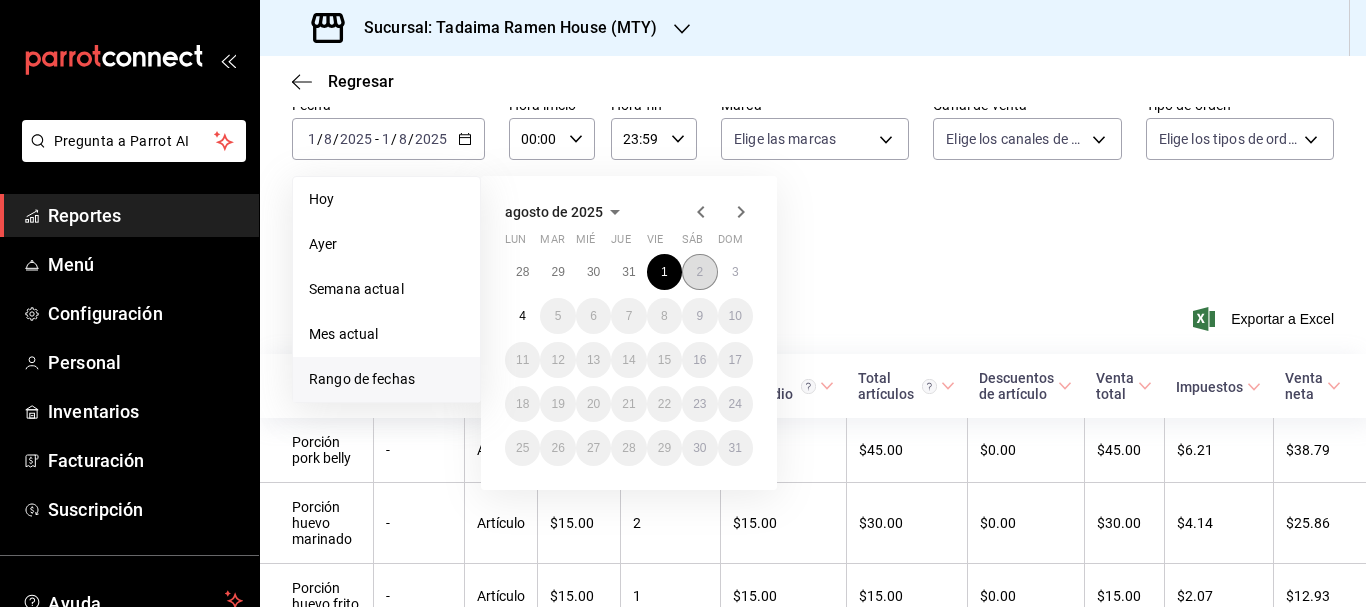 click on "2" at bounding box center [699, 272] 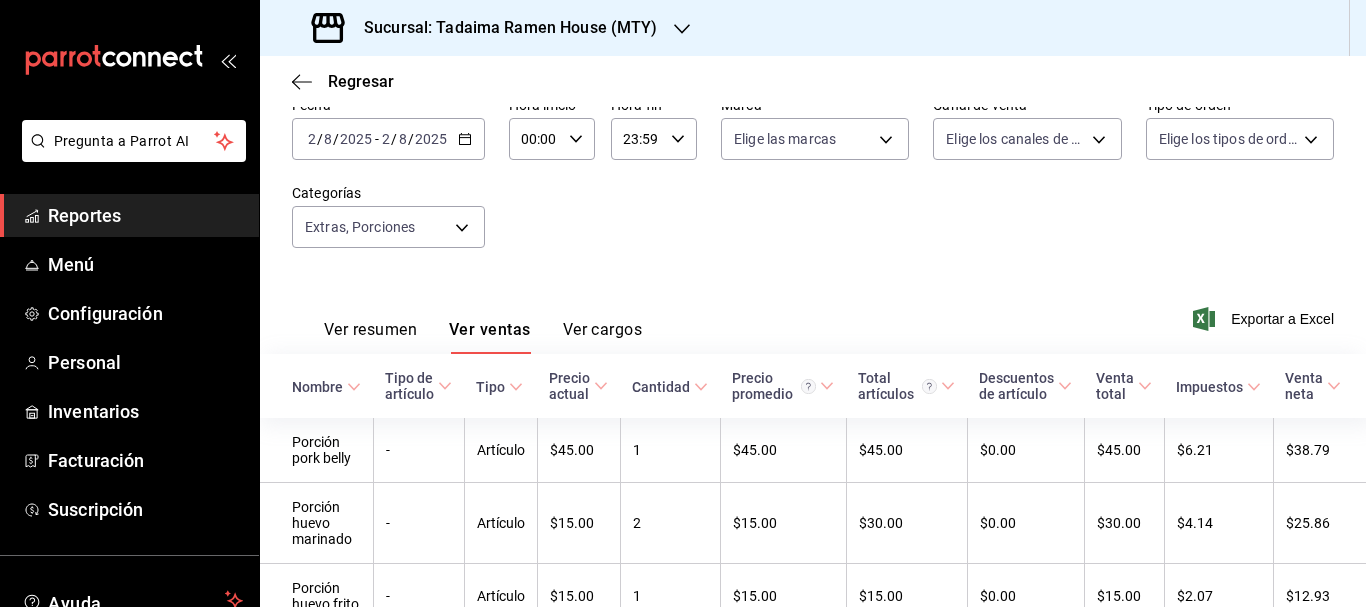 click on "Fecha [DATE] [DATE] - [DATE] [DATE] Hora inicio 00:00 Hora inicio Hora fin 23:59 Hora fin Marca Elige las marcas Canal de venta Elige los canales de venta Tipo de orden Elige los tipos de orden Categorías Extras, Porciones [UUID],[UUID]" at bounding box center [813, 184] 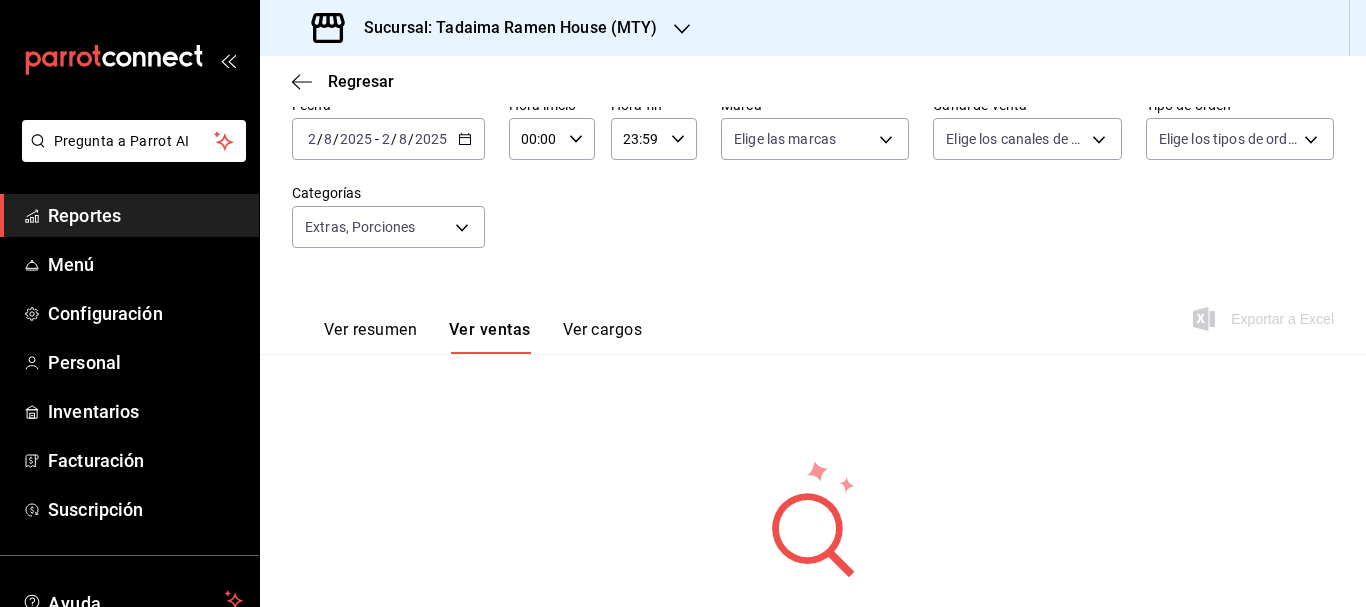 click on "2025-08-02 2 / 8 / 2025 - 2025-08-02 2 / 8 / 2025" at bounding box center (388, 139) 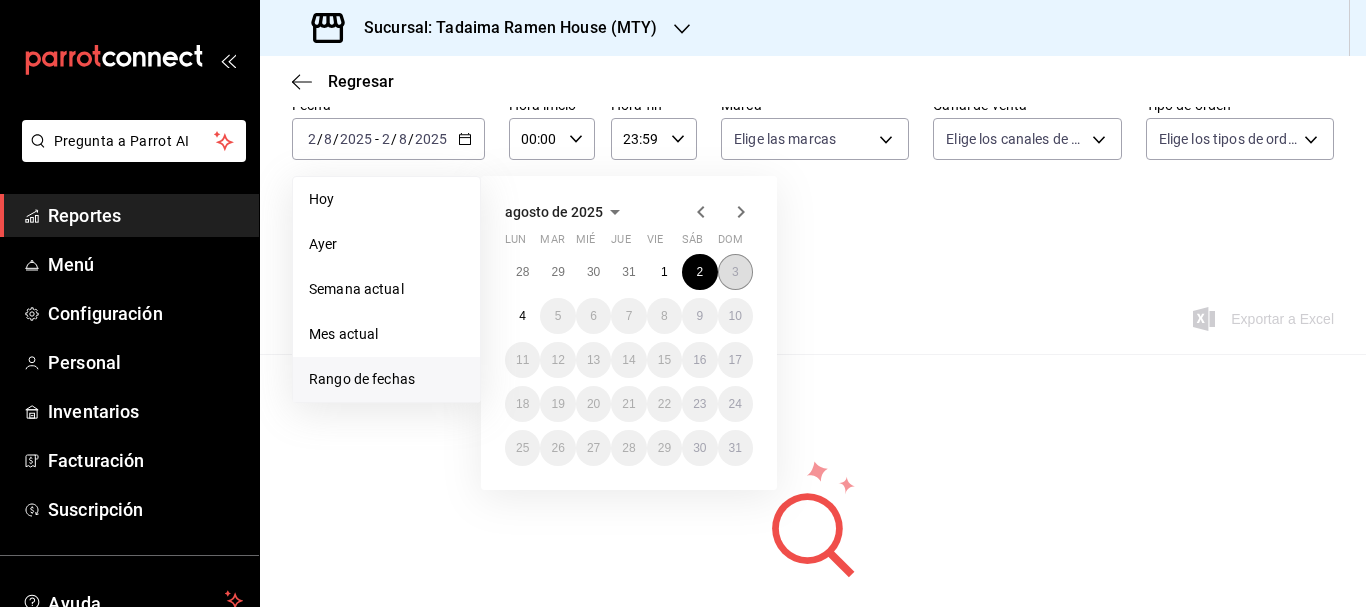 click on "3" at bounding box center [735, 272] 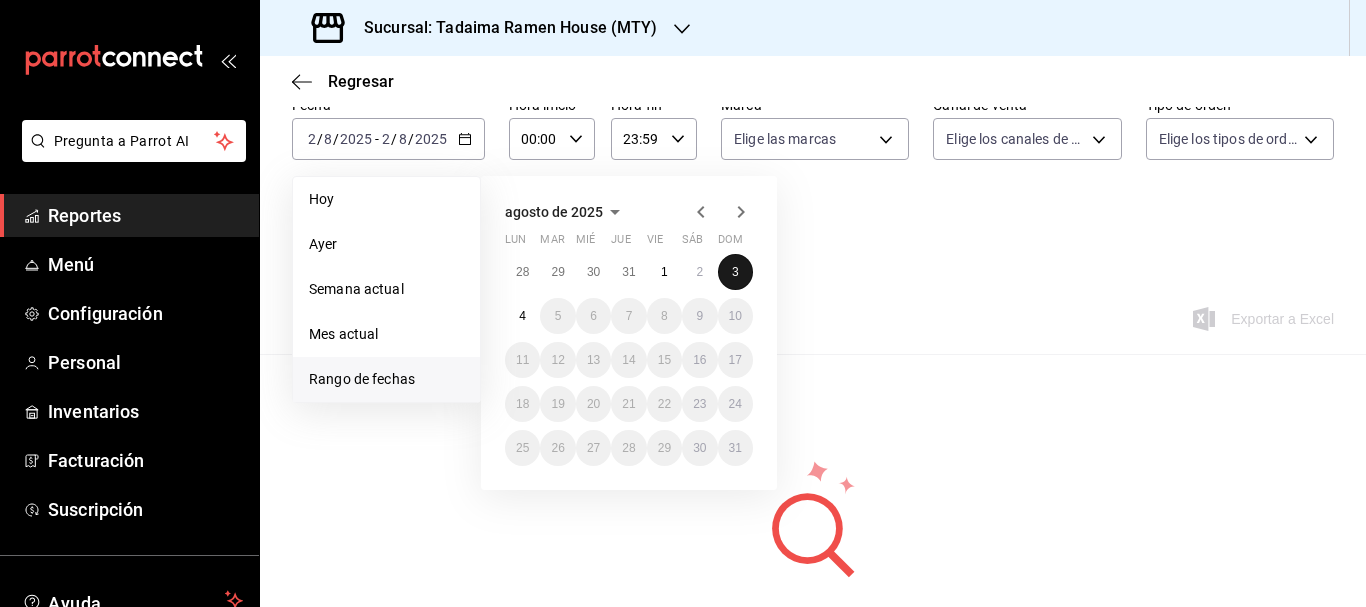 click on "3" at bounding box center [735, 272] 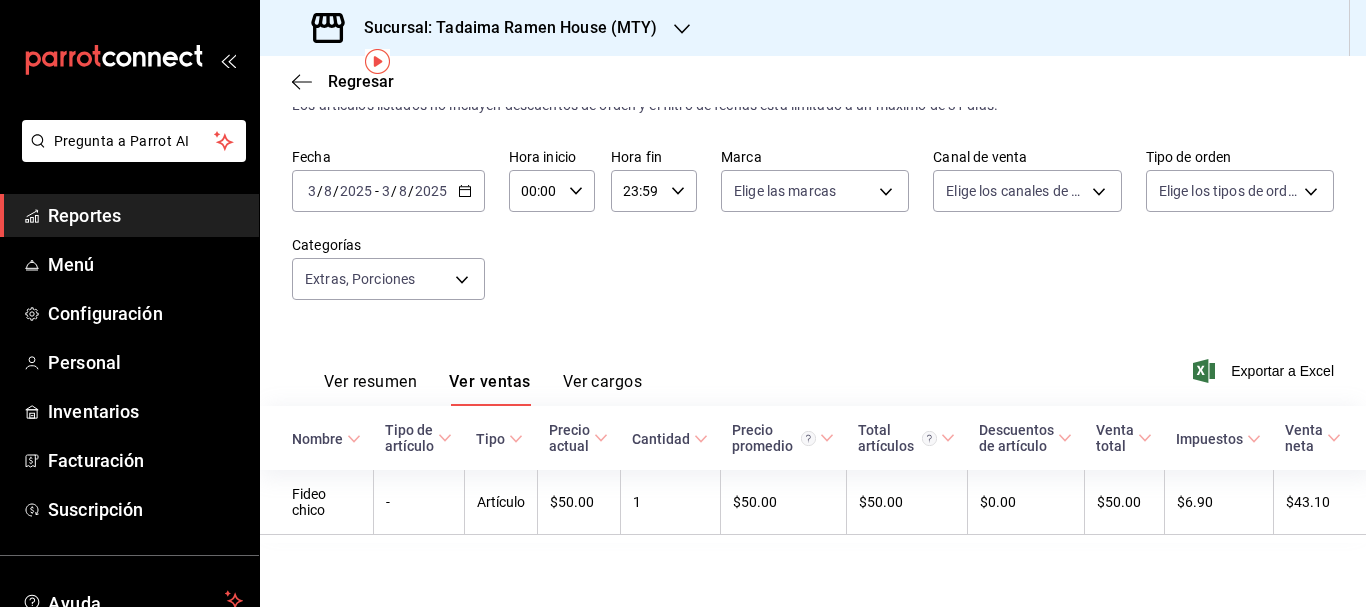 scroll, scrollTop: 77, scrollLeft: 0, axis: vertical 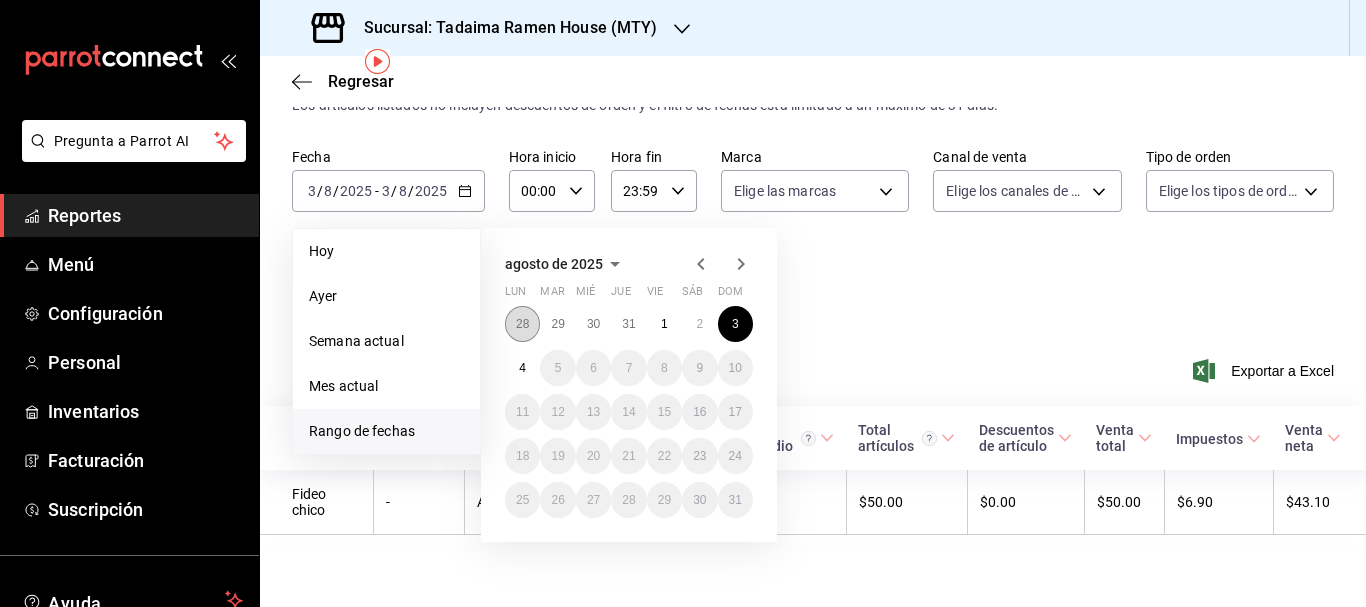 click on "28" at bounding box center [522, 324] 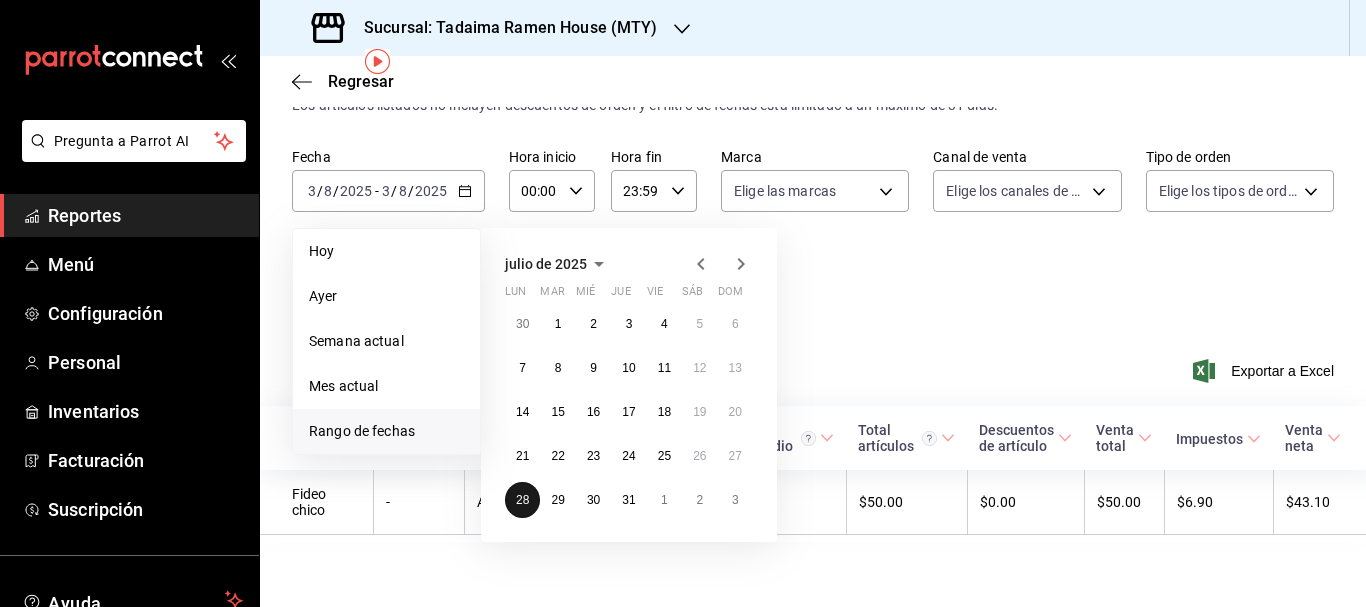 click on "28" at bounding box center (522, 500) 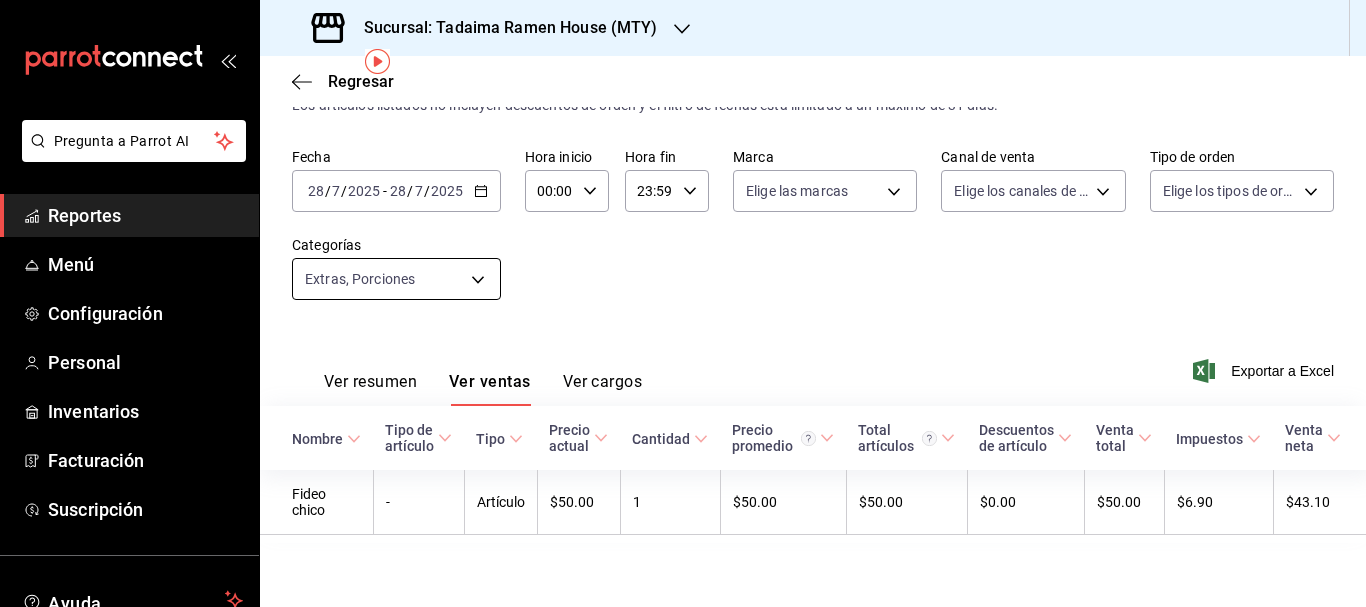 click on "Fecha 2025-07-28 28 / 7 / 2025 - 2025-07-28 28 / 7 / 2025 Hora inicio 00:00 Hora inicio Hora fin 23:59 Hora fin Marca Elige las marcas Canal de venta Elige los canales de venta Tipo de orden Elige los tipos de orden Categorías Extras, Porciones [UUID],[UUID] Ver resumen Ver ventas Ver cargos Exportar a Excel Nombre Tipo de artículo Tipo Precio actual Cantidad Precio promedio   Total artículos   Descuentos de artículo Venta total Impuestos Venta neta Fideo chico - Artículo $50.00 1 $50.00 $50.00 $0.00 $50.00 $6.90 $43.10 GANA 1 MES GRATIS EN TU SUSCRIPCIÓN AQUÍ Ver video tutorial Ir a video" at bounding box center [683, 303] 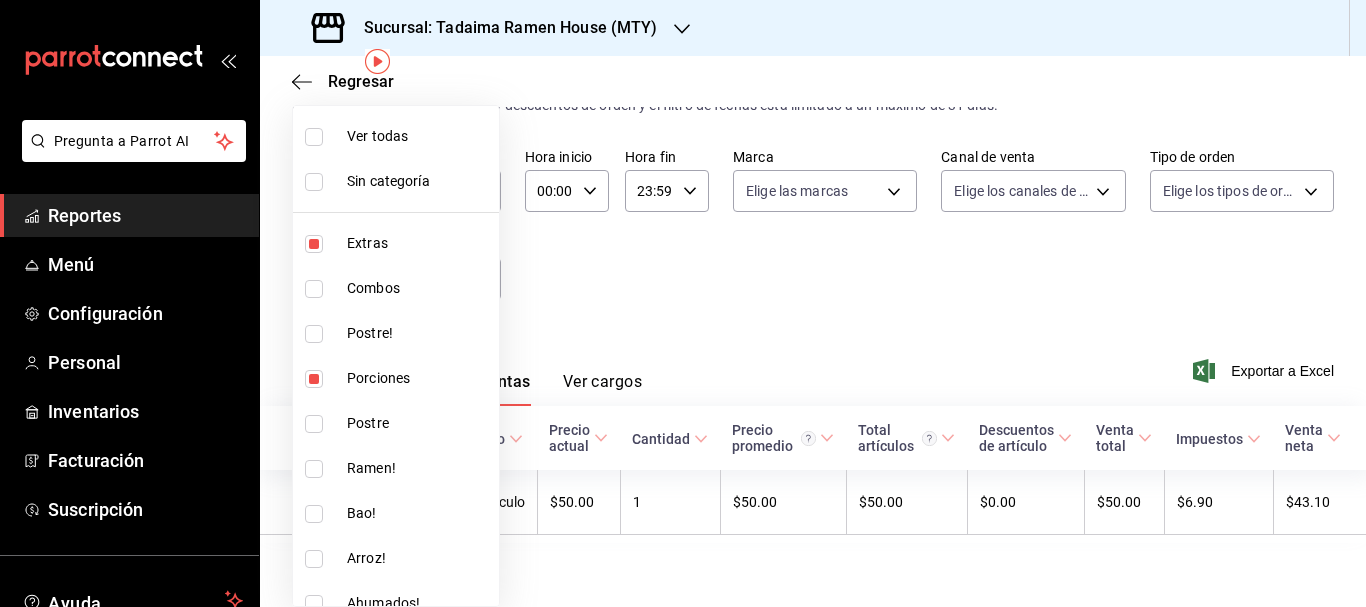 click at bounding box center (314, 244) 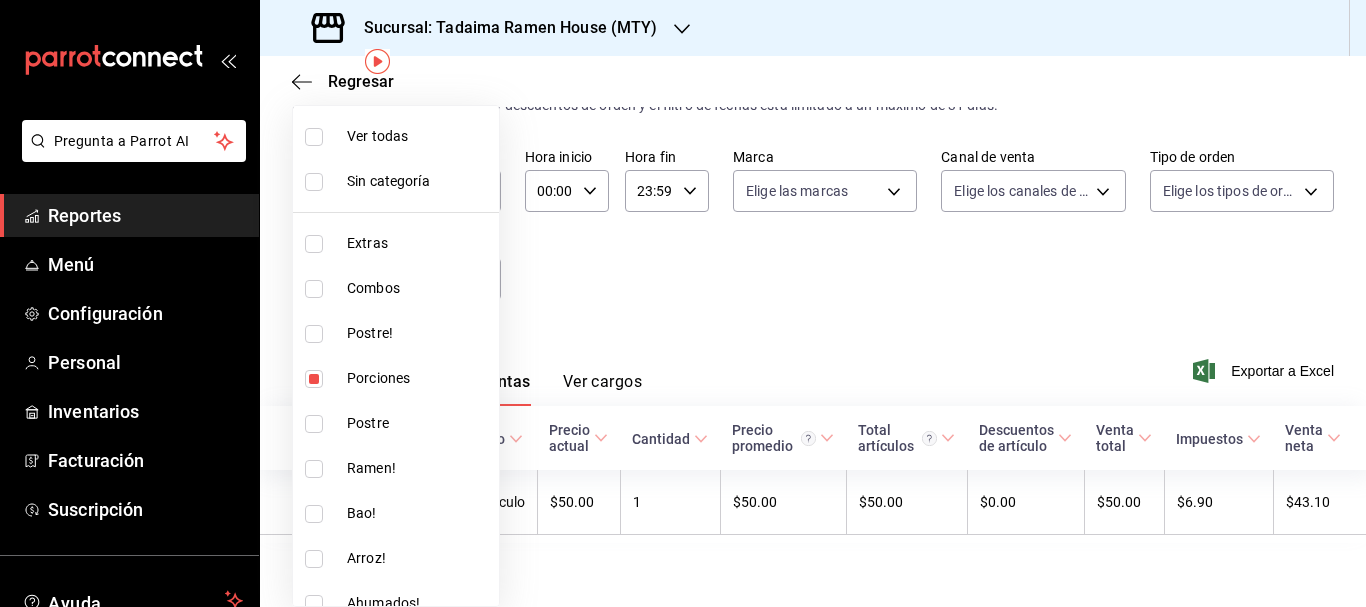 type on "01f359ca-f093-4ded-9463-71caa2e407c6" 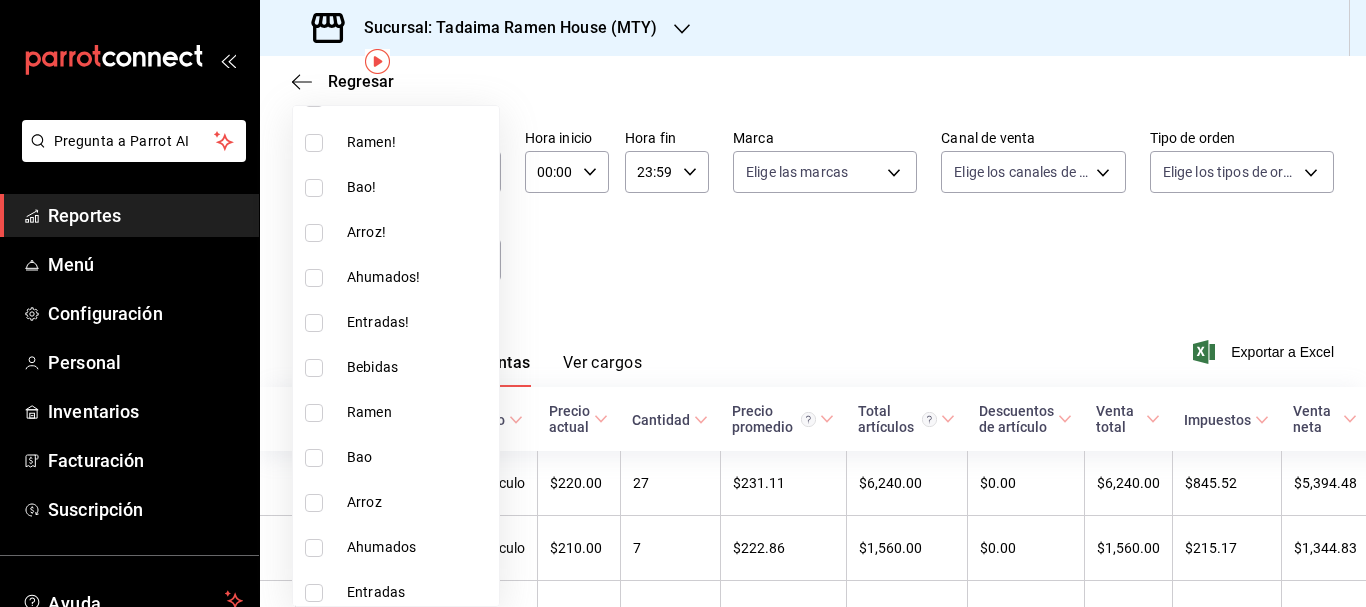 scroll, scrollTop: 335, scrollLeft: 0, axis: vertical 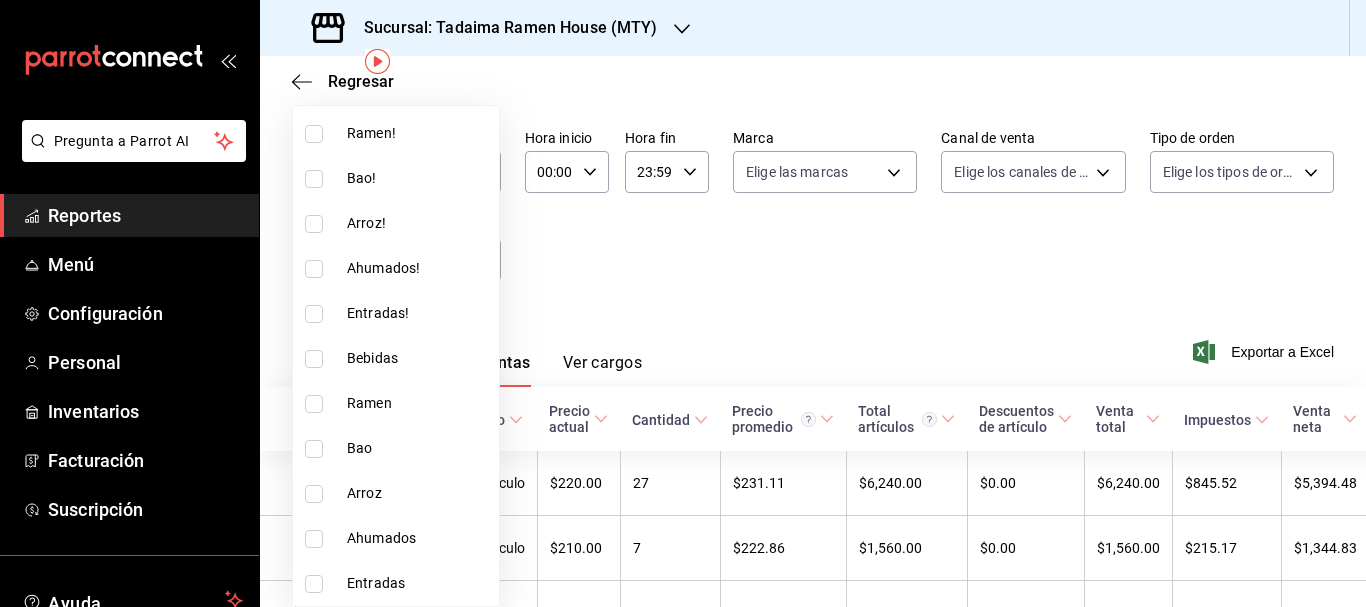 click at bounding box center (314, 269) 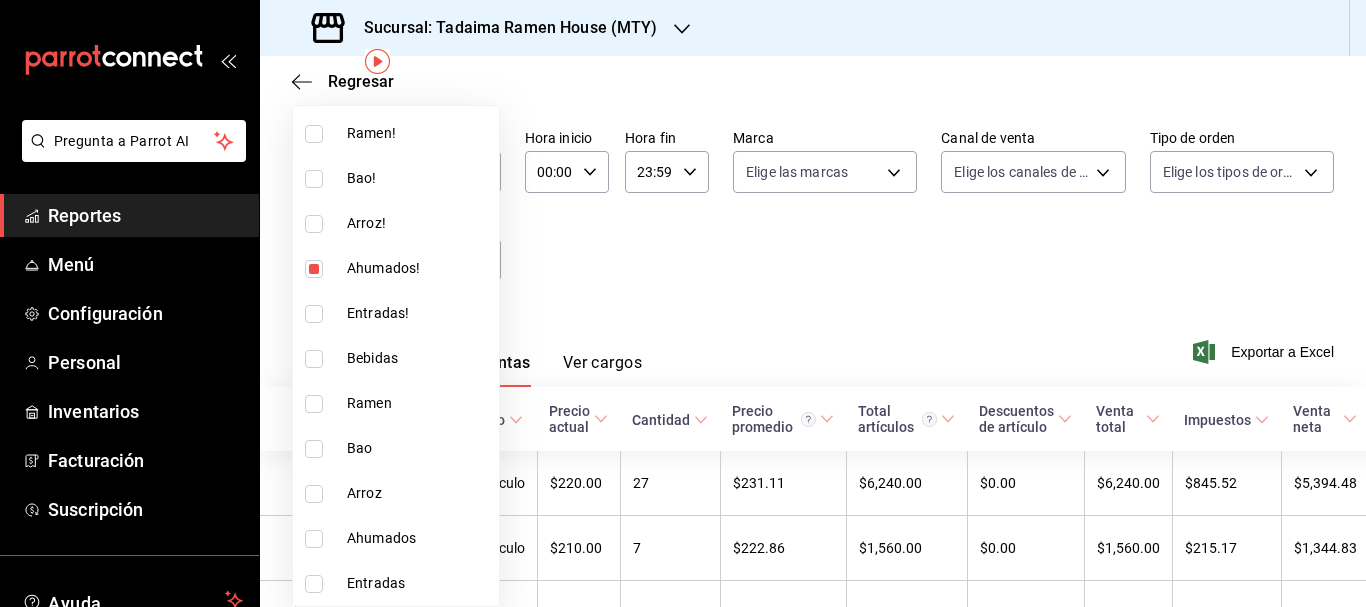 type on "e607bf20-c27a-4043-9f3b-9c440454e332" 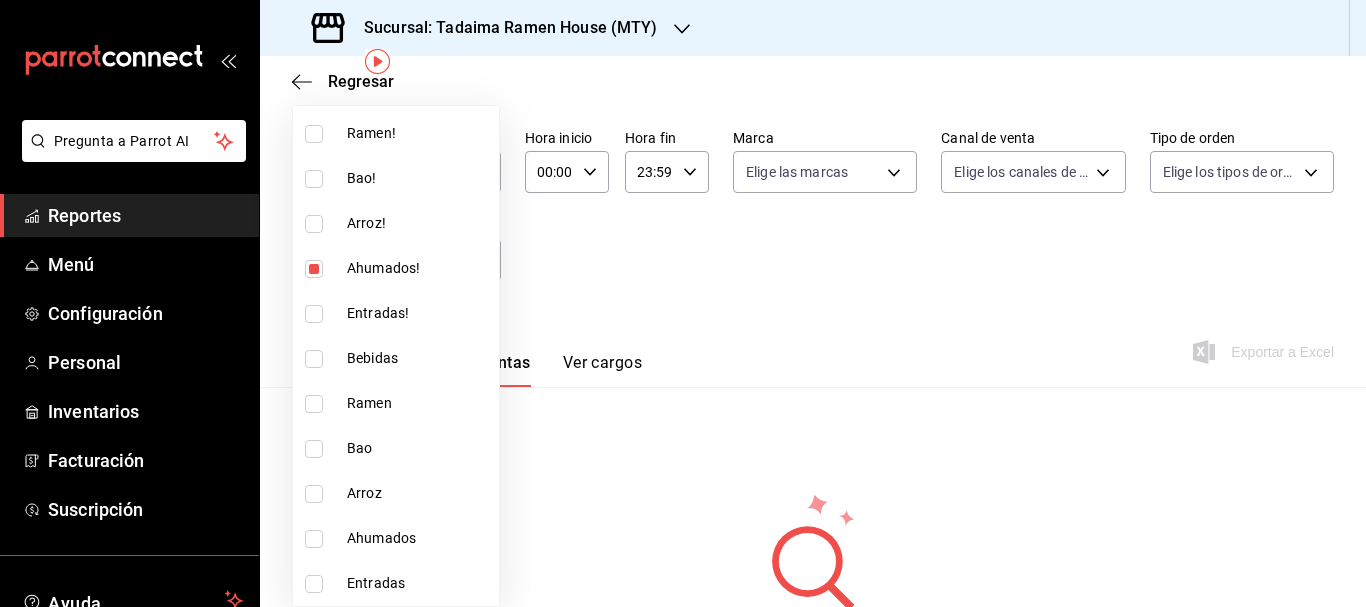click at bounding box center (314, 539) 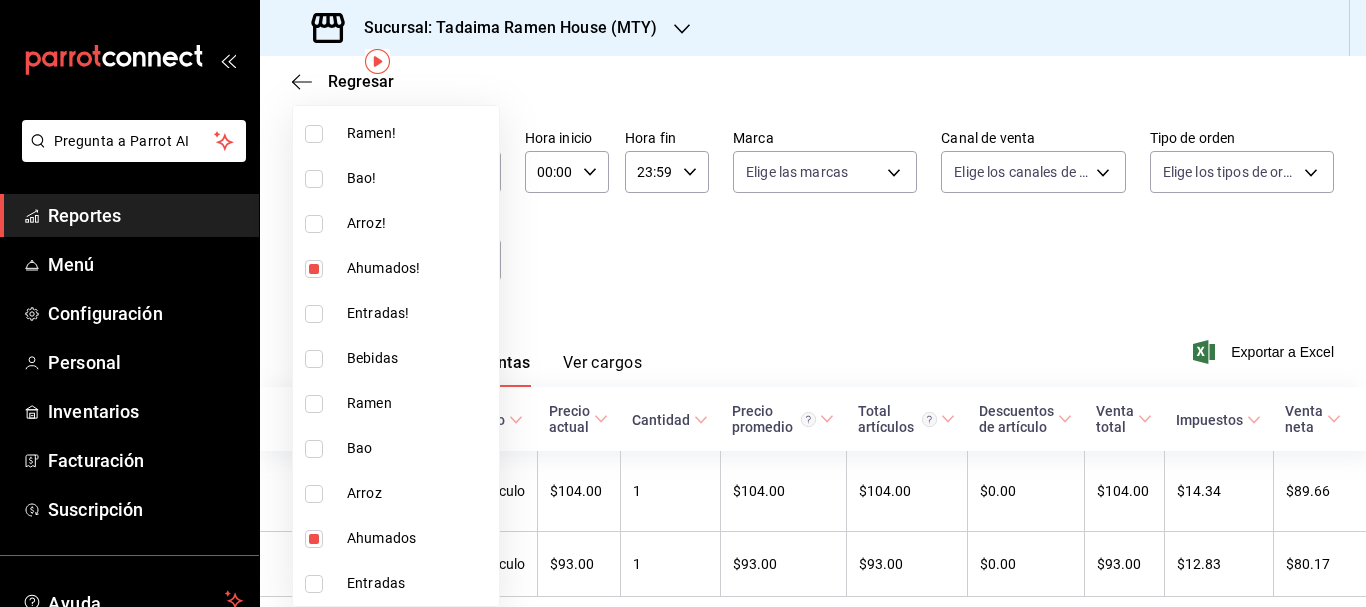 click at bounding box center [683, 303] 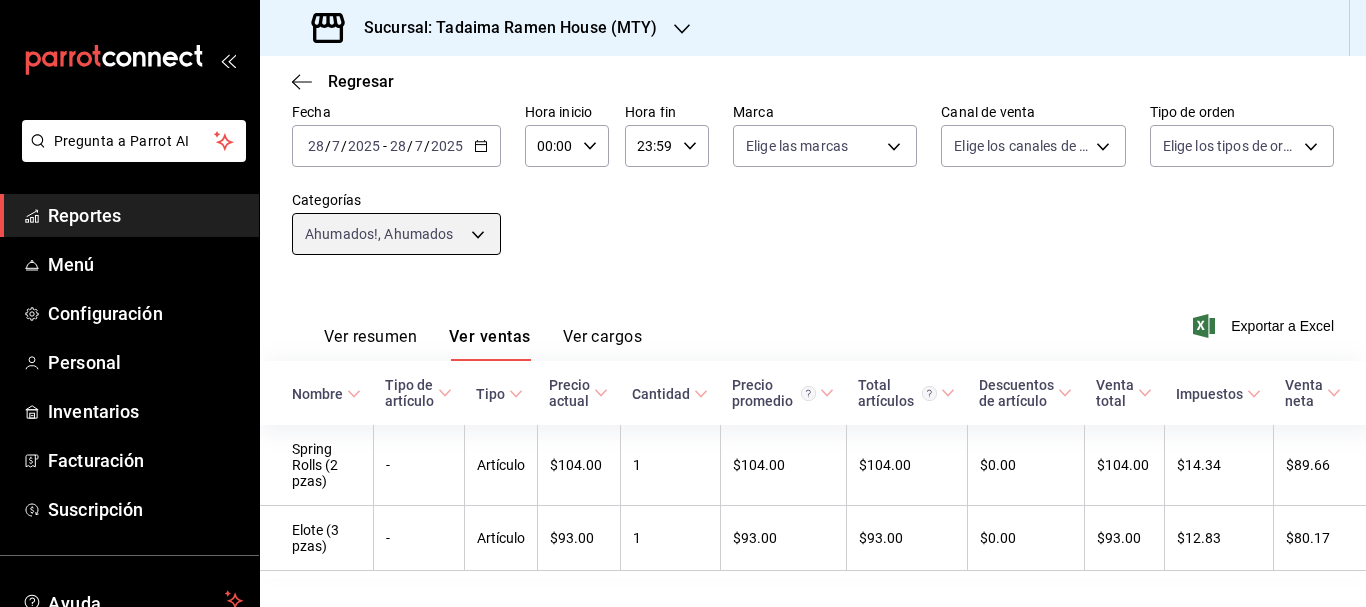 scroll, scrollTop: 111, scrollLeft: 0, axis: vertical 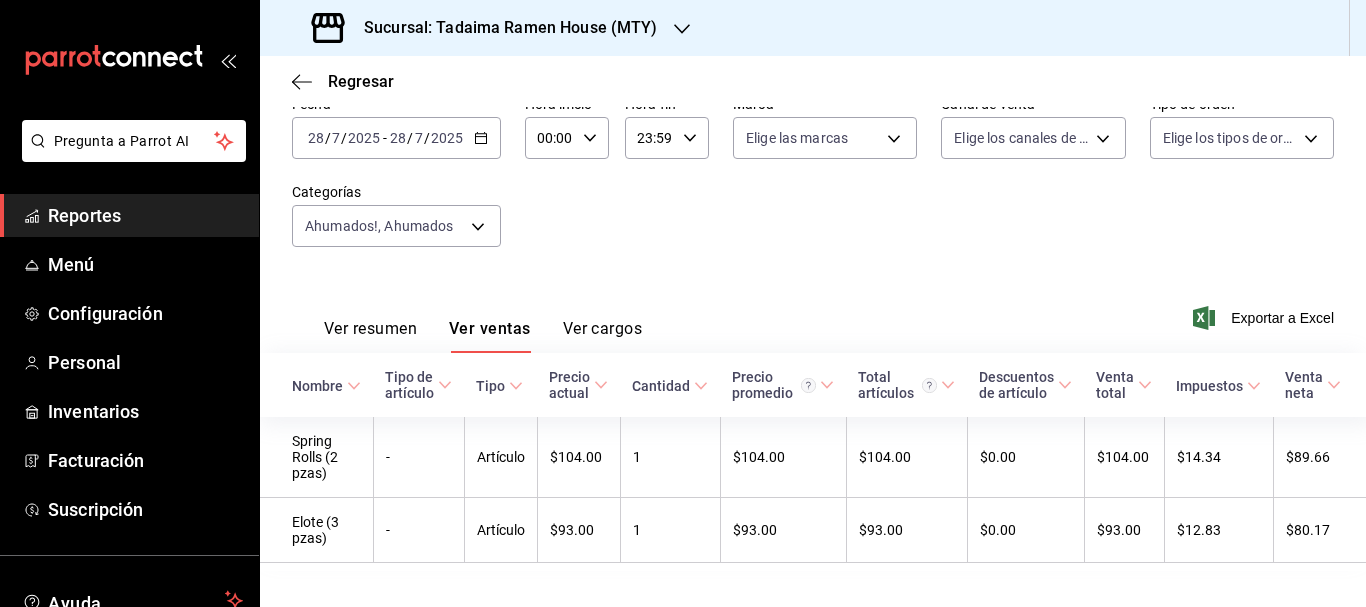 click on "2025-07-28 28 / 7 / 2025 - 2025-07-28 28 / 7 / 2025" at bounding box center (396, 138) 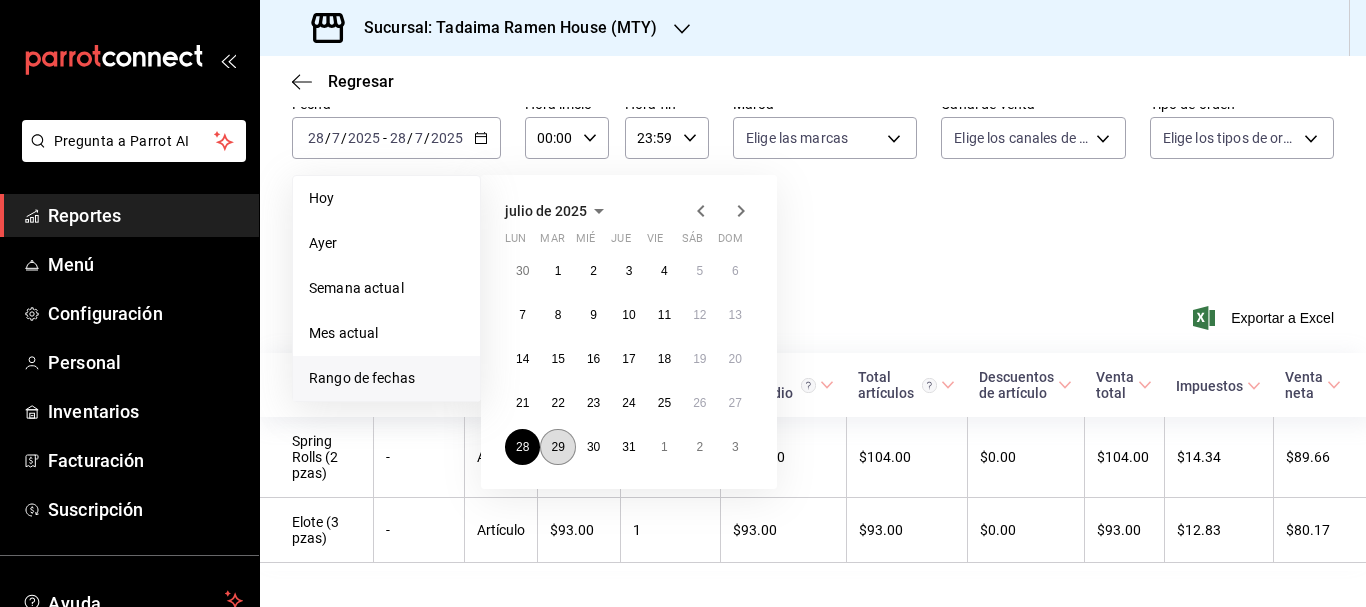 click on "29" at bounding box center (557, 447) 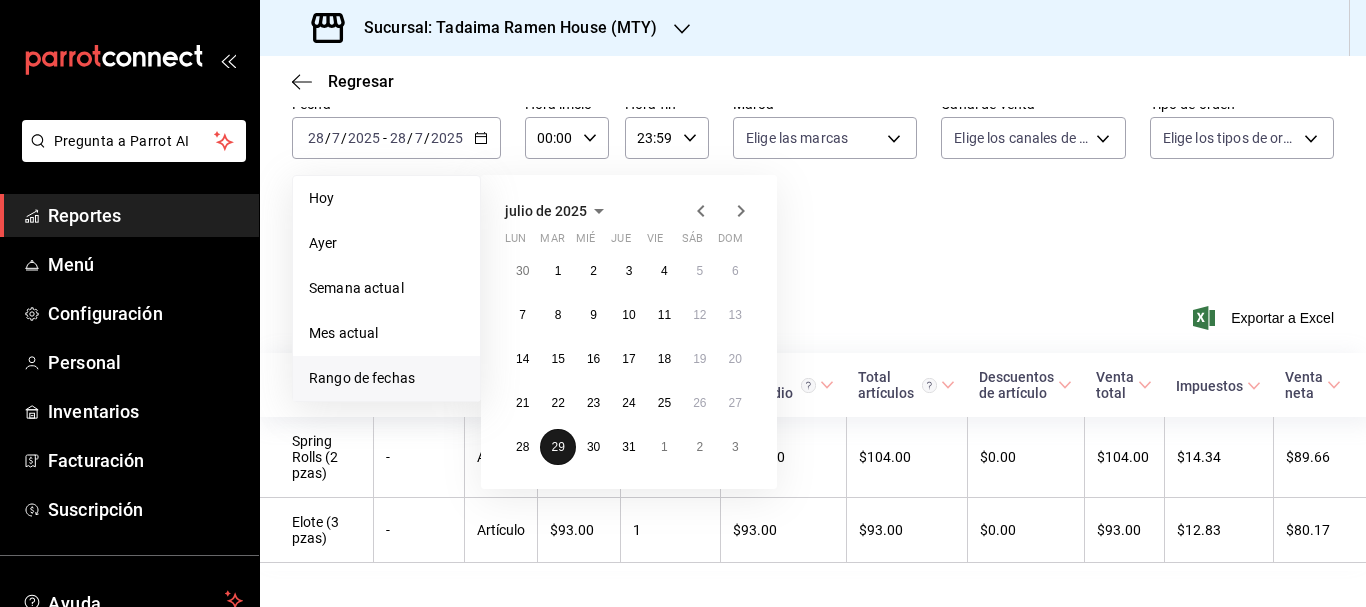 click on "29" at bounding box center [557, 447] 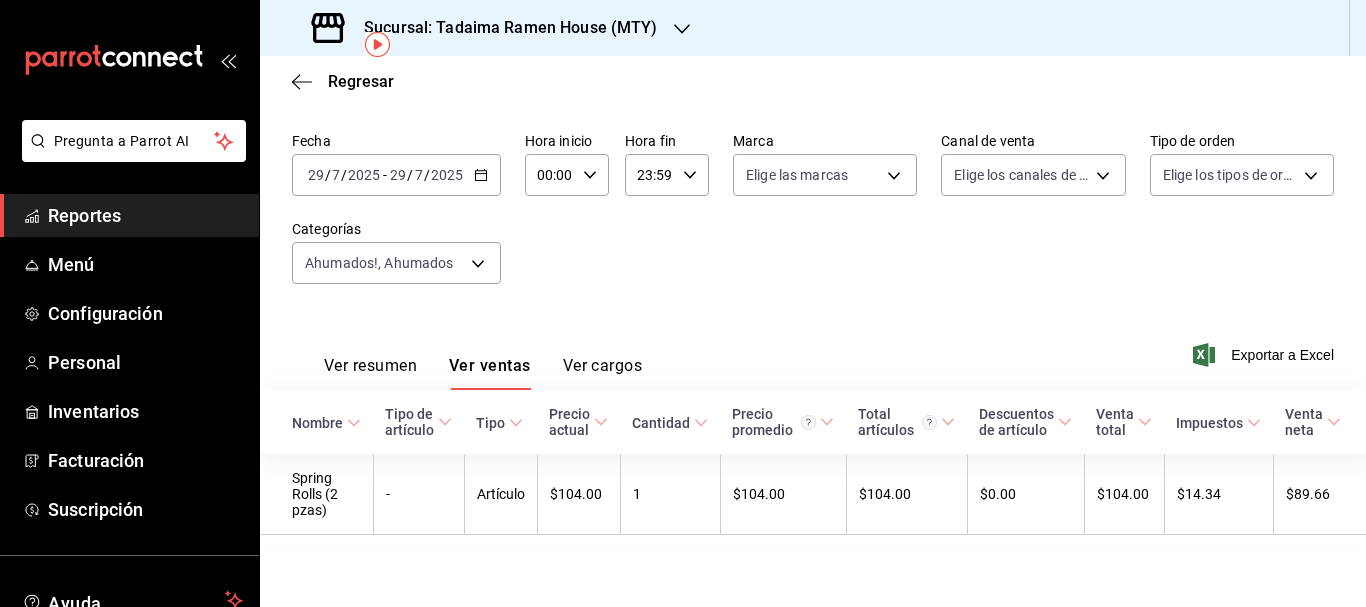scroll, scrollTop: 94, scrollLeft: 0, axis: vertical 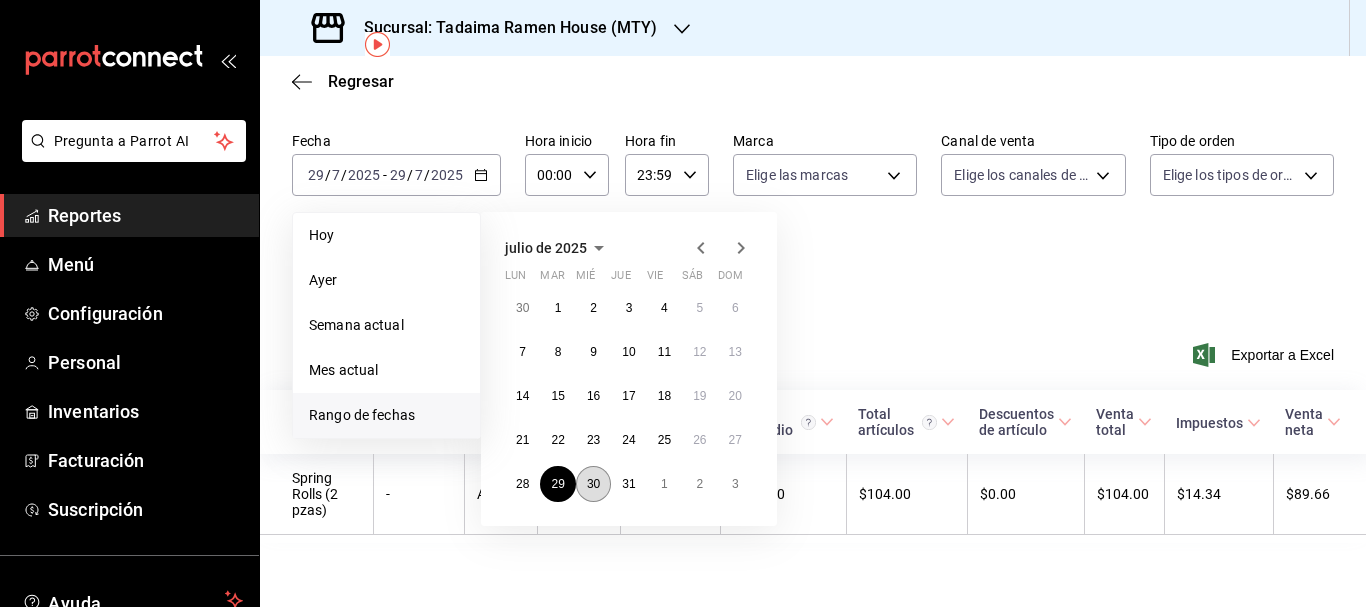 click on "30" at bounding box center (593, 484) 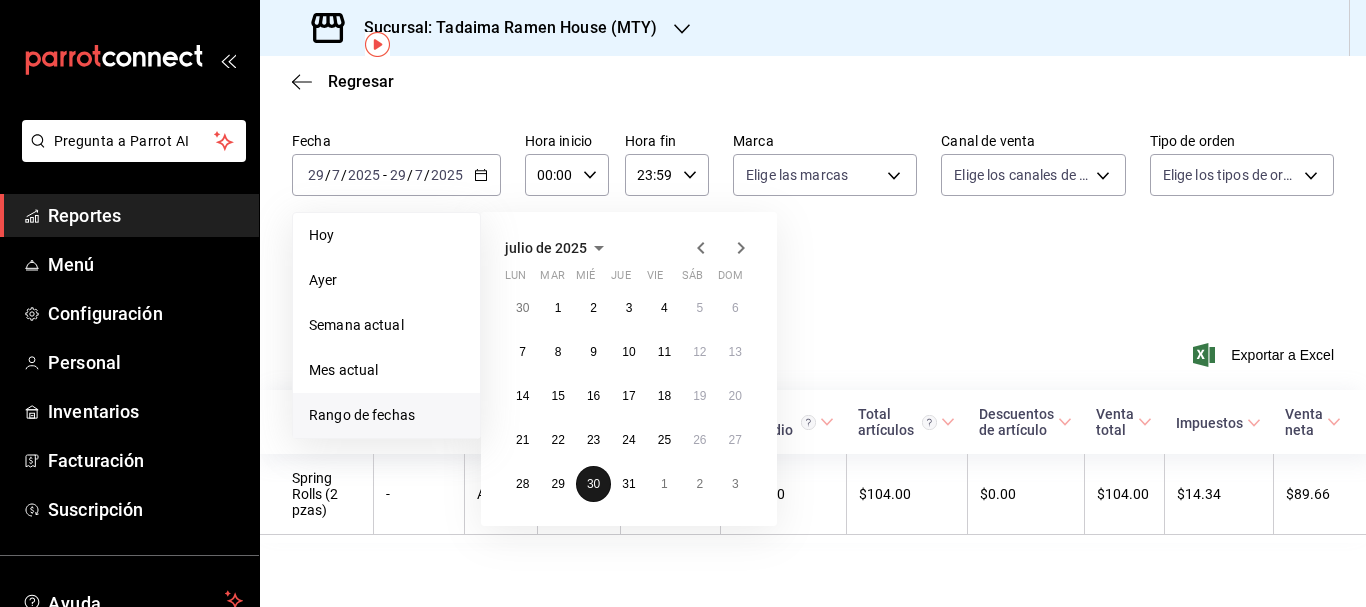 click on "30" at bounding box center [593, 484] 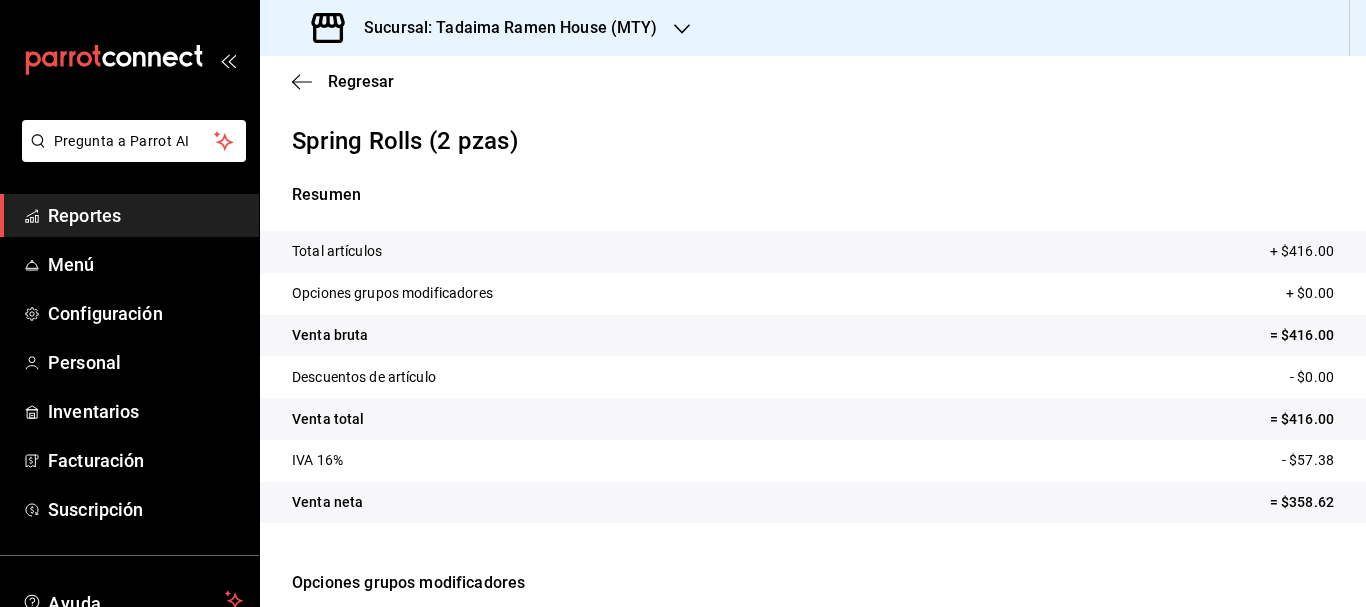 click on "Reportes" at bounding box center (145, 215) 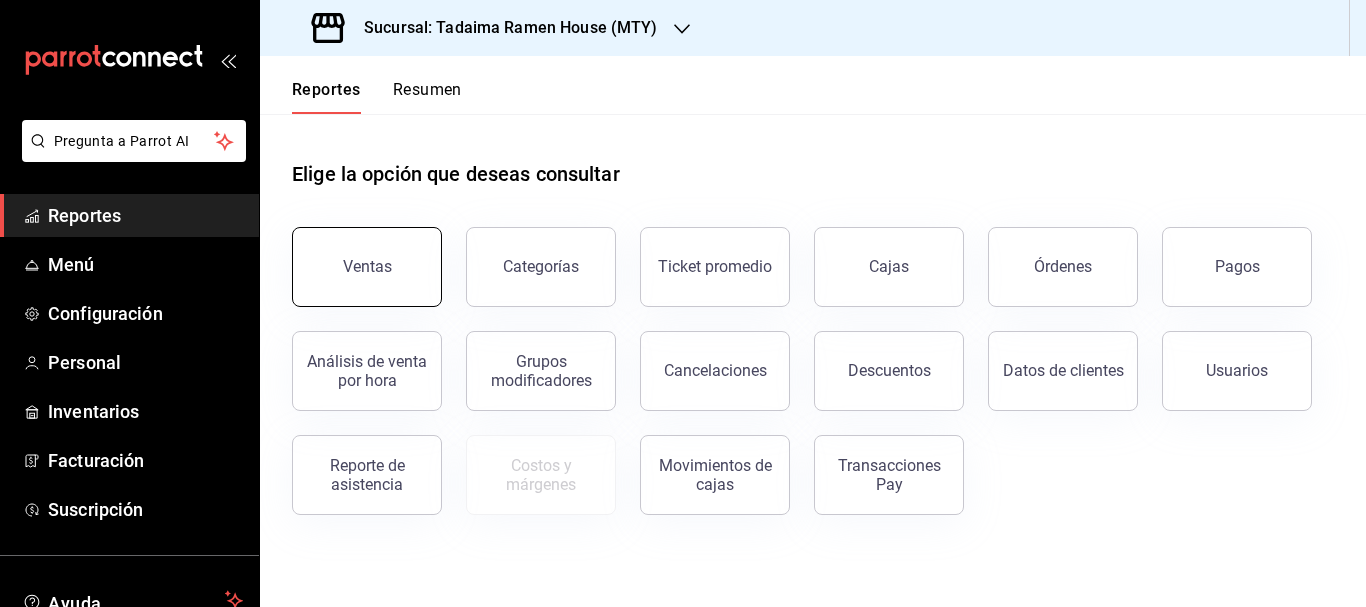 click on "Ventas" at bounding box center [367, 267] 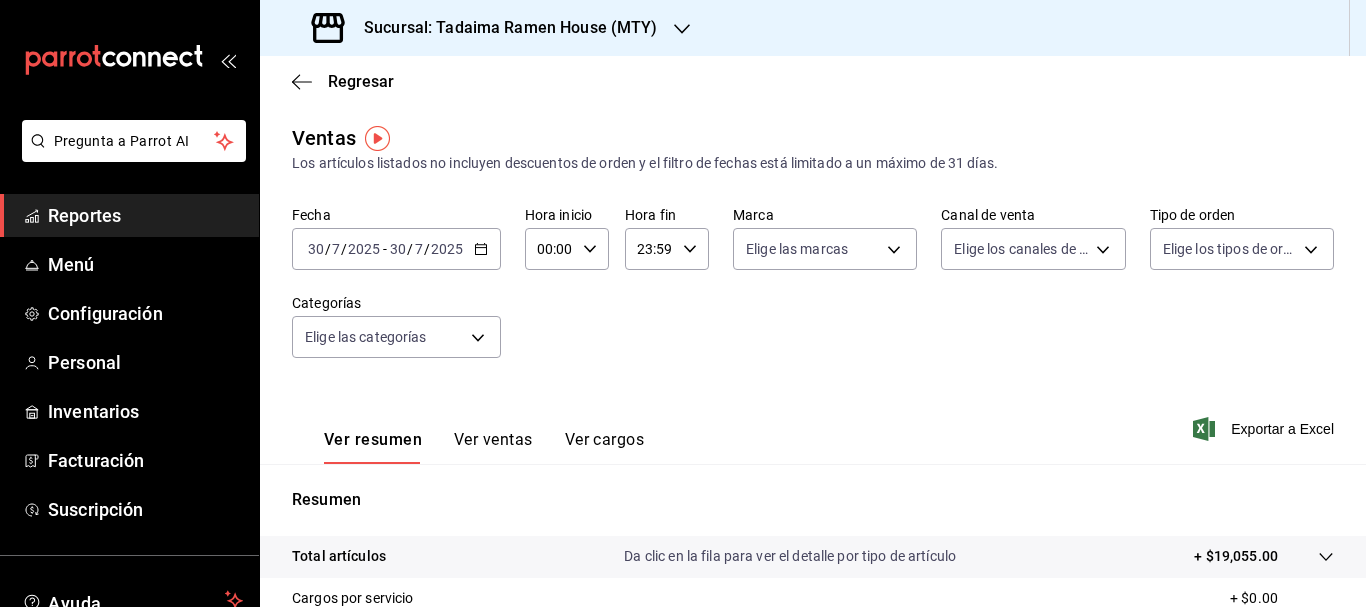 drag, startPoint x: 496, startPoint y: 435, endPoint x: 476, endPoint y: 440, distance: 20.615528 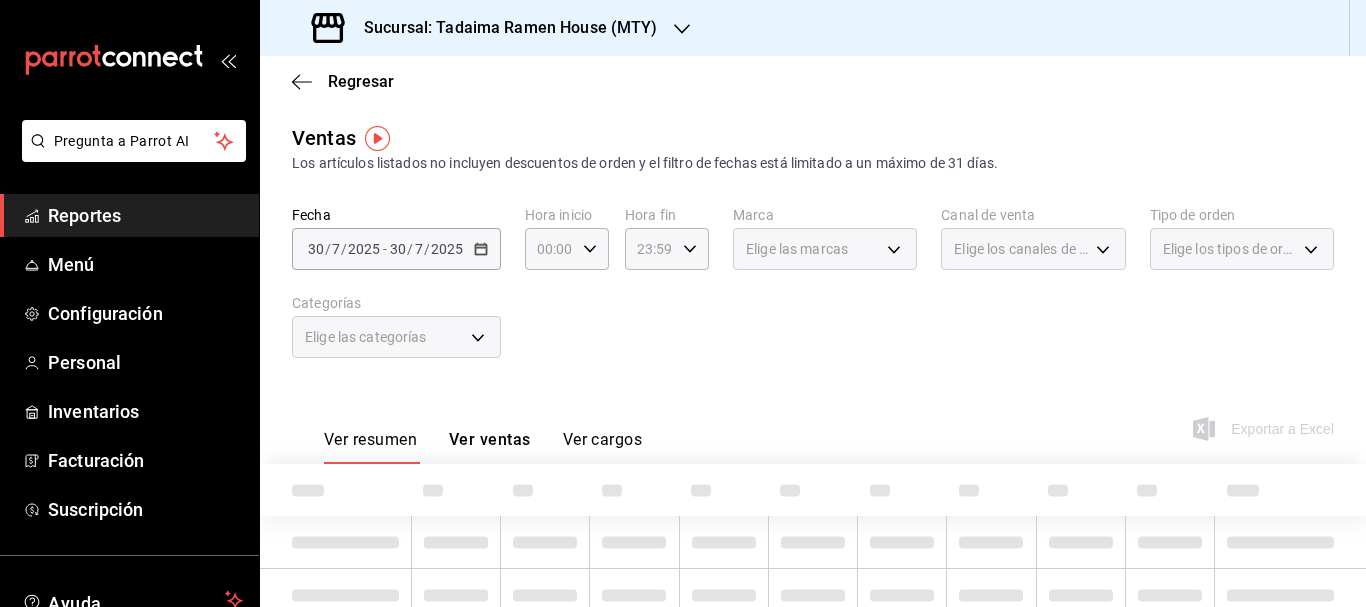 click on "Ver ventas" at bounding box center (490, 447) 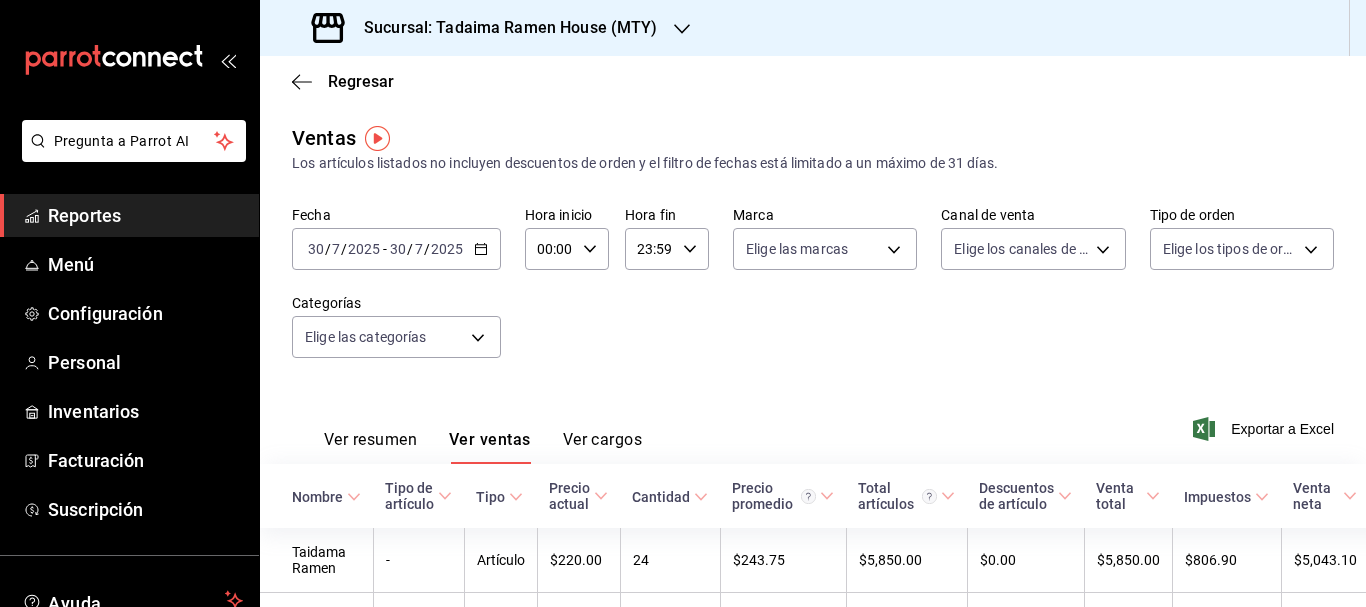 click 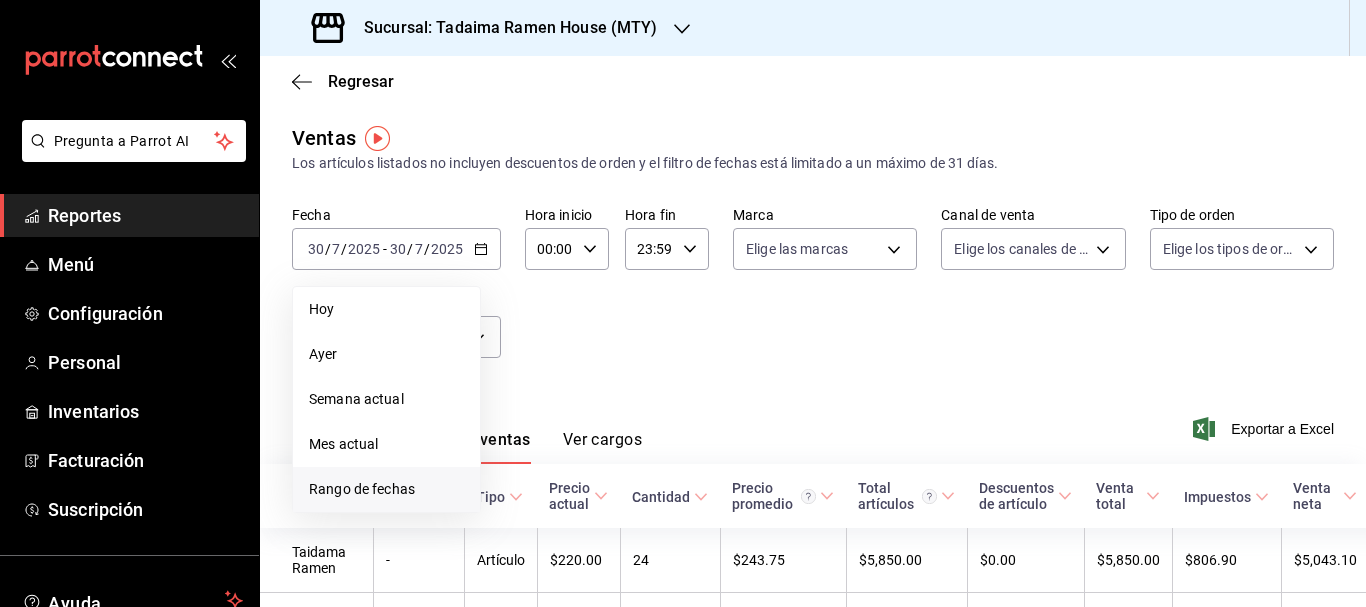 click on "Rango de fechas" at bounding box center [386, 489] 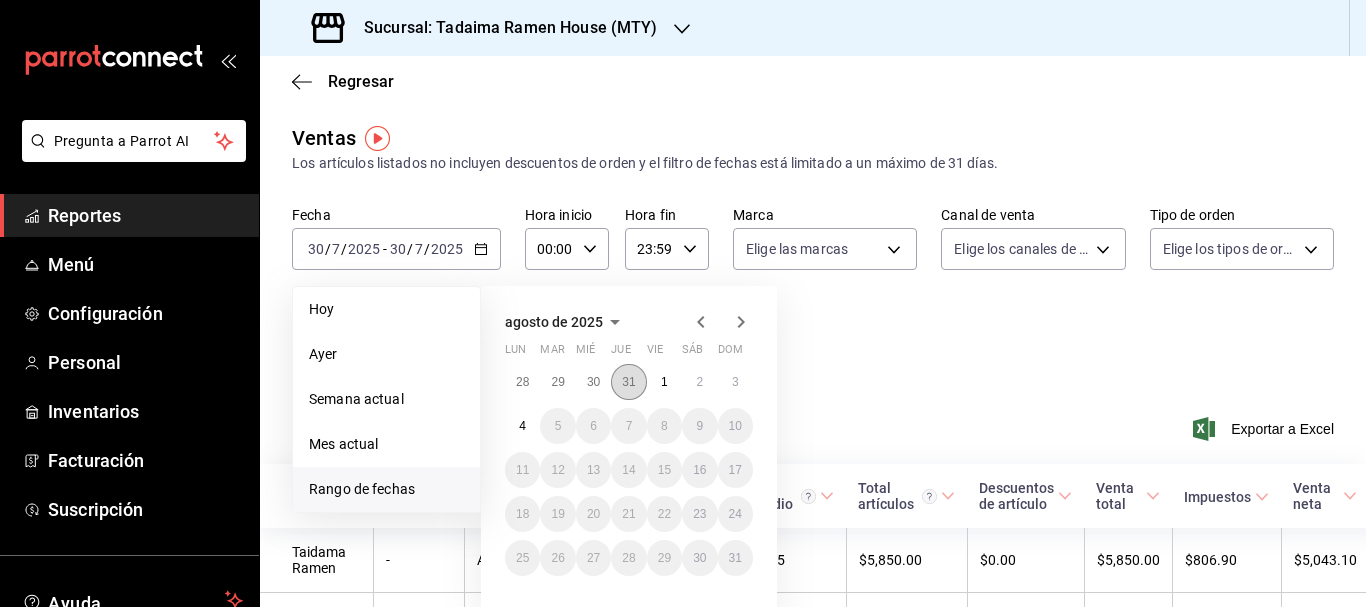 click on "31" at bounding box center [628, 382] 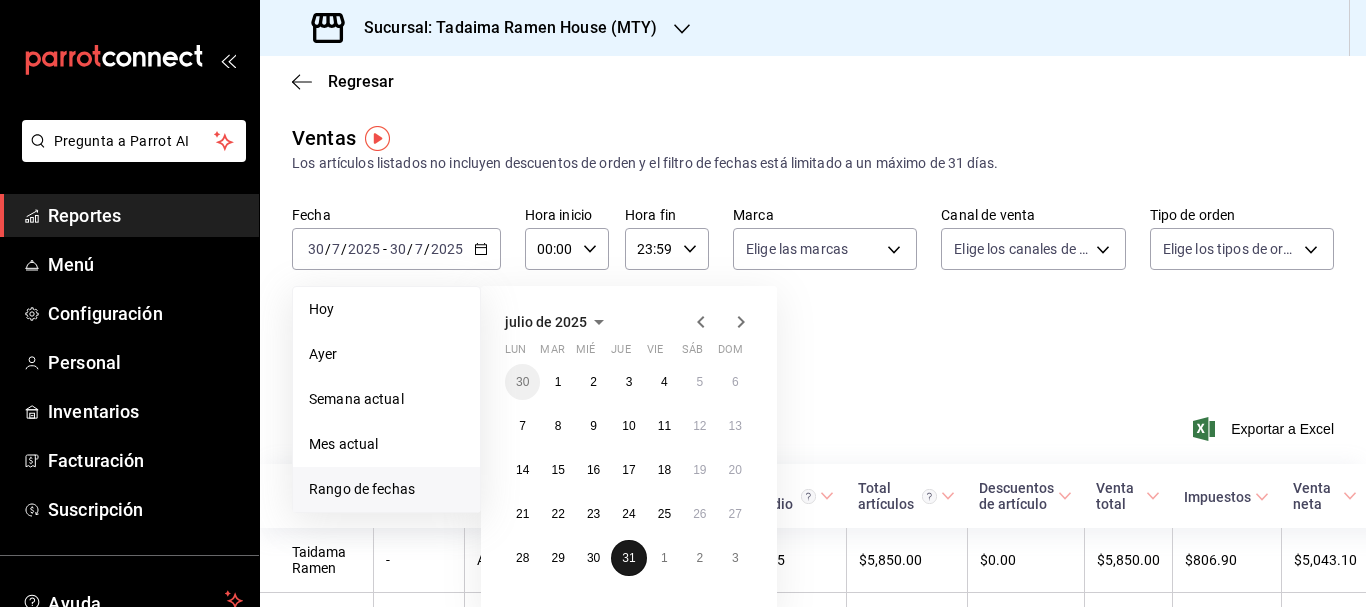 click on "31" at bounding box center (628, 558) 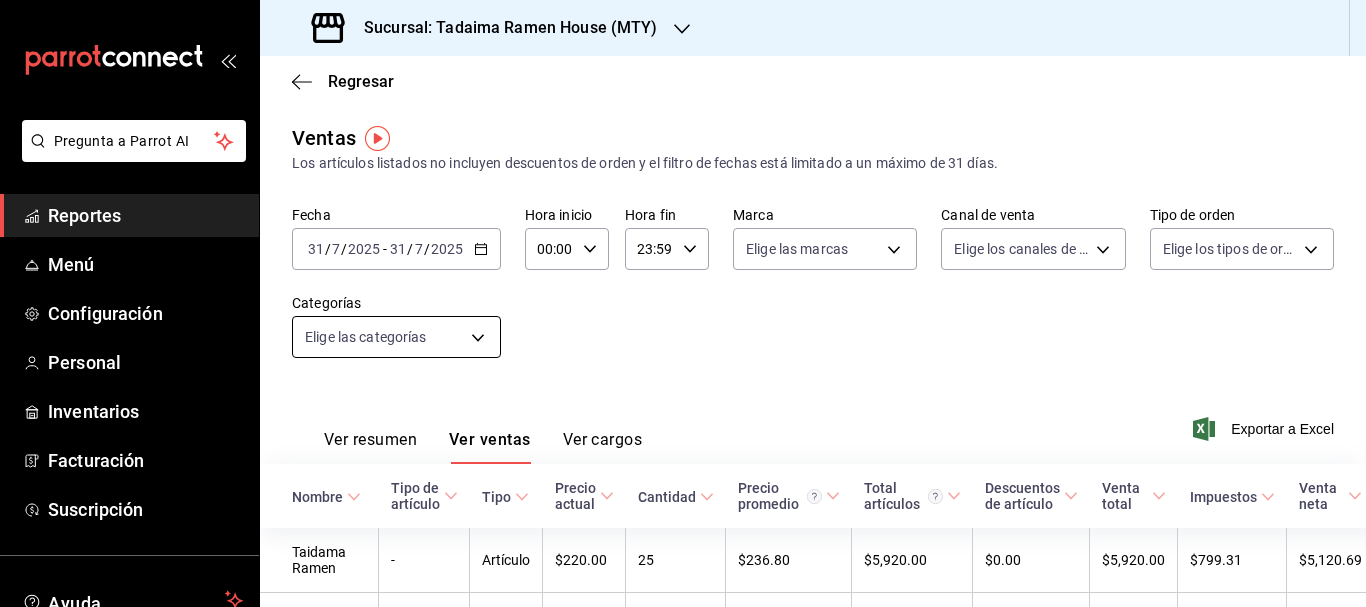 click on "Nombre Tipo de artículo Tipo Precio actual Cantidad Precio promedio   Total artículos   Descuentos de artículo Venta total Impuestos Venta neta Taidama Ramen - Artículo $220.00 25 $236.80 $5,920.00 $0.00 $5,920.00 $799.31 $5,120.69 Tonkotsu Ramen - Artículo $210.00 9 $223.33 $2,010.00 $0.00 $2,010.00 $277.24 $1,732.76 Gyozas Camarón y Cerdo (6pzas) - 7 -" at bounding box center [683, 303] 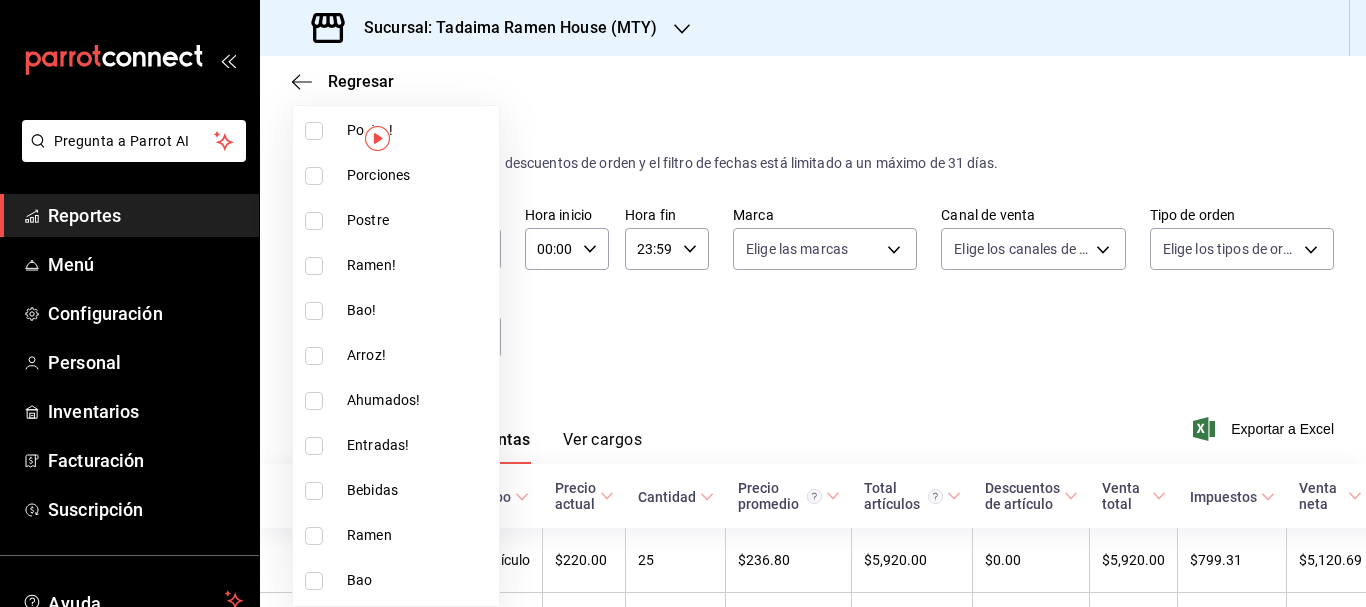 scroll, scrollTop: 216, scrollLeft: 0, axis: vertical 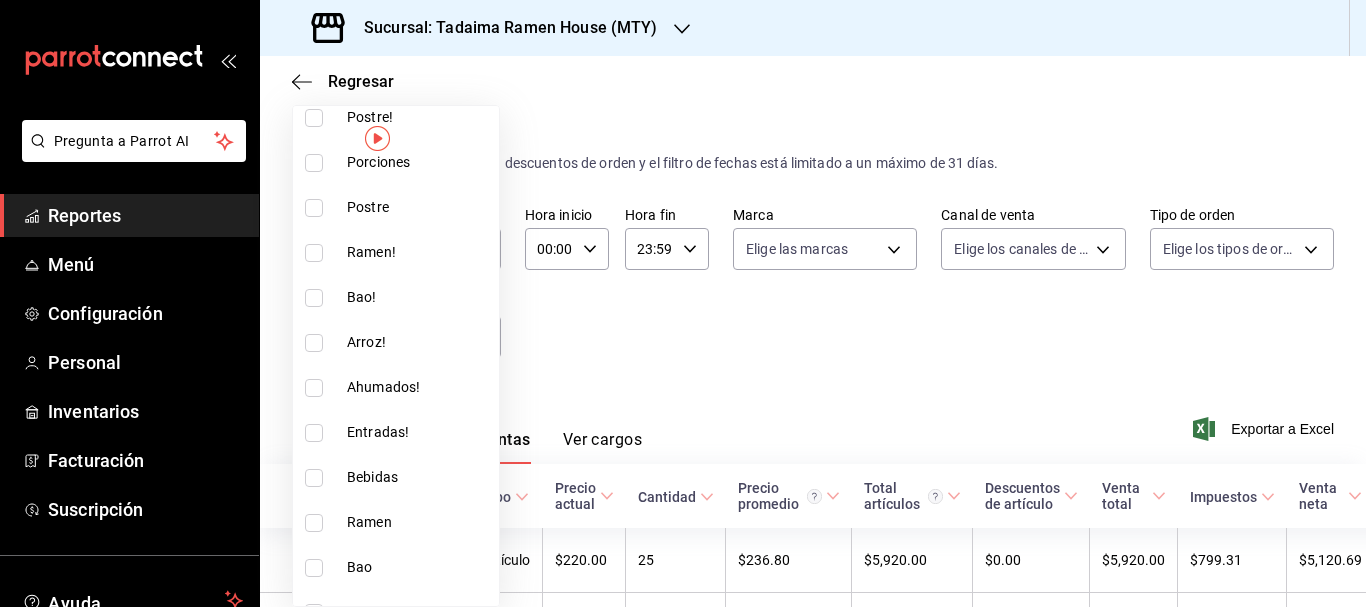 click at bounding box center [314, 388] 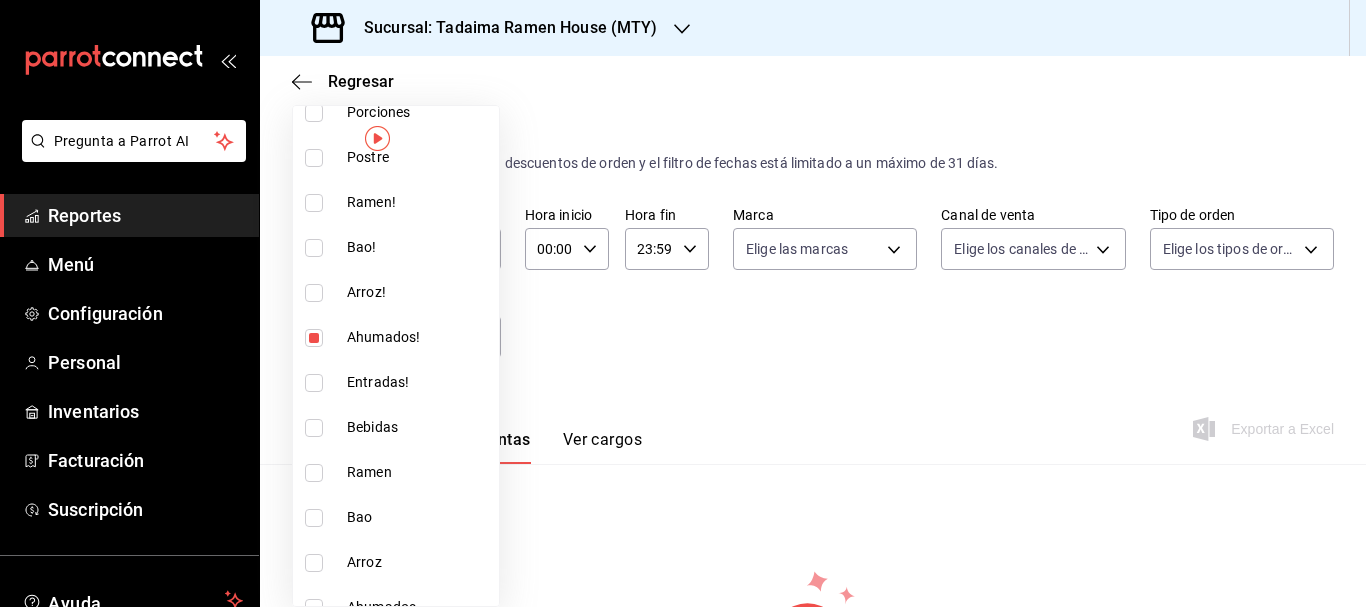 scroll, scrollTop: 335, scrollLeft: 0, axis: vertical 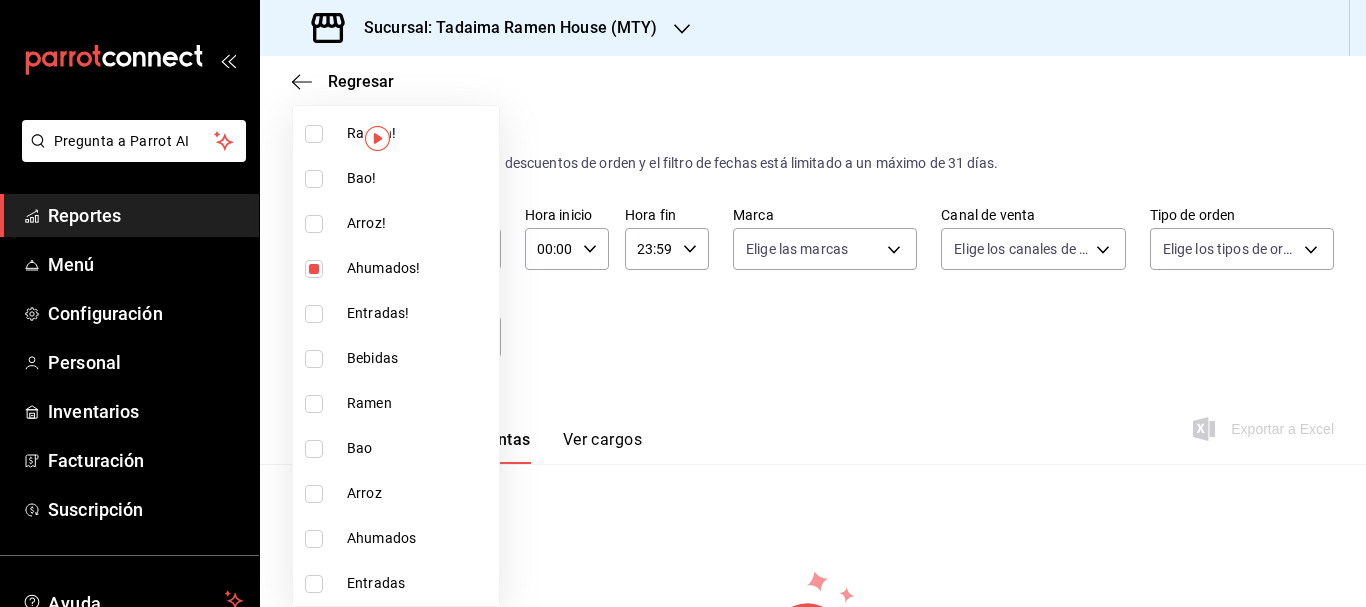click at bounding box center [314, 539] 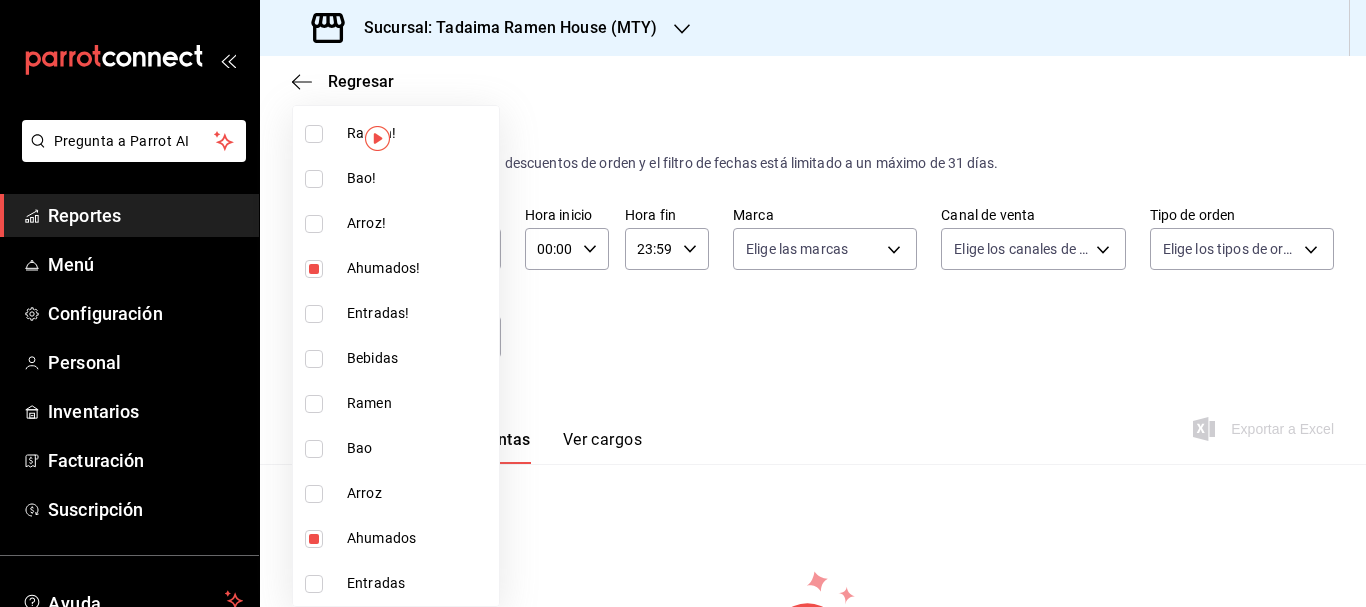 type on "e607bf20-c27a-4043-9f3b-9c440454e332,c3587244-064d-4f1c-946b-22e9fc7fdb84" 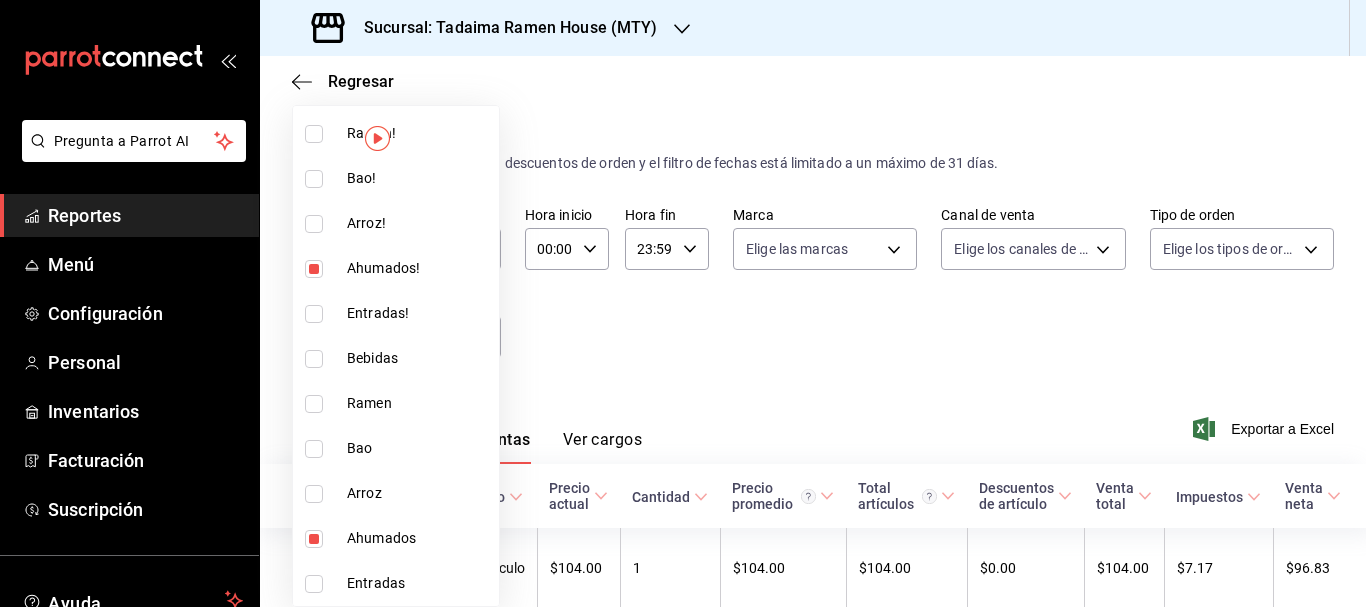 click at bounding box center (683, 303) 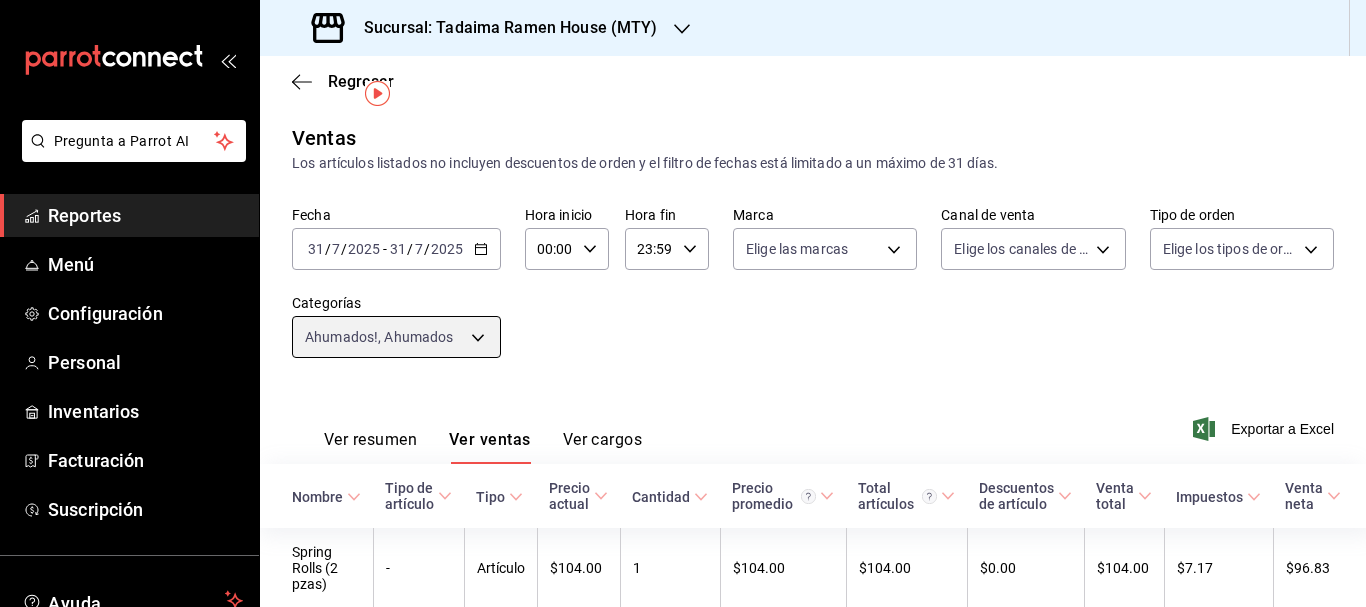 scroll, scrollTop: 94, scrollLeft: 0, axis: vertical 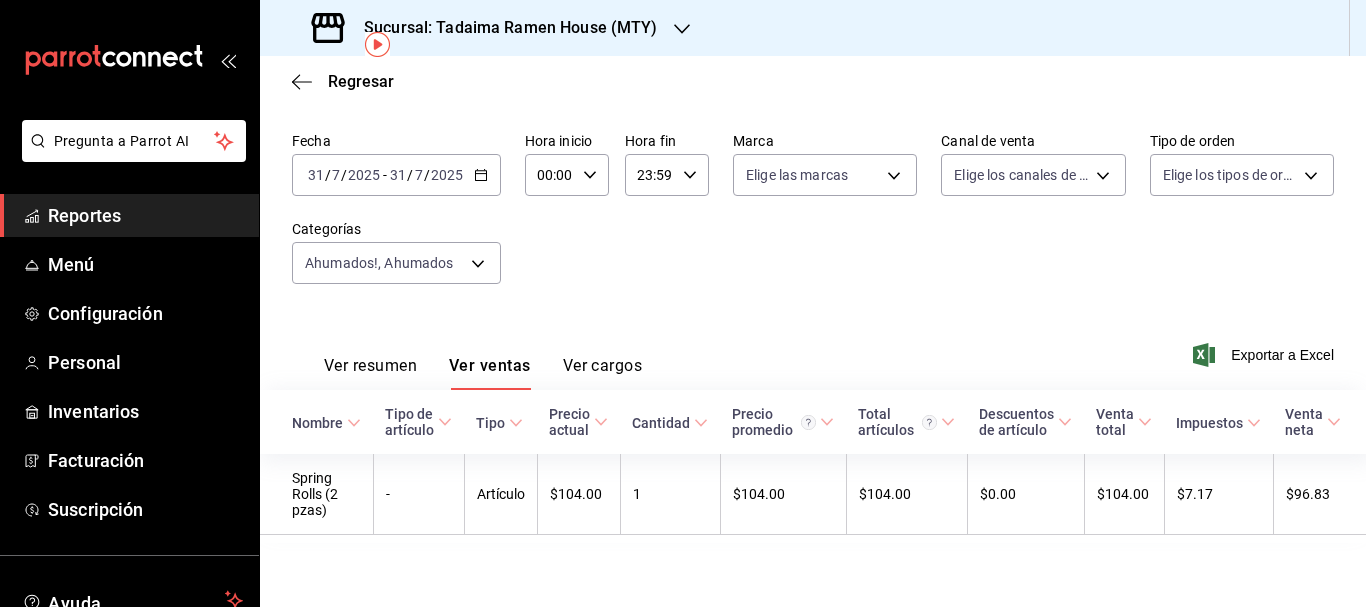 click 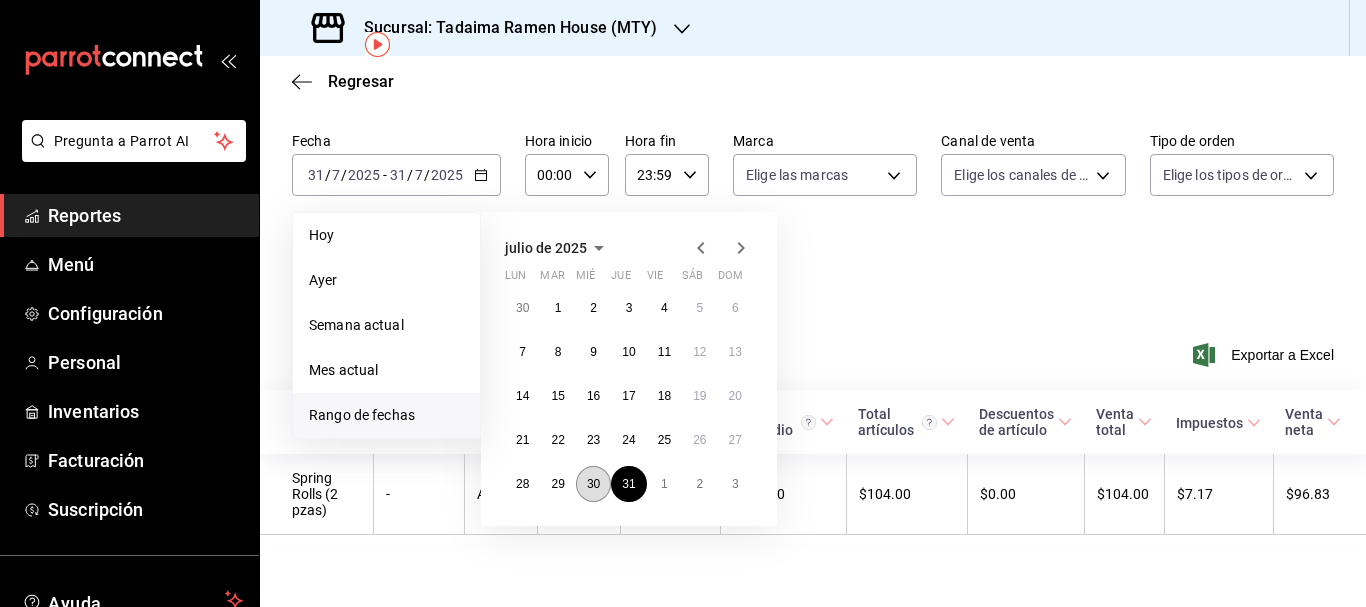 click on "30" at bounding box center [593, 484] 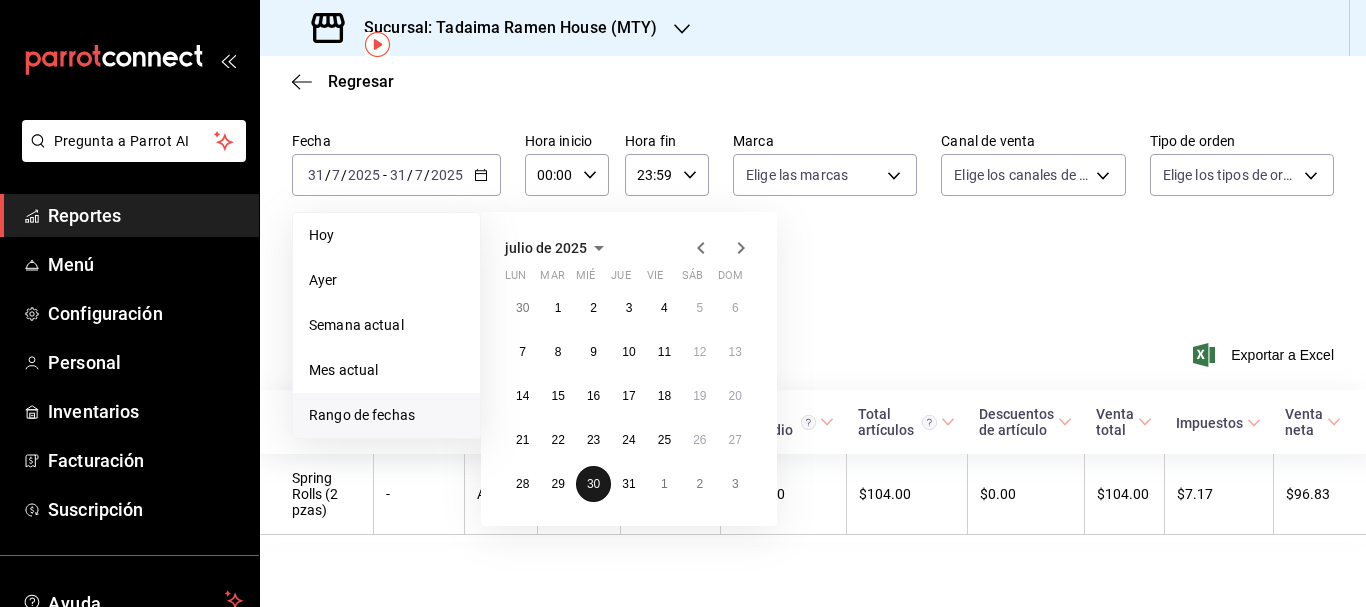 click on "30" at bounding box center (593, 484) 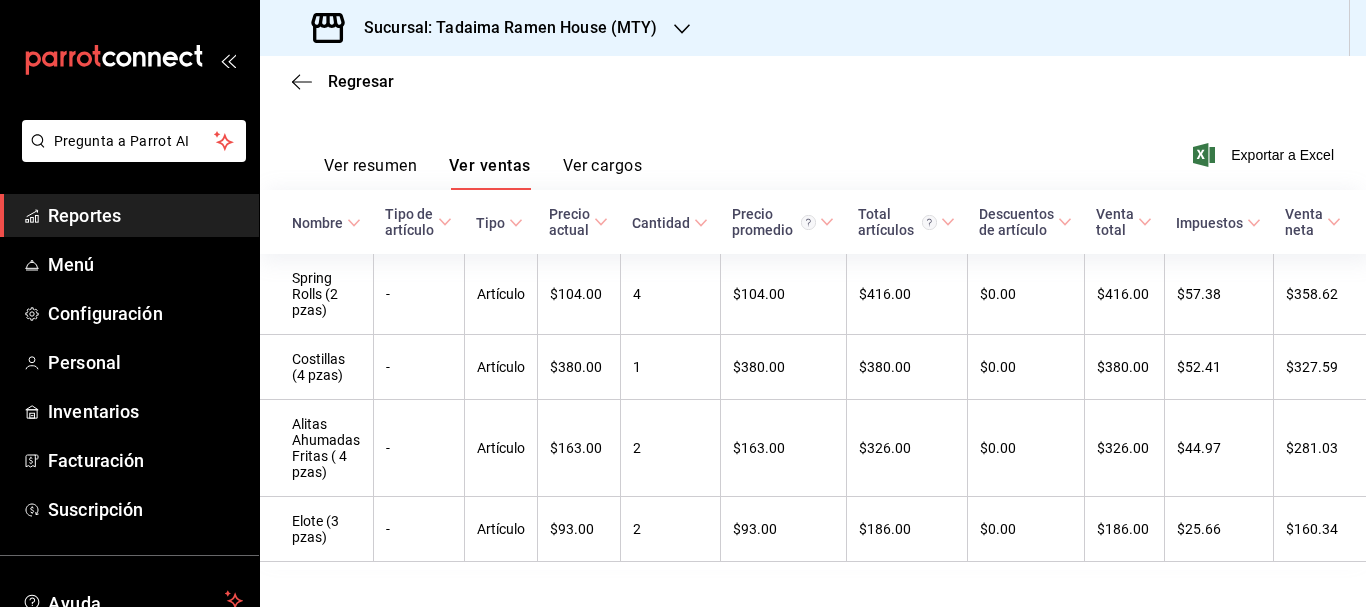 scroll, scrollTop: 275, scrollLeft: 0, axis: vertical 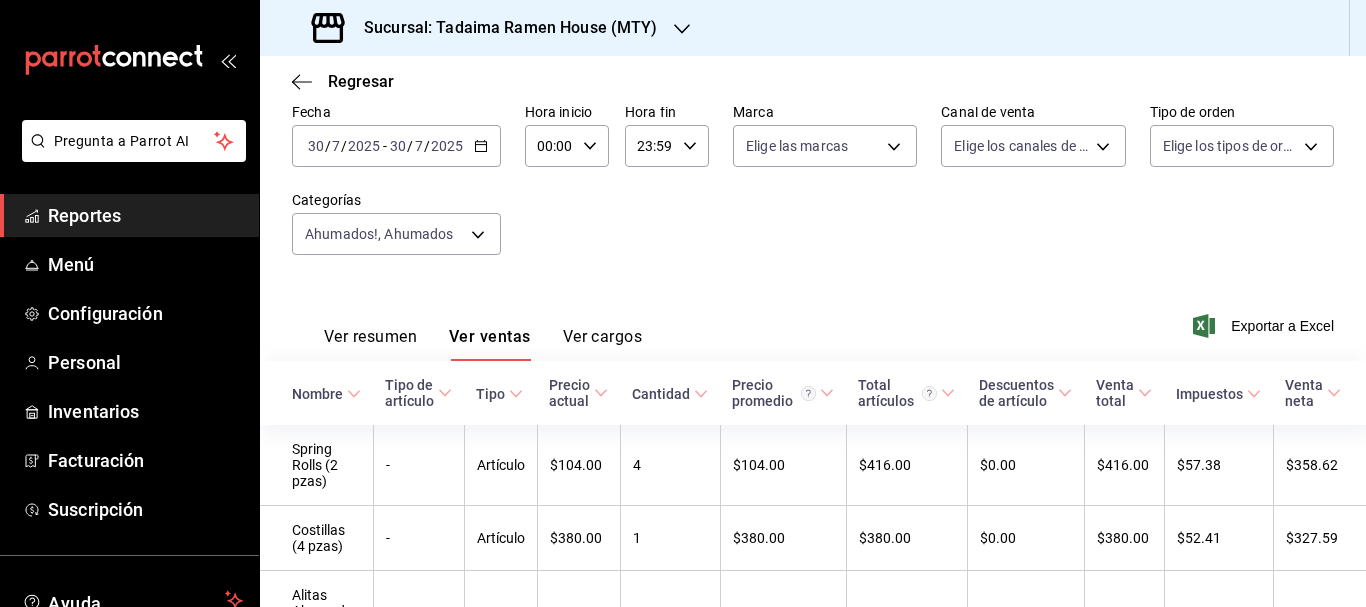 click on "2025-07-30 30 / 7 / 2025 - 2025-07-30 30 / 7 / 2025" at bounding box center (396, 146) 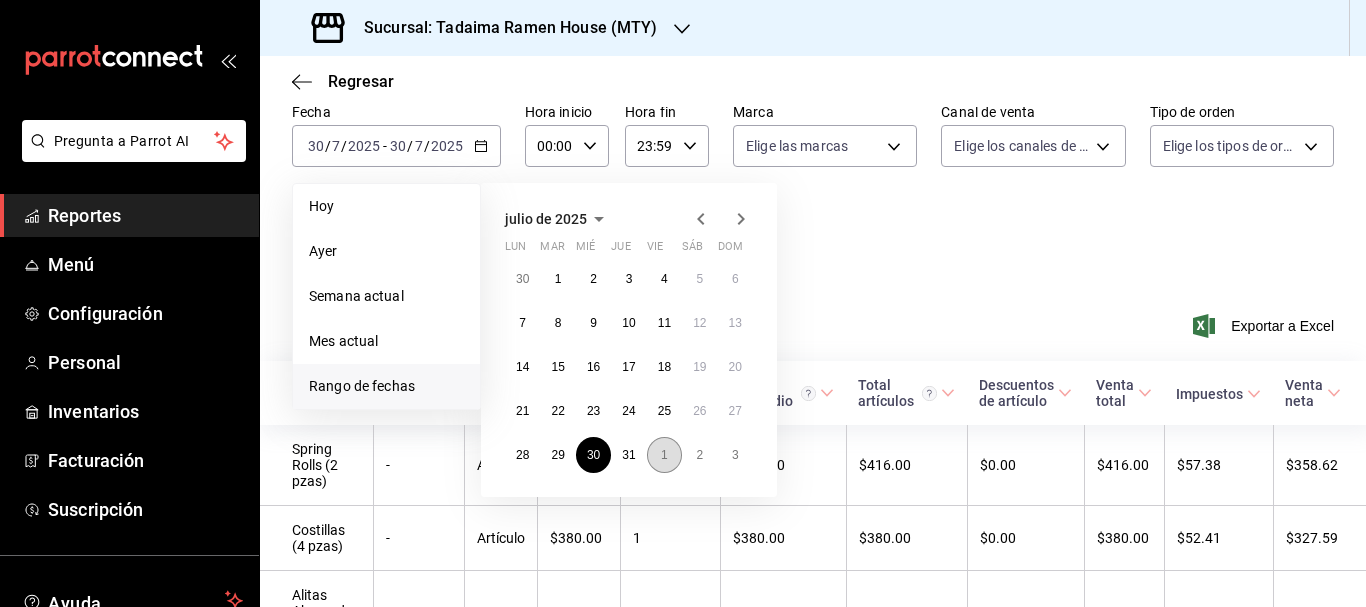 click on "1" at bounding box center (664, 455) 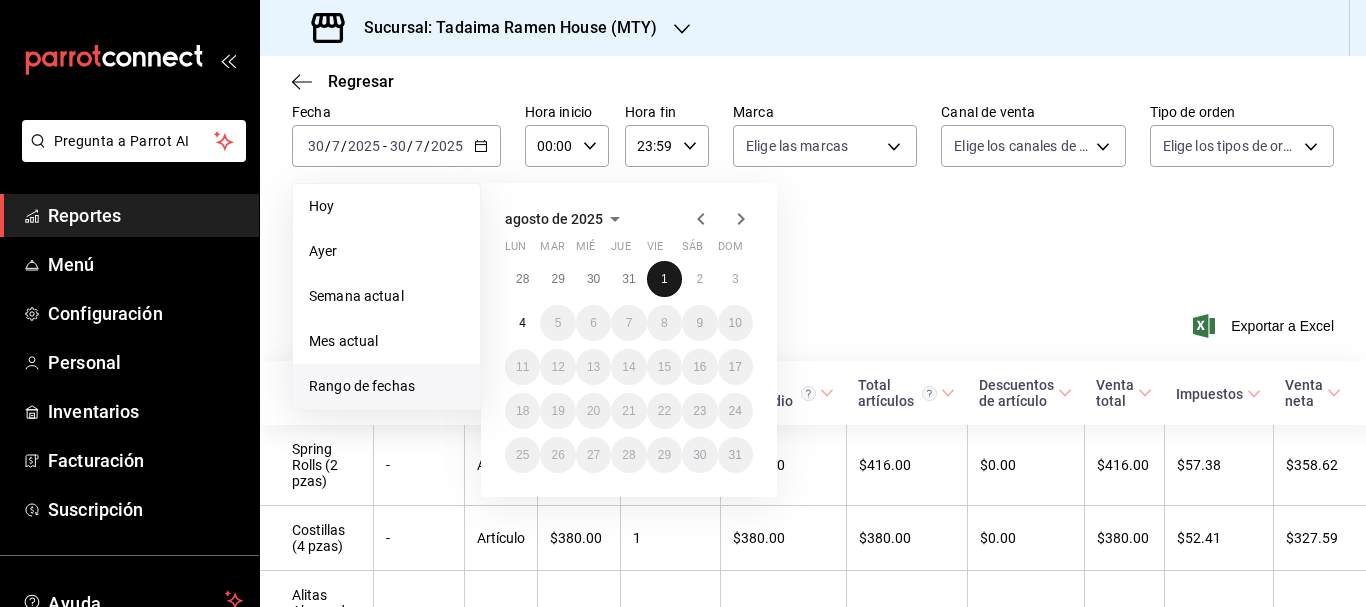 click on "1" at bounding box center (664, 279) 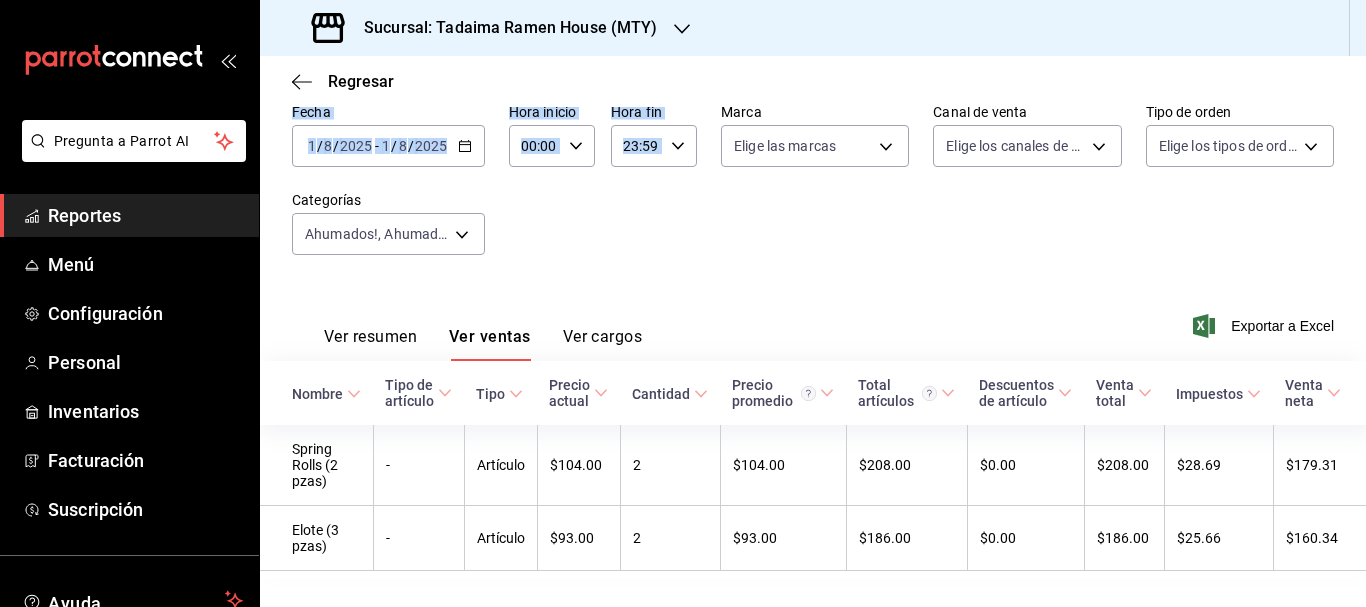 drag, startPoint x: 665, startPoint y: 269, endPoint x: 1262, endPoint y: 422, distance: 616.29376 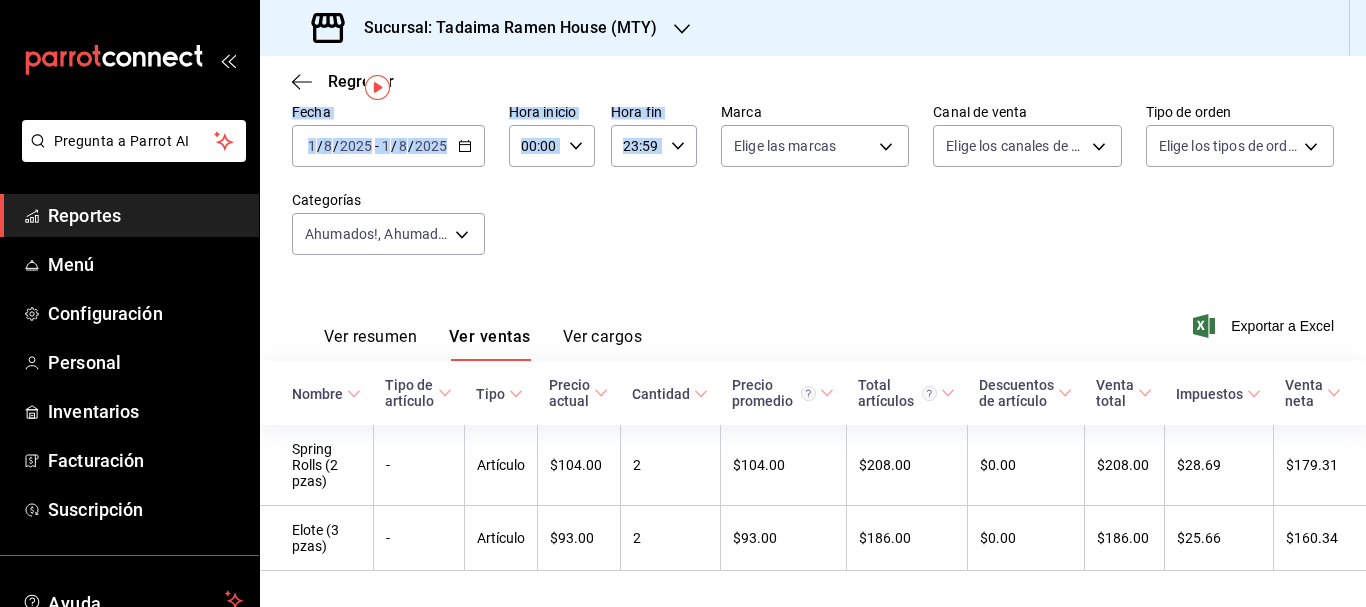 scroll, scrollTop: 51, scrollLeft: 0, axis: vertical 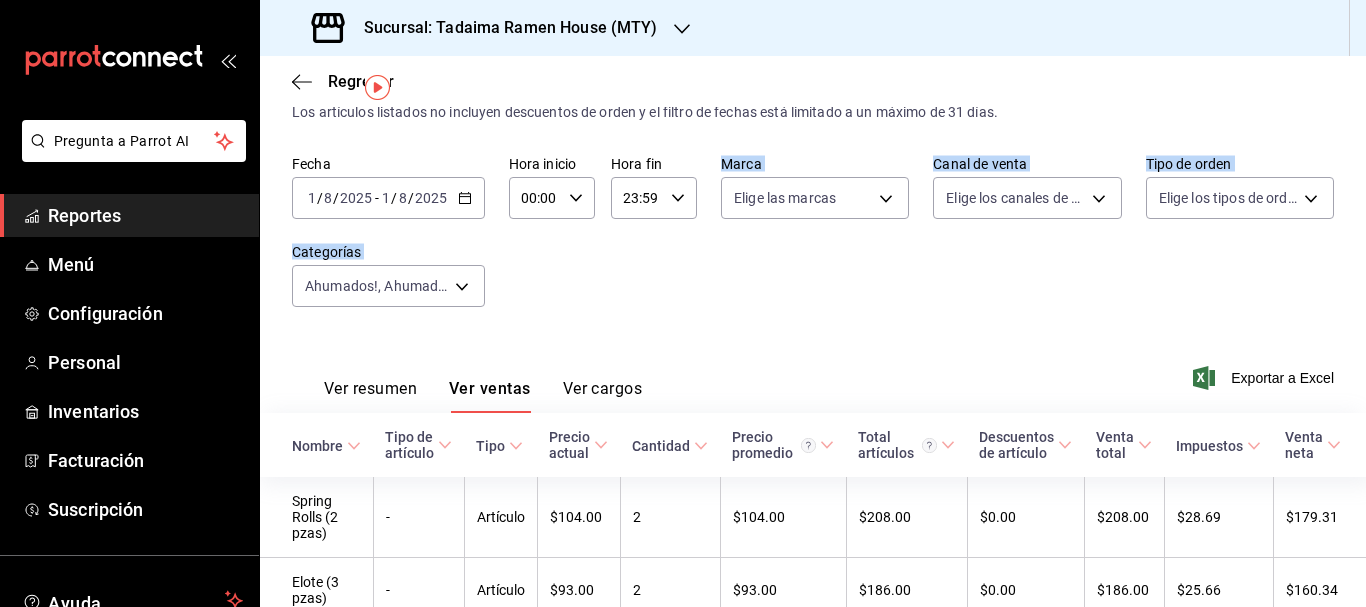 click on "Fecha [DATE] [DATE] - [DATE] [DATE] Hora inicio 00:00 Hora inicio Hora fin 23:59 Hora fin Marca Elige las marcas Canal de venta Elige los canales de venta Tipo de orden Elige los tipos de orden Categorías Ahumados!, Ahumados [UUID],[UUID]" at bounding box center [813, 243] 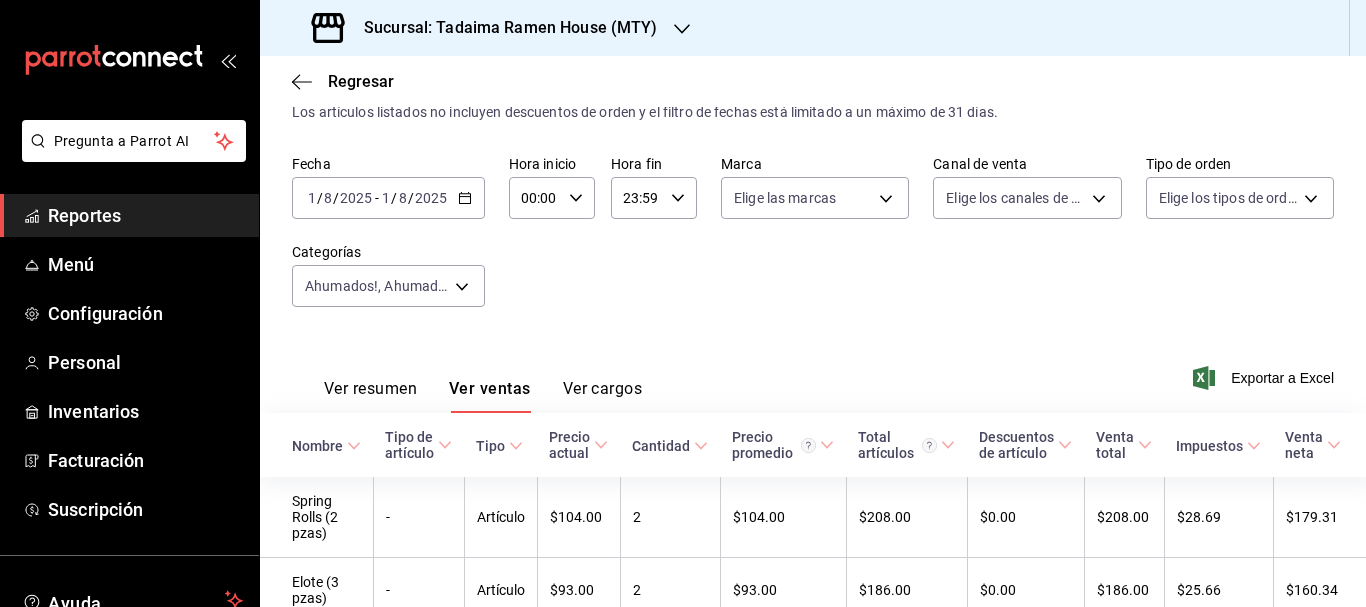 scroll, scrollTop: 161, scrollLeft: 0, axis: vertical 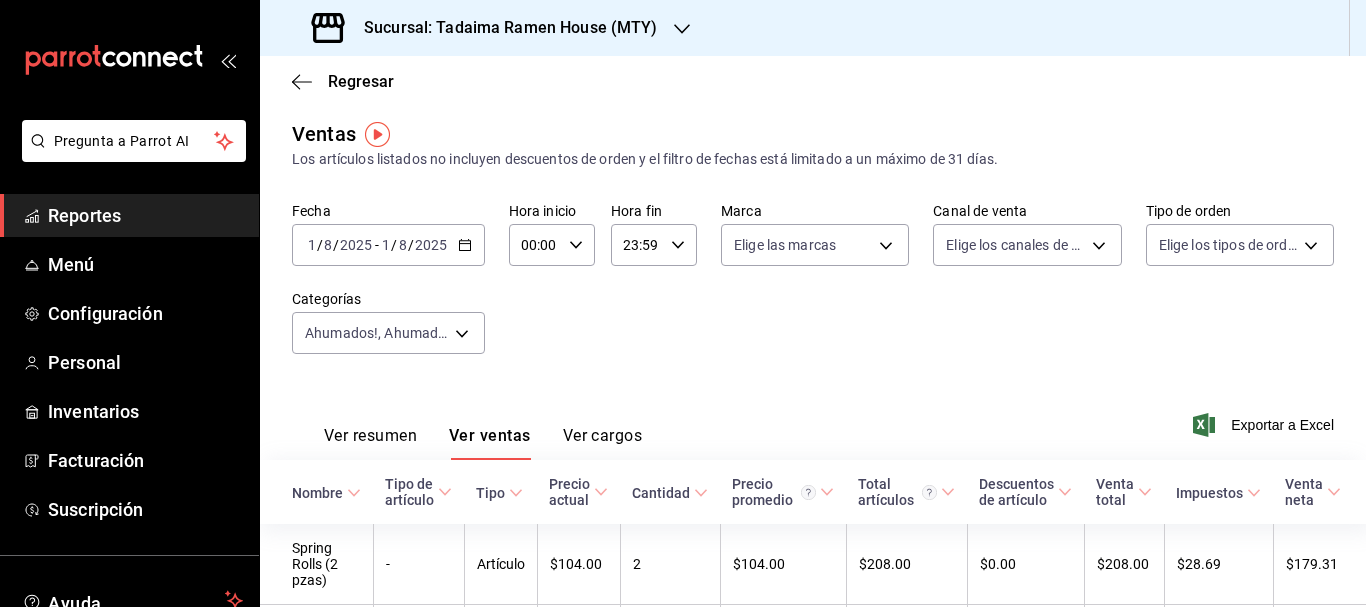 click on "2025-08-01 1 / 8 / 2025 - 2025-08-01 1 / 8 / 2025" at bounding box center [388, 245] 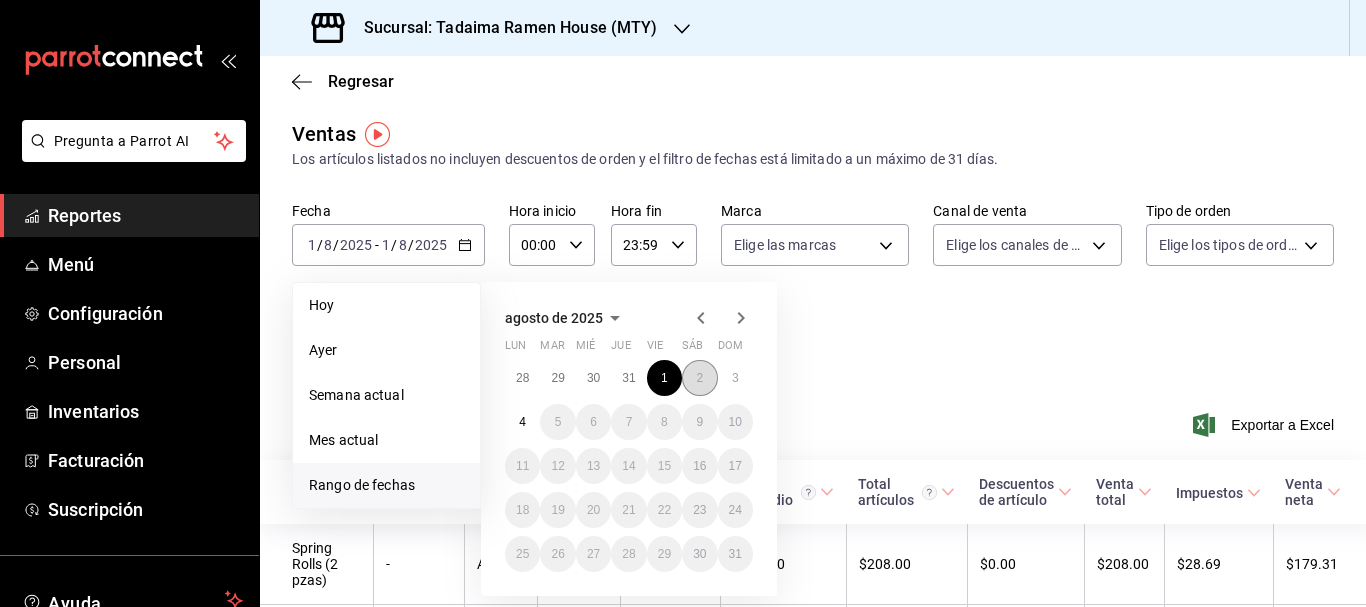 click on "2" at bounding box center (699, 378) 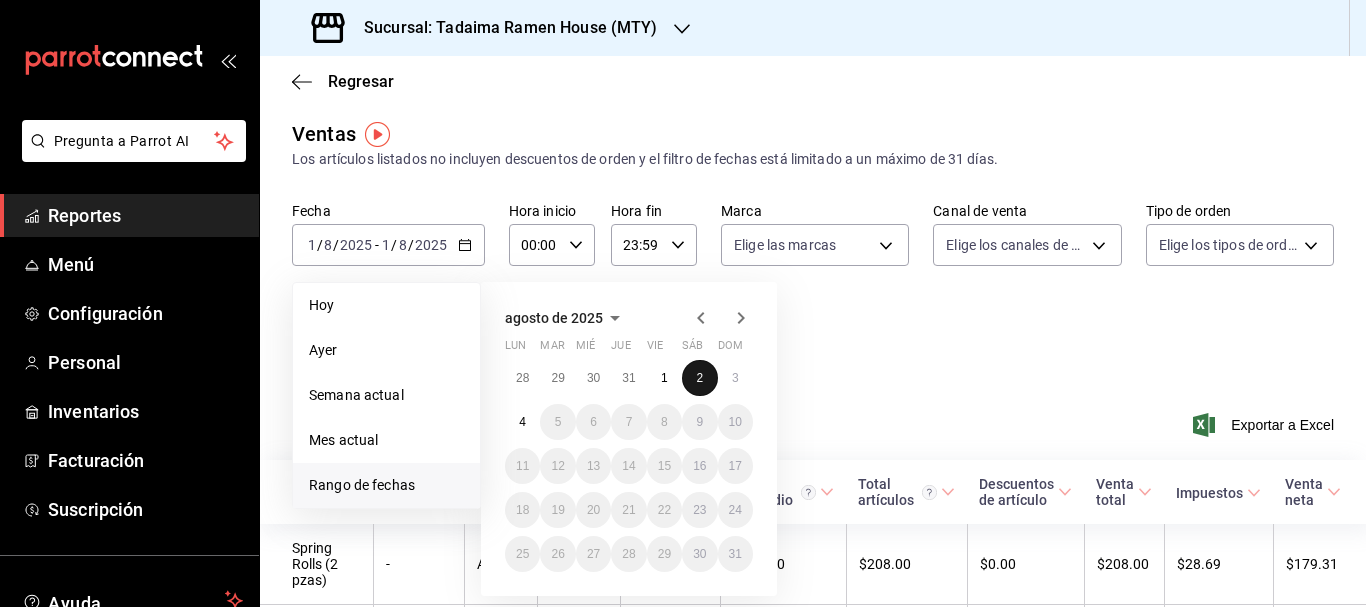 click on "2" at bounding box center [699, 378] 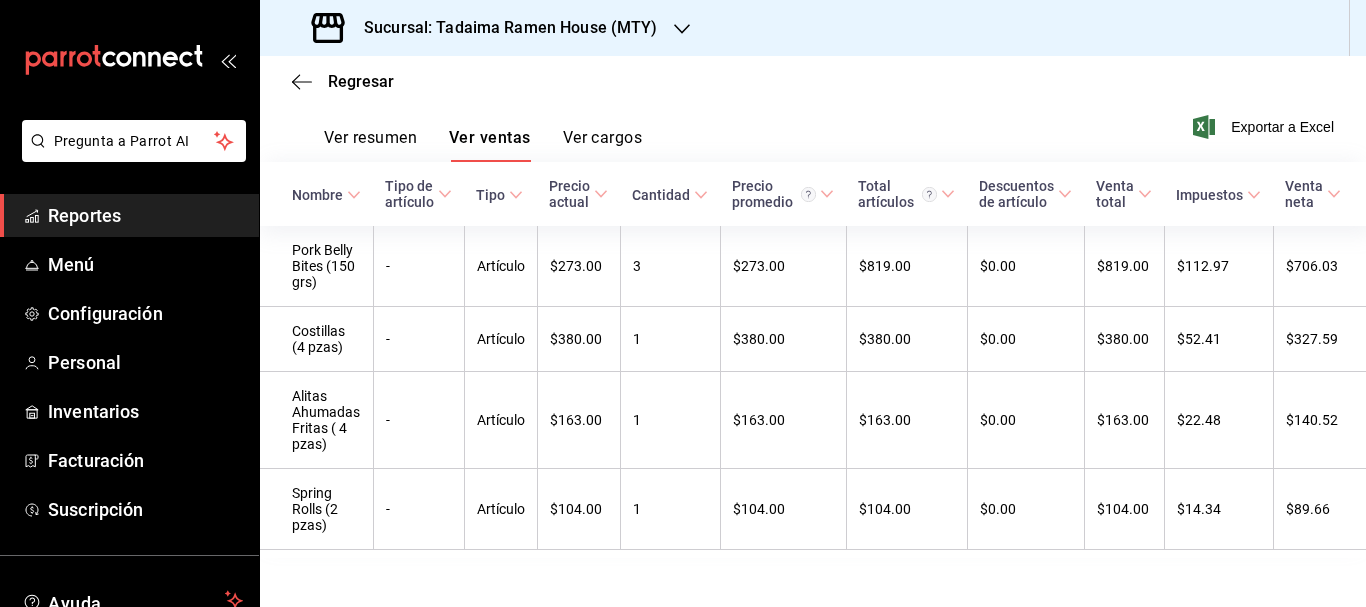 scroll, scrollTop: 306, scrollLeft: 0, axis: vertical 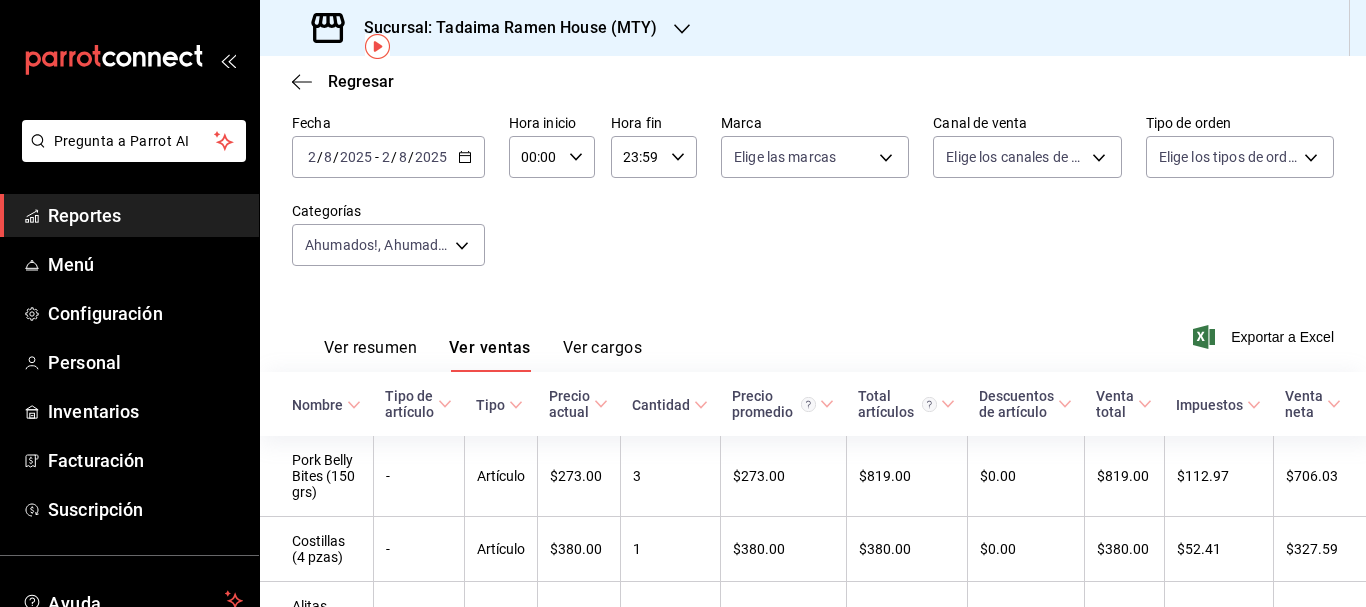 click on "2025-08-02 2 / 8 / 2025 - 2025-08-02 2 / 8 / 2025" at bounding box center (388, 157) 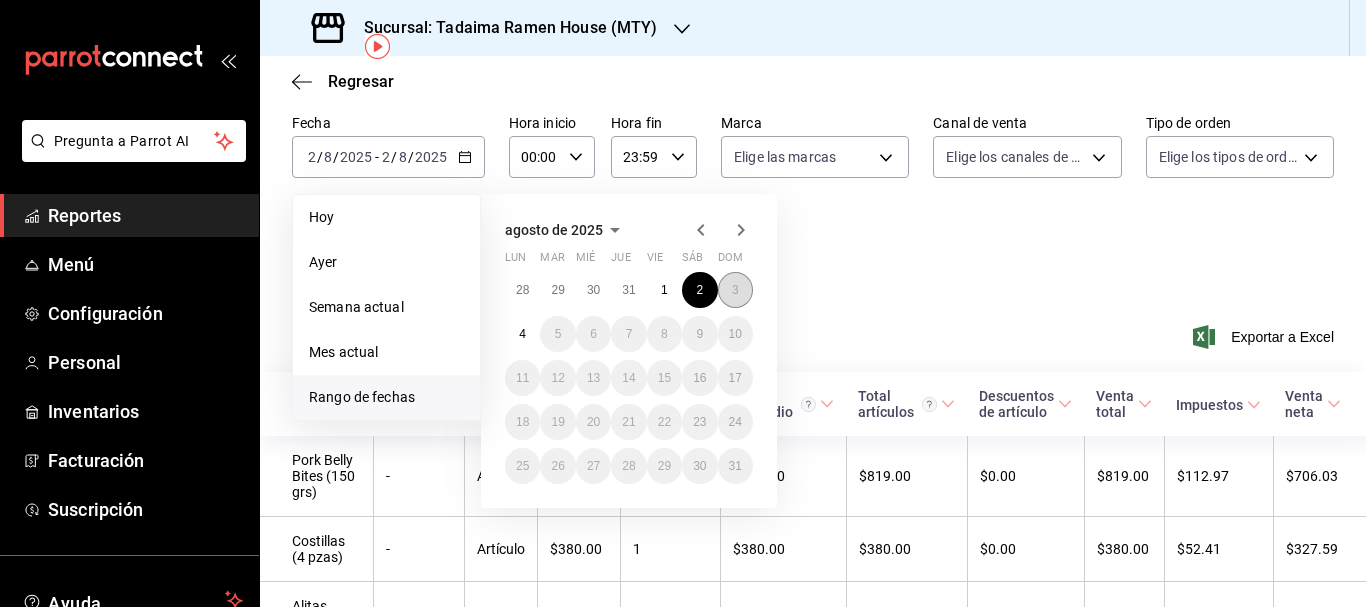 click on "3" at bounding box center (735, 290) 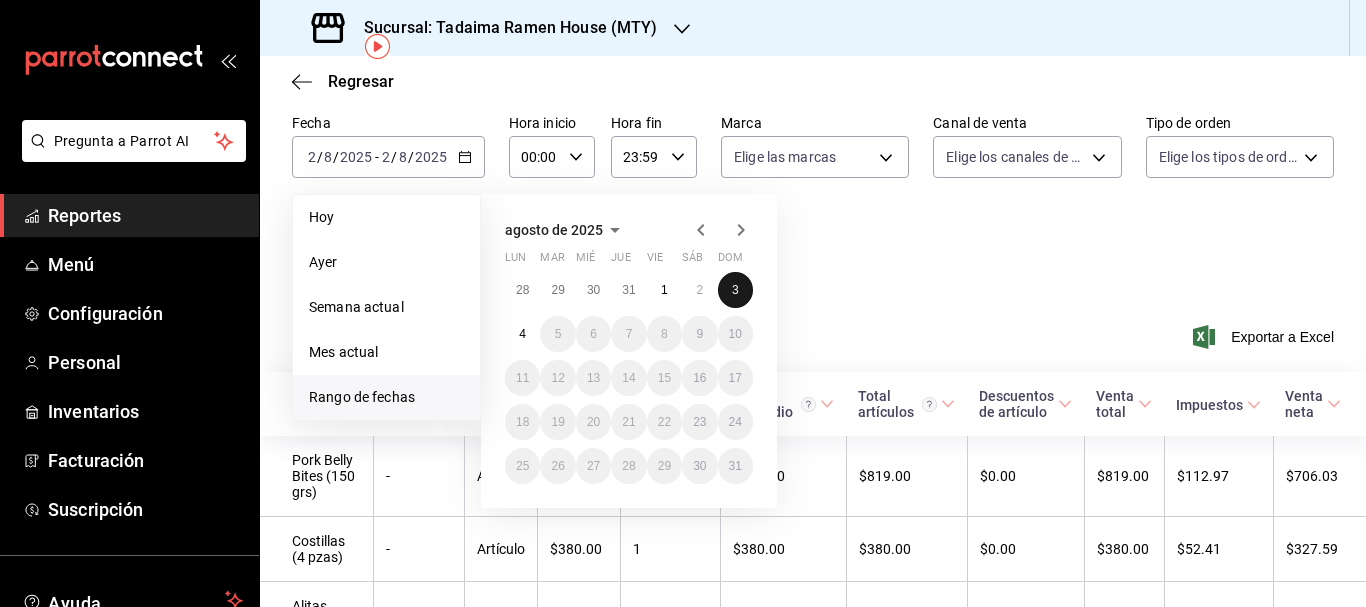 click on "3" at bounding box center (735, 290) 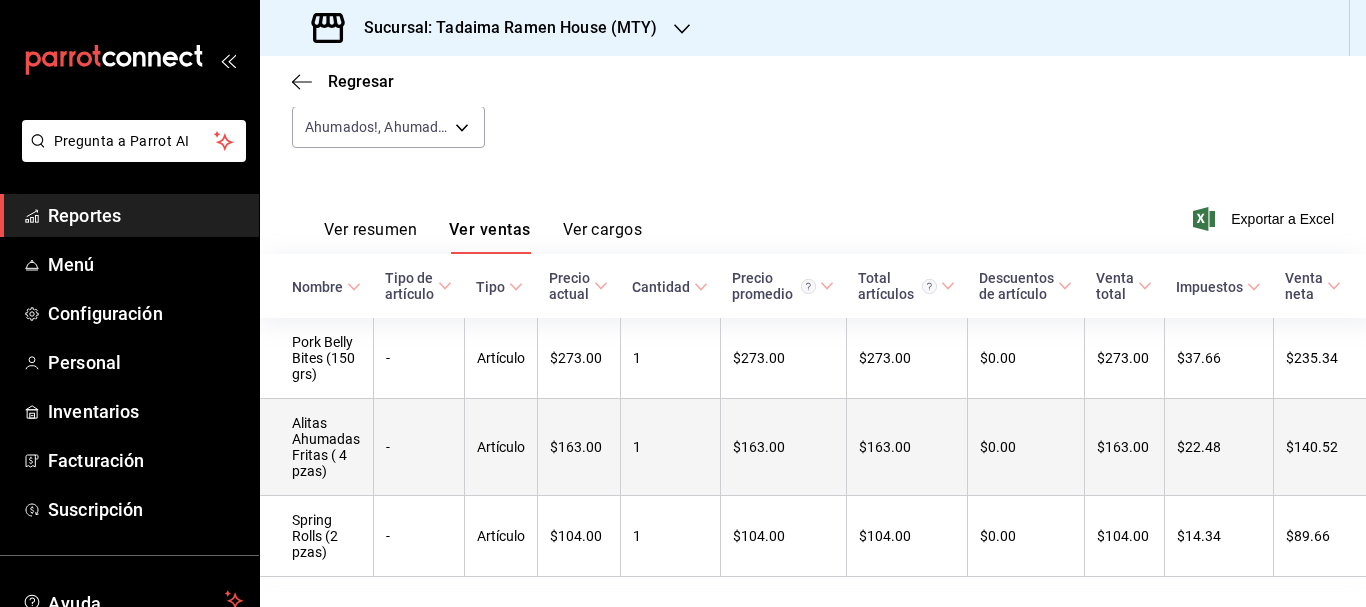scroll, scrollTop: 254, scrollLeft: 0, axis: vertical 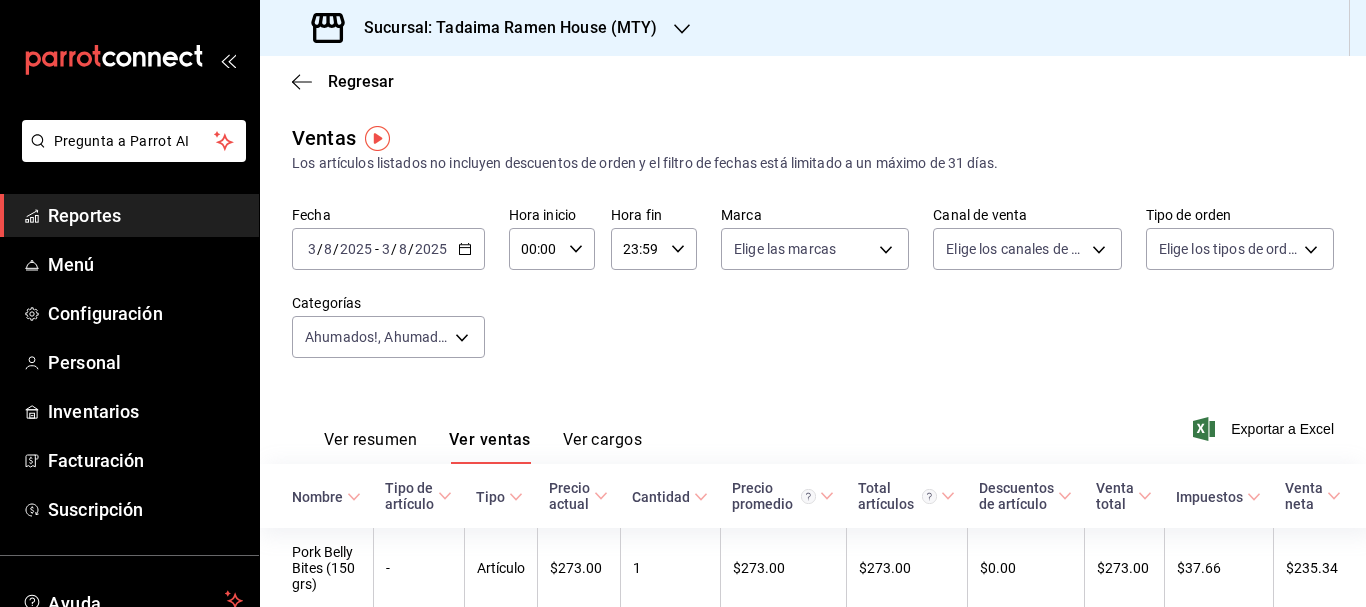 click on "Ventas Los artículos listados no incluyen descuentos de orden y el filtro de fechas está limitado a un máximo de 31 días." at bounding box center [813, 148] 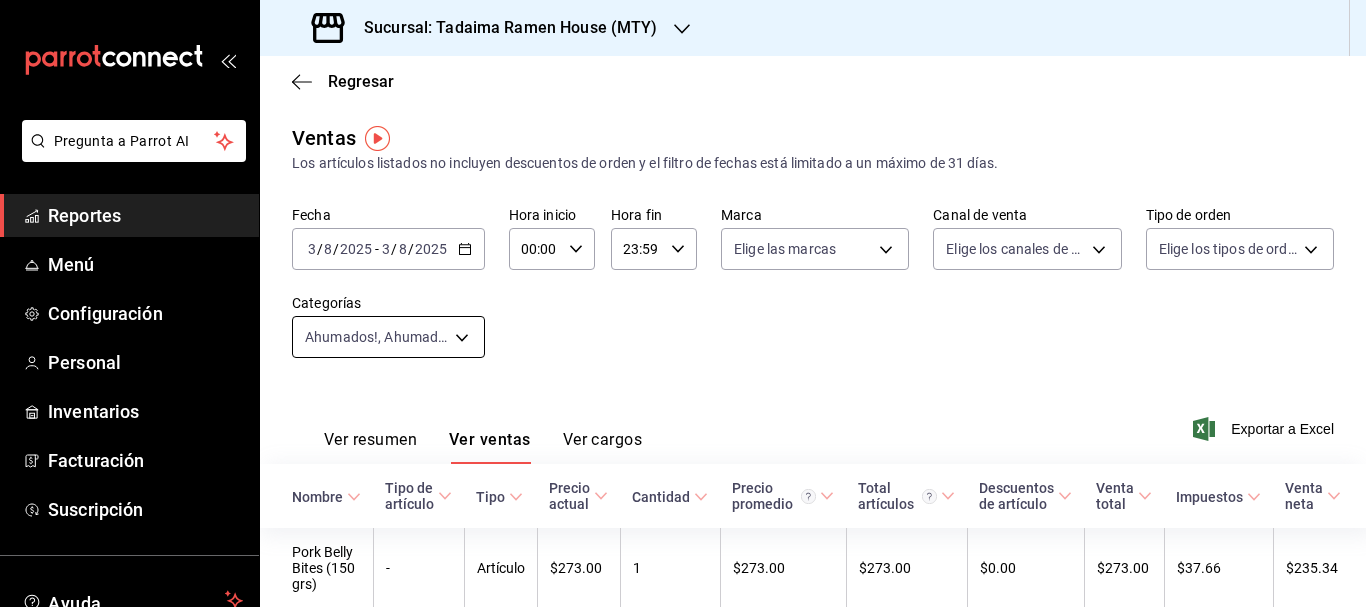 click on "Pregunta a Parrot AI Reportes   Menú   Configuración   Personal   Inventarios   Facturación   Suscripción   Ayuda Recomienda Parrot   multiuser [PERSON]   Sugerir nueva función   Sucursal: [BUSINESS_NAME] ([LOCATION]) Regresar Ventas Los artículos listados no incluyen descuentos de orden y el filtro de fechas está limitado a un máximo de 31 días. Fecha [DATE] [DATE] - [DATE] [DATE] Hora inicio [TIME] Hora inicio Hora fin [TIME] Hora fin Marca Elige las marcas Canal de venta Elige los canales de venta Tipo de orden Elige los tipos de orden Categorías Ahumados!, Ahumados [UUID],[UUID],[UUID] Ver resumen Ver ventas Ver cargos Exportar a Excel Nombre Tipo de artículo Tipo Precio actual Cantidad Precio promedio   Total artículos   Descuentos de artículo Venta total Impuestos Venta neta Pork Belly Bites (150 grs) - Artículo [PRICE] [NUMBER] [PRICE] [PRICE] [PRICE] [PRICE] Alitas Ahumadas Fritas ( 4 pzas) - Artículo [PRICE]" at bounding box center (683, 303) 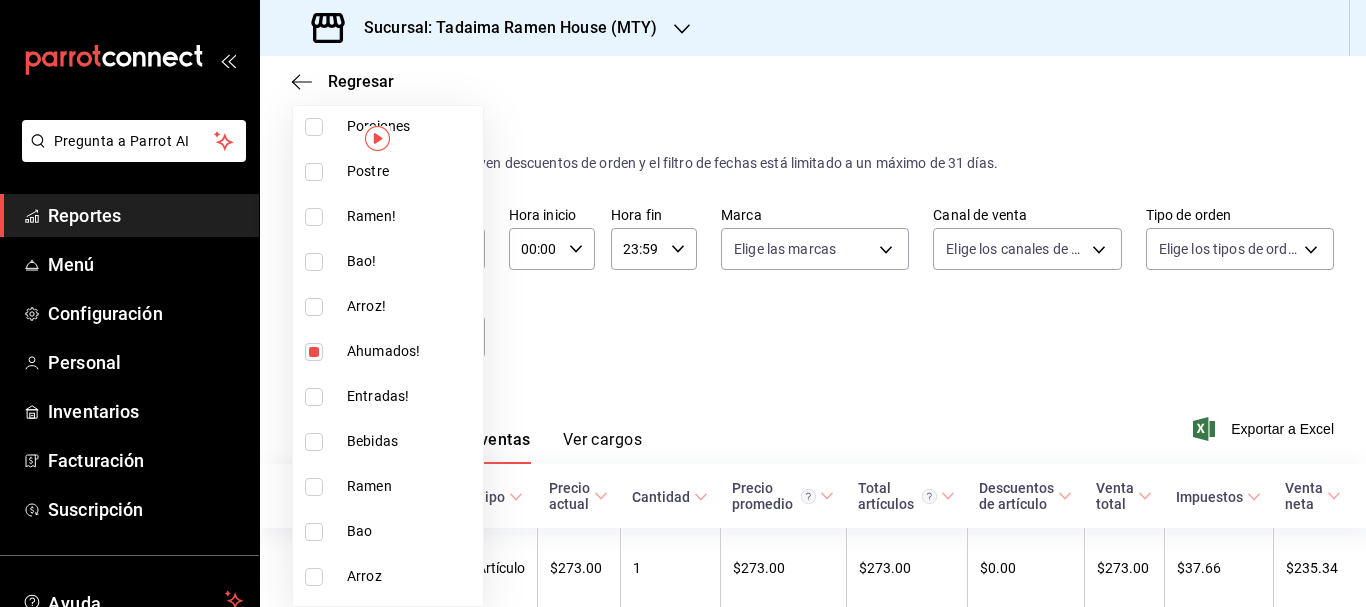 scroll, scrollTop: 263, scrollLeft: 0, axis: vertical 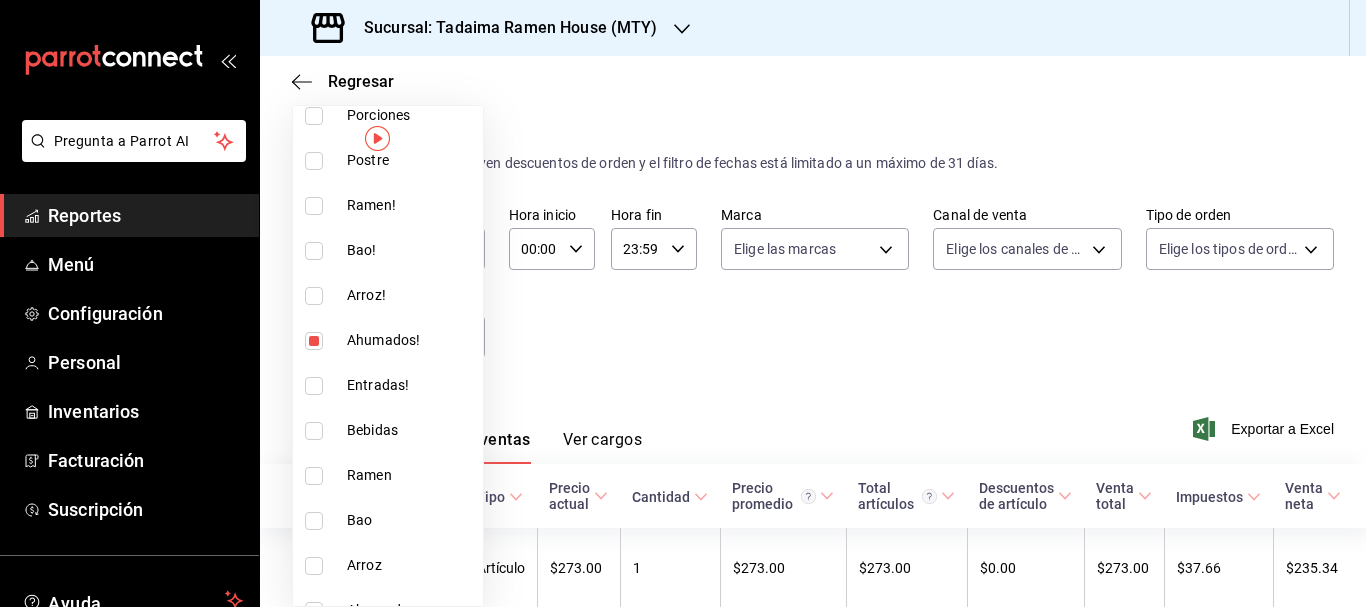 click at bounding box center (314, 386) 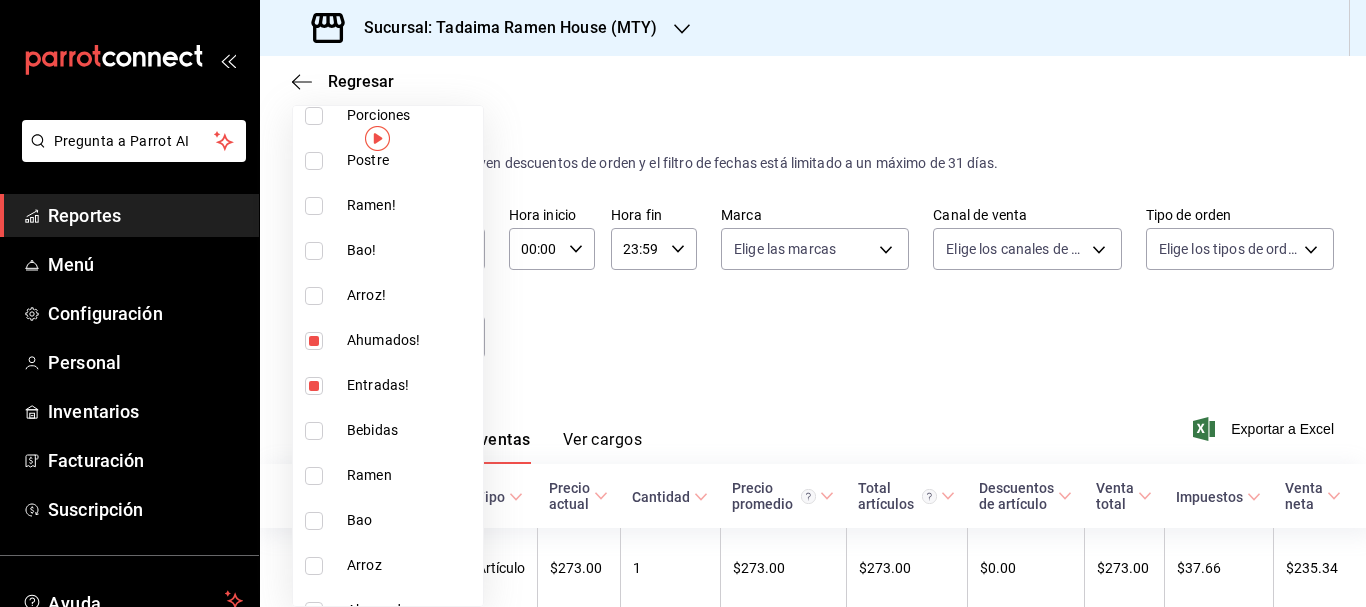 click at bounding box center (314, 341) 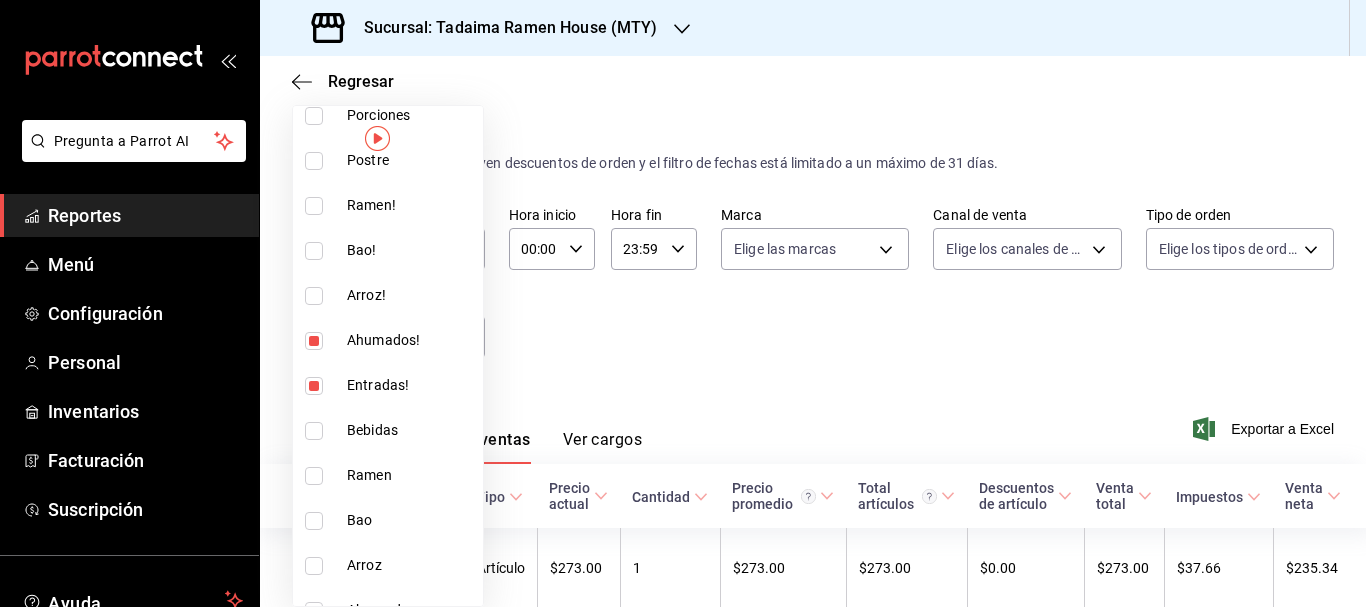 click at bounding box center (314, 341) 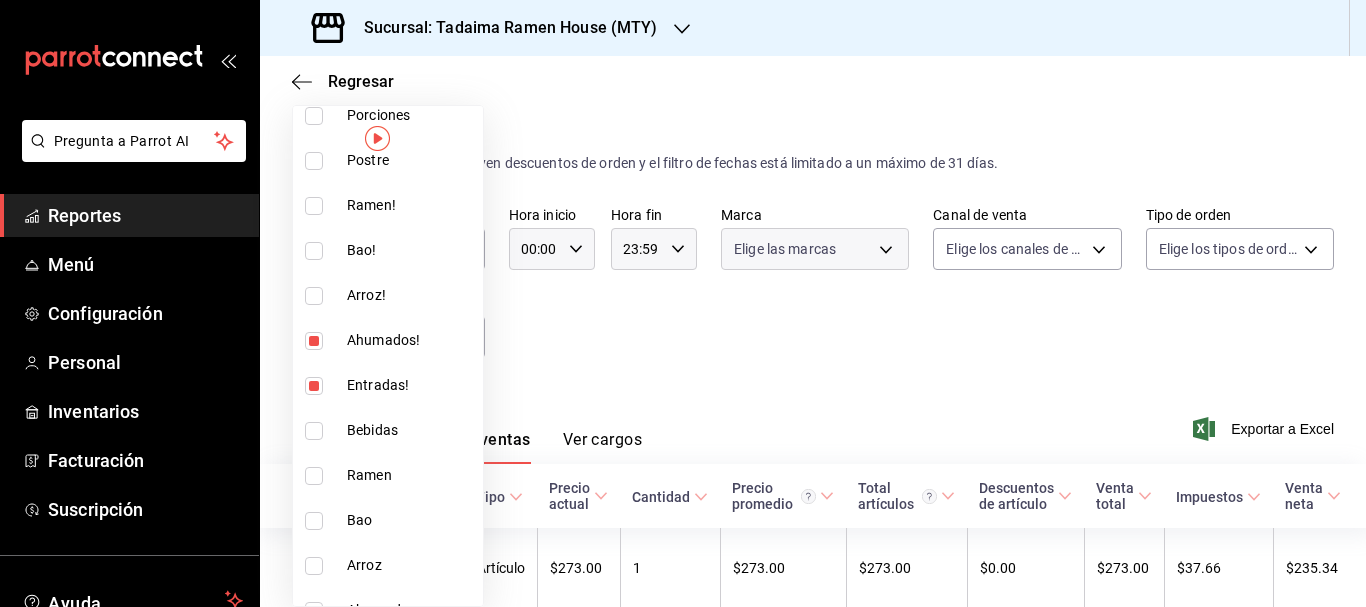 type on "c3587244-064d-4f1c-946b-22e9fc7fdb84,69e15791-ee65-4dc2-8cfb-cf64ebb39535,e607bf20-c27a-4043-9f3b-9c440454e332" 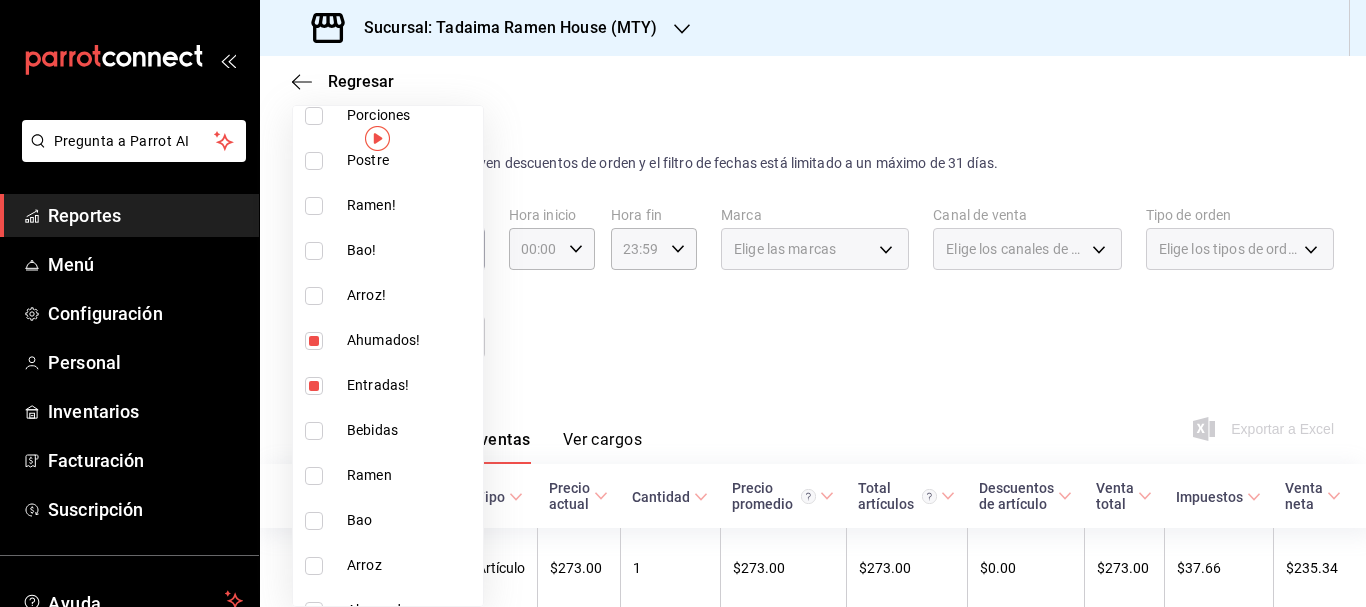 scroll, scrollTop: 335, scrollLeft: 0, axis: vertical 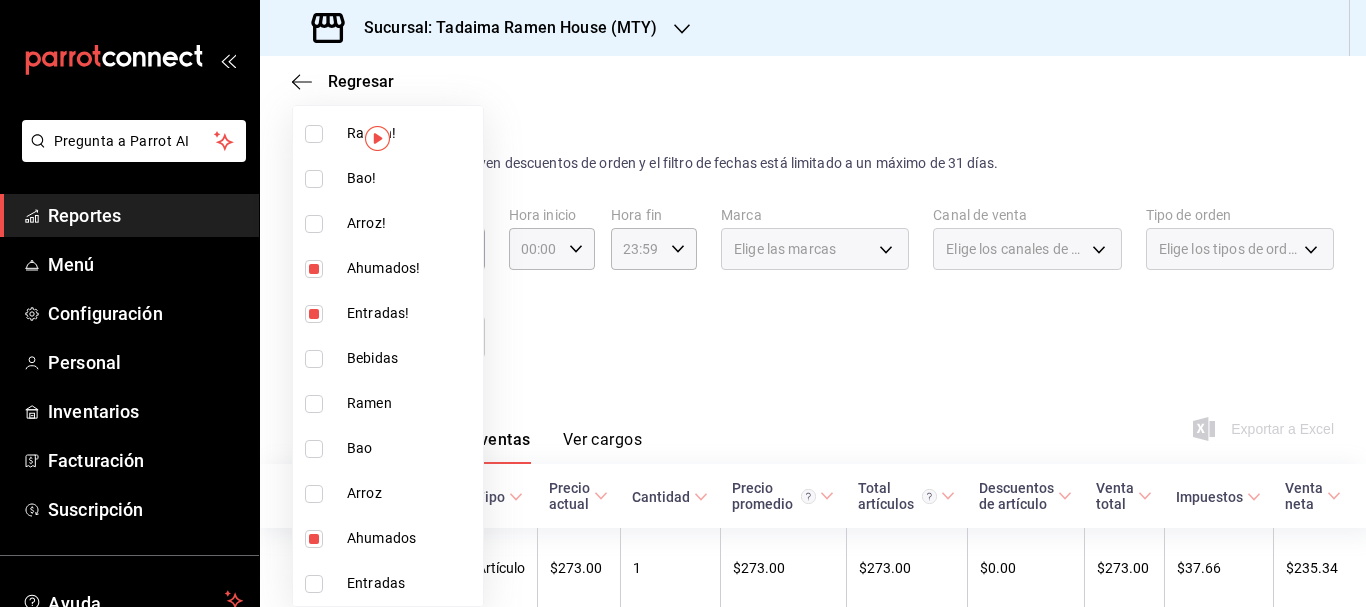 click at bounding box center [314, 269] 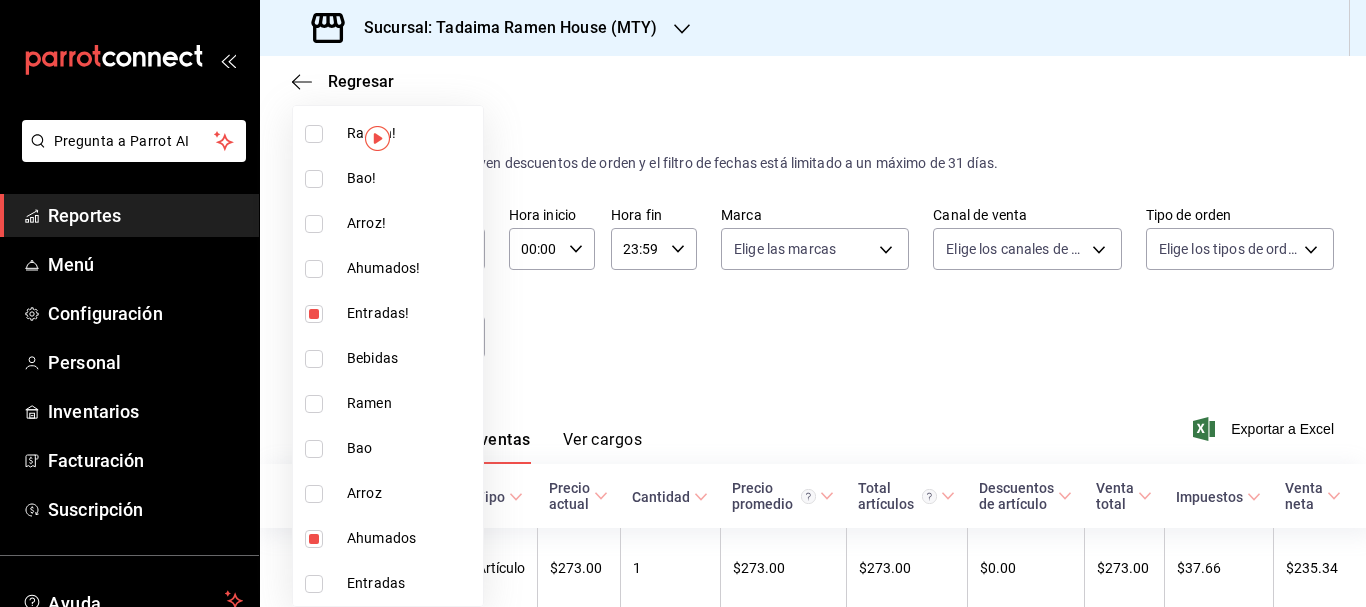 click at bounding box center [314, 584] 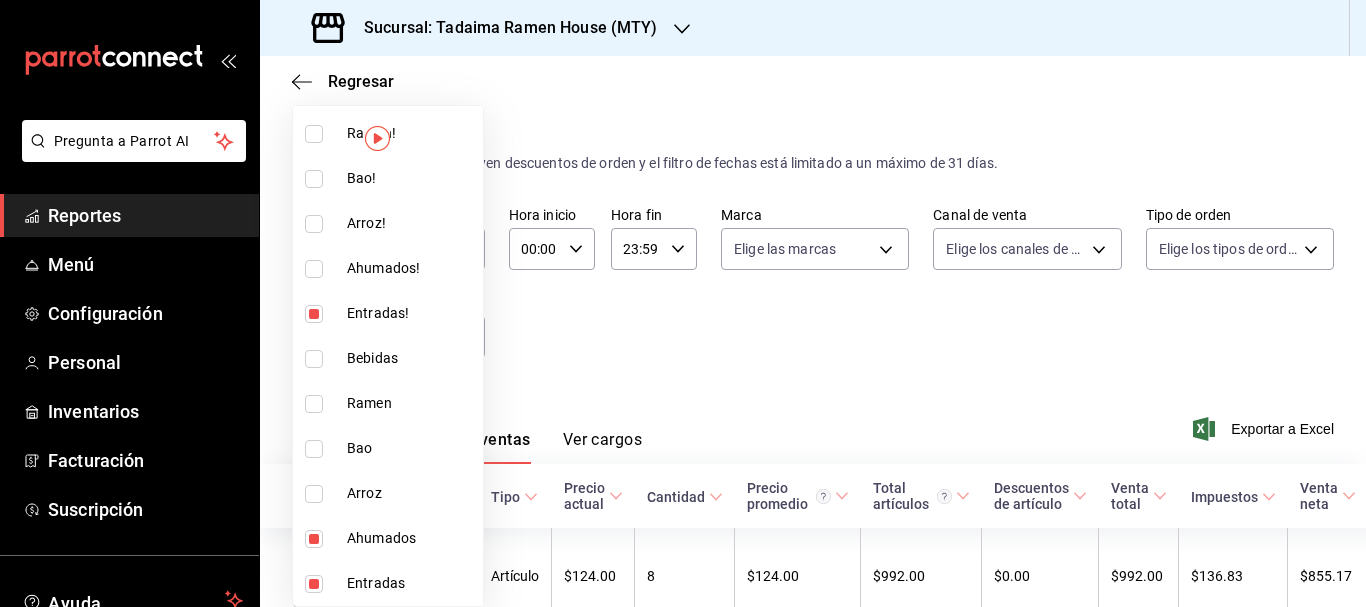 click at bounding box center (314, 539) 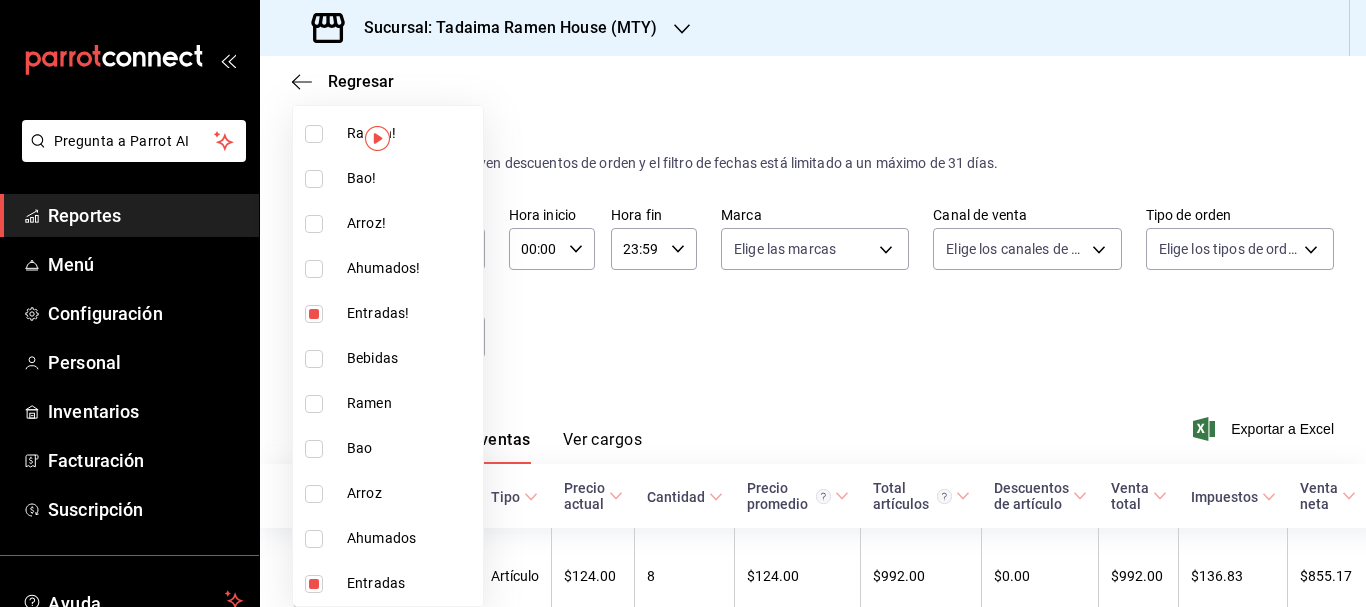 click at bounding box center [683, 303] 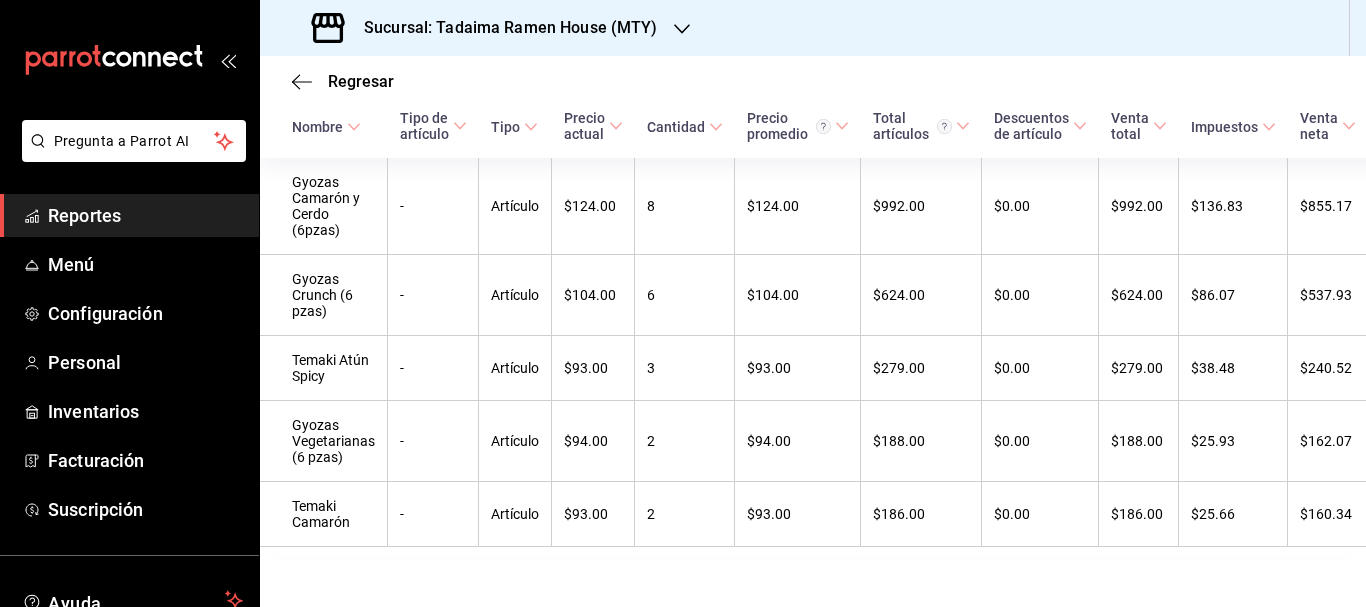 scroll, scrollTop: 380, scrollLeft: 0, axis: vertical 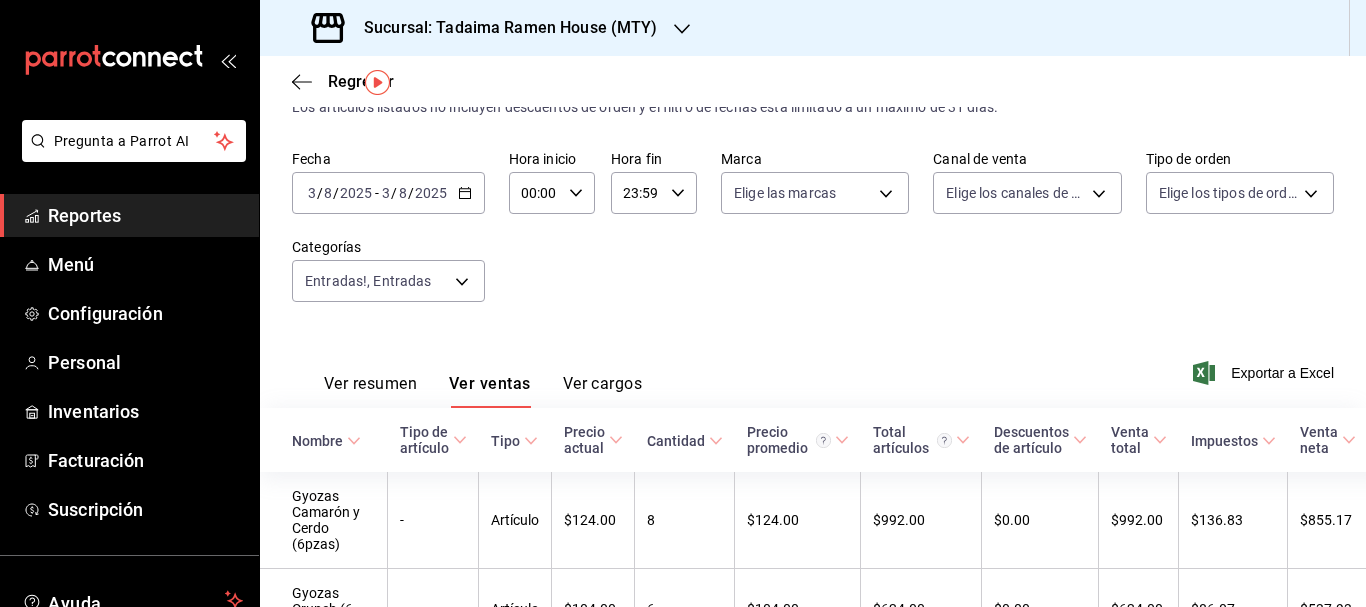 click on "Fecha [DATE] [DATE] - [DATE] [DATE] Hora inicio 00:00 Hora inicio Hora fin 23:59 Hora fin Marca Elige las marcas Canal de venta Elige los canales de venta Tipo de orden Elige los tipos de orden Categorías Entradas!, Entradas [UUID],[UUID]" at bounding box center [813, 238] 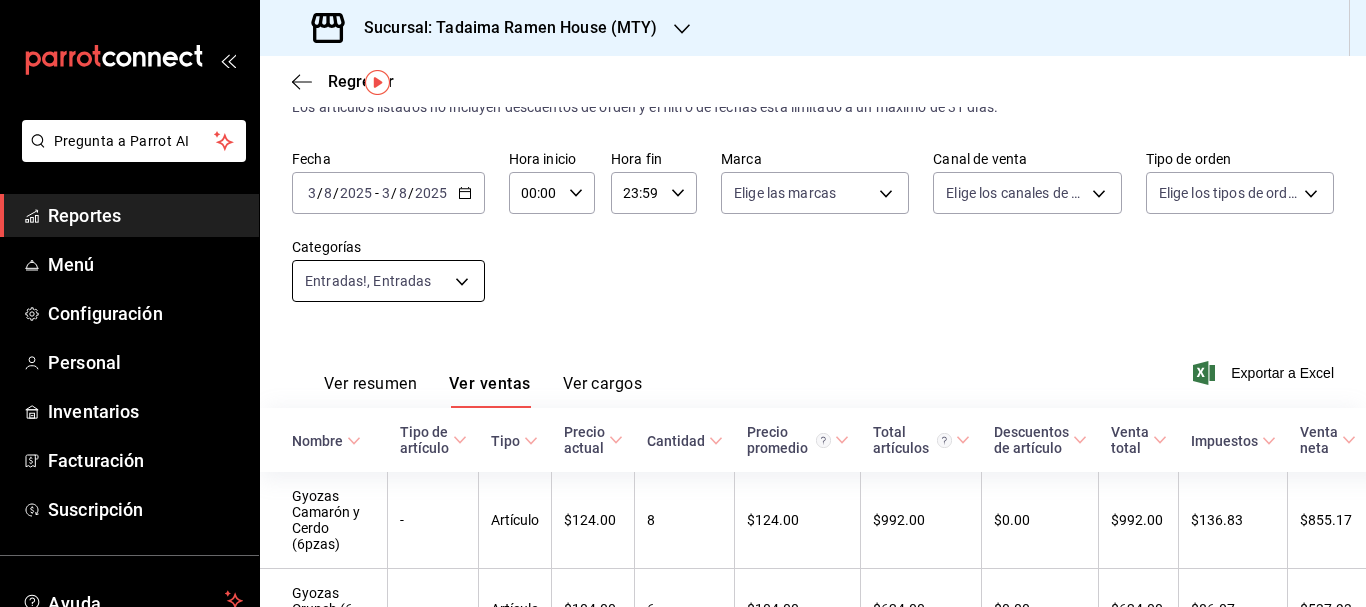 click on "Pregunta a Parrot AI Reportes   Menú   Configuración   Personal   Inventarios   Facturación   Suscripción   Ayuda Recomienda Parrot   multiuser [PERSON]   Sugerir nueva función   Sucursal: [BUSINESS_NAME] ([LOCATION]) Regresar Ventas Los artículos listados no incluyen descuentos de orden y el filtro de fechas está limitado a un máximo de 31 días. Fecha [DATE] [DATE] - [DATE] [DATE] Hora inicio [TIME] Hora inicio Hora fin [TIME] Hora fin Marca Elige las marcas Canal de venta Elige los canales de venta Tipo de orden Elige los tipos de orden Categorías Entradas!, Entradas [UUID],[UUID],[UUID] Ver resumen Ver ventas Ver cargos Exportar a Excel Nombre Tipo de artículo Tipo Precio actual Cantidad Precio promedio   Total artículos   Descuentos de artículo Venta total Impuestos Venta neta Gyozas Camarón y Cerdo (6pzas) - Artículo [PRICE] [NUMBER] [PRICE] [PRICE] [PRICE] [PRICE] [PRICE] Gyozas Crunch (6 pzas) - Artículo [PRICE] [NUMBER] -" at bounding box center [683, 303] 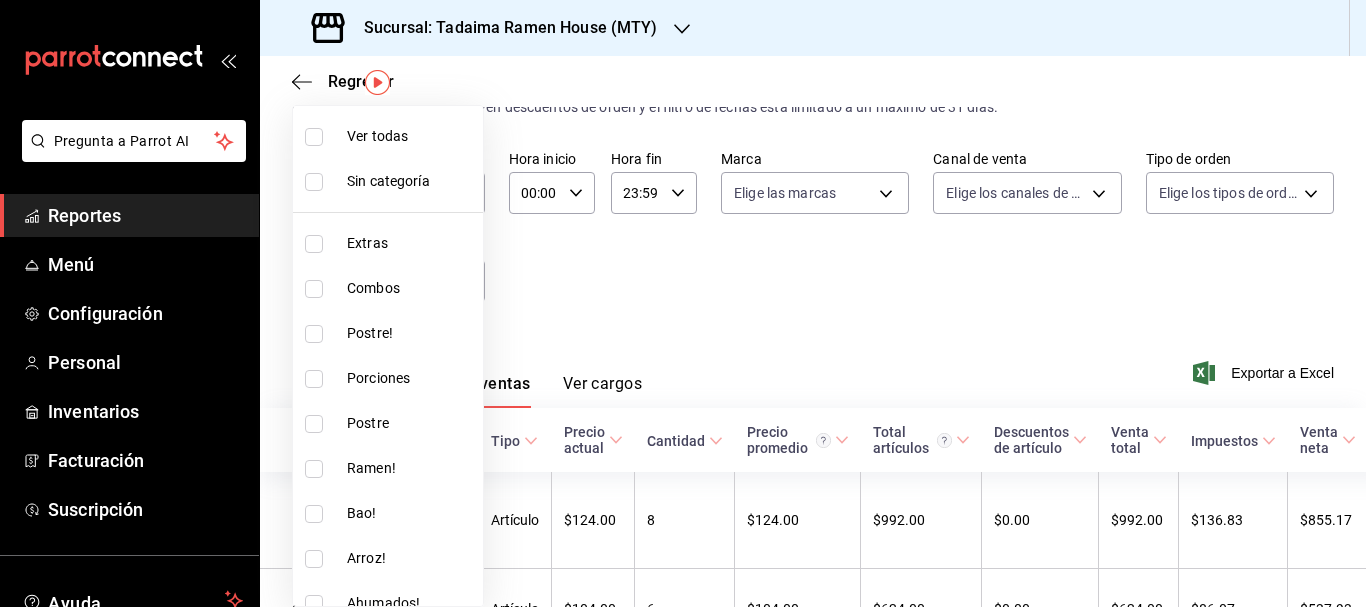 click at bounding box center [683, 303] 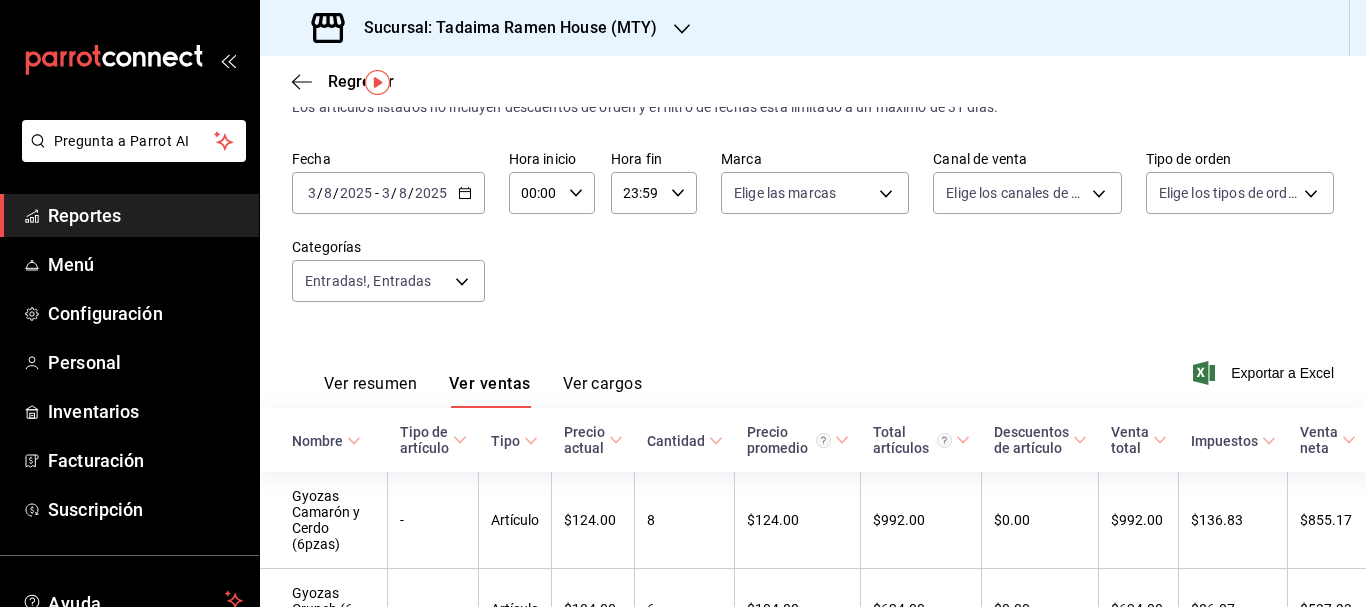 click on "2025-08-03 3 / 8 / 2025 - 2025-08-03 3 / 8 / 2025" at bounding box center [388, 193] 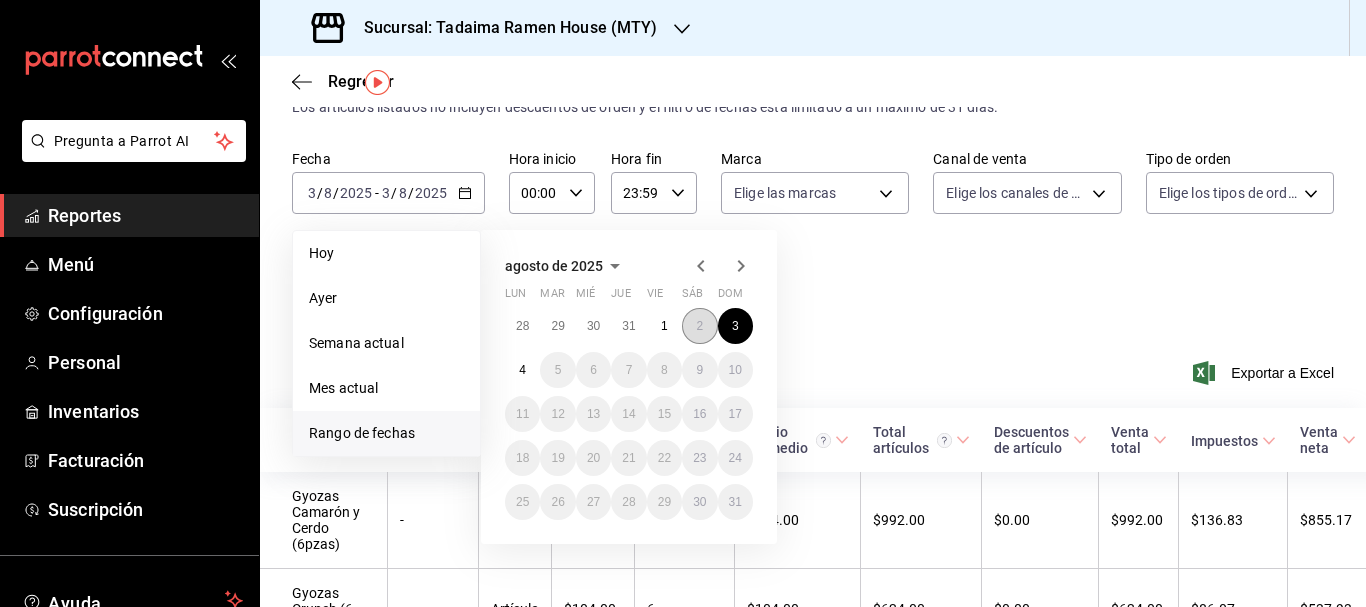 click on "2" at bounding box center [699, 326] 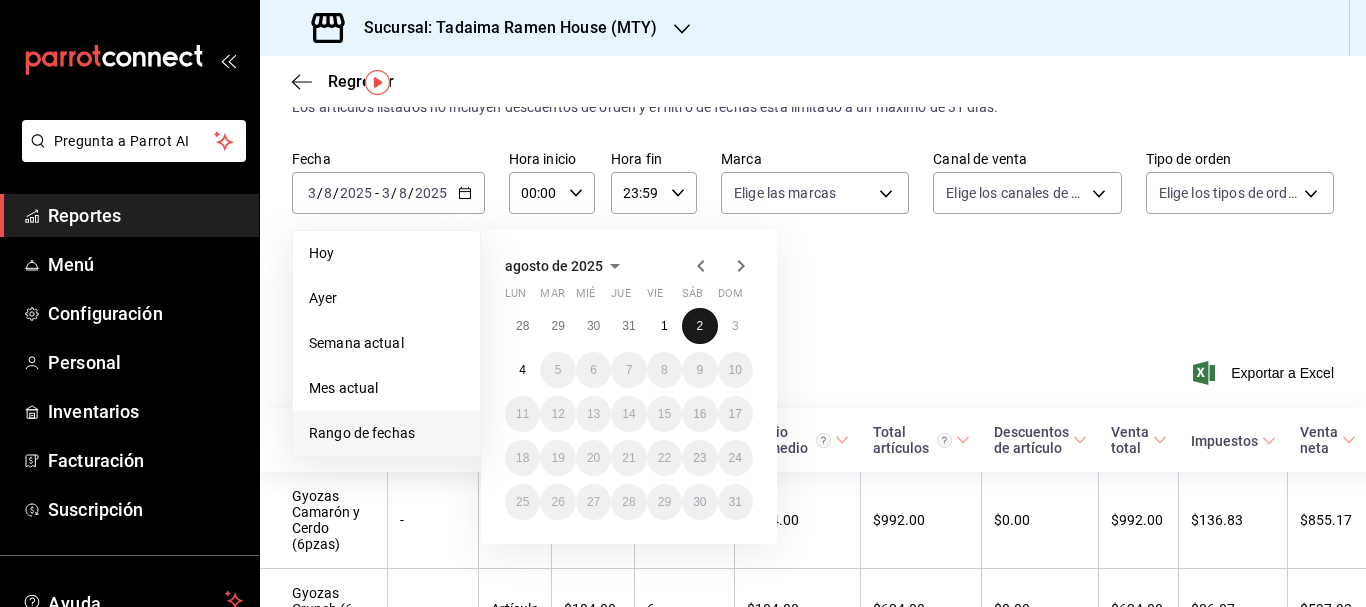 click on "2" at bounding box center [699, 326] 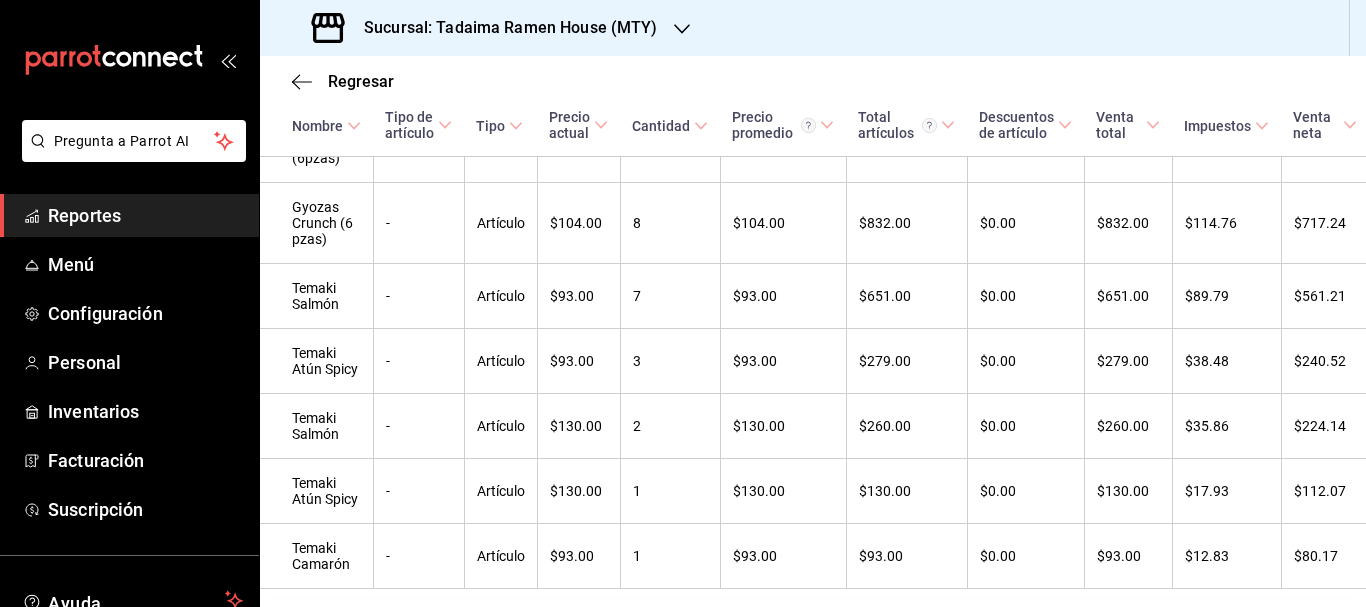 scroll, scrollTop: 56, scrollLeft: 0, axis: vertical 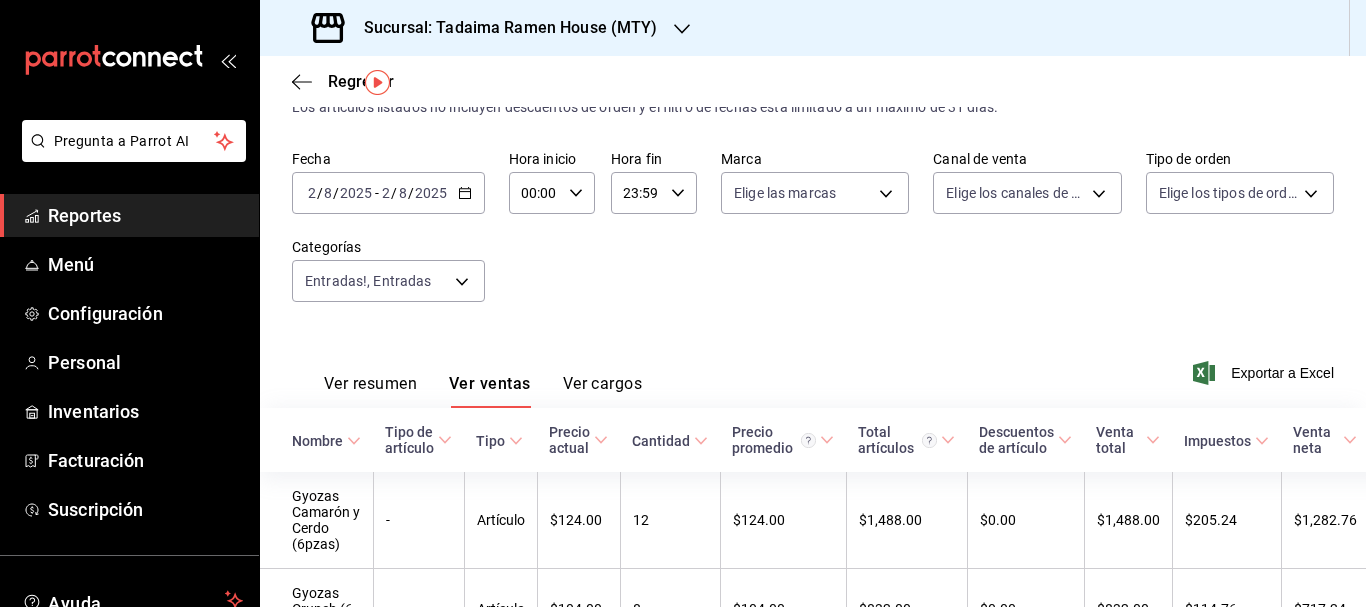 click on "2025-08-02 2 / 8 / 2025 - 2025-08-02 2 / 8 / 2025" at bounding box center [388, 193] 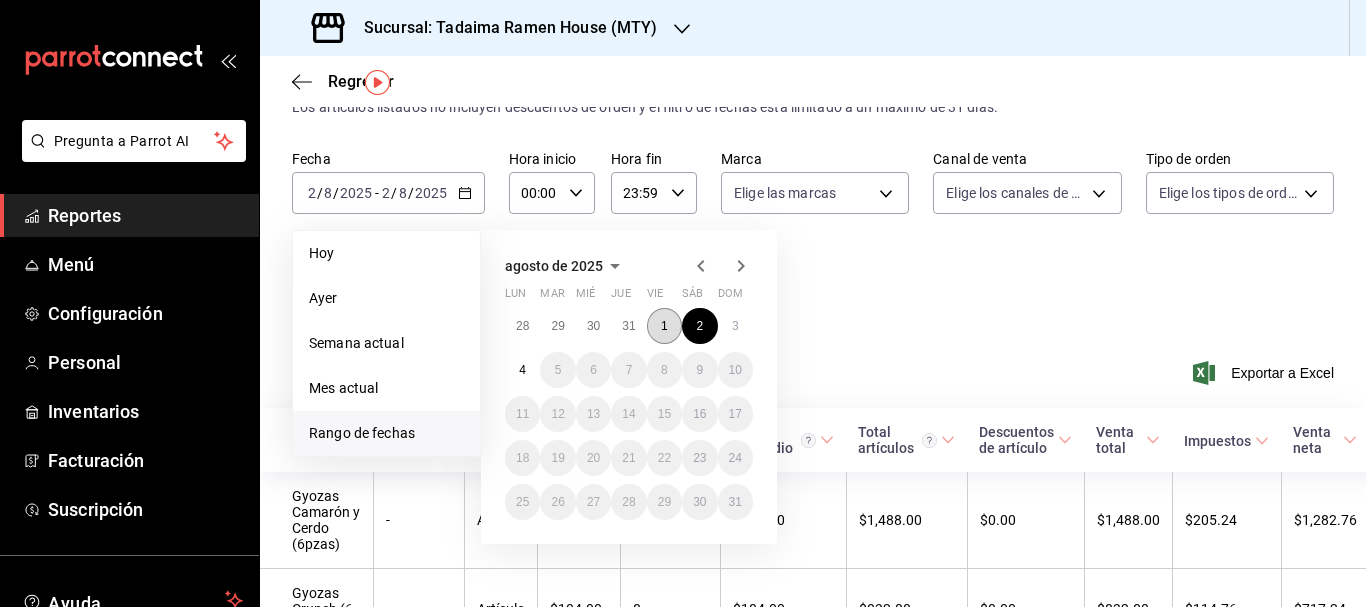 click on "1" at bounding box center (664, 326) 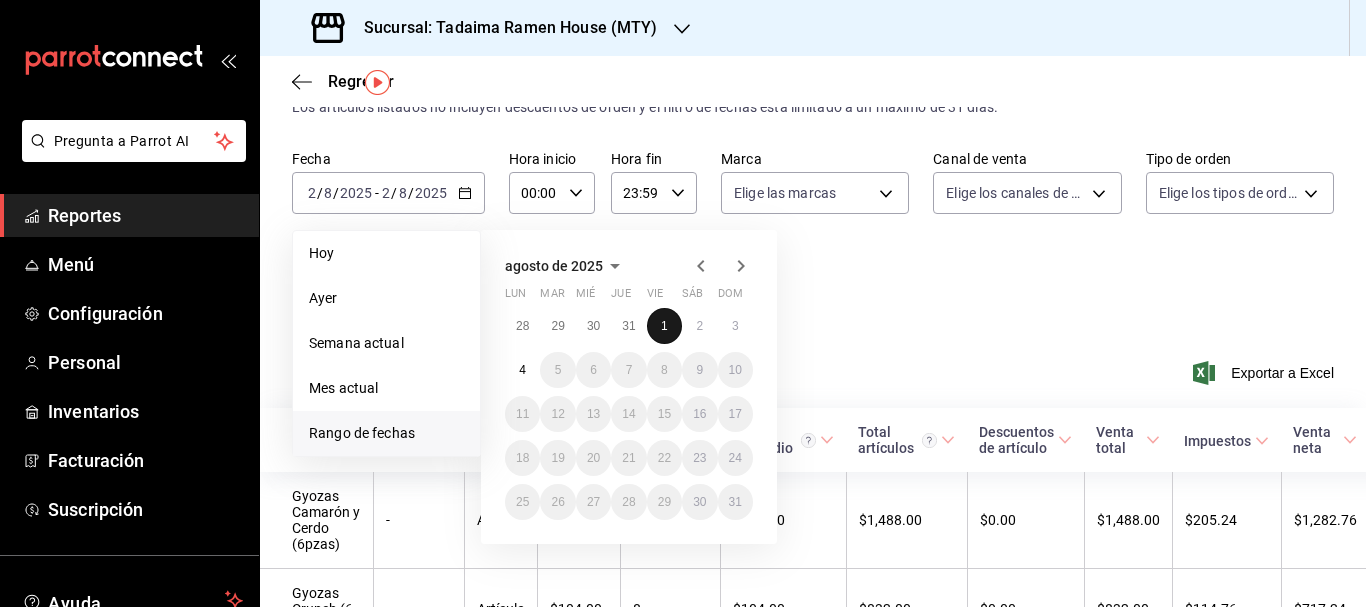 click on "1" at bounding box center (664, 326) 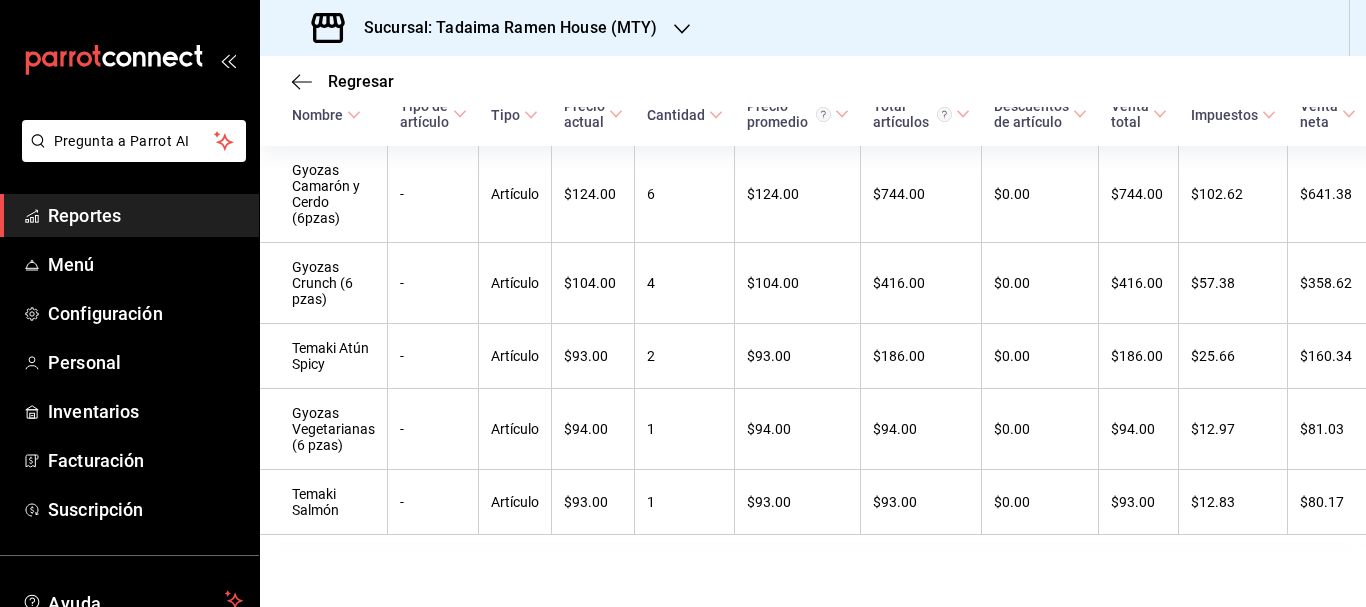 scroll, scrollTop: 399, scrollLeft: 0, axis: vertical 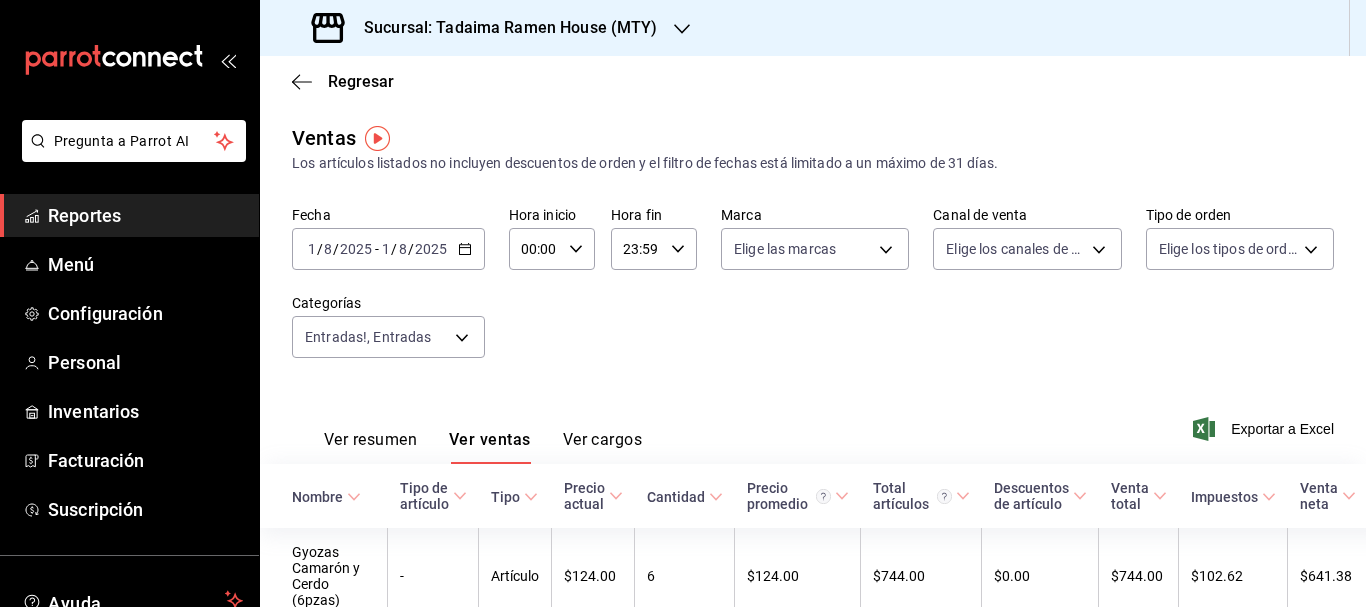 click on "2025-08-01 1 / 8 / 2025 - 2025-08-01 1 / 8 / 2025" at bounding box center (388, 249) 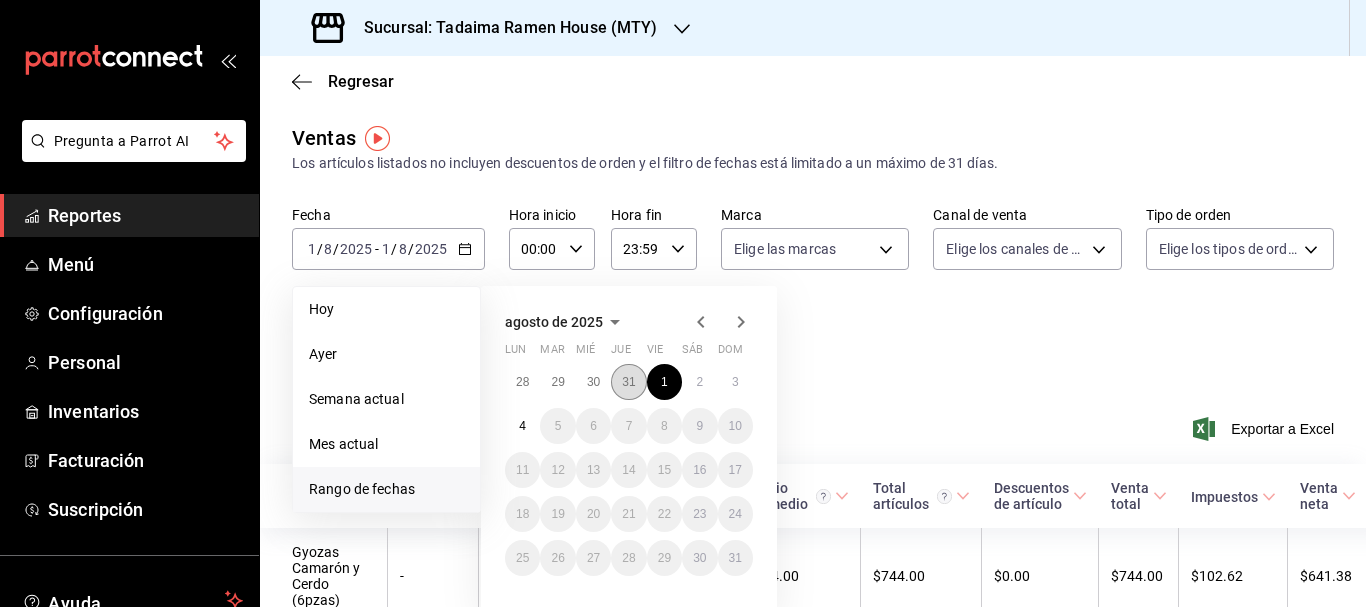 click on "31" at bounding box center (628, 382) 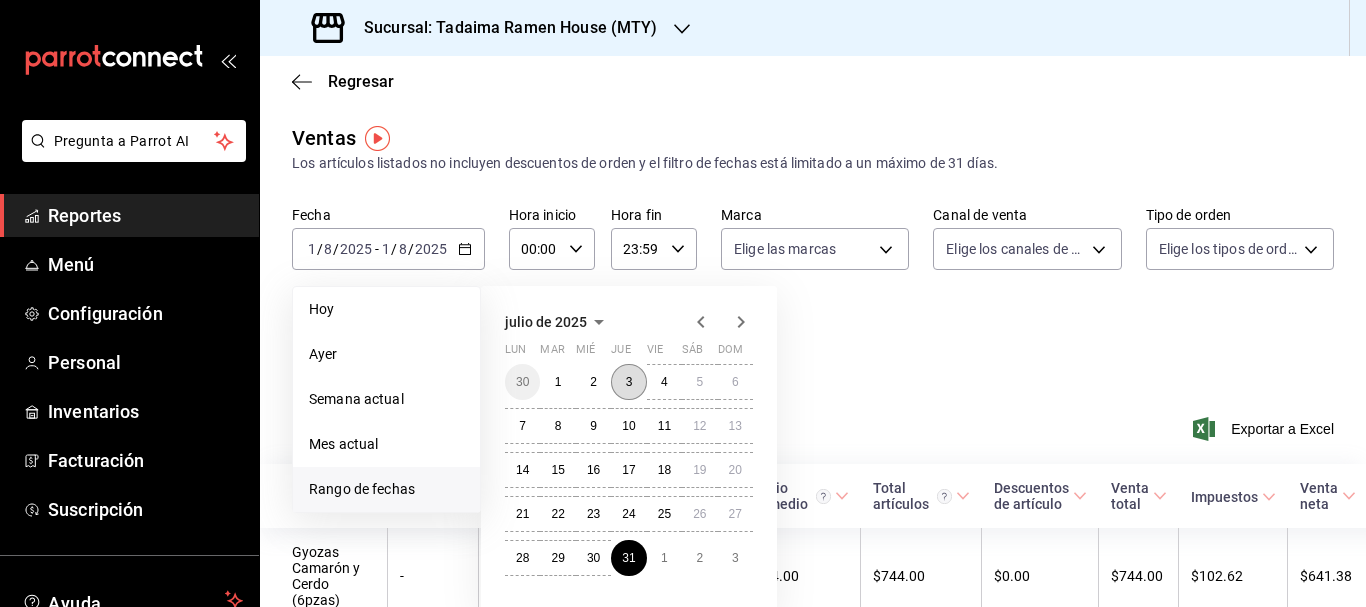 click on "3" at bounding box center [629, 382] 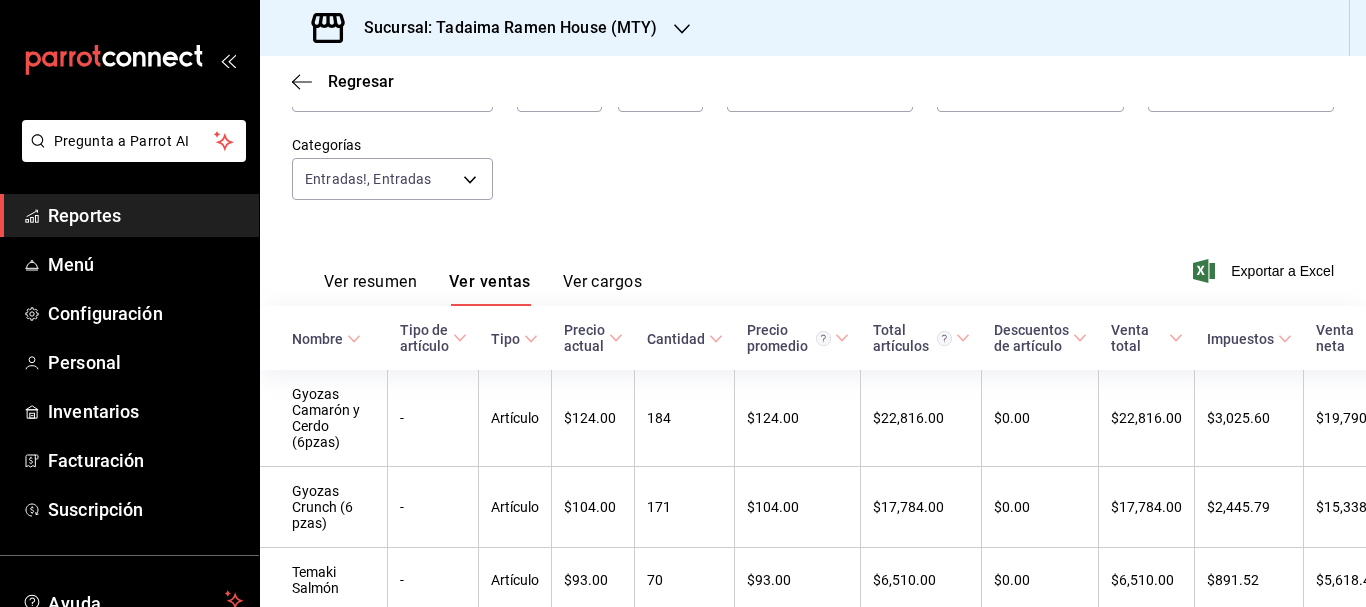 scroll, scrollTop: 0, scrollLeft: 0, axis: both 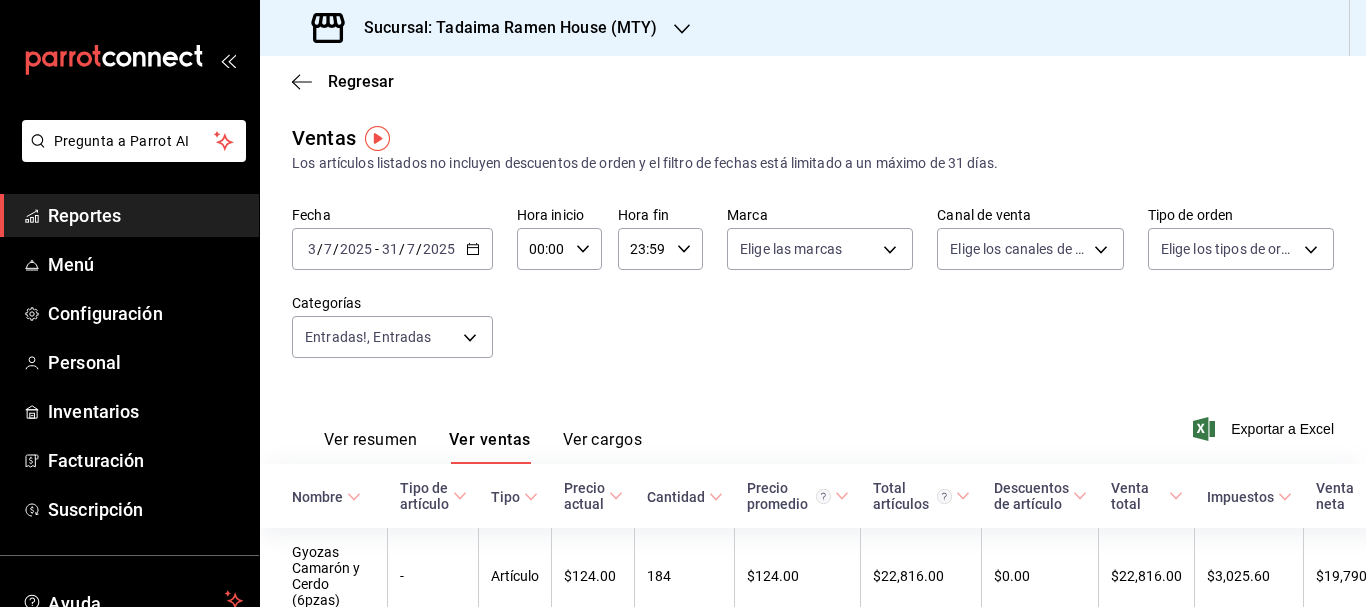 click 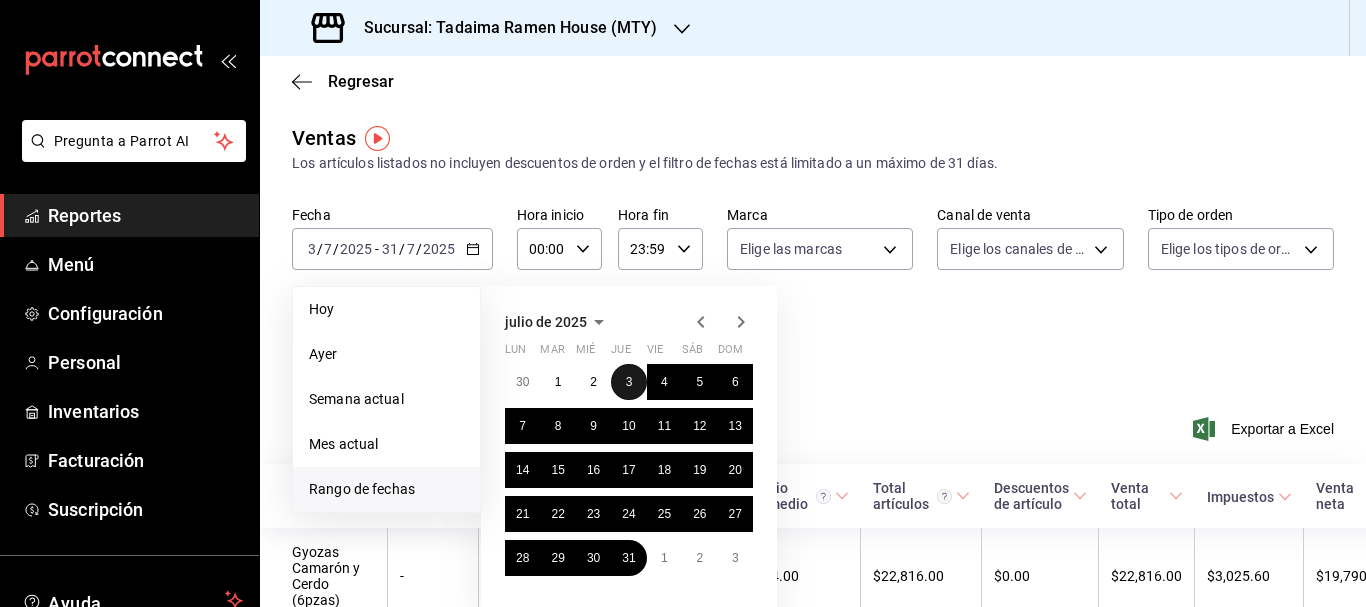 click on "3" at bounding box center [628, 382] 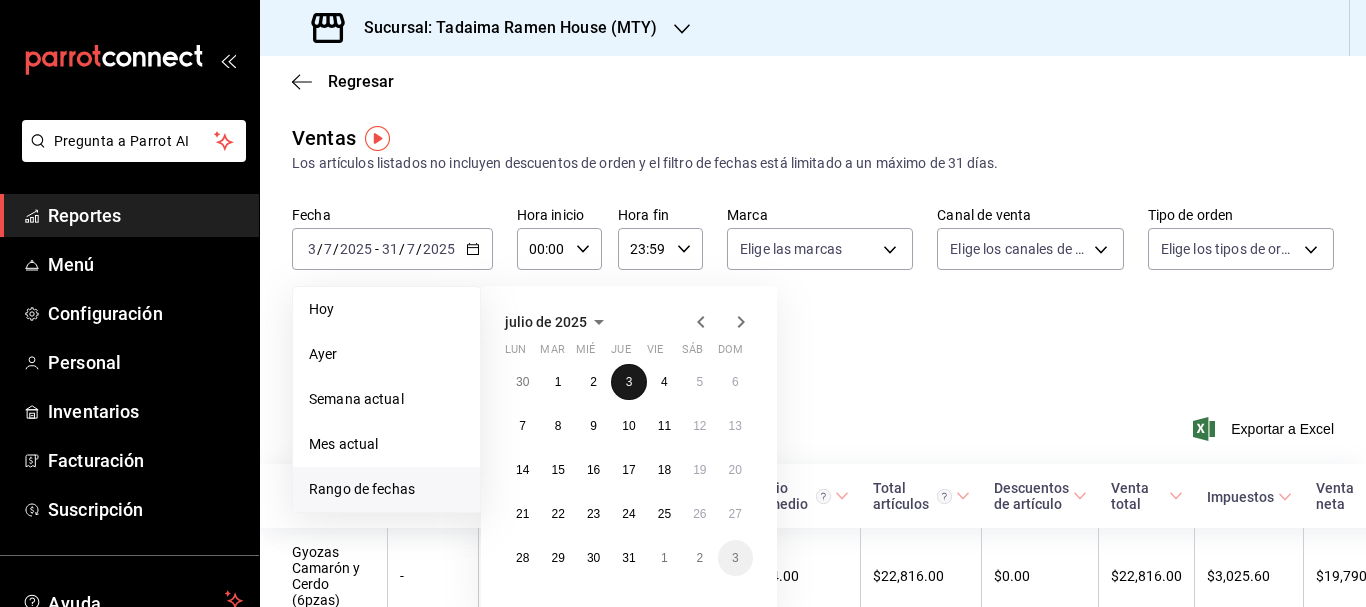 click on "3" at bounding box center [628, 382] 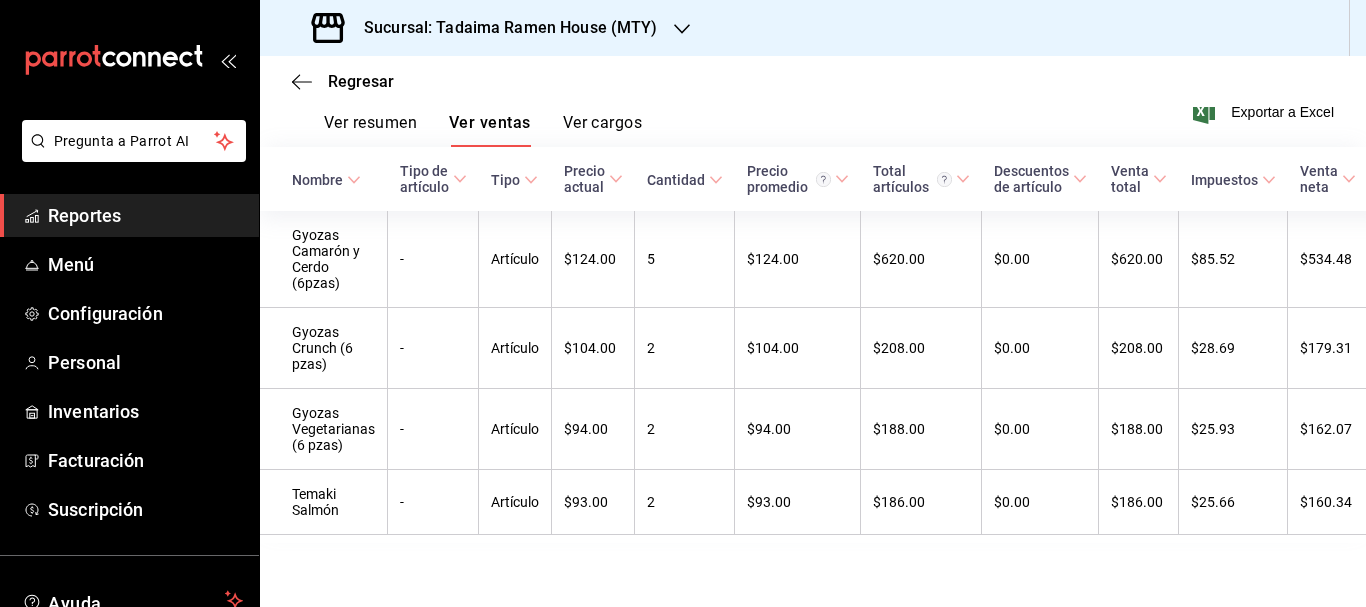 scroll, scrollTop: 346, scrollLeft: 0, axis: vertical 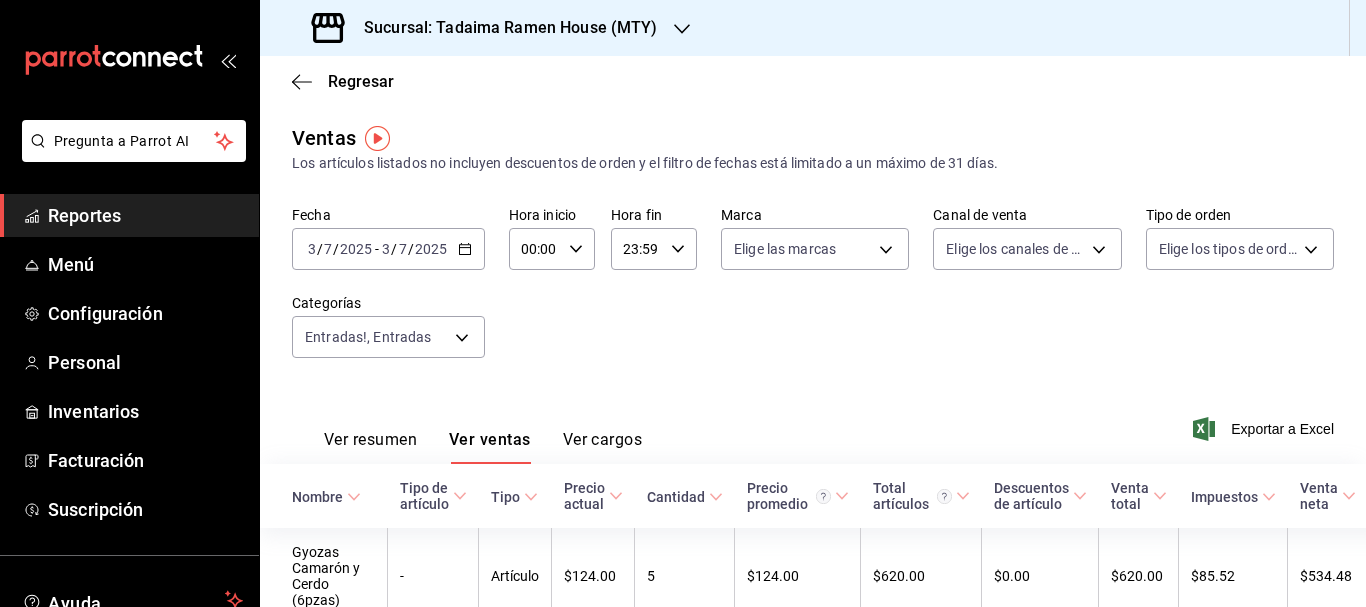 click on "[DATE] [DATE] - [DATE] [DATE]" at bounding box center (388, 249) 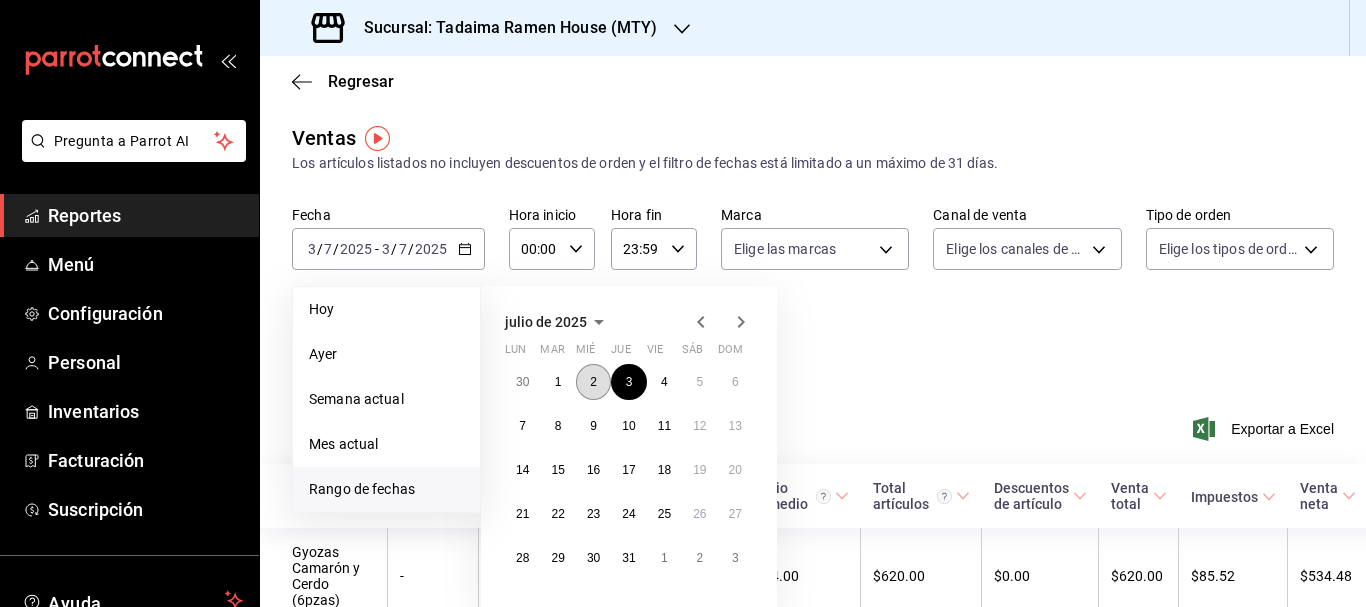 click on "2" at bounding box center (593, 382) 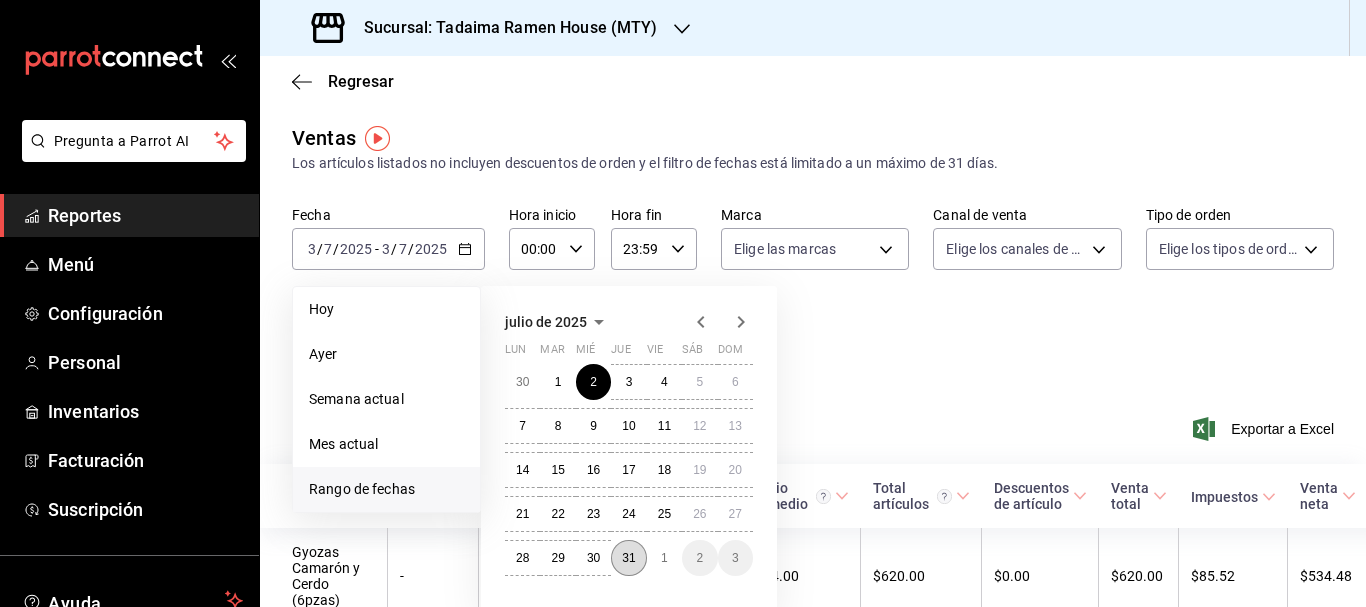 click on "31" at bounding box center [628, 558] 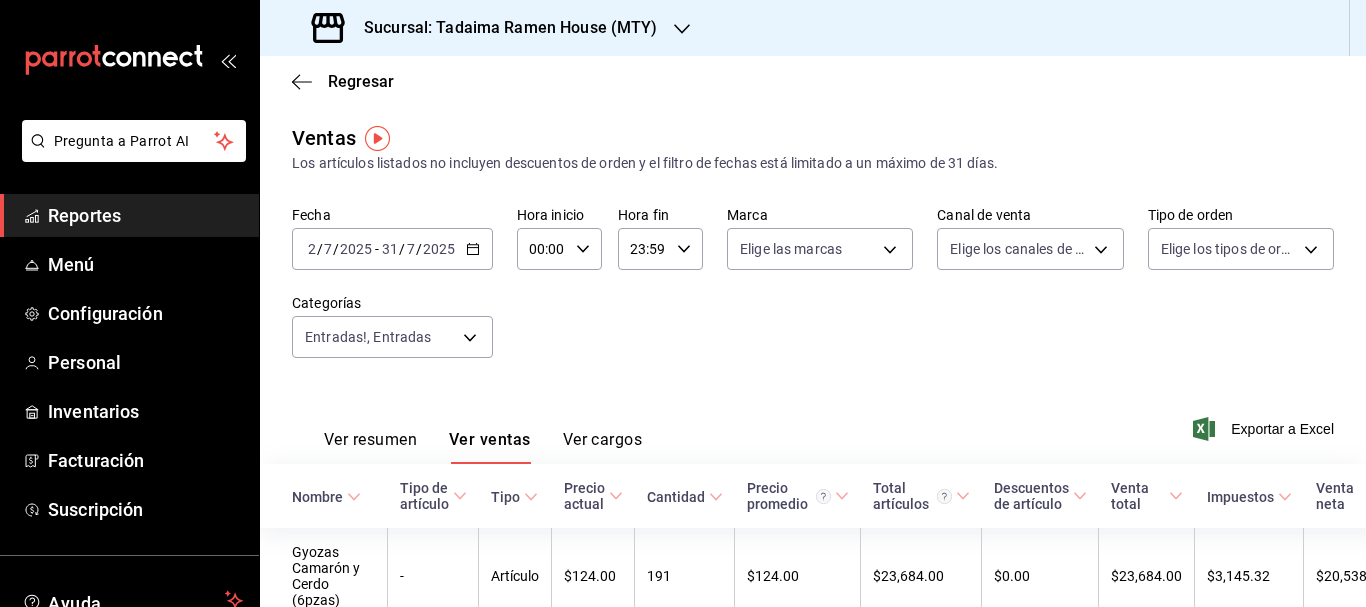 click 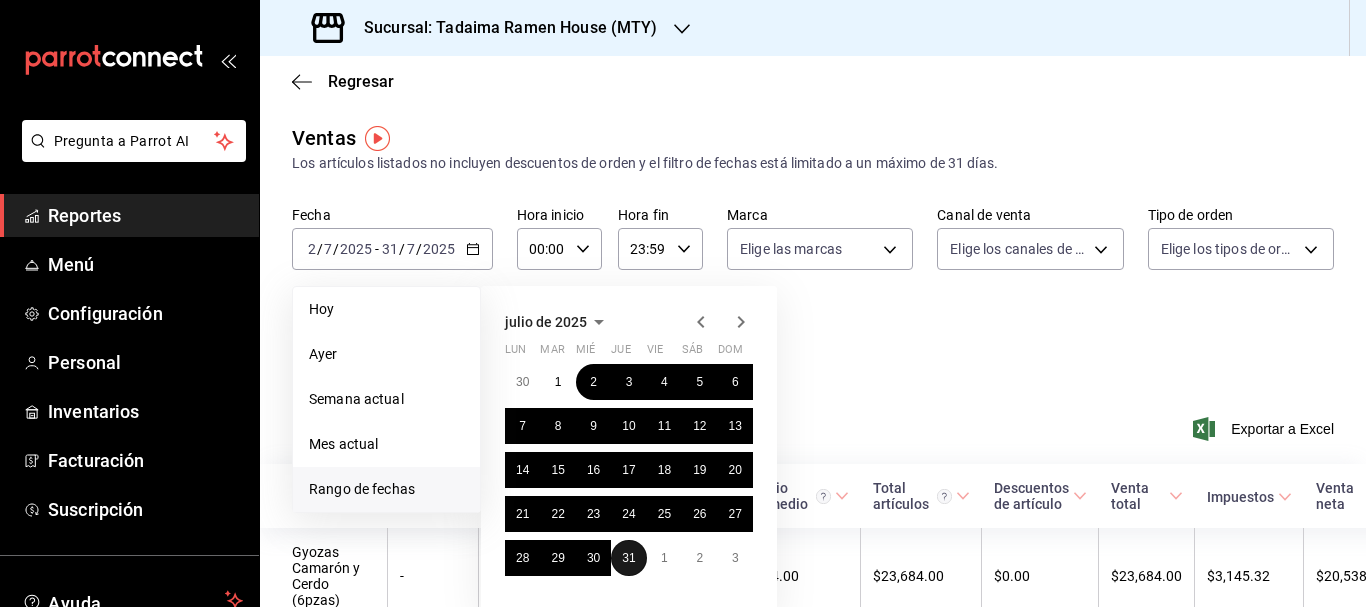 click on "31" at bounding box center (628, 558) 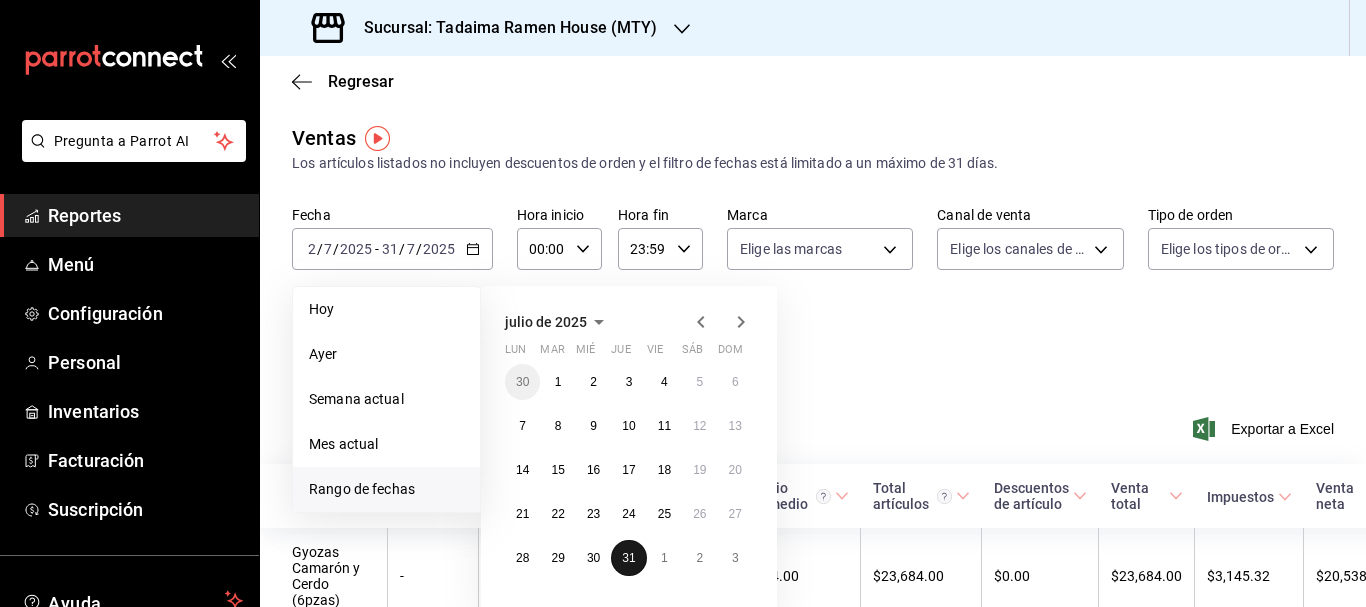 click on "31" at bounding box center [628, 558] 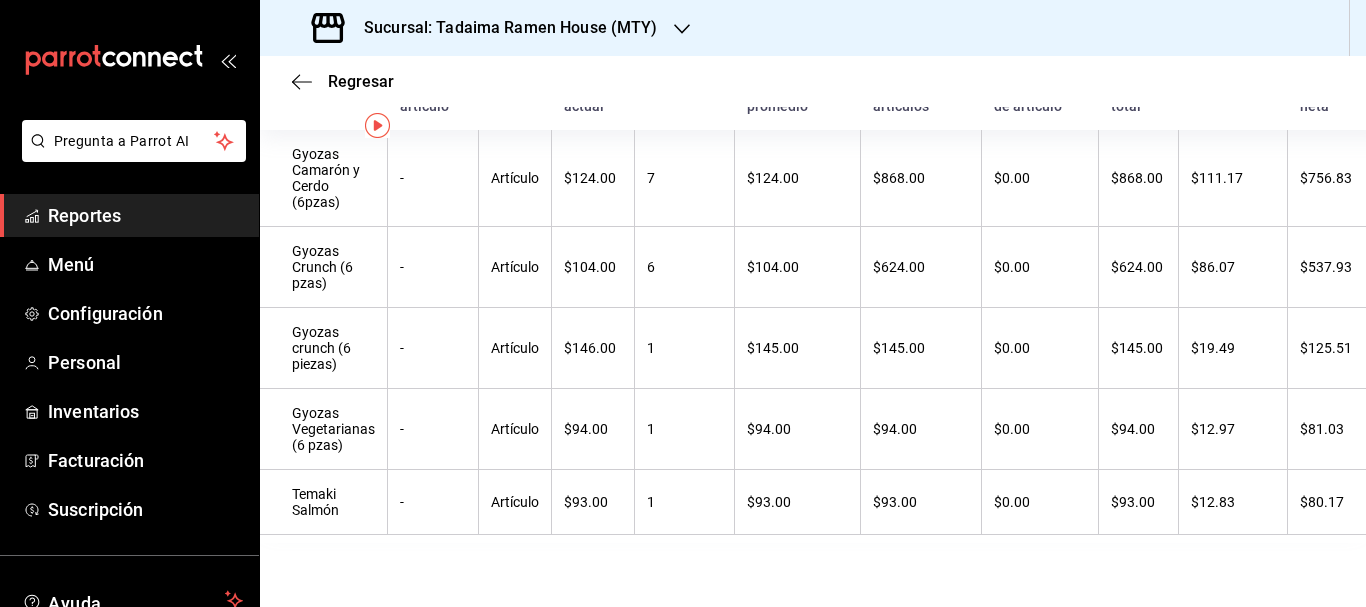 scroll, scrollTop: 13, scrollLeft: 0, axis: vertical 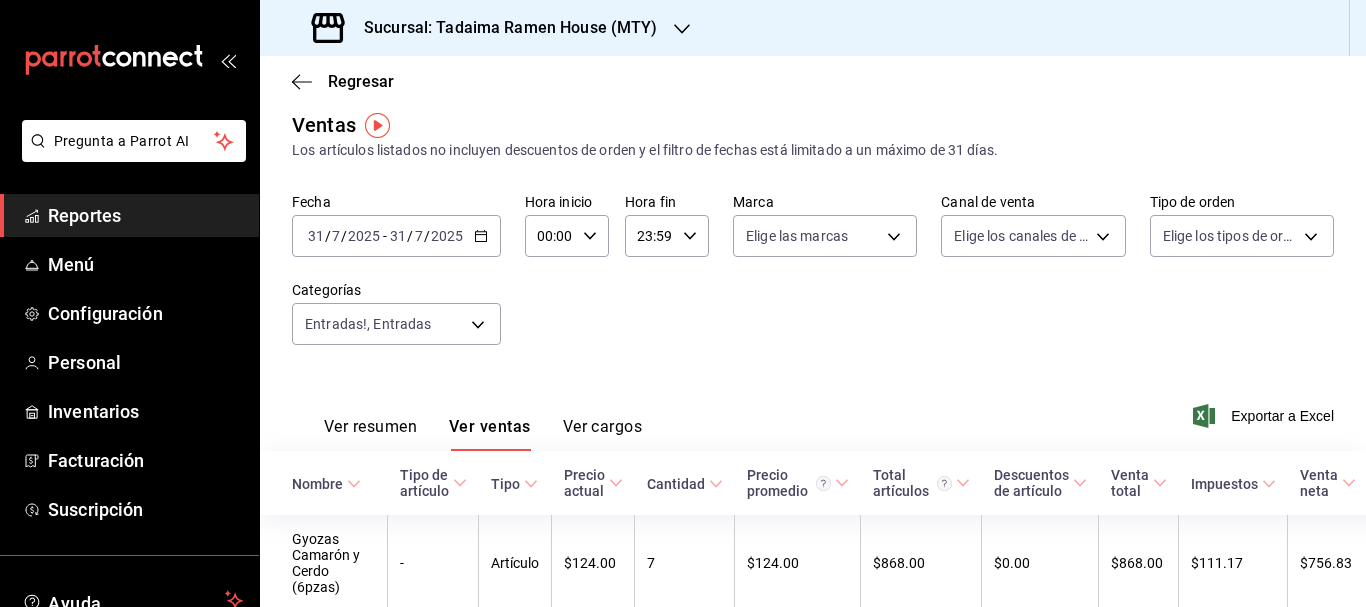 click 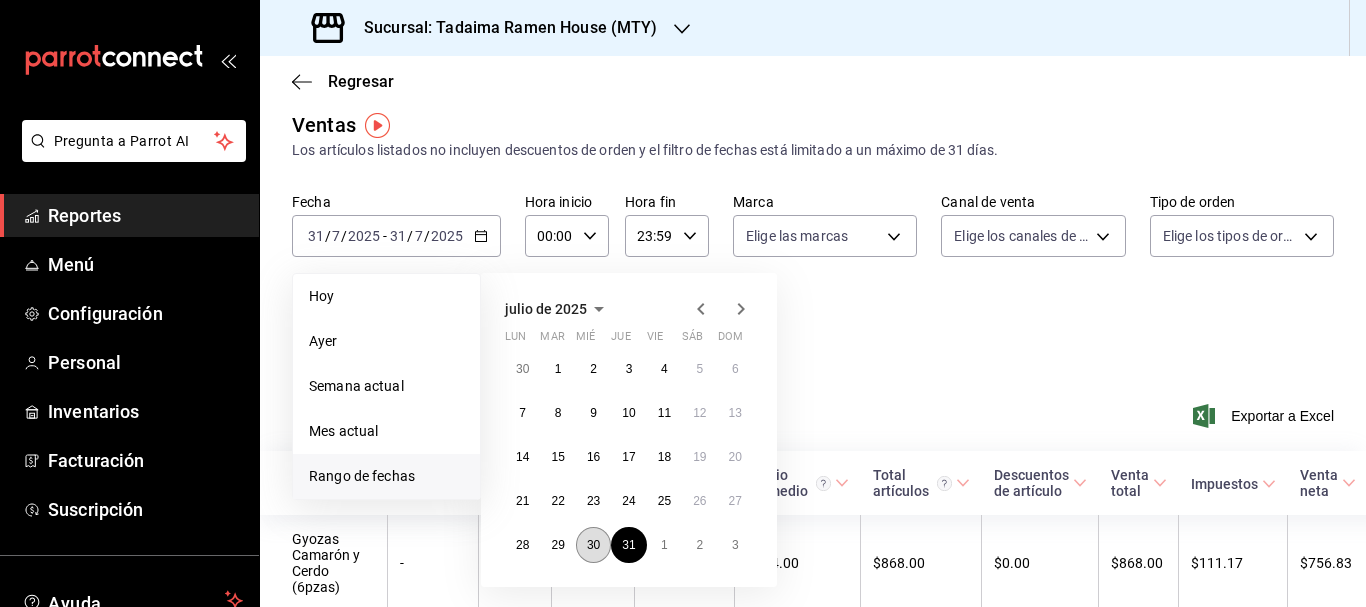 click on "30" at bounding box center (593, 545) 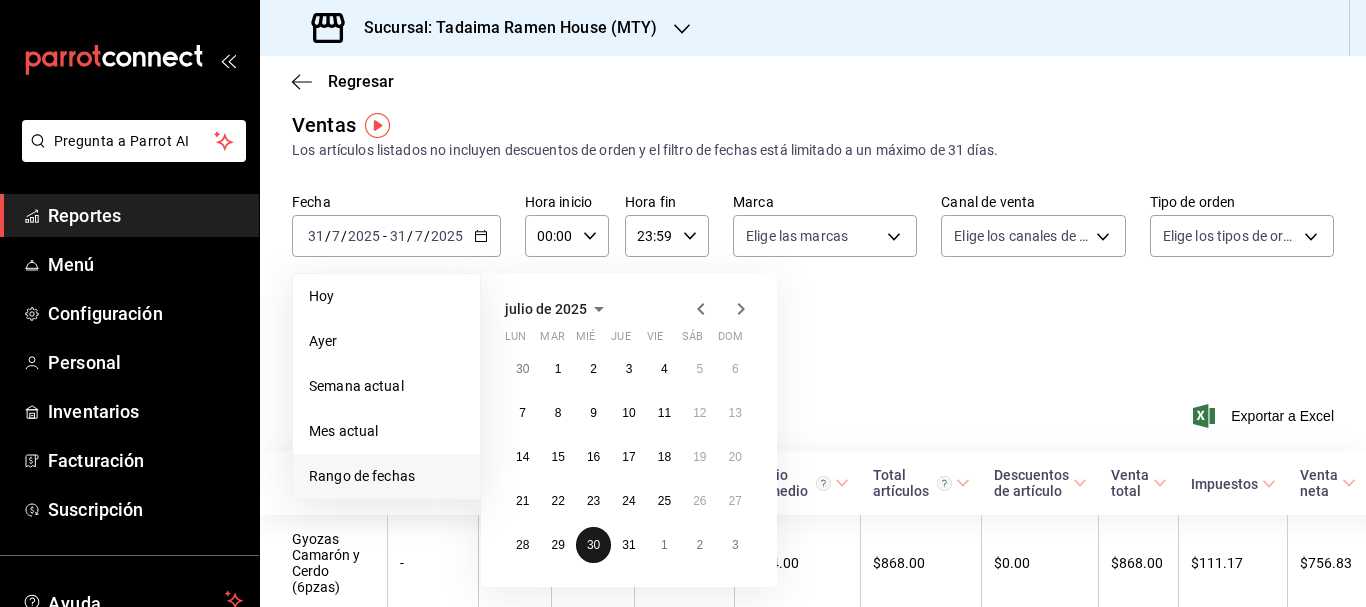 click on "30" at bounding box center (593, 545) 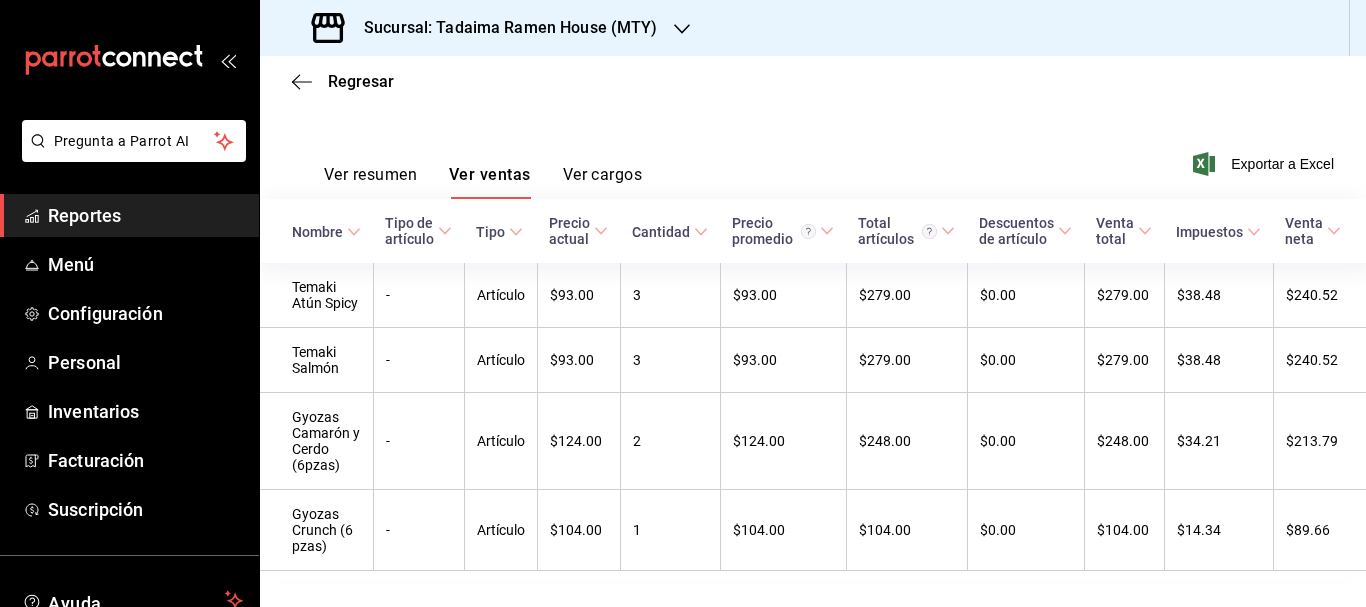 scroll, scrollTop: 329, scrollLeft: 0, axis: vertical 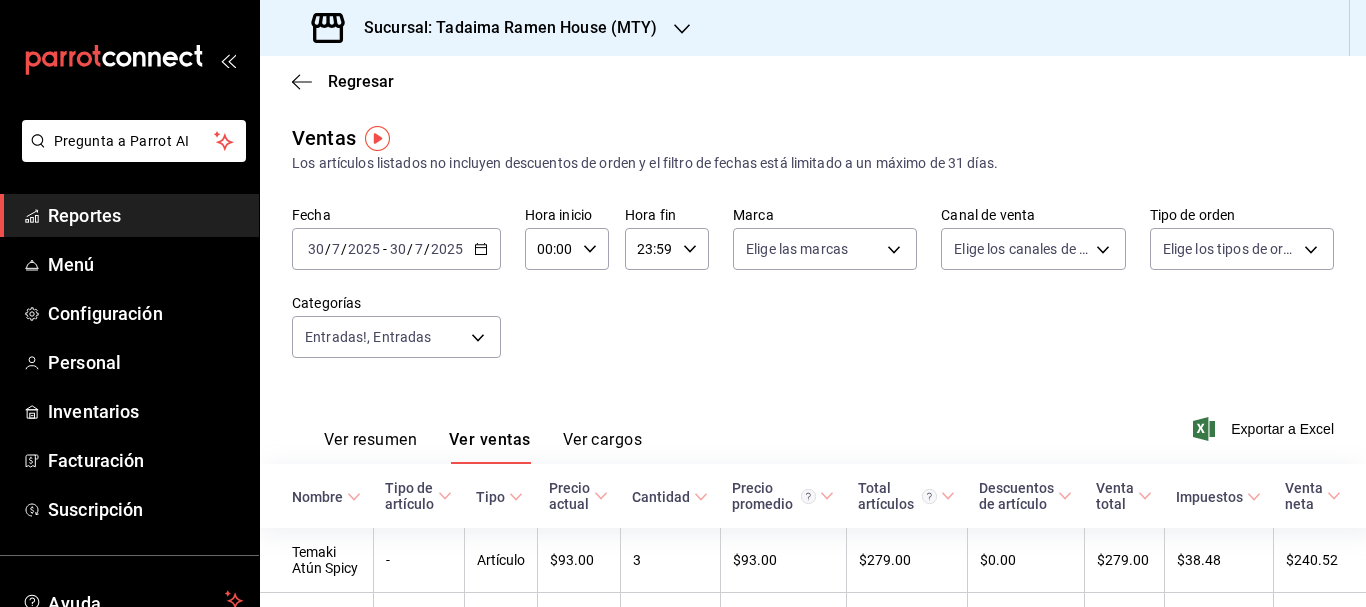 click on "2025-07-30 30 / 7 / 2025 - 2025-07-30 30 / 7 / 2025" at bounding box center (396, 249) 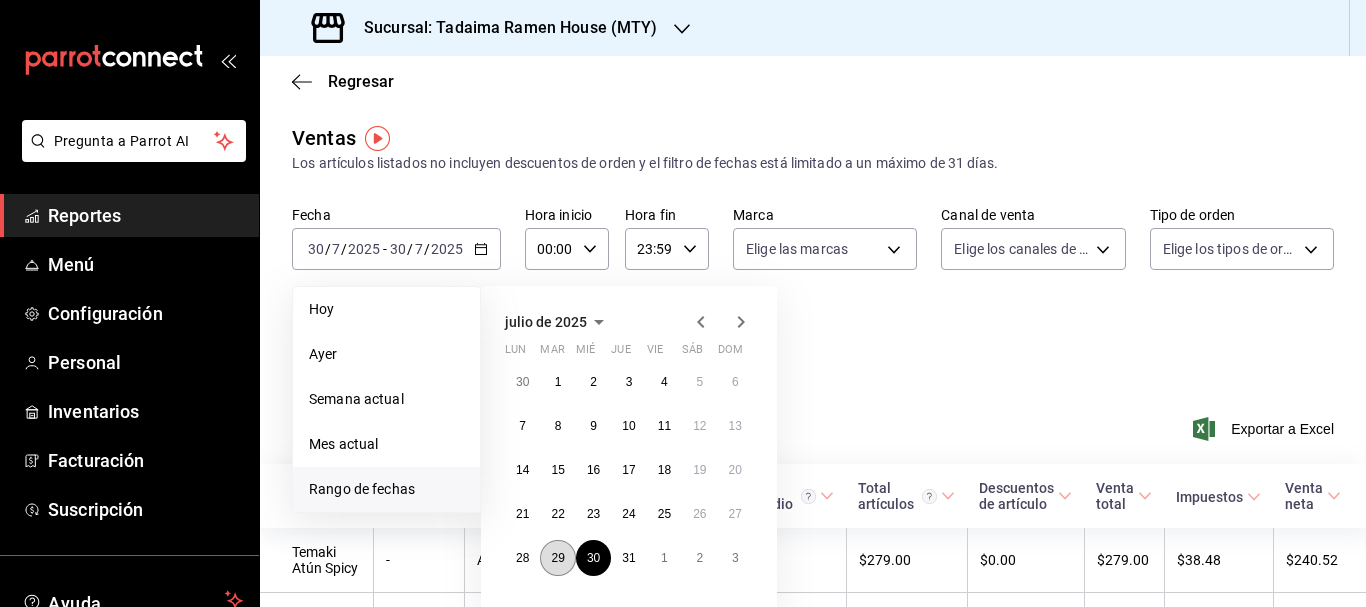 click on "29" at bounding box center [557, 558] 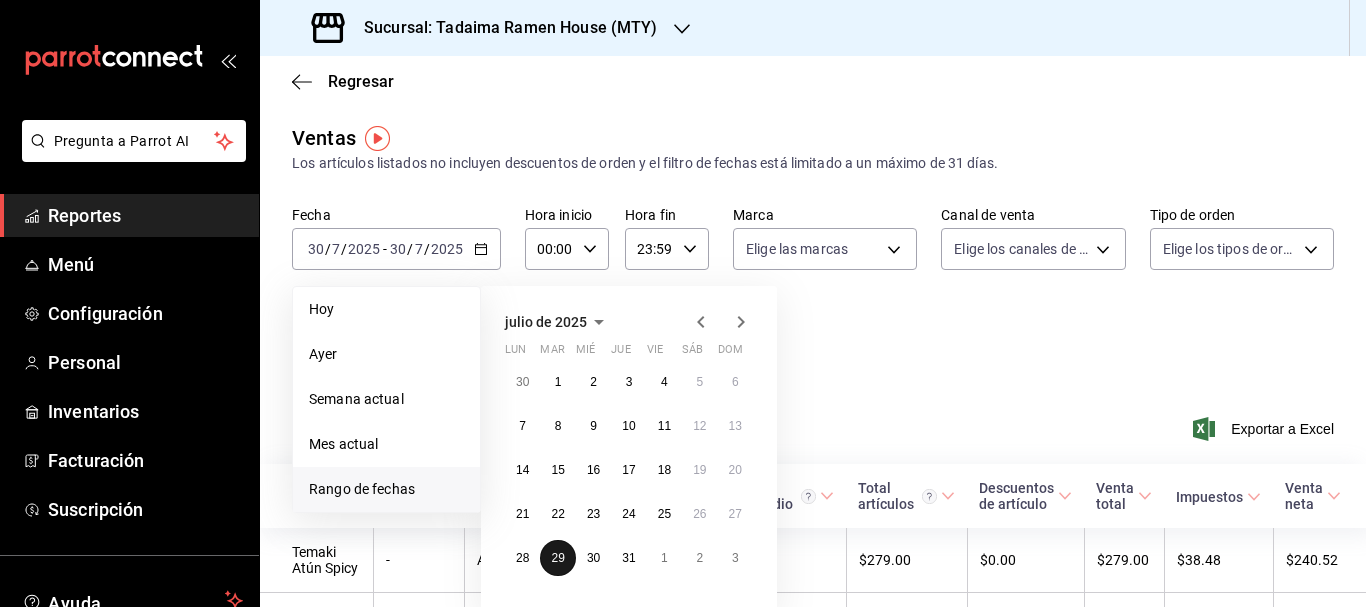 click on "29" at bounding box center (557, 558) 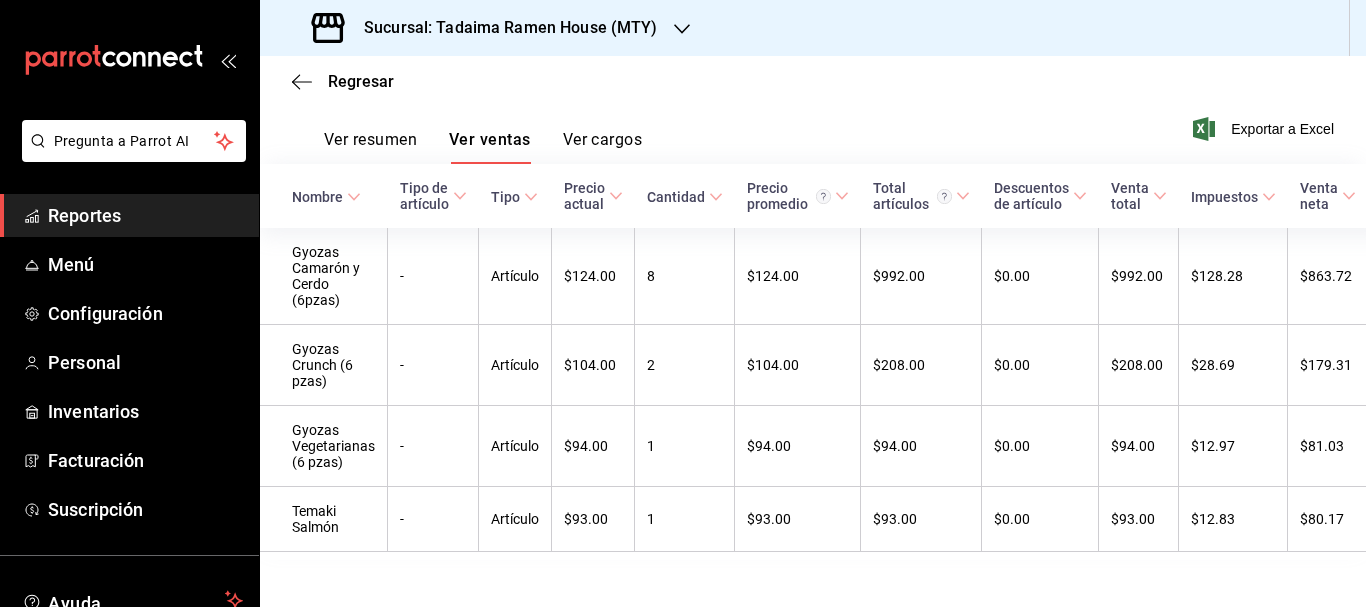 scroll, scrollTop: 334, scrollLeft: 0, axis: vertical 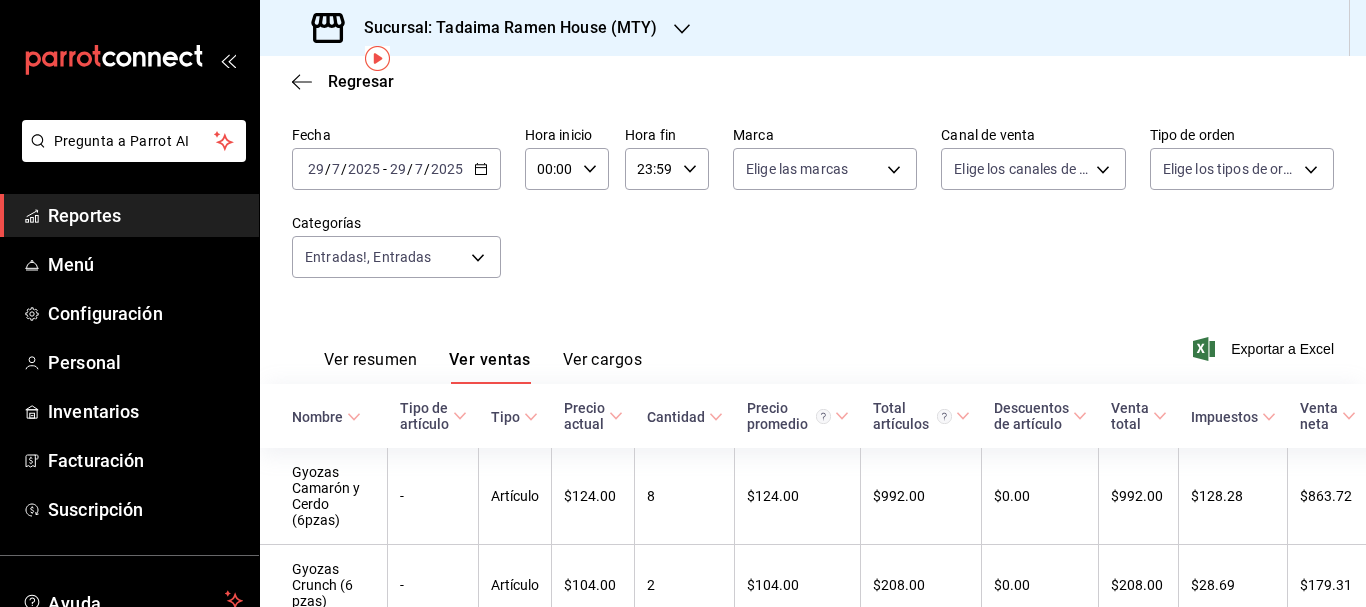 click 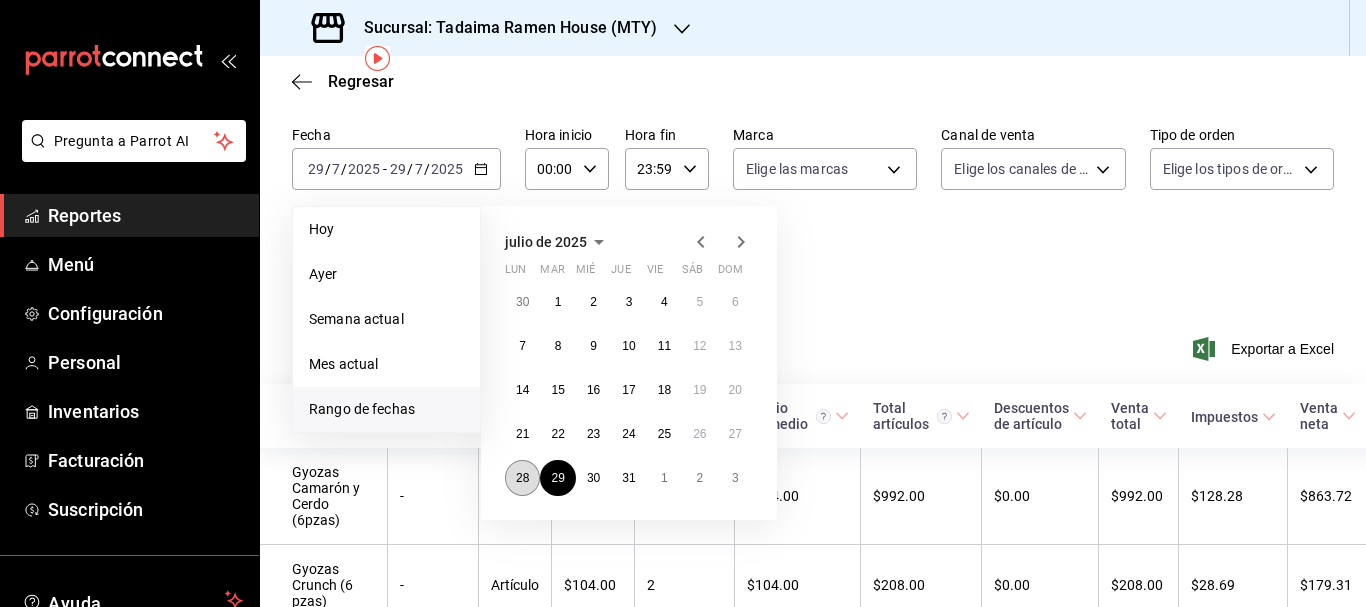 click on "28" at bounding box center [522, 478] 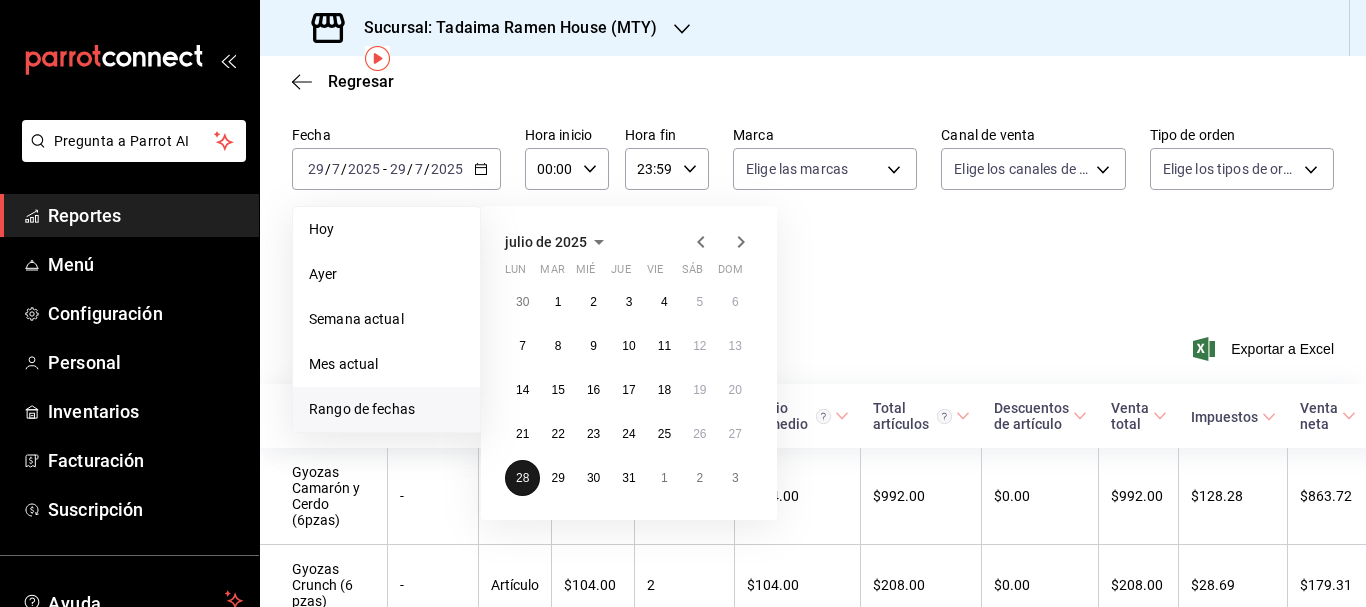 click on "28" at bounding box center [522, 478] 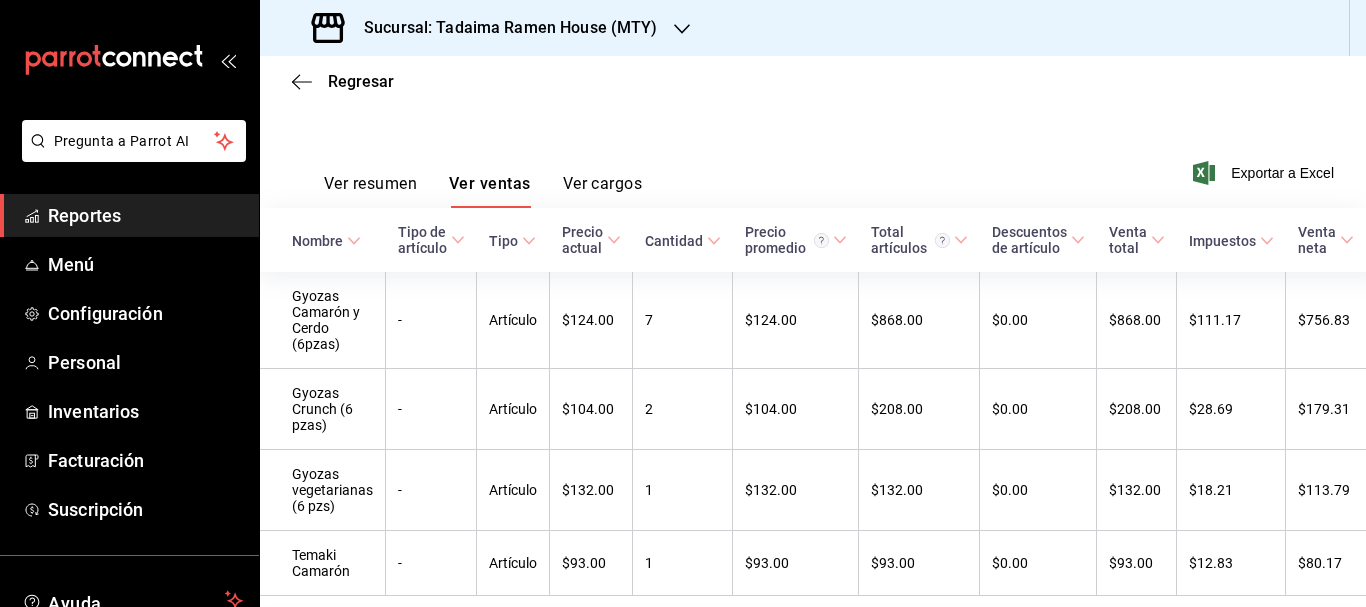 scroll, scrollTop: 312, scrollLeft: 0, axis: vertical 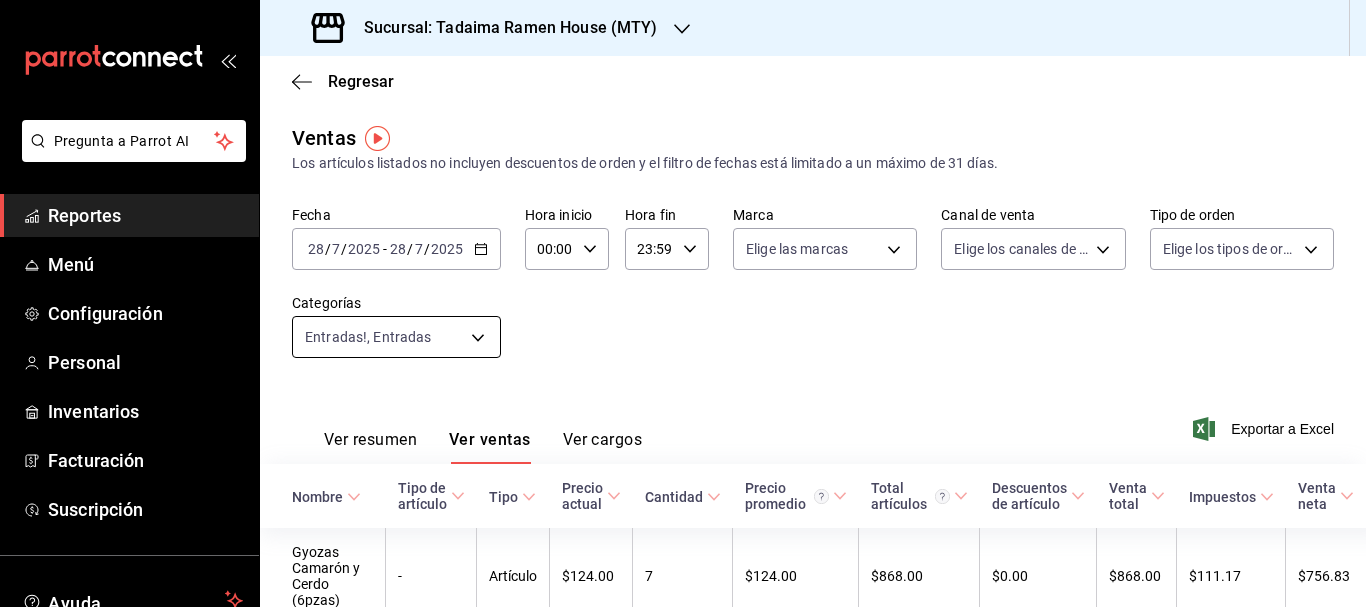 click on "Fecha 2025-07-28 28 / 7 / 2025 - 2025-07-28 28 / 7 / 2025 Hora inicio 00:00 Hora inicio Hora fin 23:59 Hora fin Marca Elige las marcas Canal de venta Elige los canales de venta Tipo de orden Elige los tipos de orden Categorías Entradas!, Entradas [UUID],[UUID] Ver resumen Ver ventas Ver cargos Exportar a Excel Nombre Tipo de artículo Tipo Precio actual Cantidad Precio promedio   Total artículos   Descuentos de artículo Venta total Impuestos Venta neta Gyozas Camarón y Cerdo (6pzas) - Artículo $124.00 7 $124.00 $868.00 $0.00 $868.00 $111.17 $756.83 Gyozas Crunch (6 pzas) - Artículo $104.00 2" at bounding box center [683, 303] 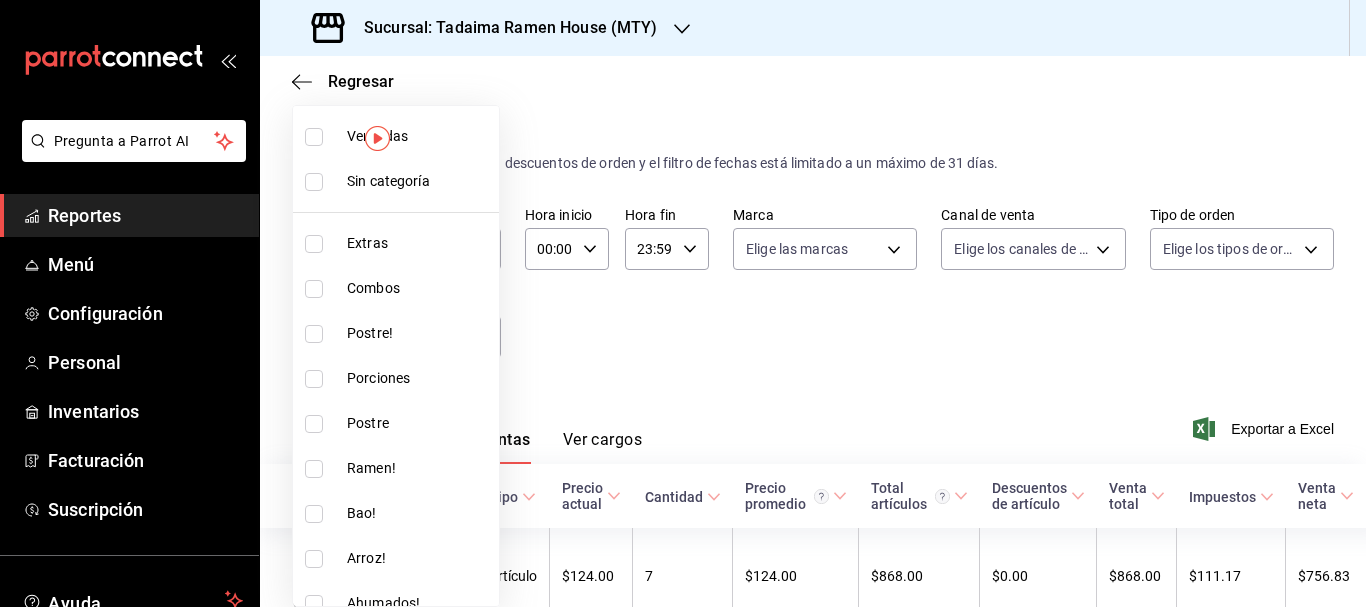 click at bounding box center (314, 514) 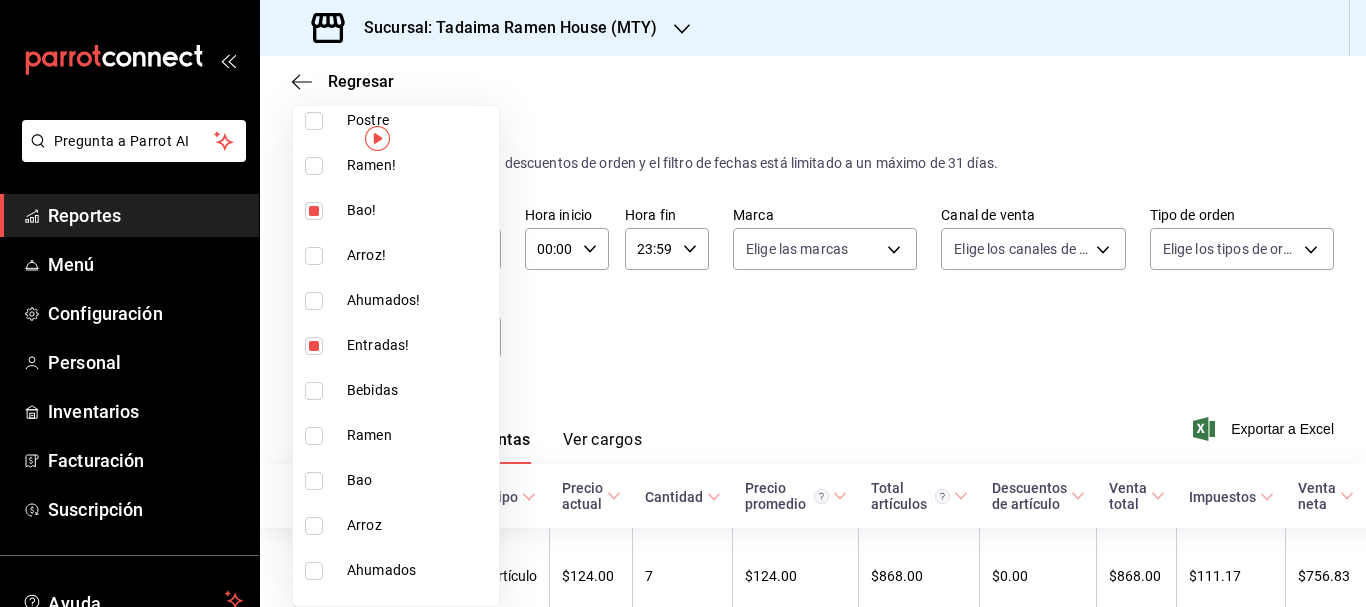 scroll, scrollTop: 311, scrollLeft: 0, axis: vertical 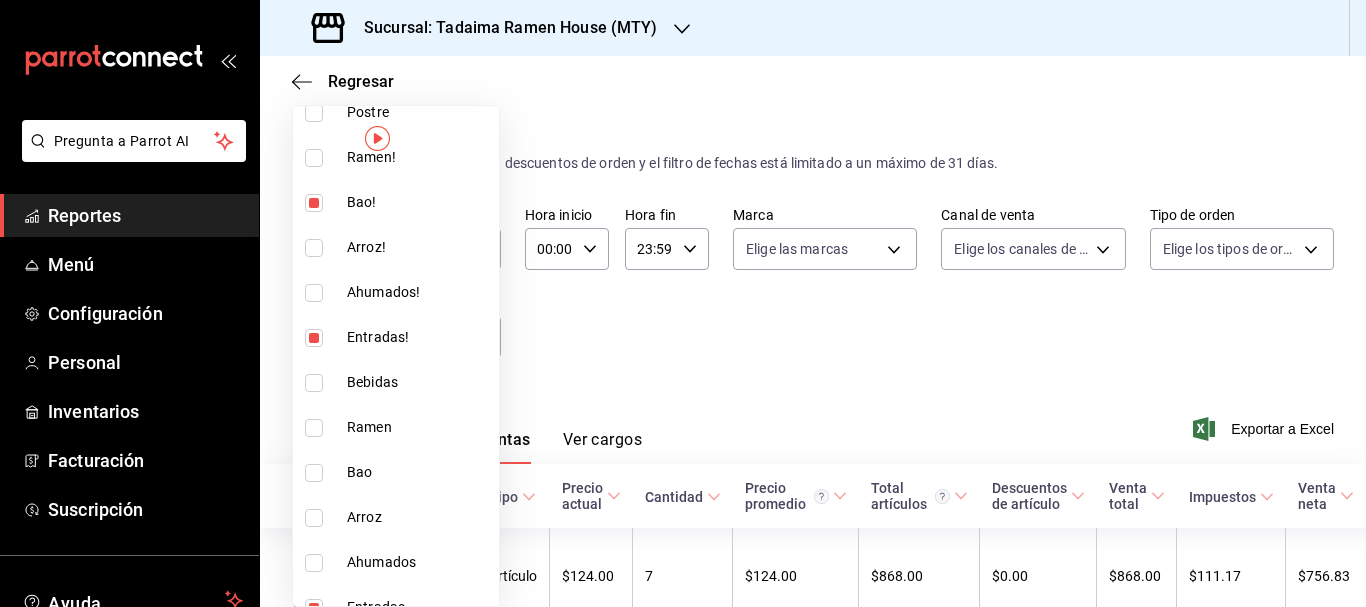 click at bounding box center [314, 338] 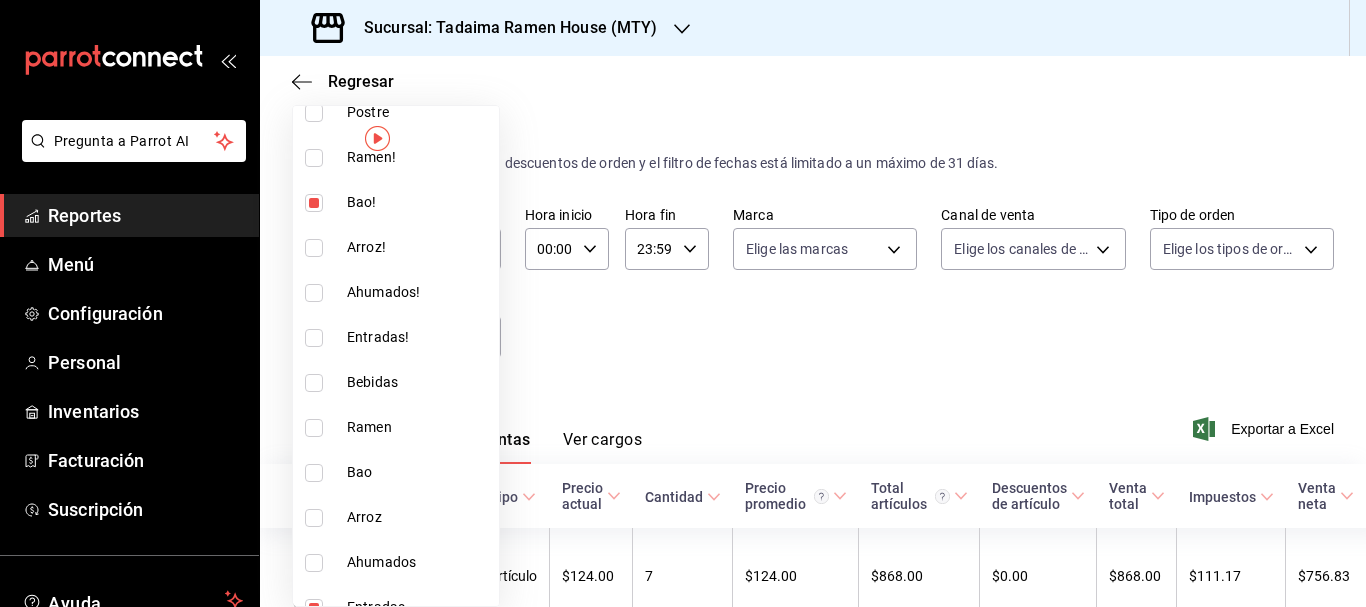 click at bounding box center (314, 473) 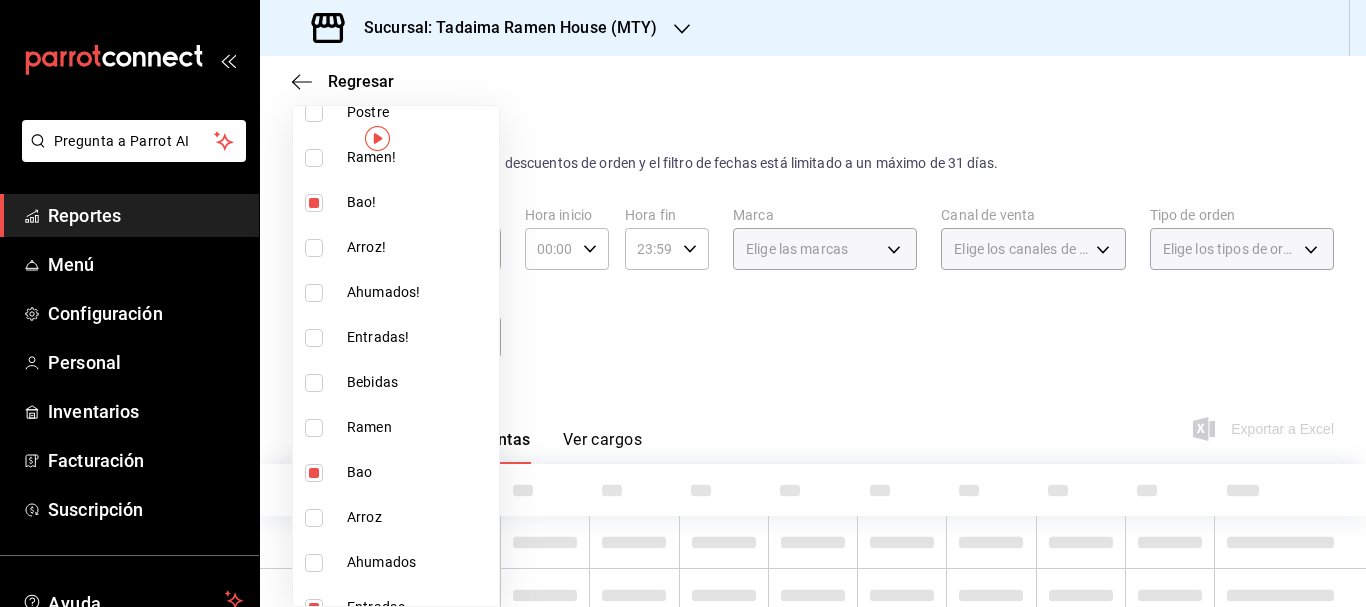 type on "f12bd0be-505f-4b1d-a424-c058622d9dff,3a12147c-9b51-4e63-8807-dc29ec8bd630,2390fb8a-f973-4680-8255-919e715609b1" 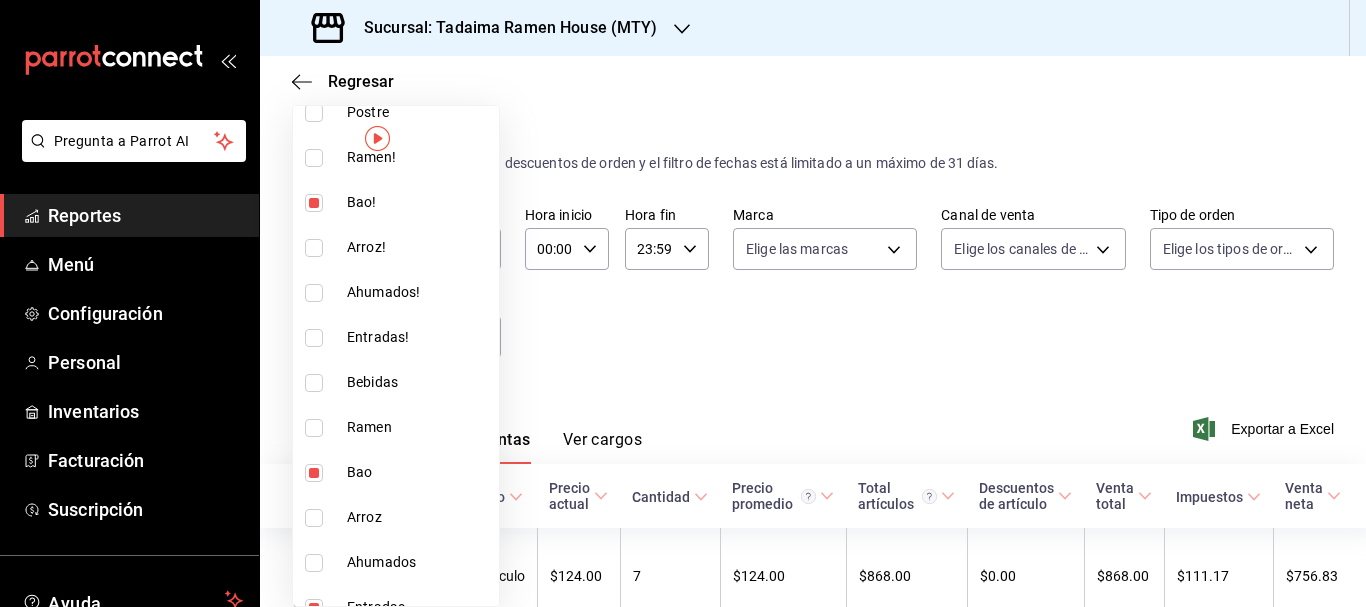 scroll, scrollTop: 335, scrollLeft: 0, axis: vertical 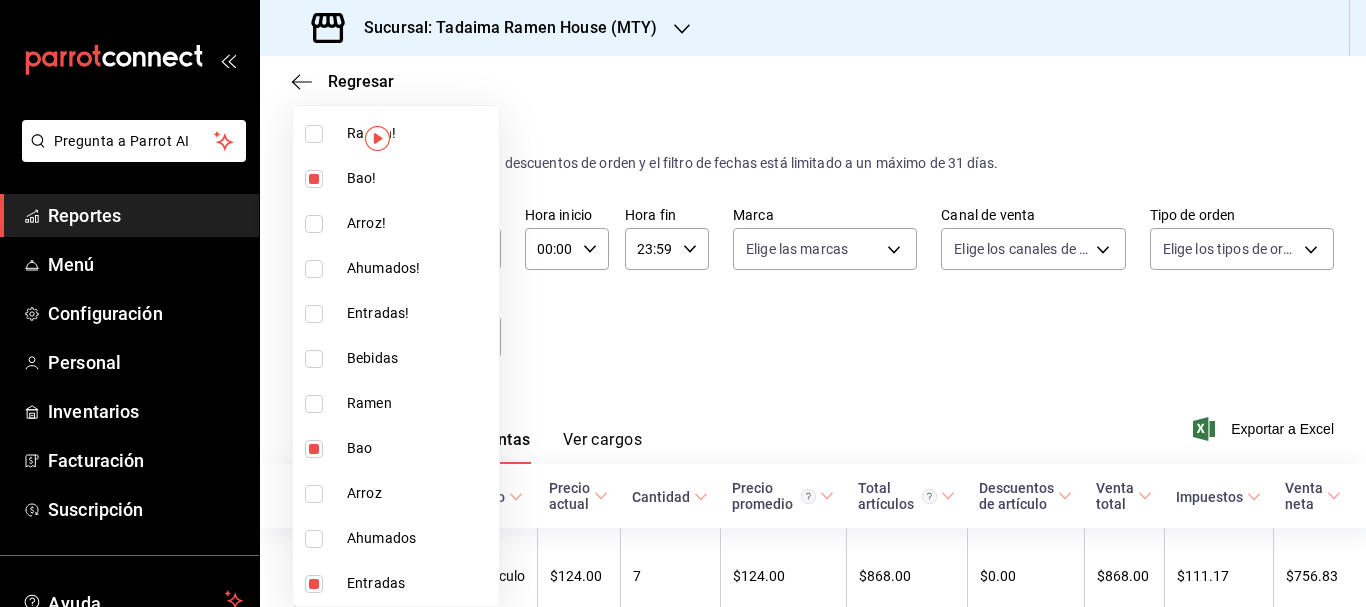 click at bounding box center (314, 584) 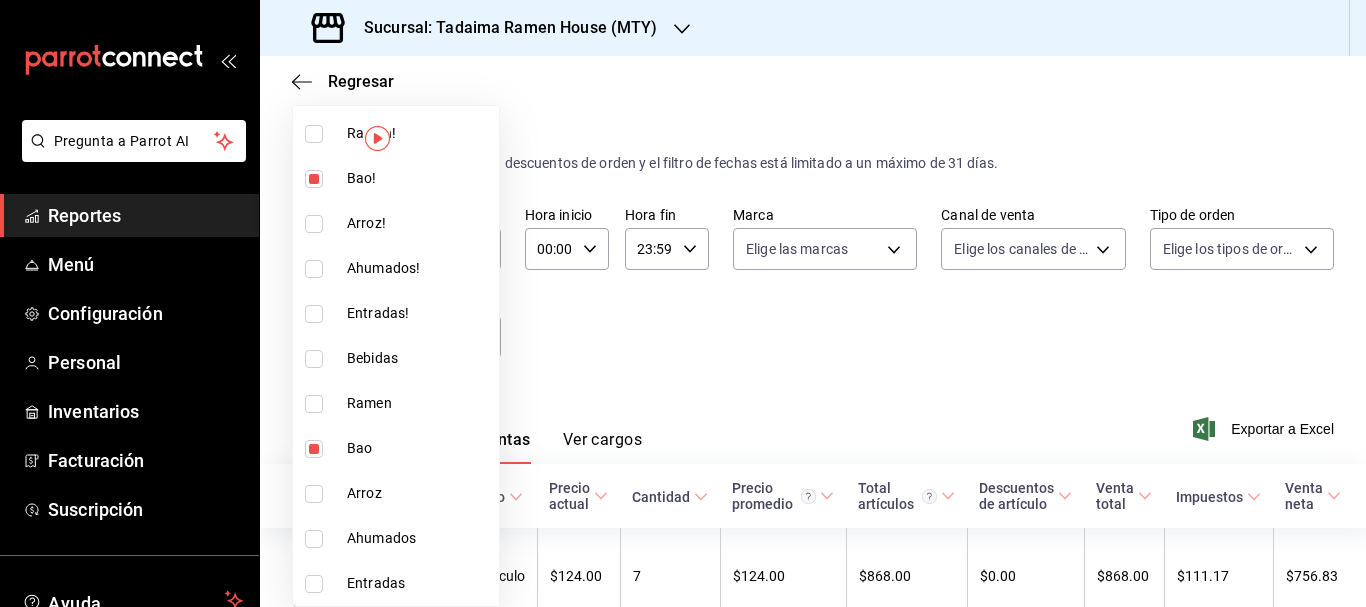 type on "3a12147c-9b51-4e63-8807-dc29ec8bd630,2390fb8a-f973-4680-8255-919e715609b1" 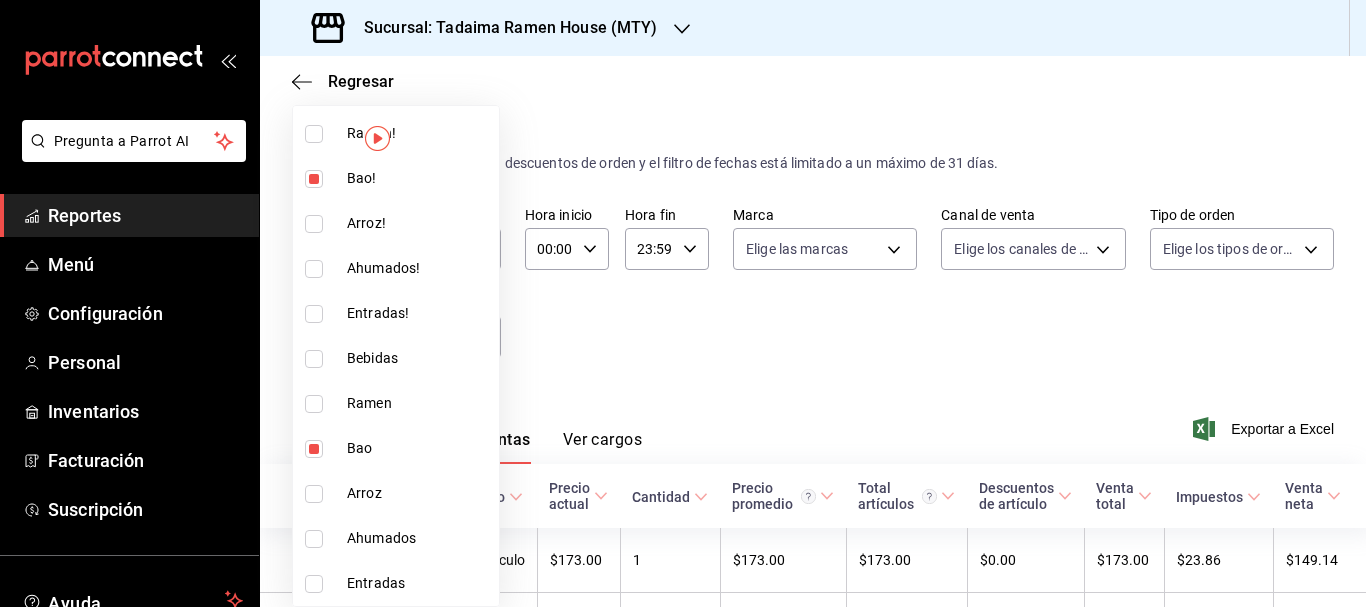 click at bounding box center (683, 303) 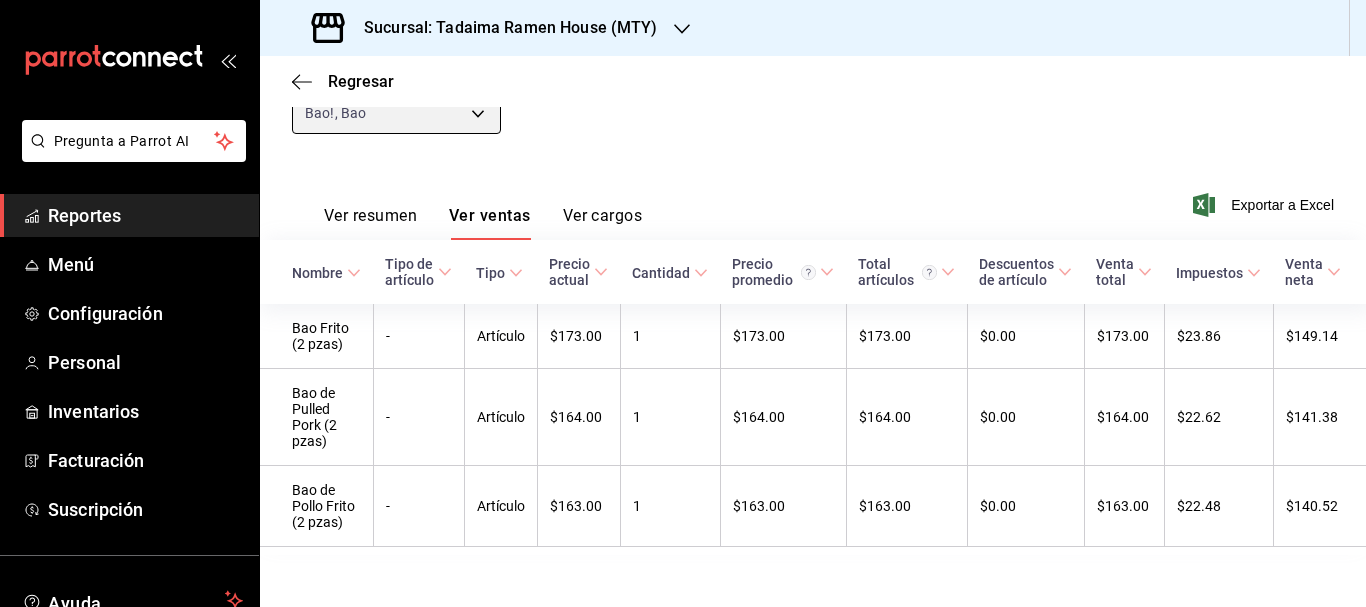 scroll, scrollTop: 227, scrollLeft: 0, axis: vertical 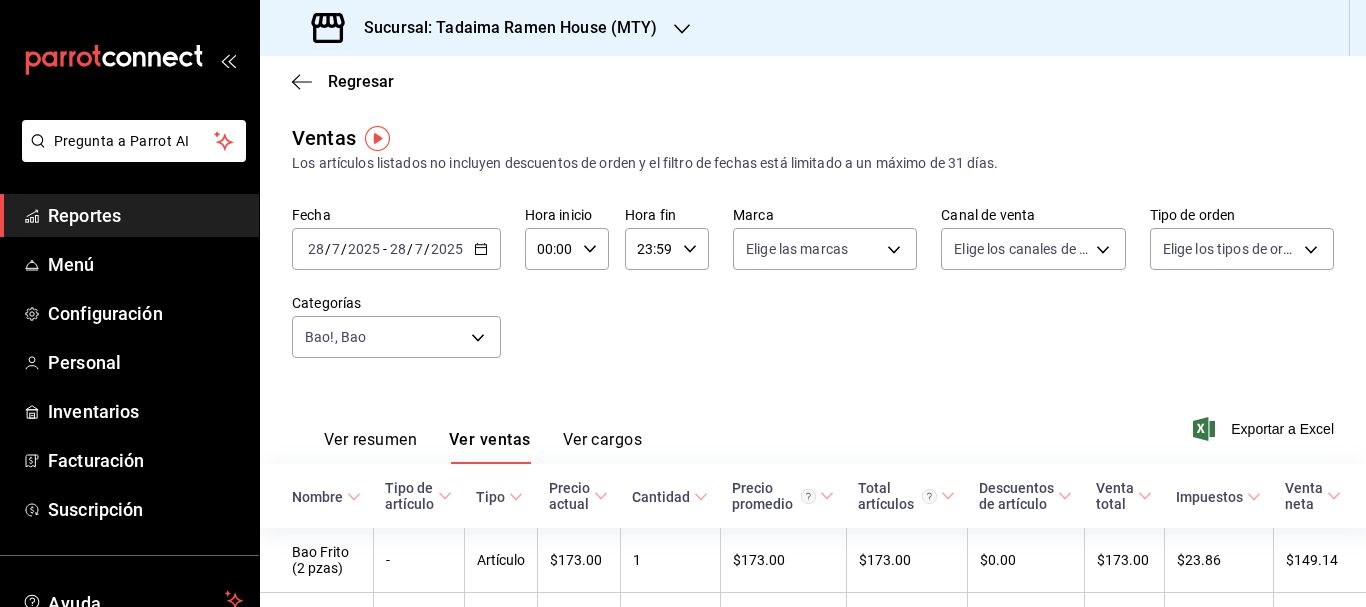 click 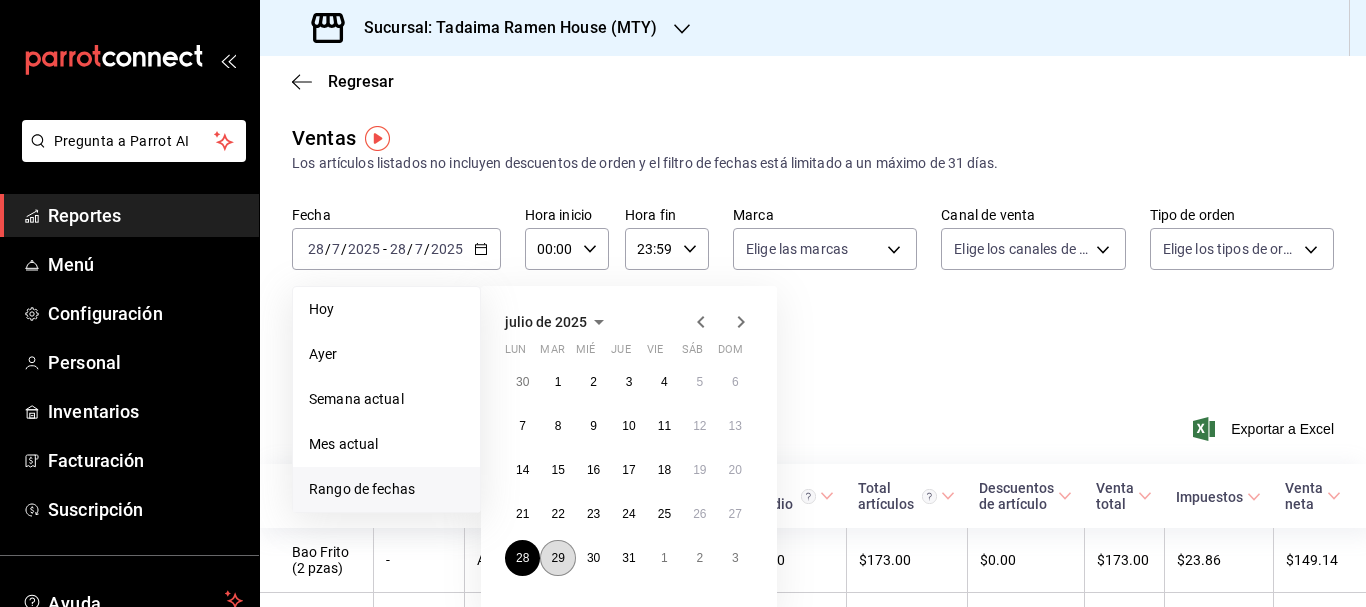 click on "29" at bounding box center [557, 558] 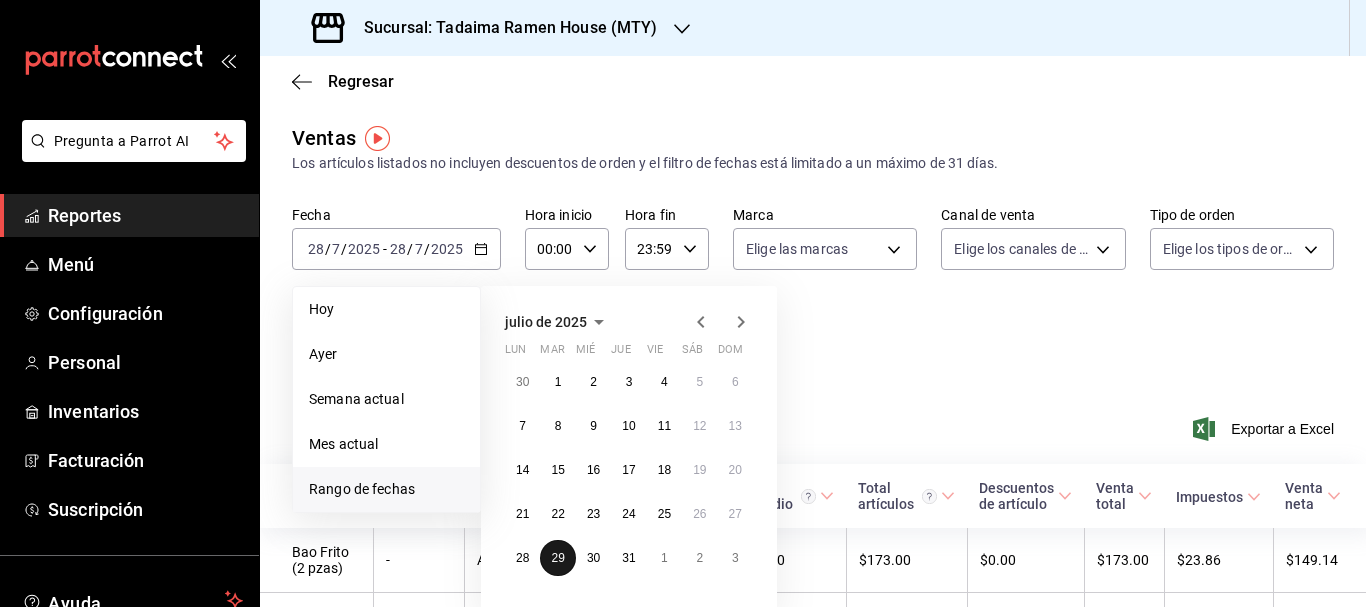 click on "29" at bounding box center [557, 558] 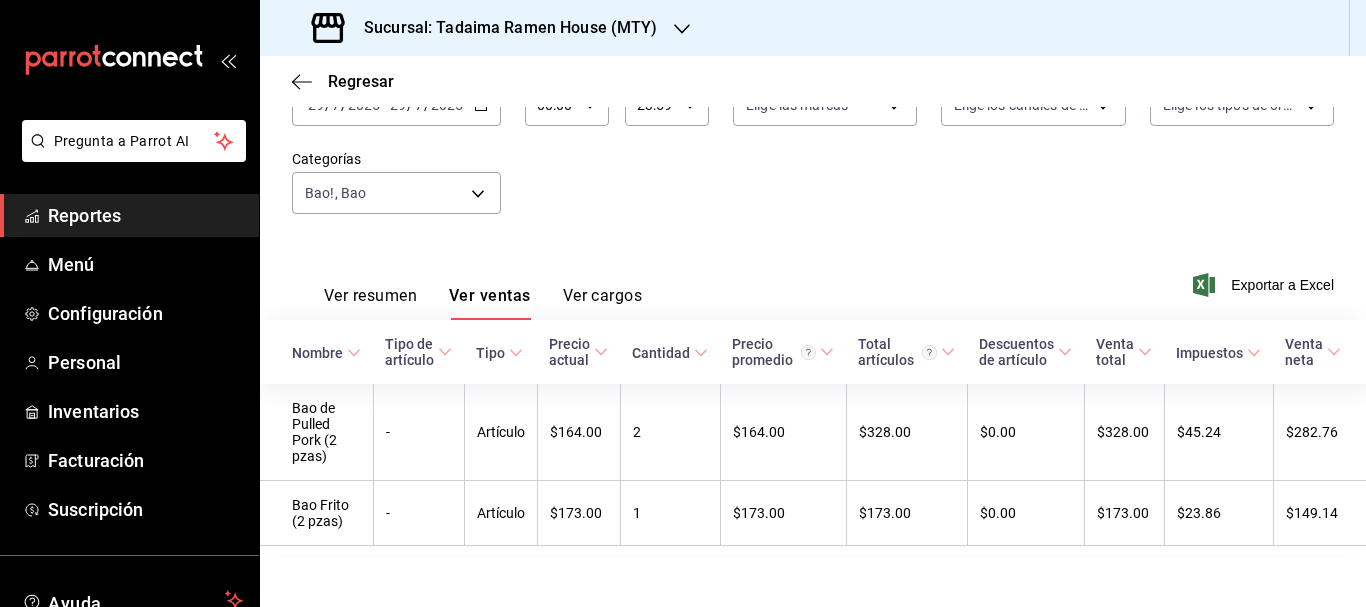 scroll, scrollTop: 146, scrollLeft: 0, axis: vertical 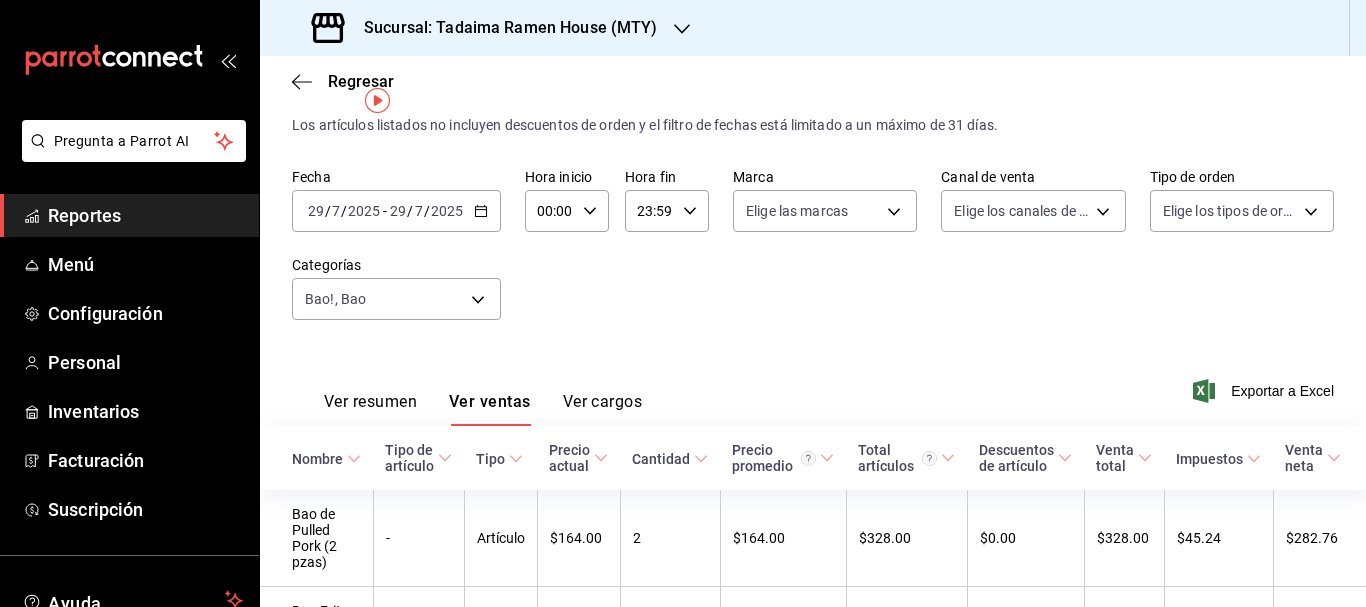 click 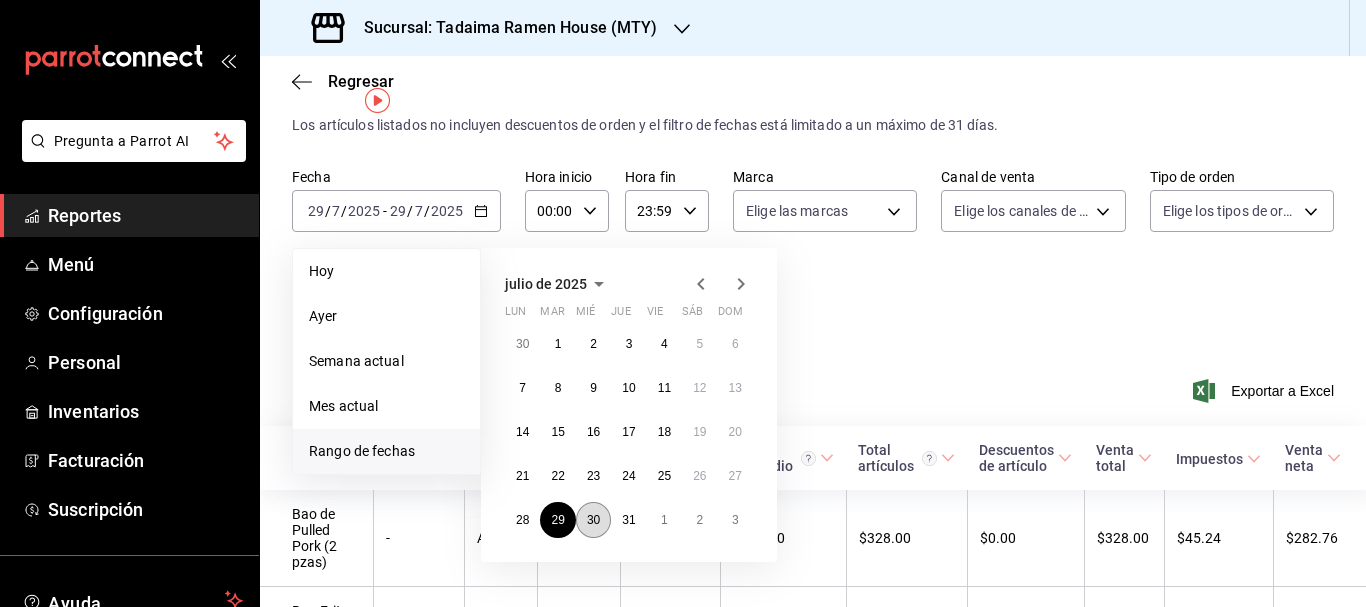click on "30" at bounding box center [593, 520] 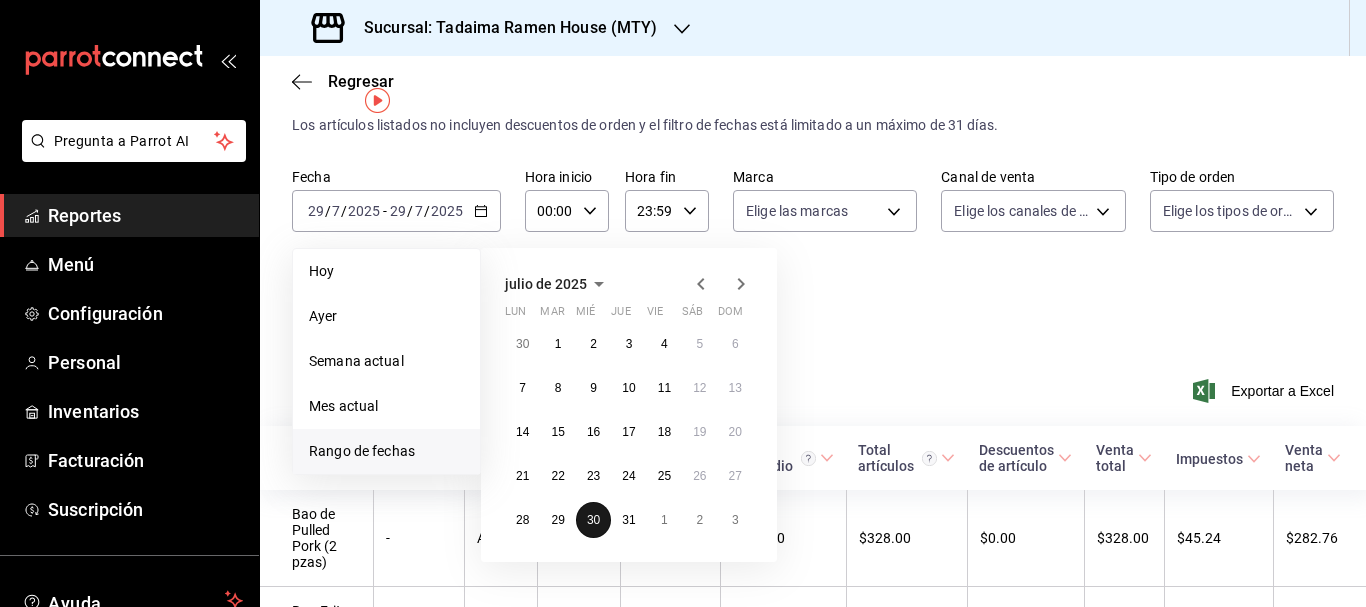 click on "30" at bounding box center (593, 520) 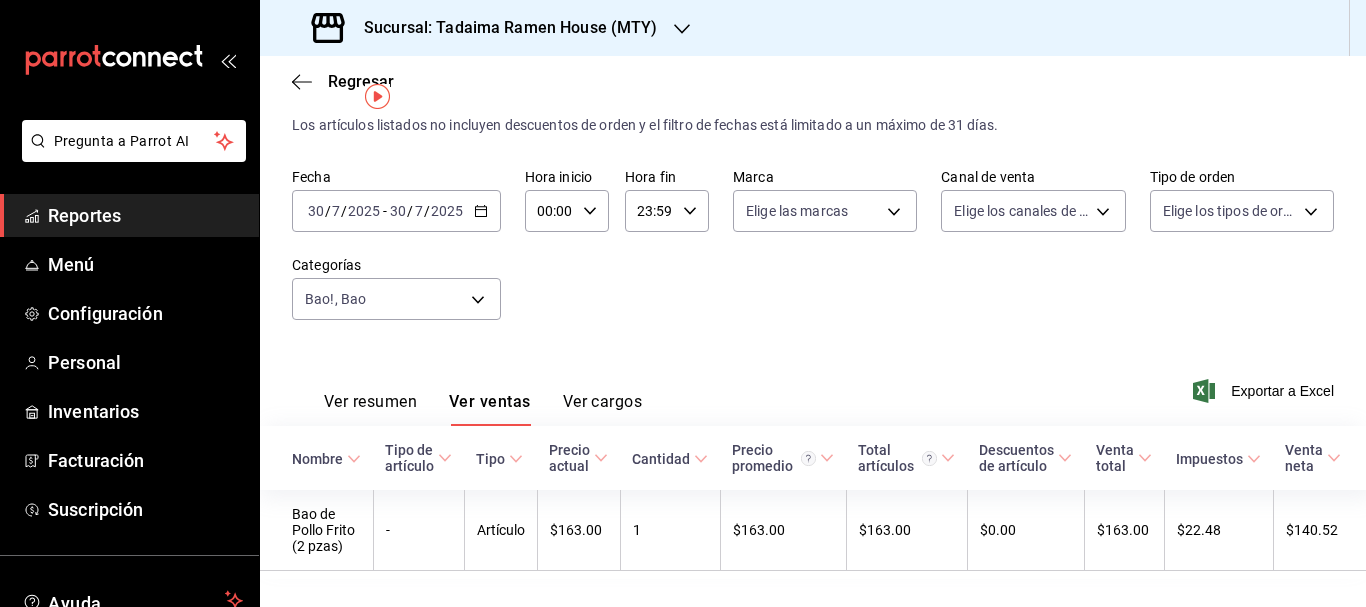 scroll, scrollTop: 94, scrollLeft: 0, axis: vertical 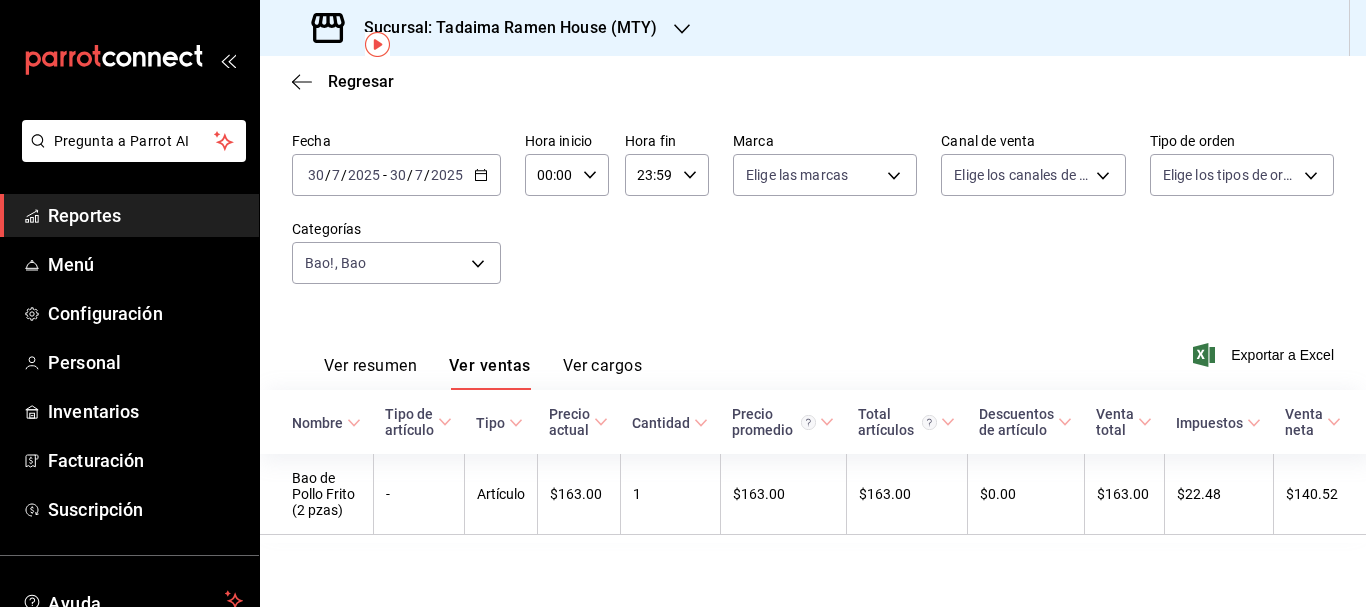 click on "2025-07-30 30 / 7 / 2025 - 2025-07-30 30 / 7 / 2025" at bounding box center (396, 175) 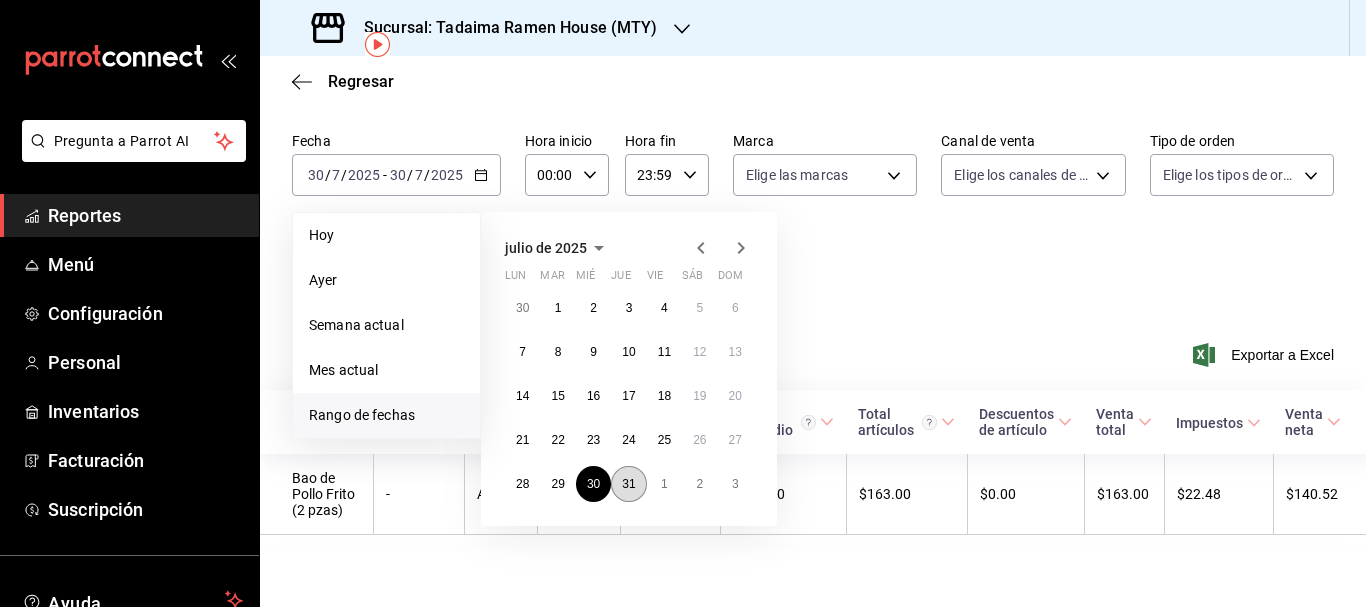 click on "31" at bounding box center [628, 484] 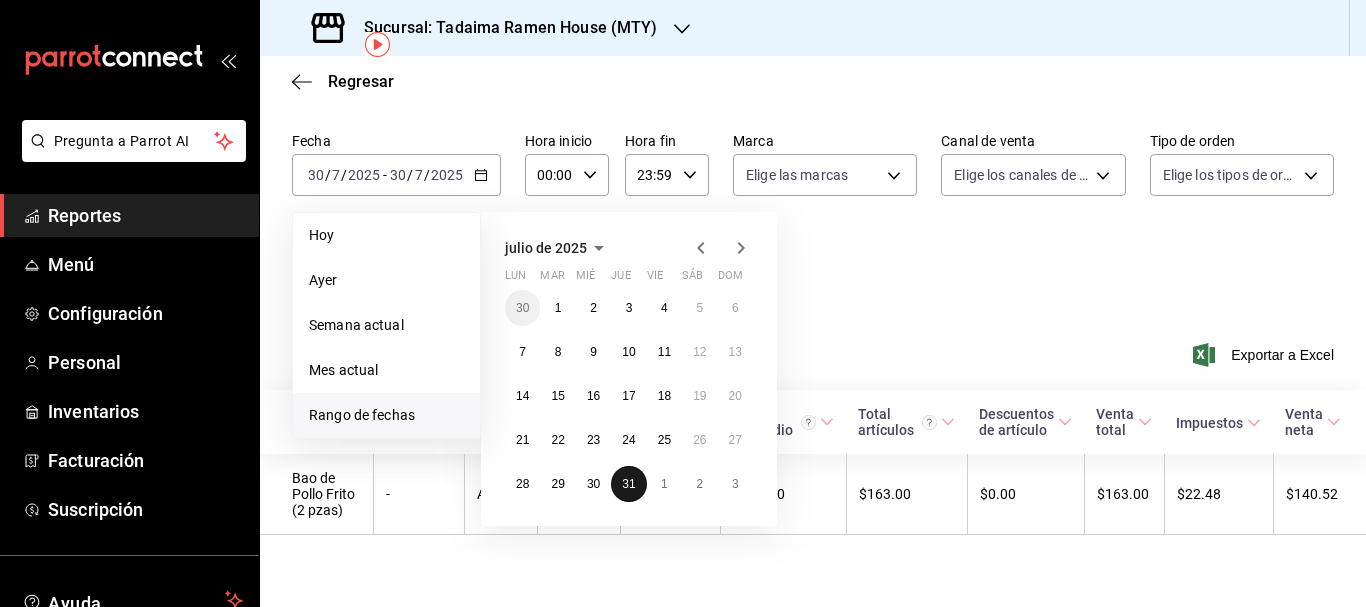 click on "31" at bounding box center (628, 484) 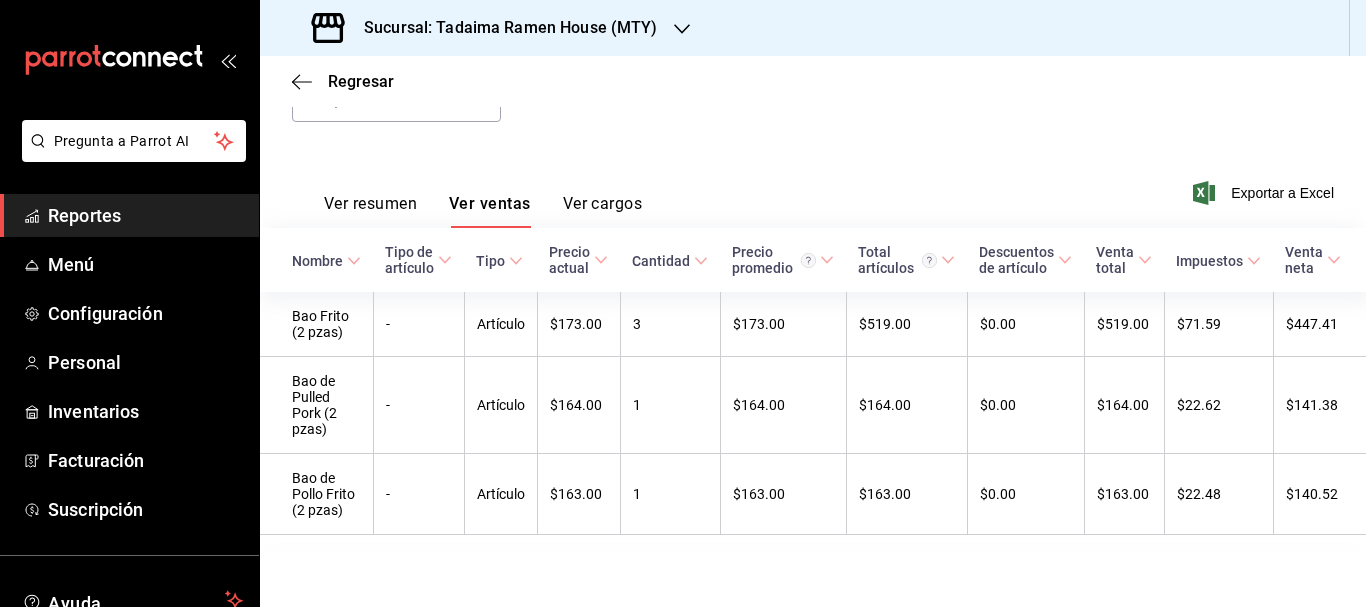 scroll, scrollTop: 262, scrollLeft: 0, axis: vertical 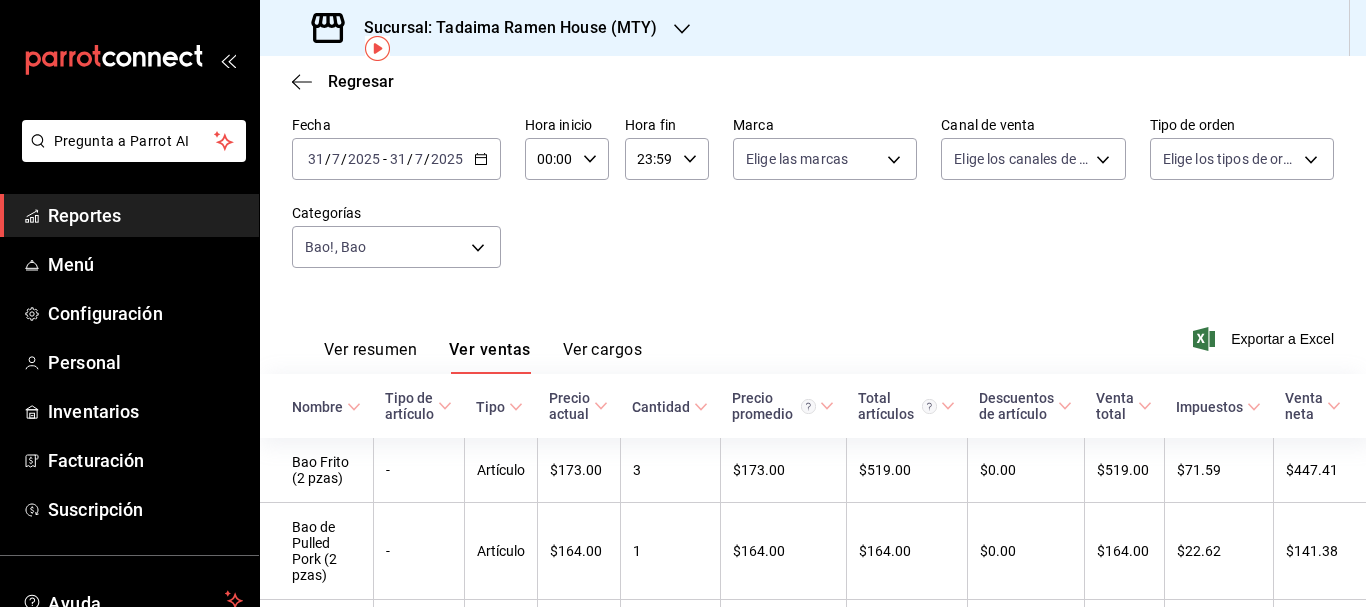click 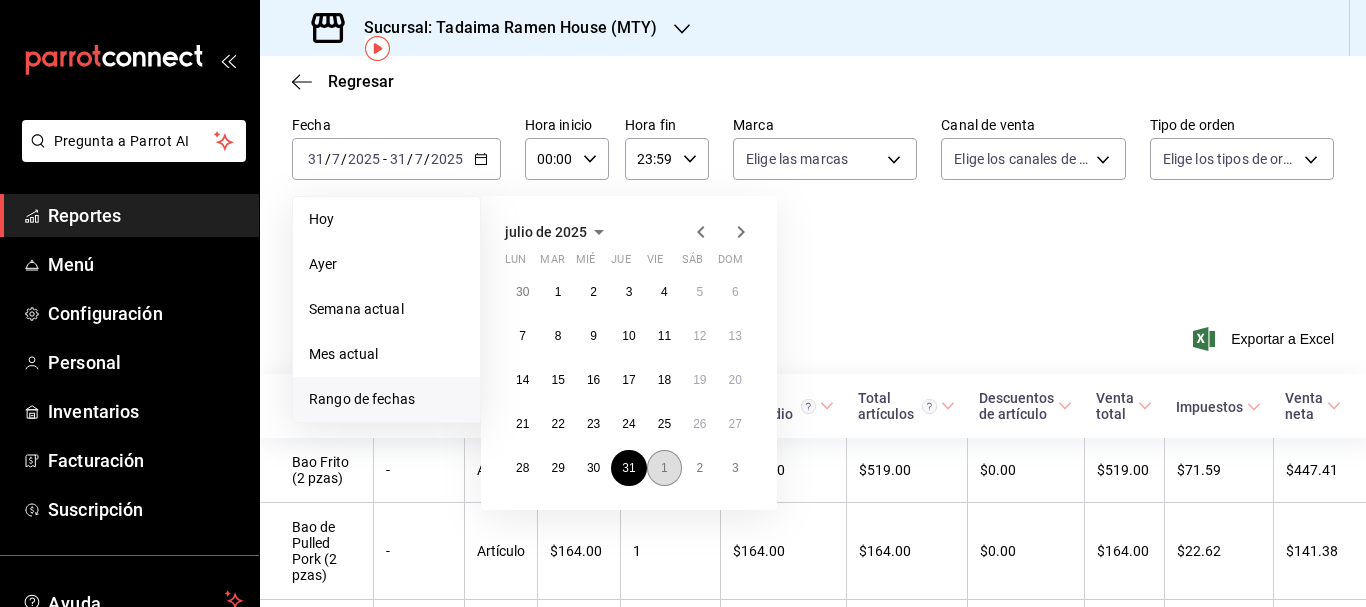 click on "1" at bounding box center [664, 468] 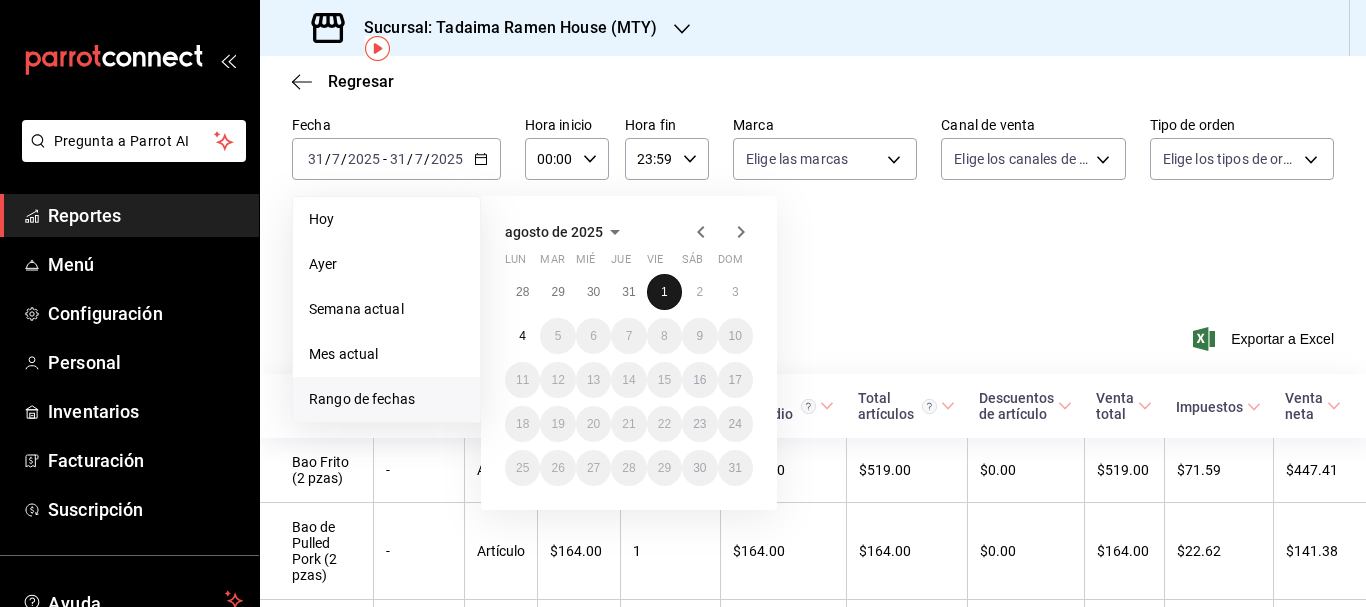 click on "1" at bounding box center [664, 292] 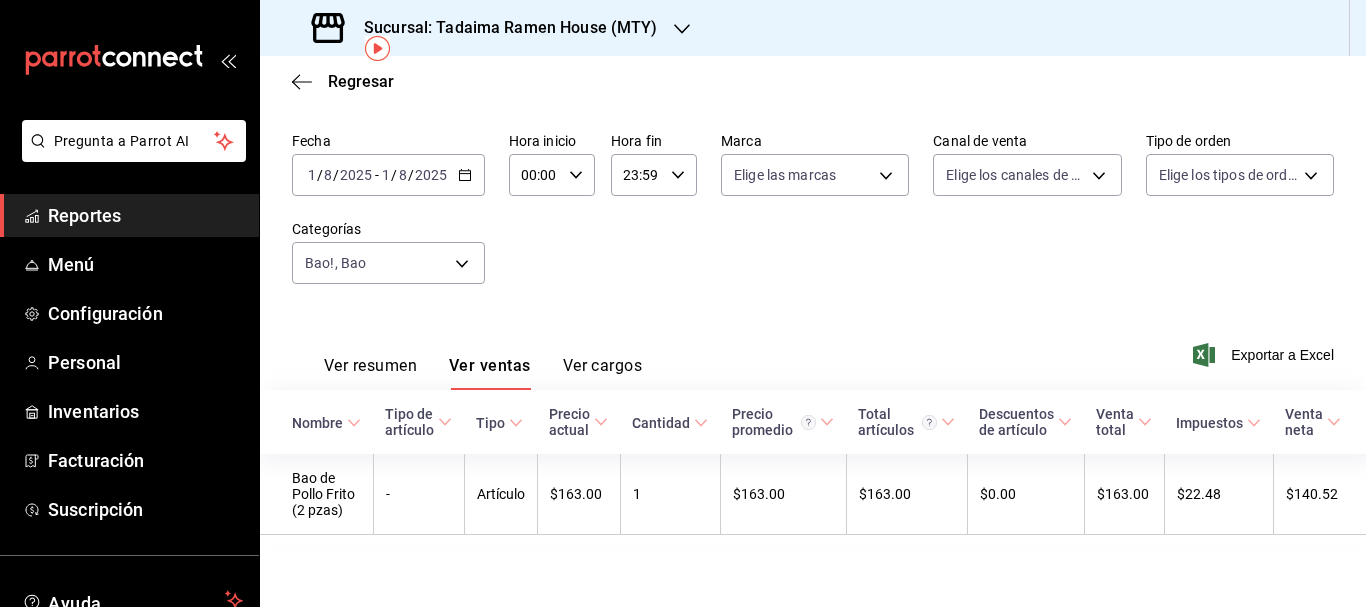 click 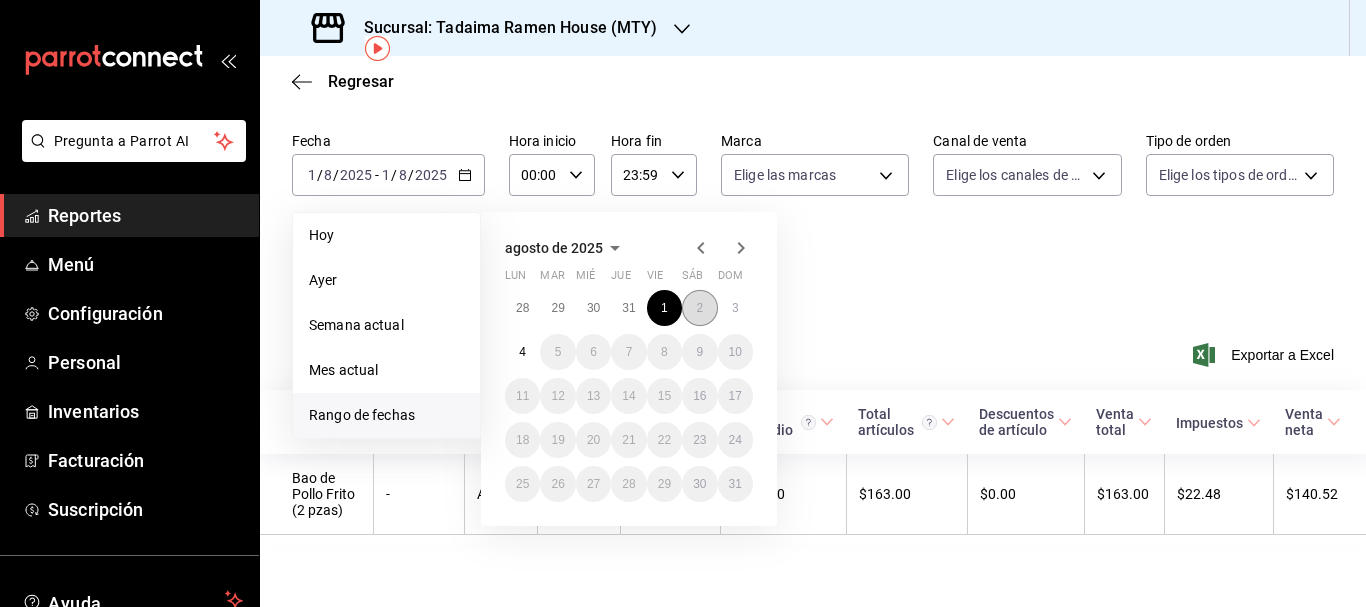 click on "2" at bounding box center (699, 308) 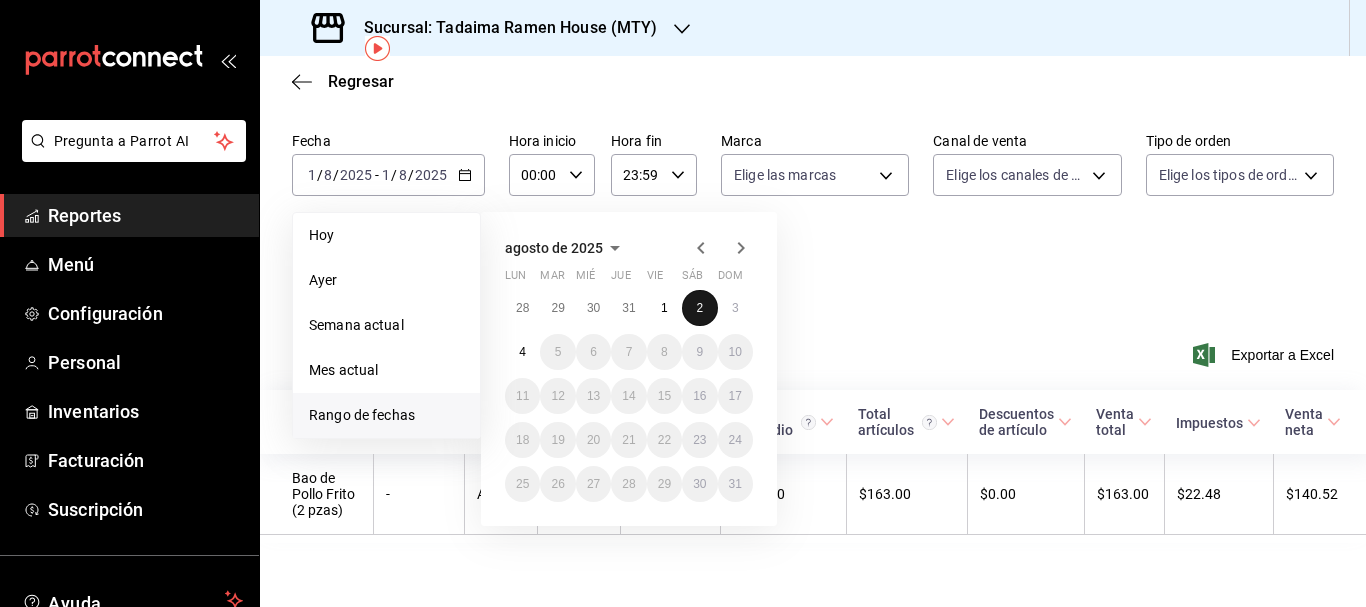 click on "2" at bounding box center [699, 308] 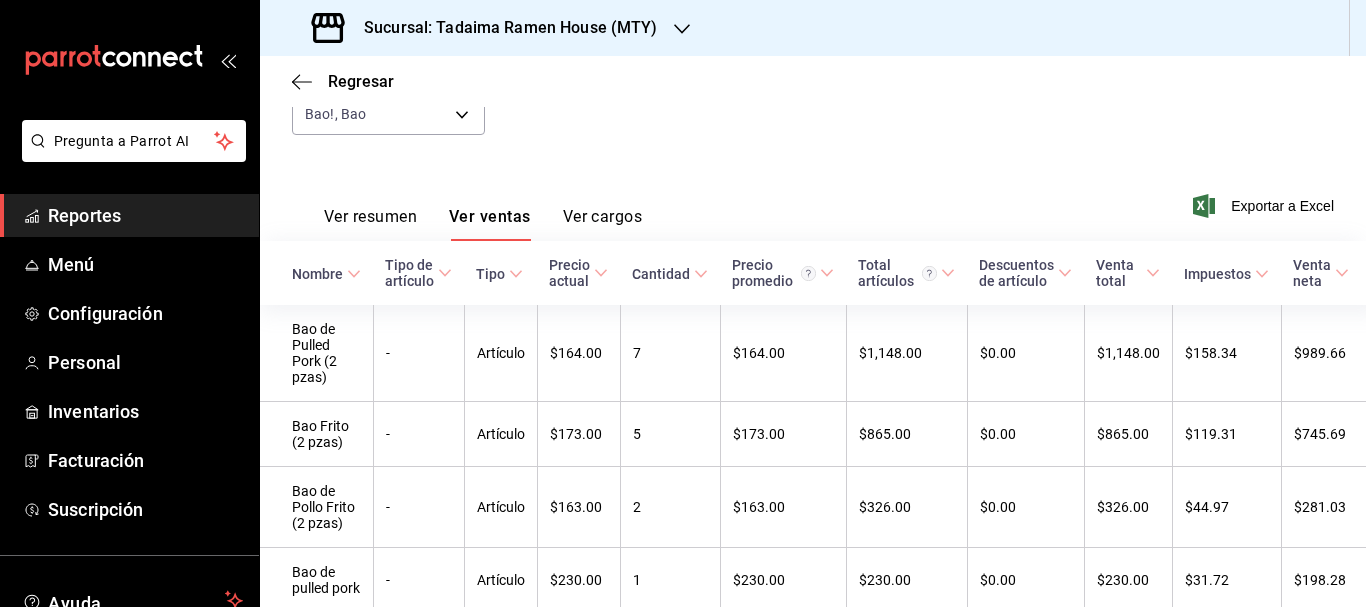 scroll, scrollTop: 232, scrollLeft: 0, axis: vertical 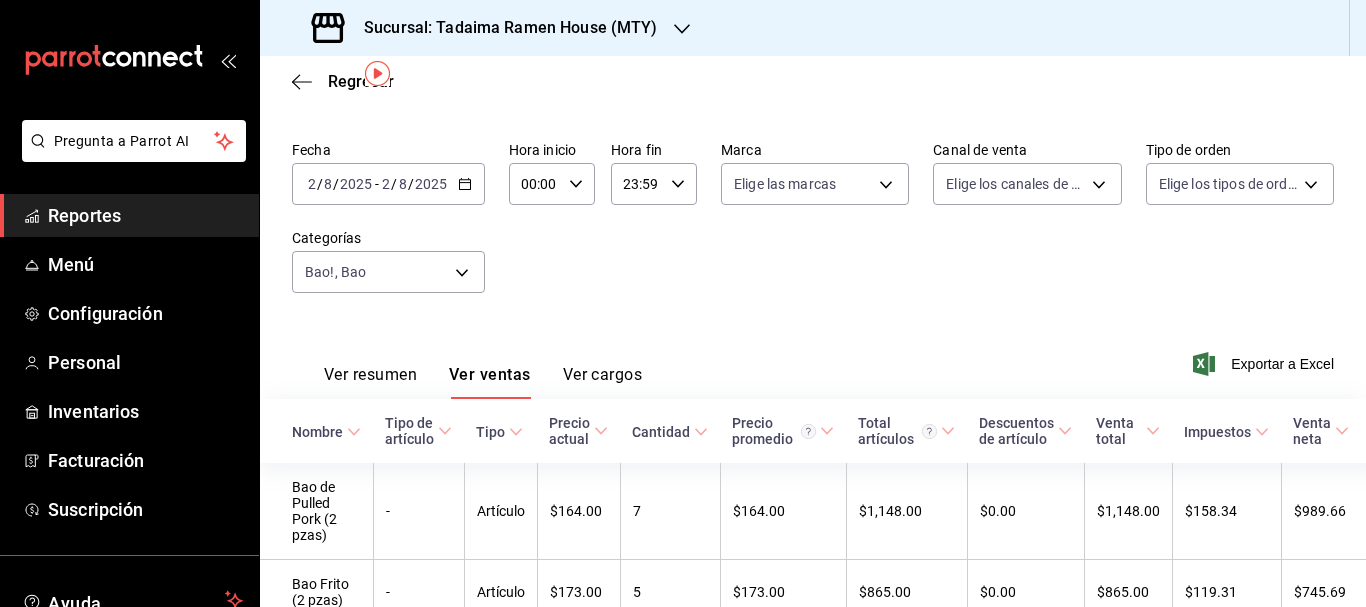 click 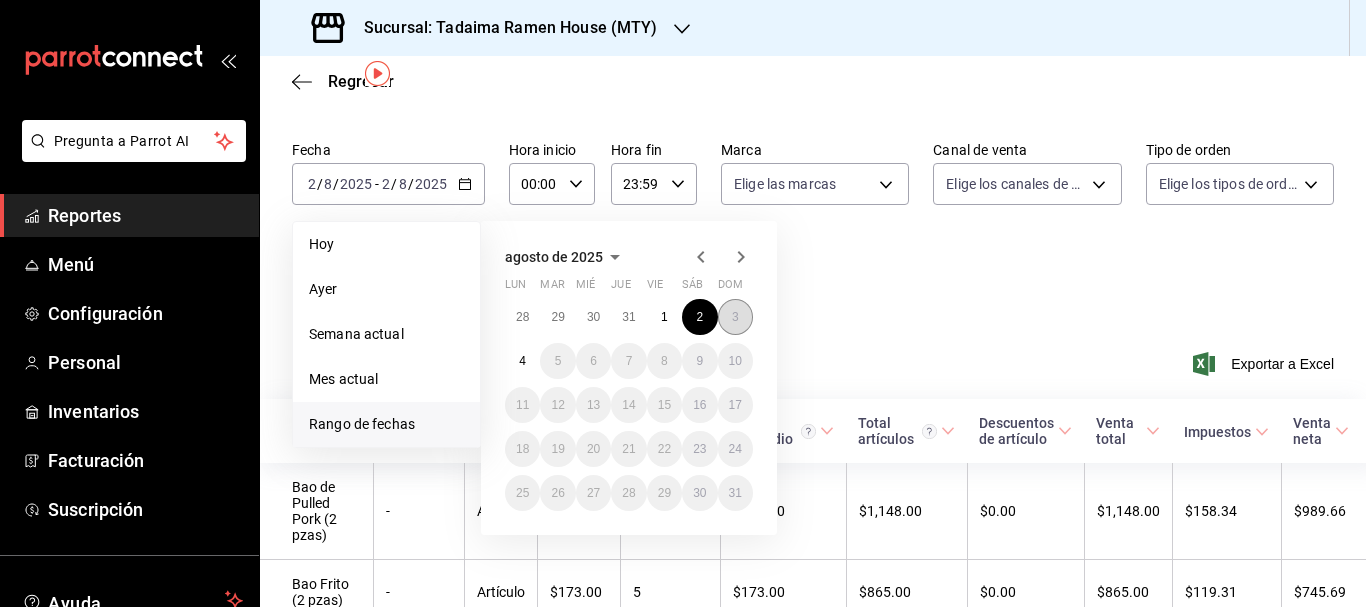 click on "3" at bounding box center (735, 317) 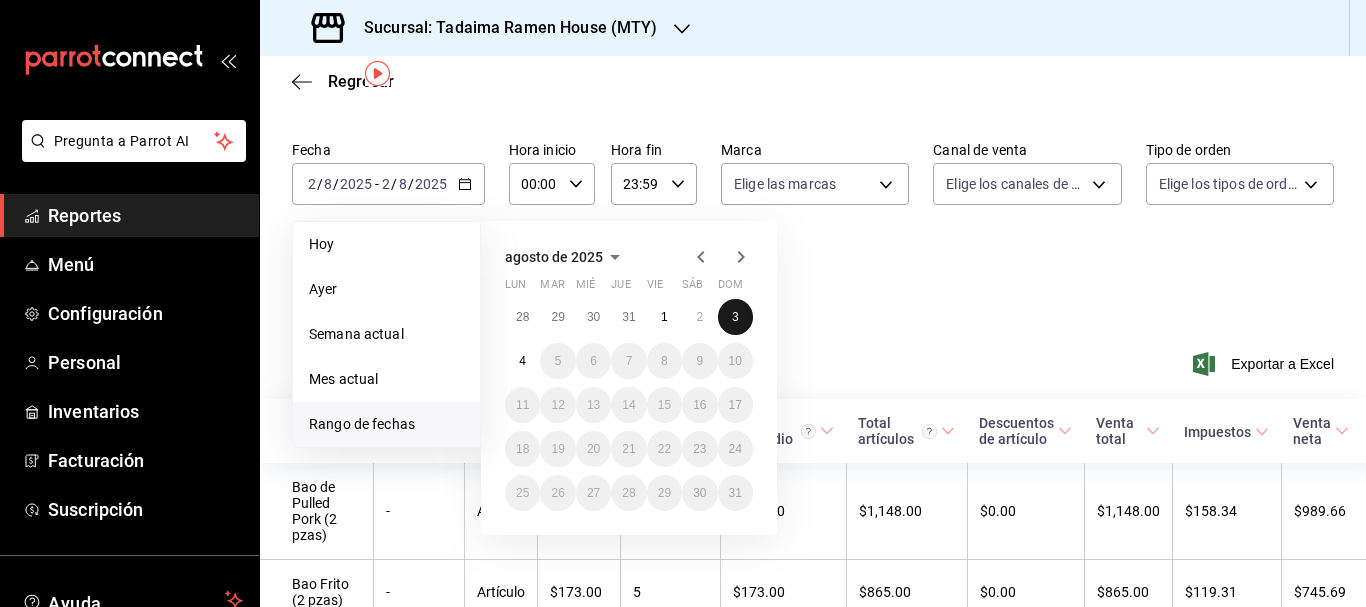 click on "3" at bounding box center (735, 317) 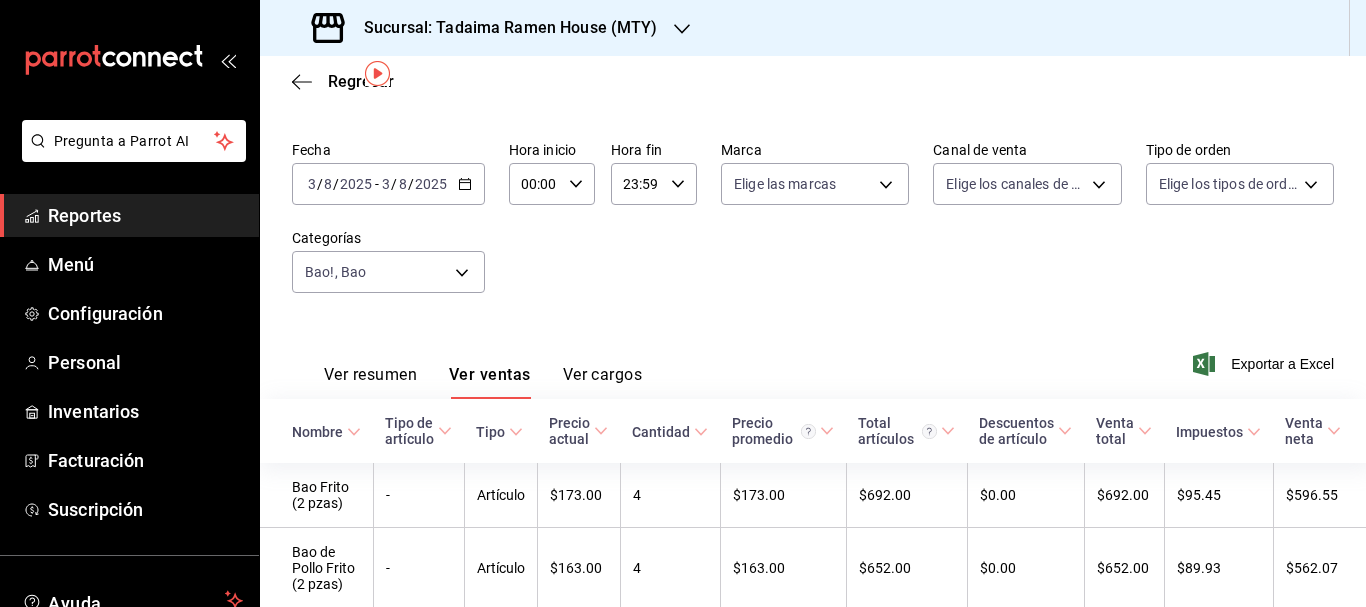 click 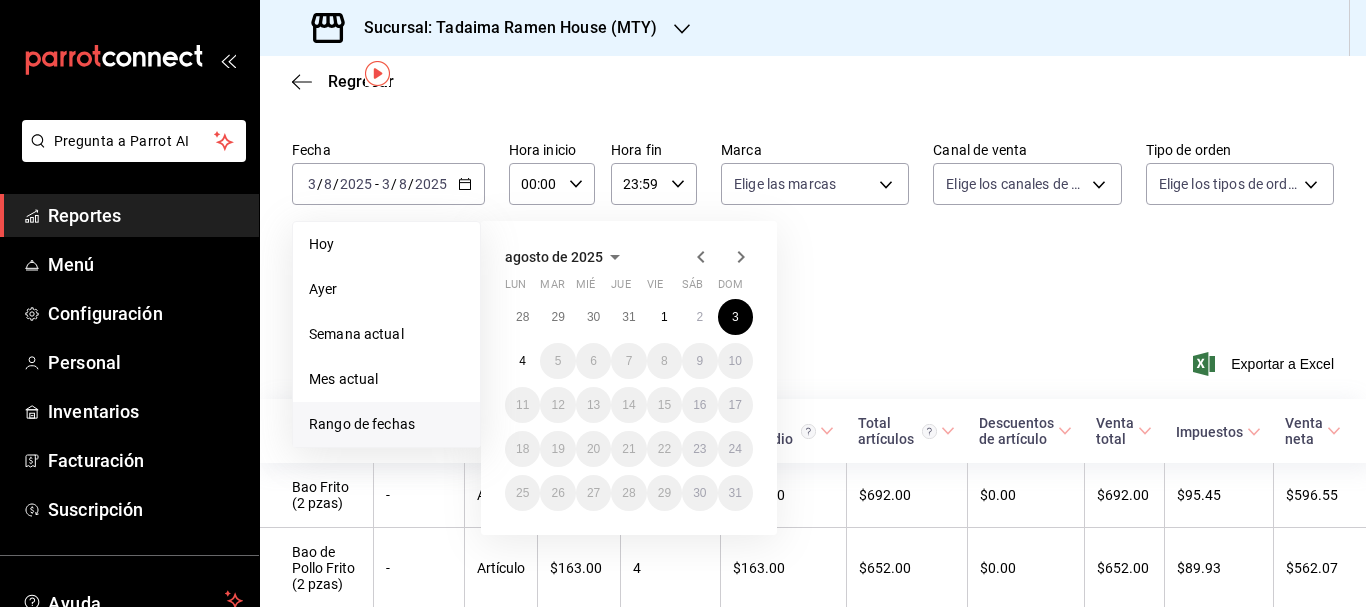 click on "Fecha [DATE] [DATE] - [DATE] [DATE] Hoy Ayer Semana actual Mes actual Rango de fechas [MONTH] [YEAR] lun mar mié jue vie sáb dom 28 29 30 31 1 2 3 4 5 6 7 8 9 10 11 12 13 14 15 16 17 18 19 20 21 22 23 24 25 26 27 28 29 30 31 Hora inicio [TIME] Hora inicio Hora fin [TIME] Hora fin Marca Elige las marcas Canal de venta Elige los canales de venta Tipo de orden Elige los tipos de orden Categorías Bao!, Bao [UUID],[UUID], [UUID]" at bounding box center (813, 229) 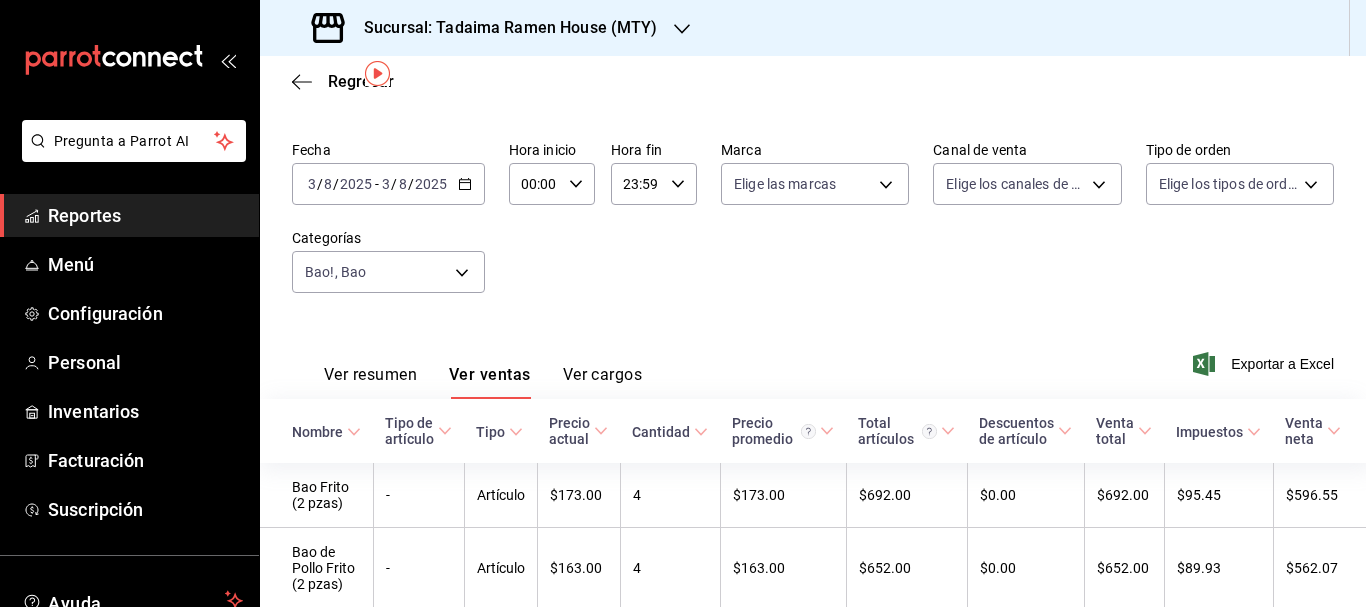 click on "Fecha [DATE] [DATE] - [DATE] [DATE] Hora inicio 00:00 Hora inicio Hora fin 23:59 Hora fin Marca Elige las marcas Canal de venta Elige los canales de venta Tipo de orden Elige los tipos de orden Categorías Bao!, Bao [UUID],[UUID]" at bounding box center [813, 229] 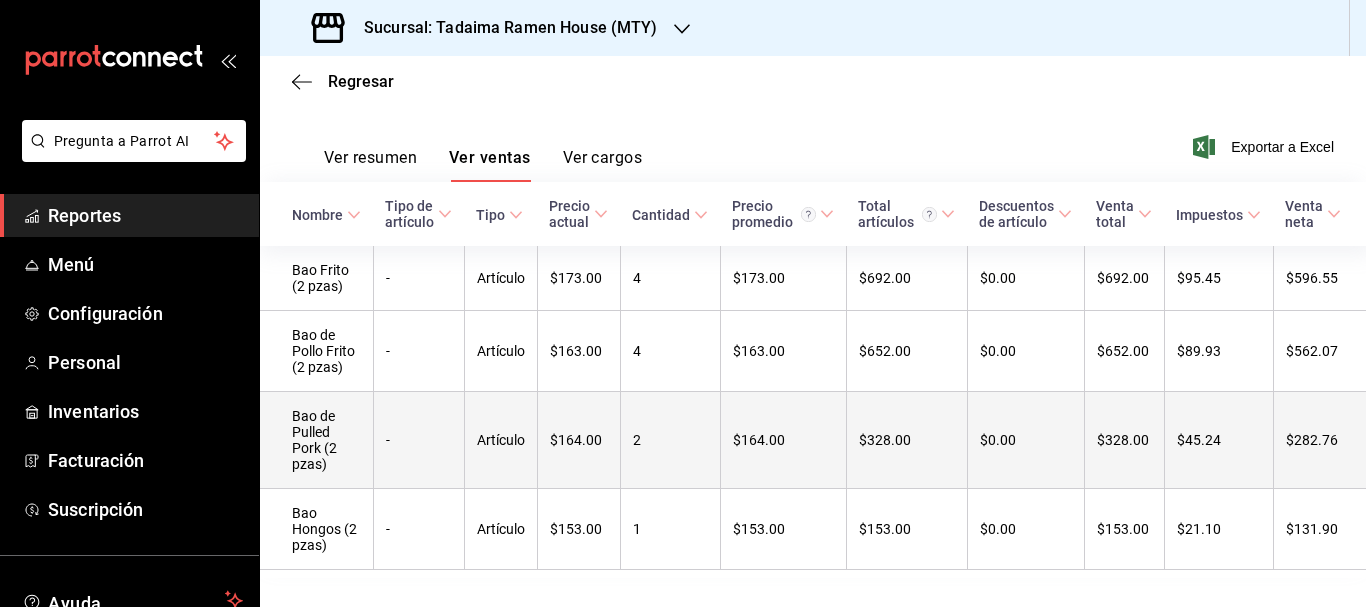 scroll, scrollTop: 337, scrollLeft: 0, axis: vertical 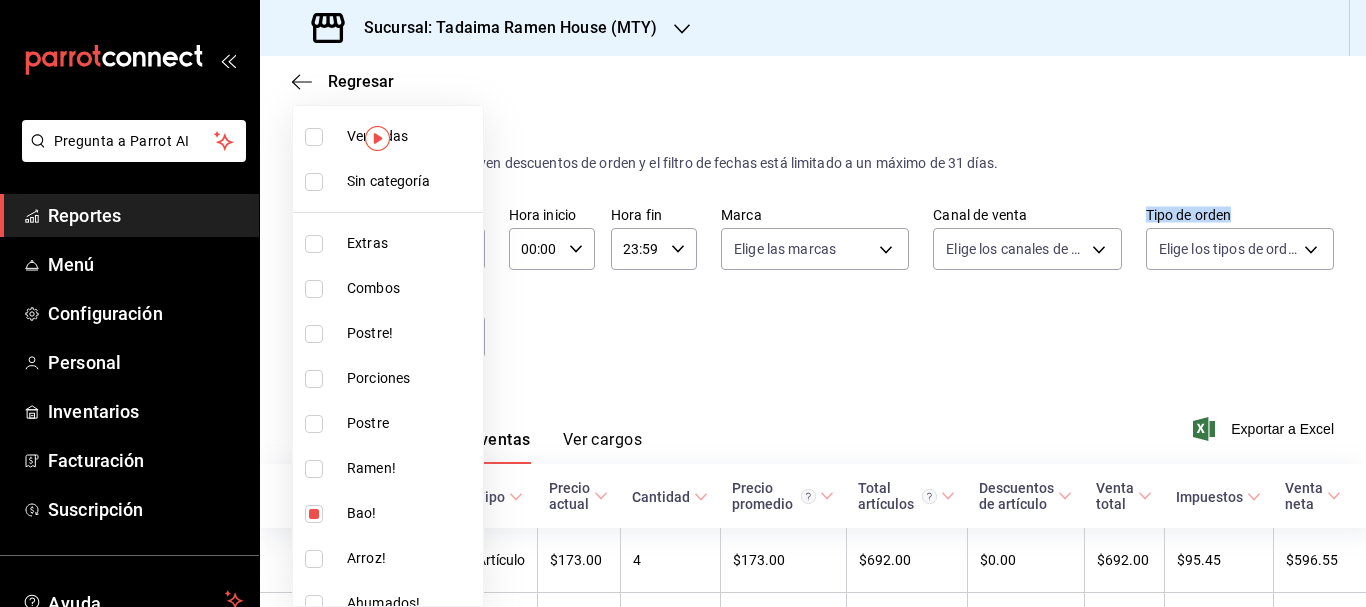 drag, startPoint x: 453, startPoint y: 335, endPoint x: 474, endPoint y: 321, distance: 25.23886 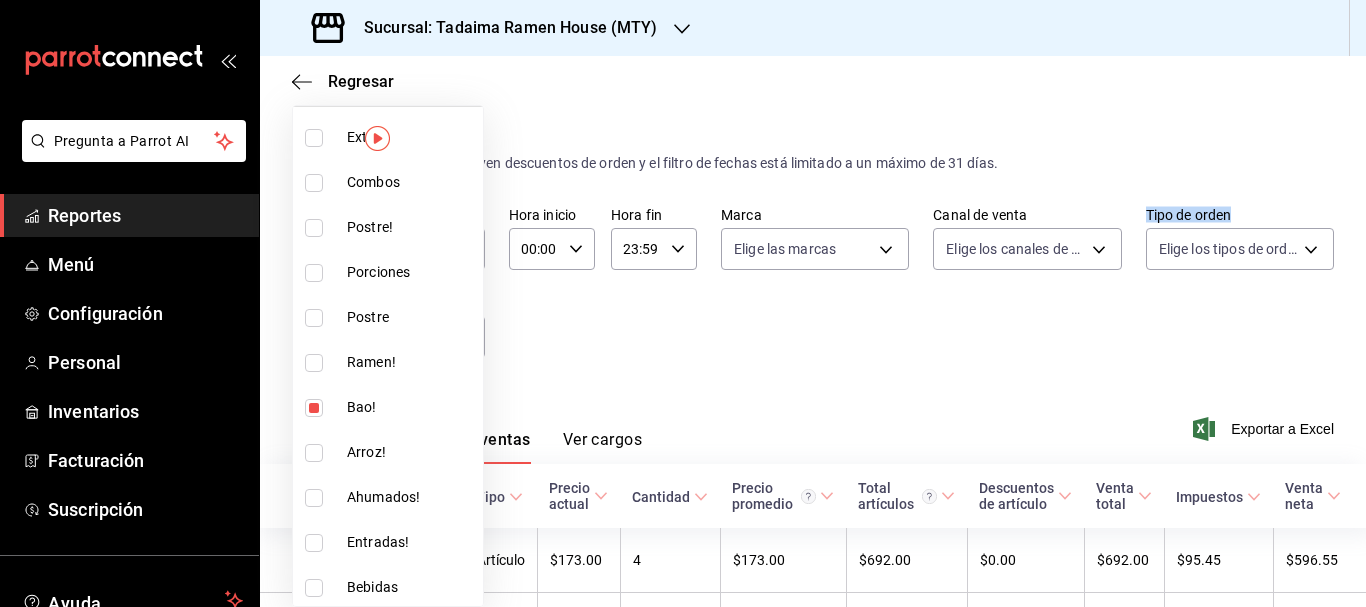 scroll, scrollTop: 219, scrollLeft: 0, axis: vertical 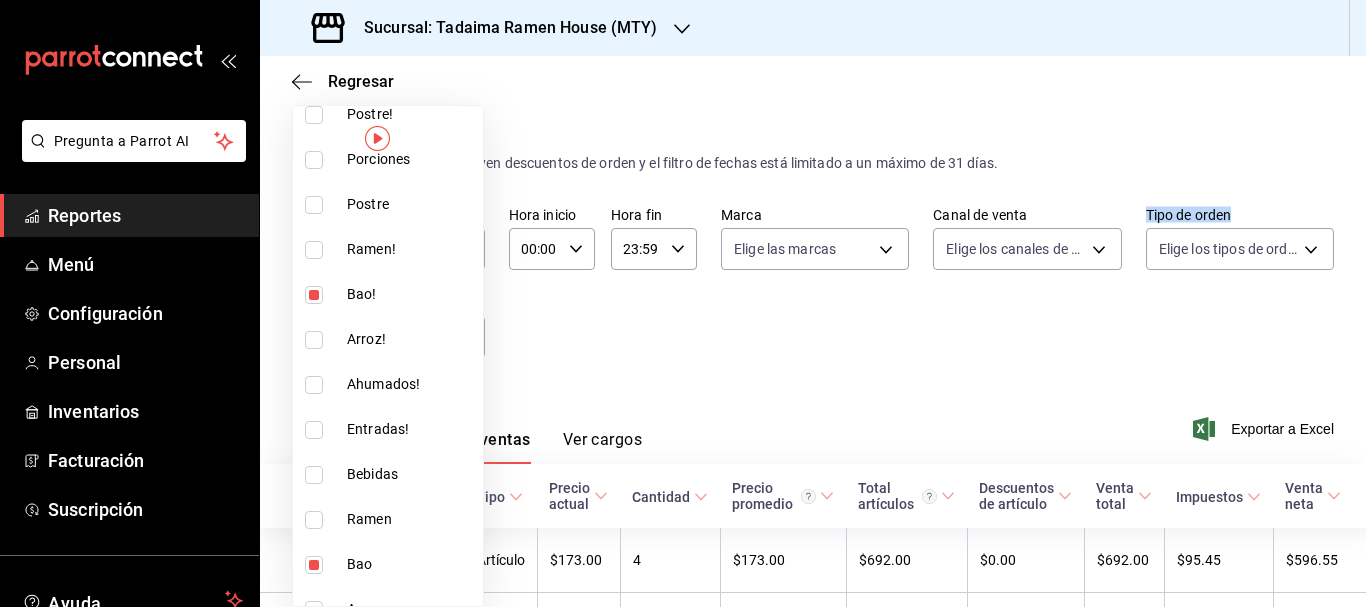 click at bounding box center (314, 295) 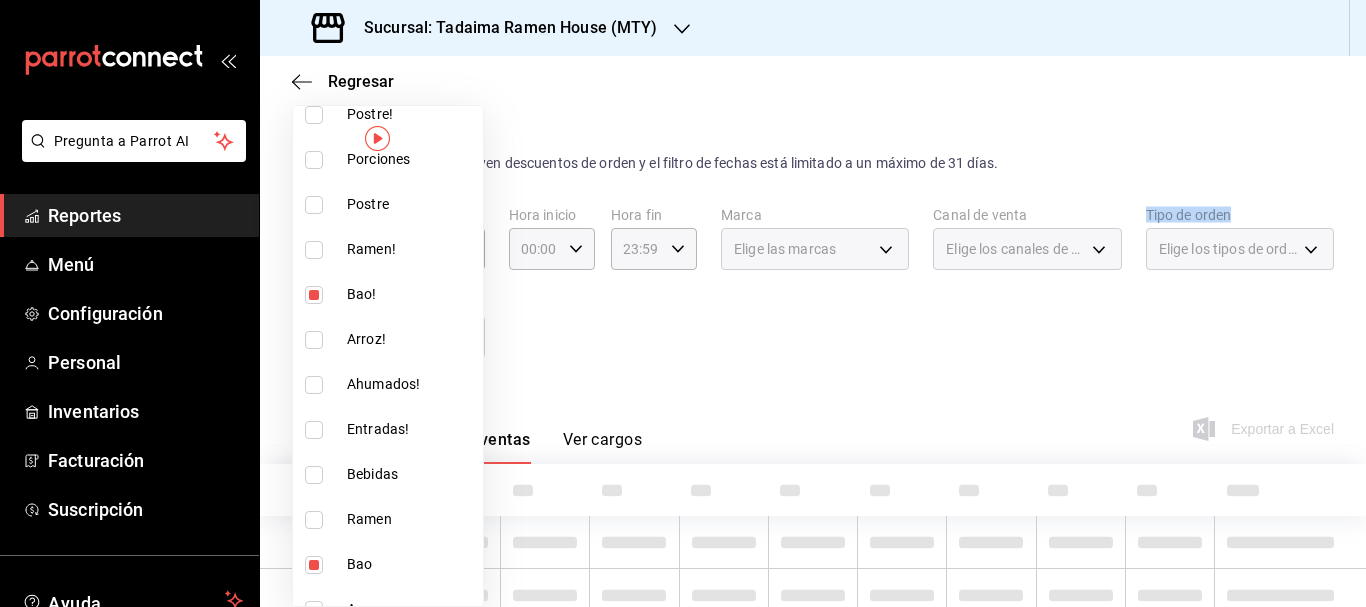 type on "2390fb8a-f973-4680-8255-919e715609b1,3a12147c-9b51-4e63-8807-dc29ec8bd630" 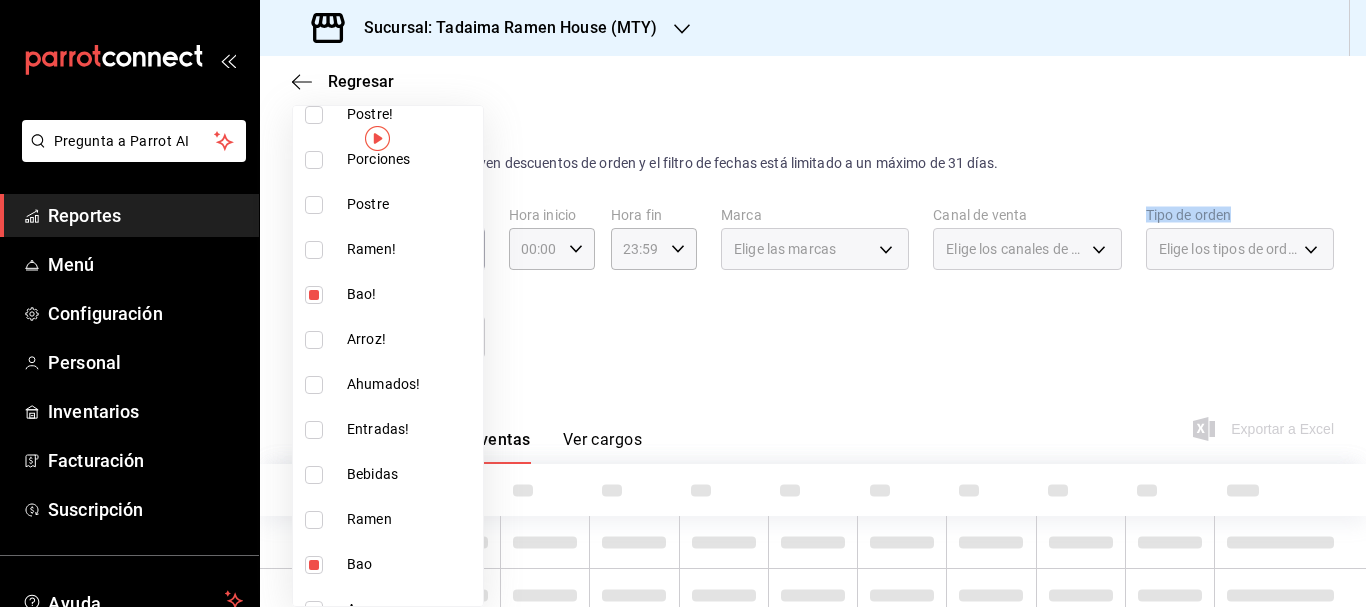 click on "Ver todas Sin categoría Extras Combos Postre! Porciones Postre Ramen! Bao! Arroz! Ahumados! Entradas! Bebidas Ramen Bao Arroz Ahumados Entradas" at bounding box center [388, 137] 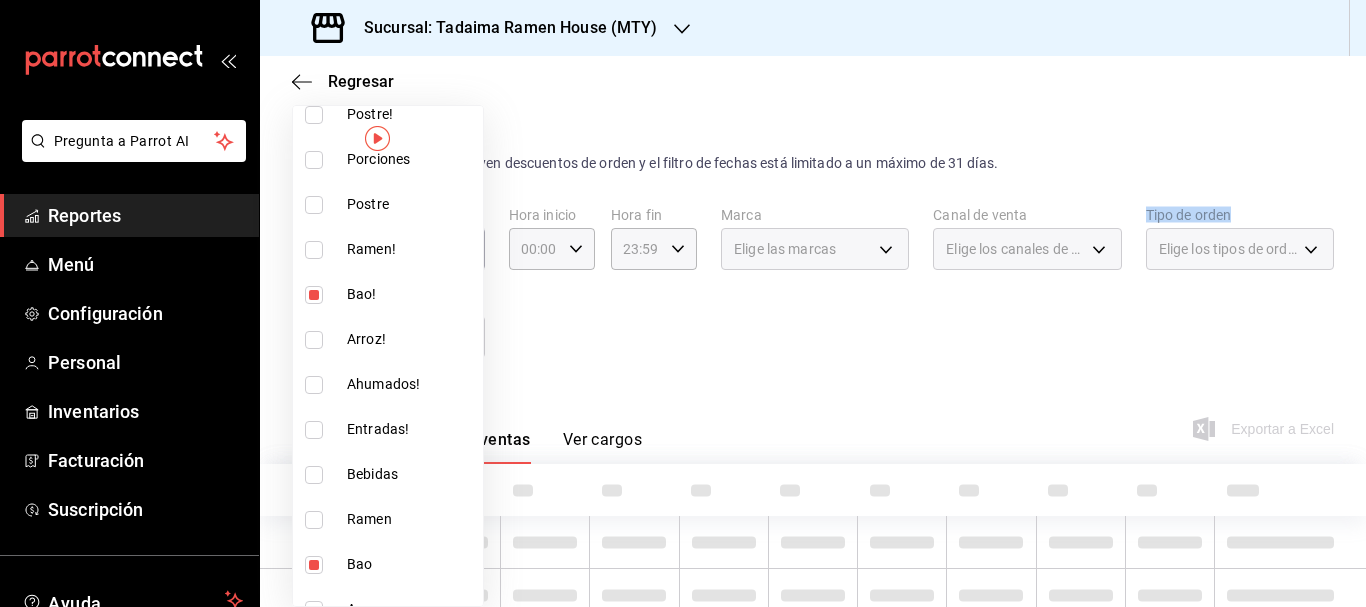 click at bounding box center [314, 295] 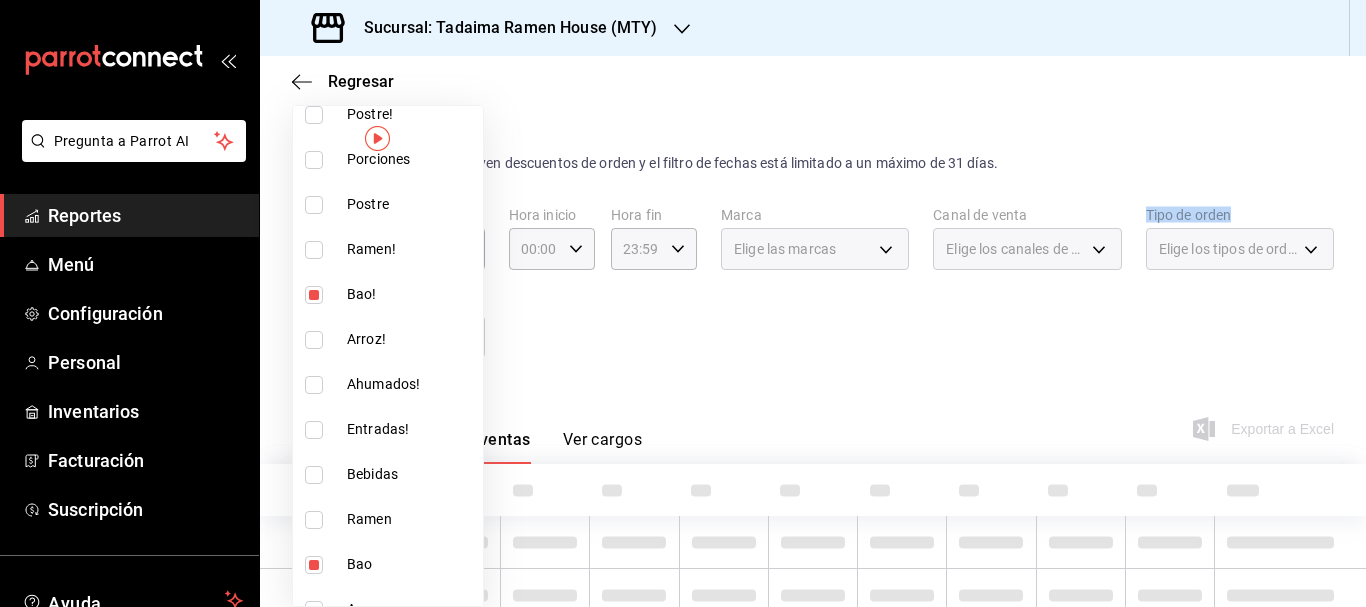 click at bounding box center (314, 295) 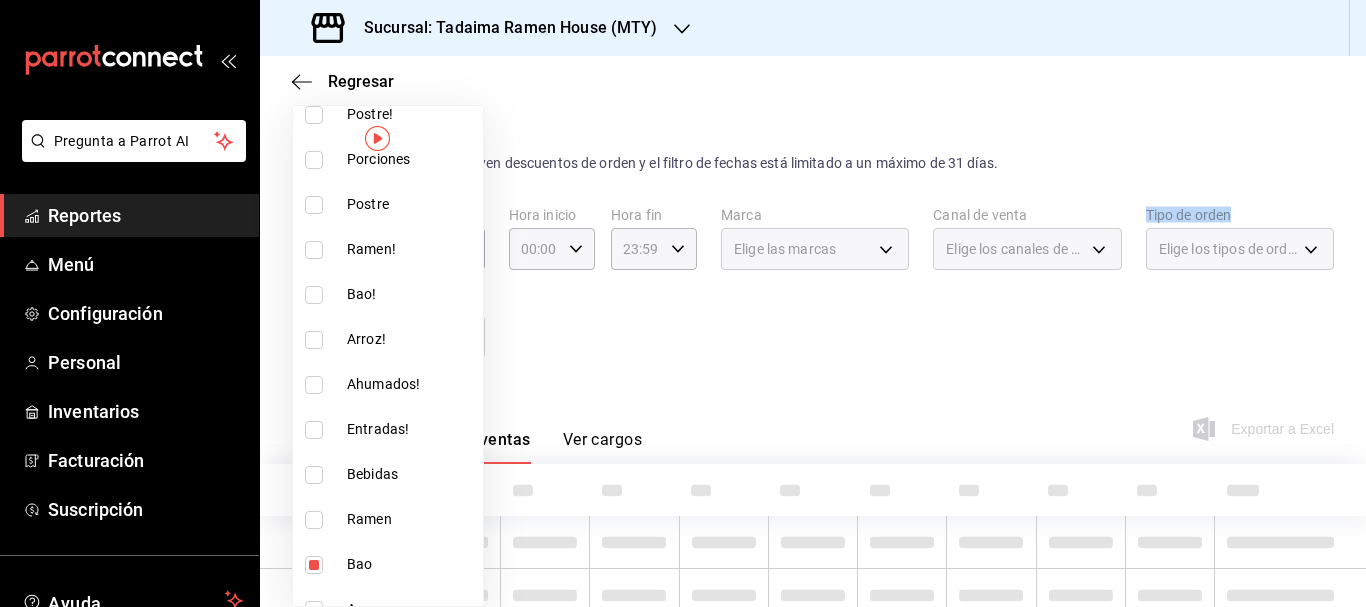 type on "2390fb8a-f973-4680-8255-919e715609b1" 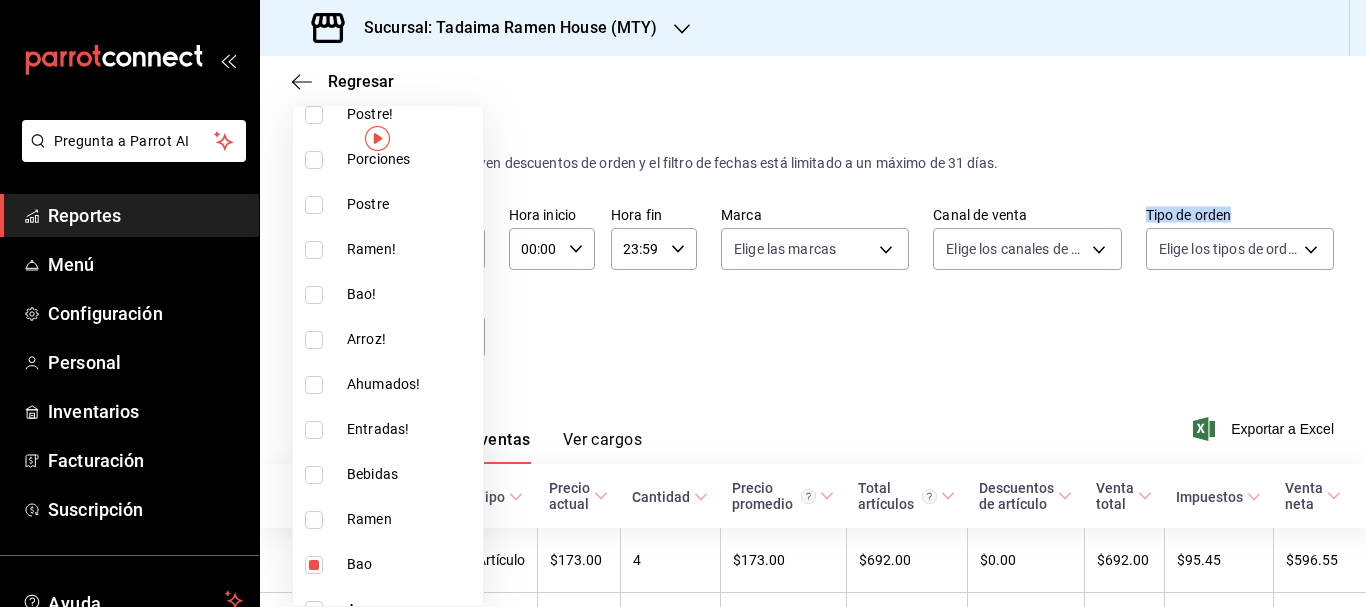 click at bounding box center (314, 250) 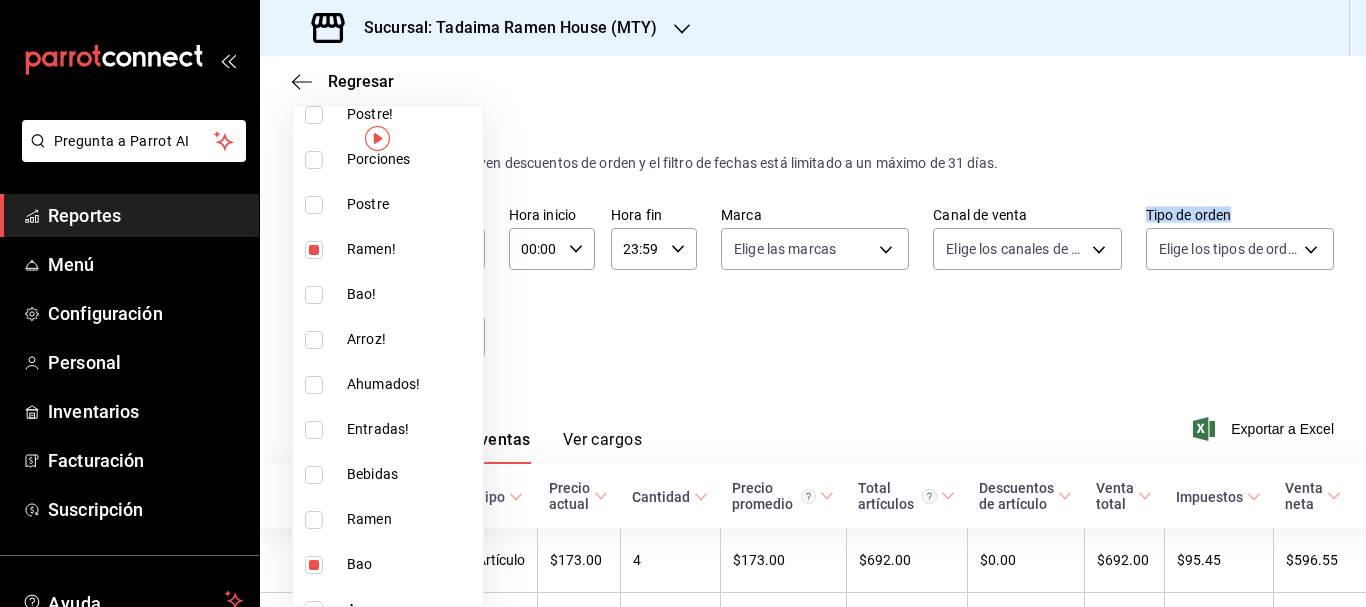 click at bounding box center [314, 520] 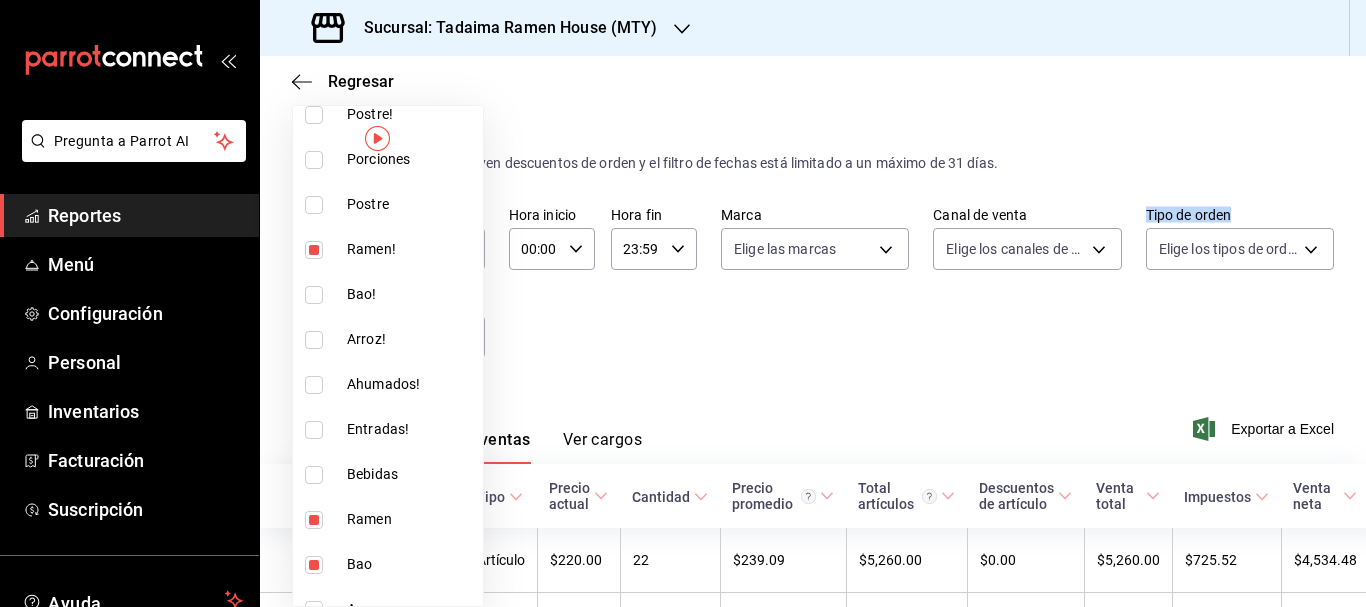 click at bounding box center [314, 565] 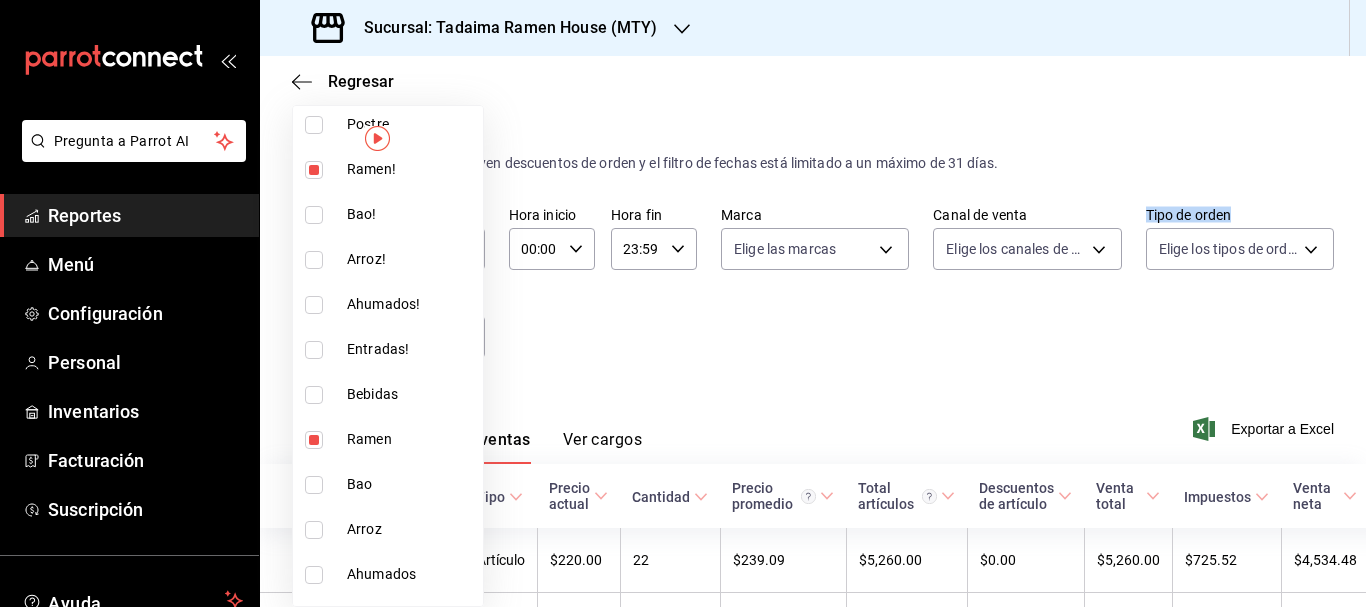scroll, scrollTop: 335, scrollLeft: 0, axis: vertical 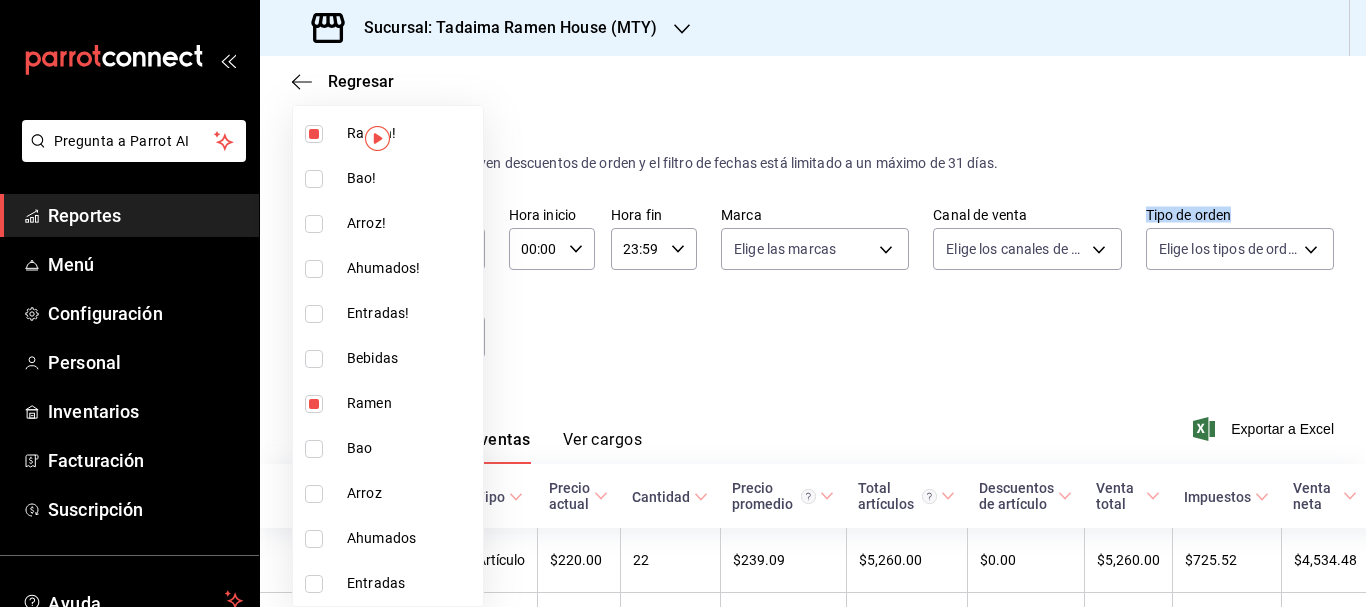 click at bounding box center (683, 303) 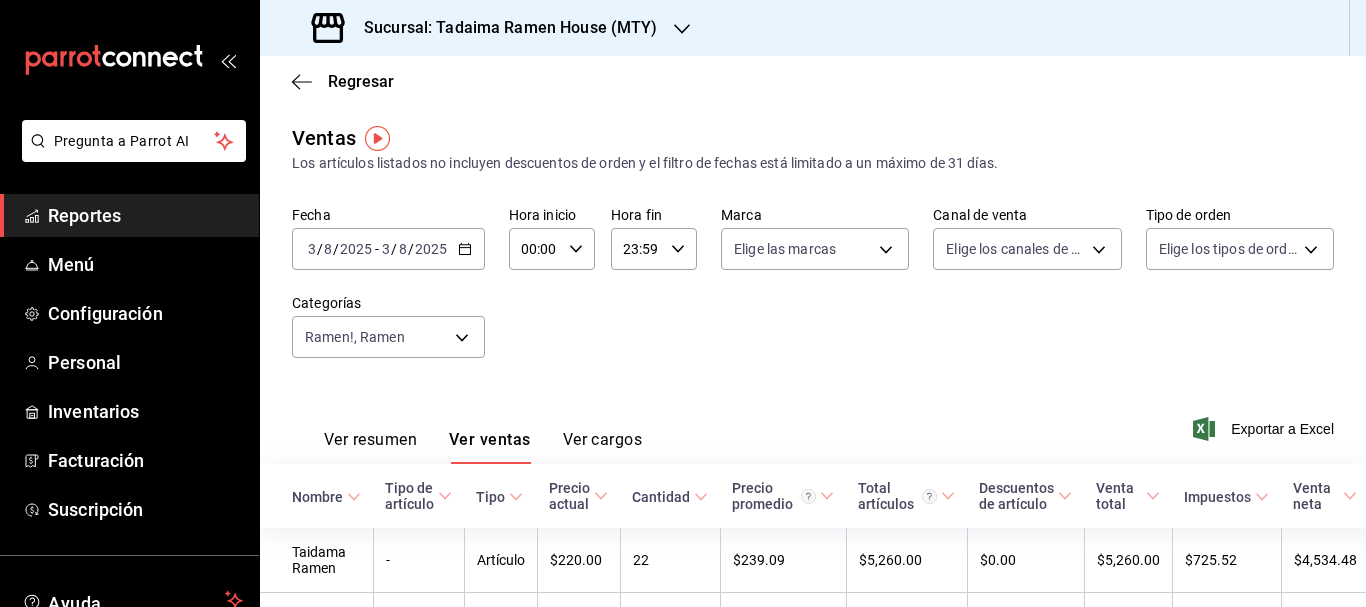 click on "2025-08-03 3 / 8 / 2025 - 2025-08-03 3 / 8 / 2025" at bounding box center (388, 249) 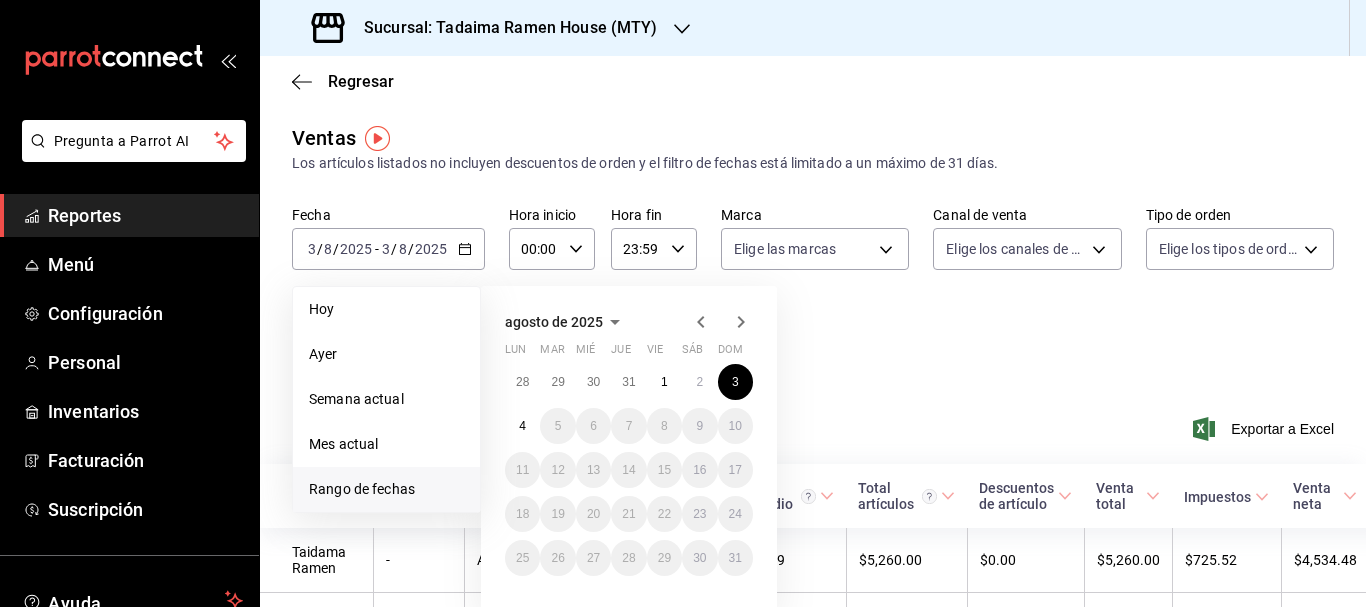 click on "Fecha [DATE] [DATE] - [DATE] [DATE] Hora inicio [TIME] Hora inicio Hora fin [TIME] Hora fin Marca Elige las marcas Canal de venta Elige los canales de venta Tipo de orden Elige los tipos de orden Categorías Ramen!, Ramen [UUID],[UUID] Ver resumen Ver ventas Ver cargos Exportar a Excel" at bounding box center (813, 294) 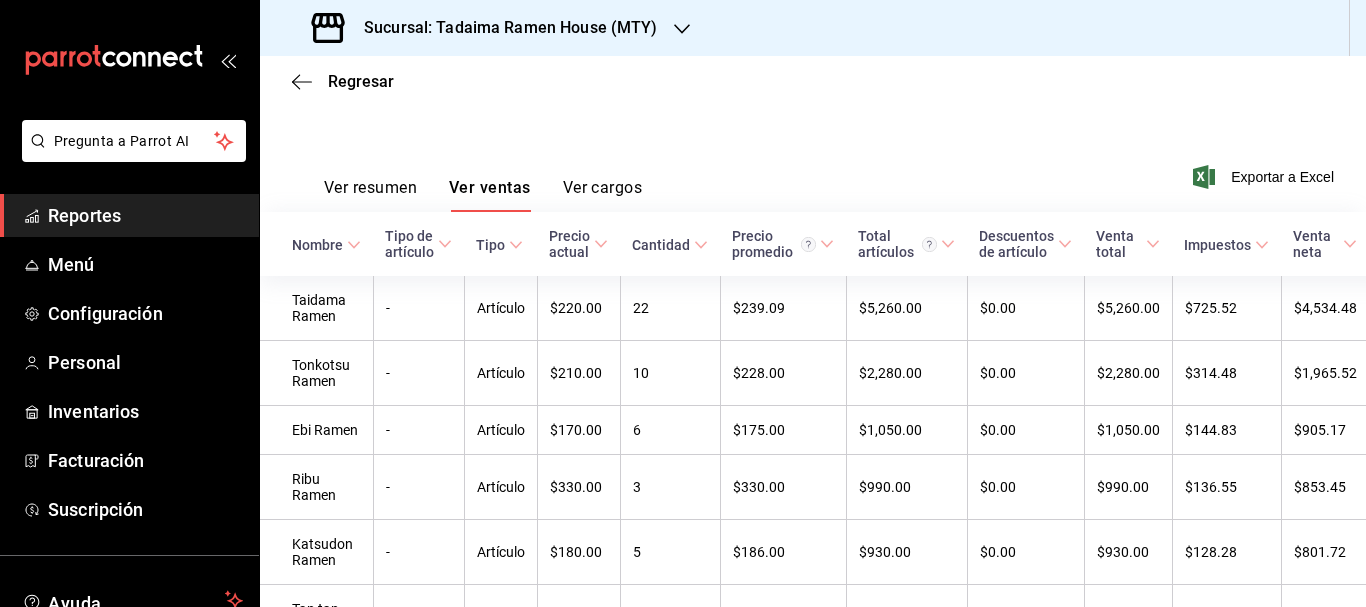 scroll, scrollTop: 254, scrollLeft: 0, axis: vertical 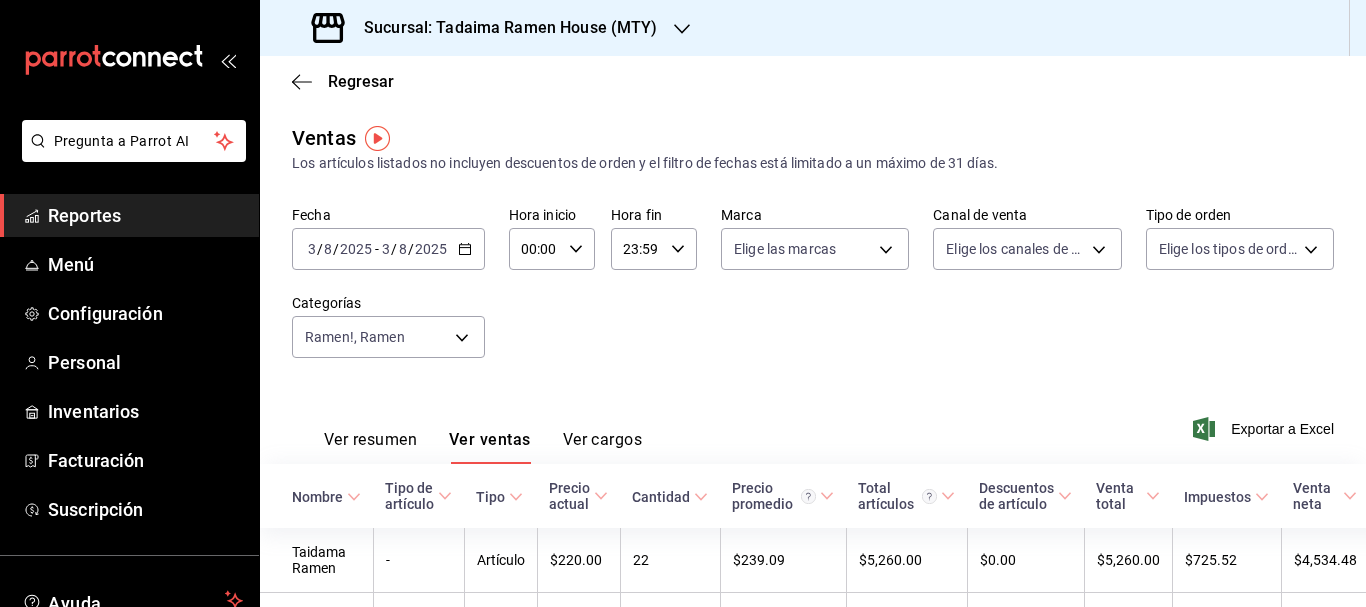 click on "2025-08-03 3 / 8 / 2025 - 2025-08-03 3 / 8 / 2025" at bounding box center (388, 249) 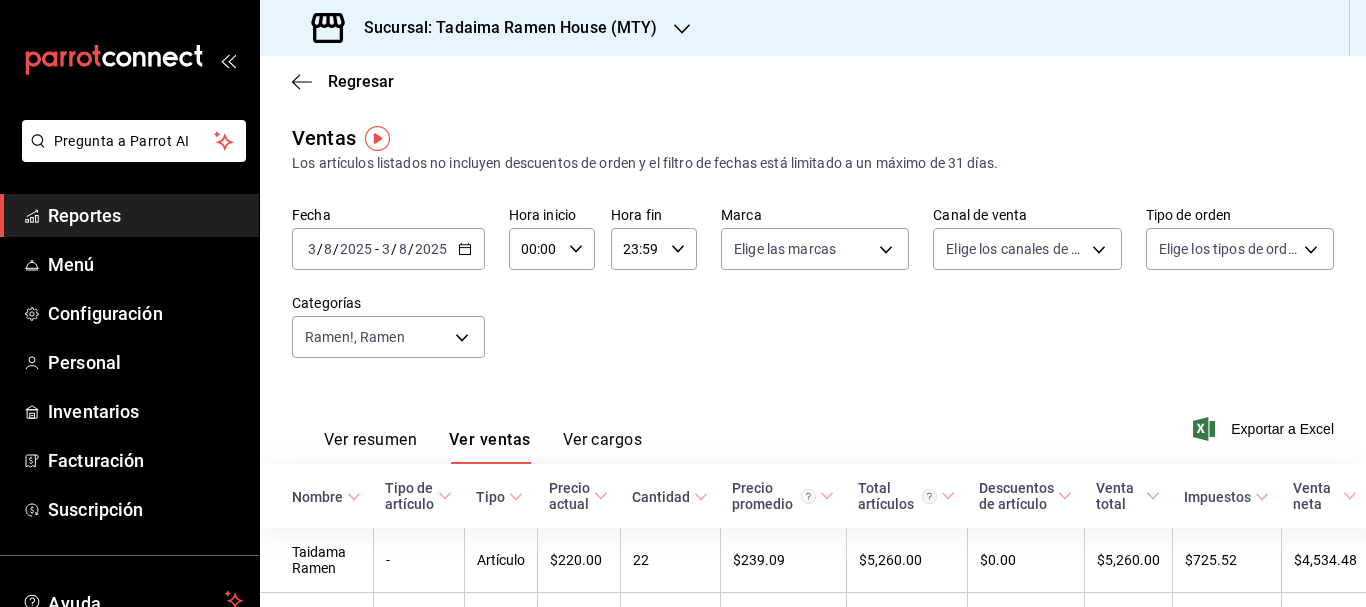 click on "Ver resumen Ver ventas Ver cargos Exportar a Excel" at bounding box center [813, 423] 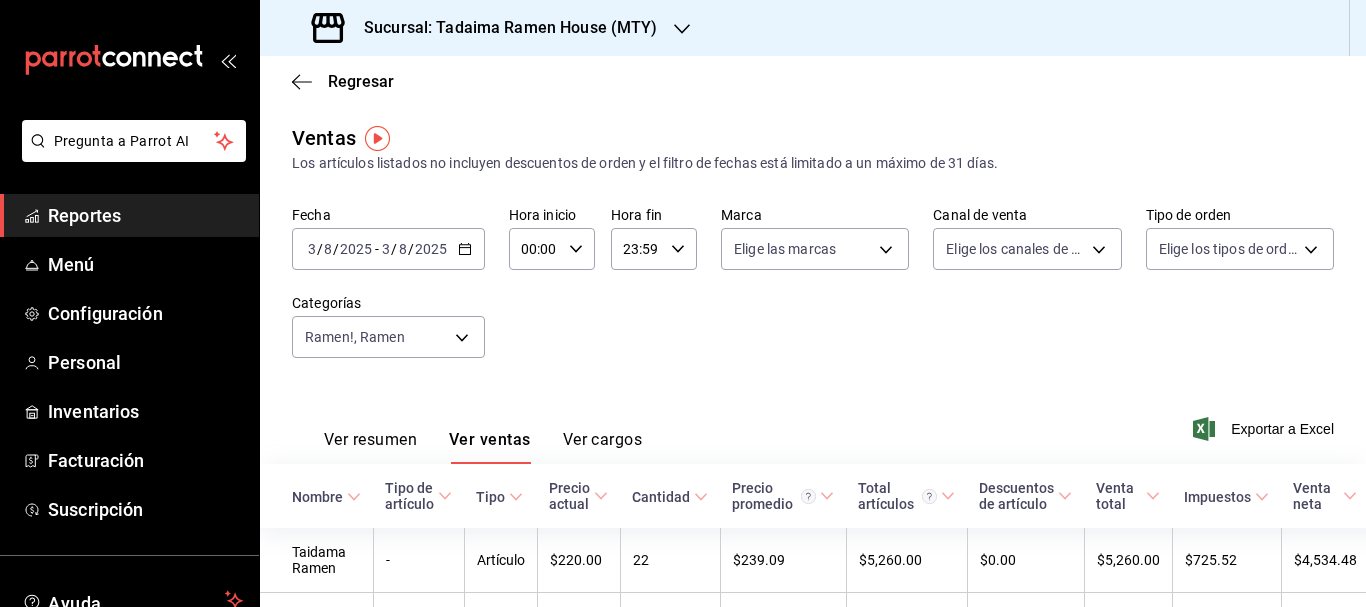 click on "2025-08-03 3 / 8 / 2025 - 2025-08-03 3 / 8 / 2025" at bounding box center [388, 249] 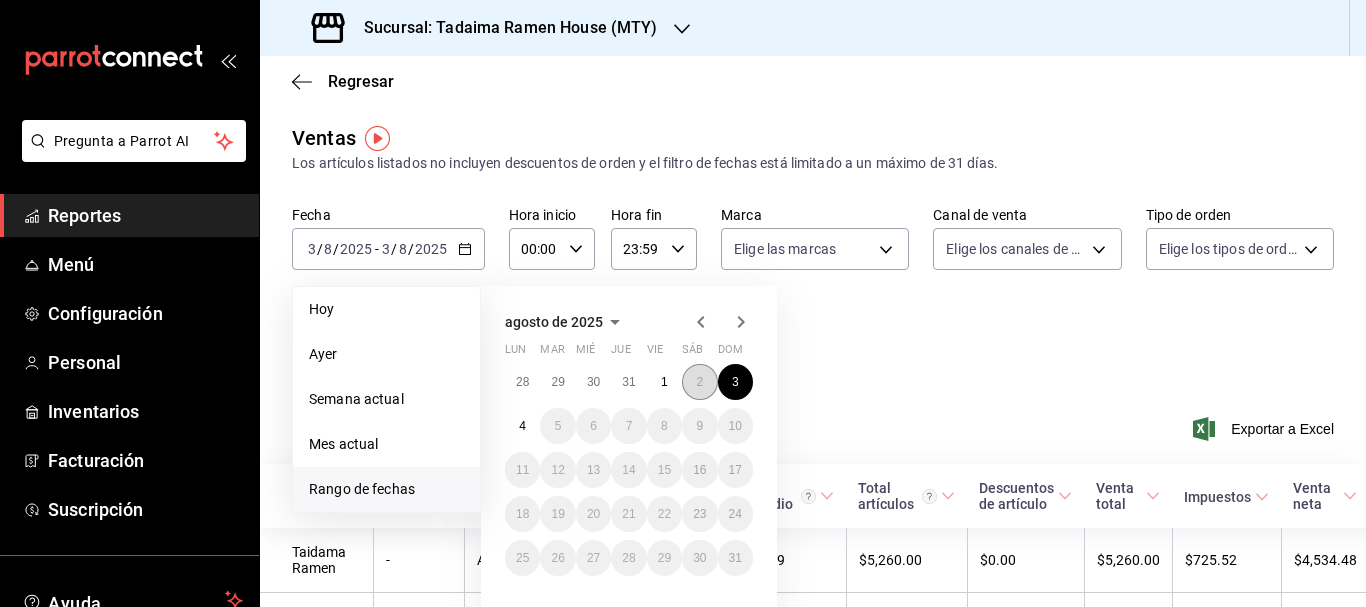 click on "2" at bounding box center [699, 382] 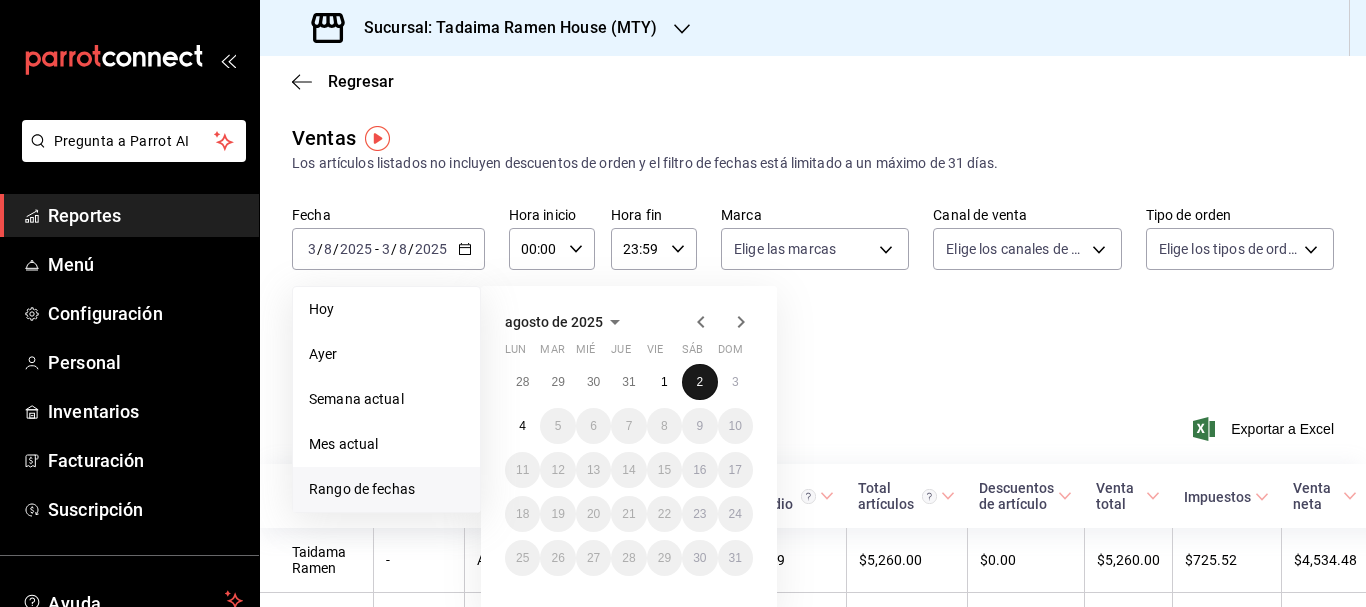 click on "2" at bounding box center [699, 382] 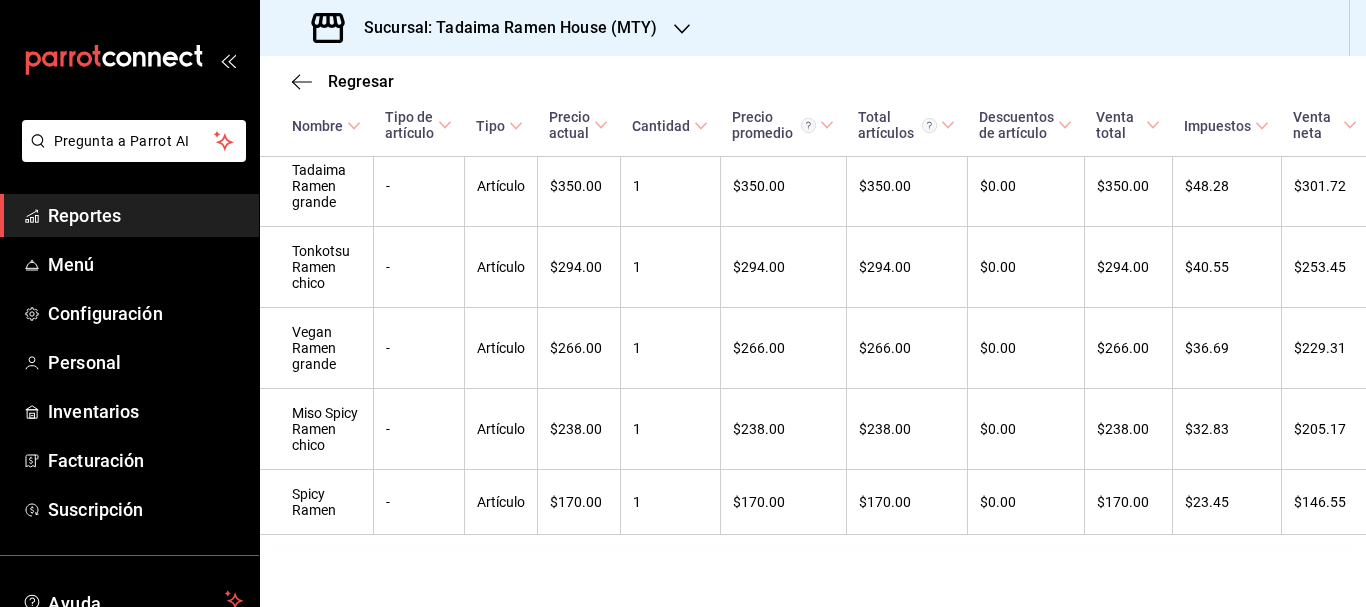 scroll, scrollTop: 970, scrollLeft: 0, axis: vertical 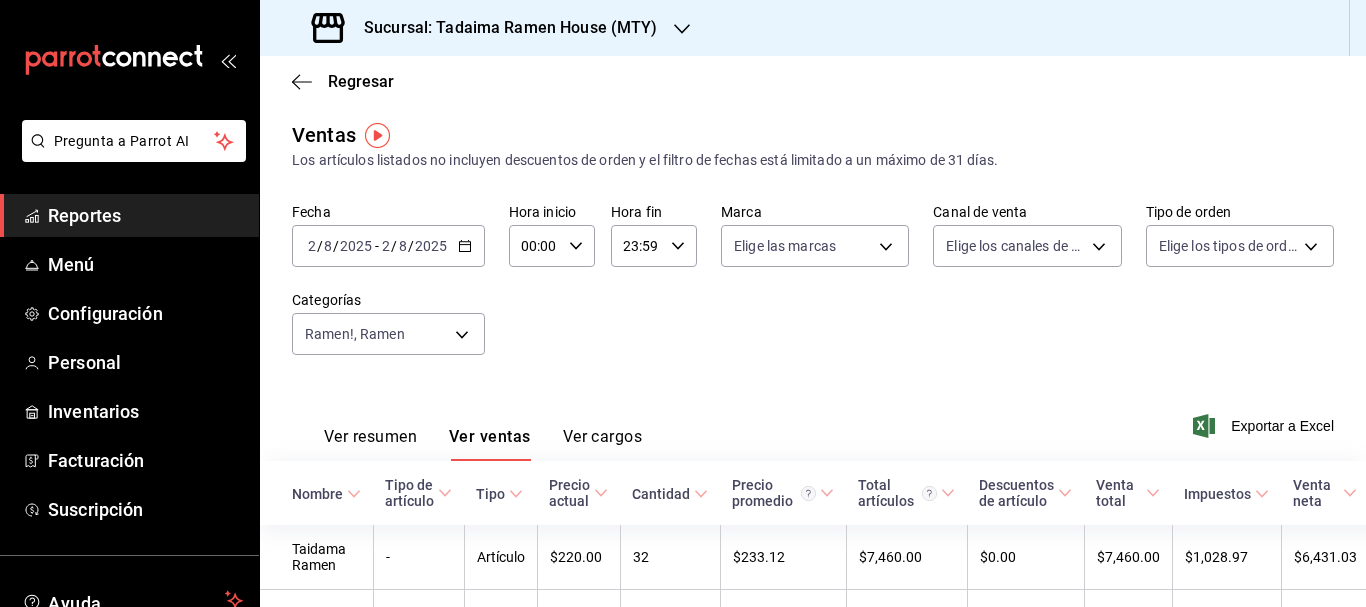 click on "2025-08-02 2 / 8 / 2025 - 2025-08-02 2 / 8 / 2025" at bounding box center [388, 246] 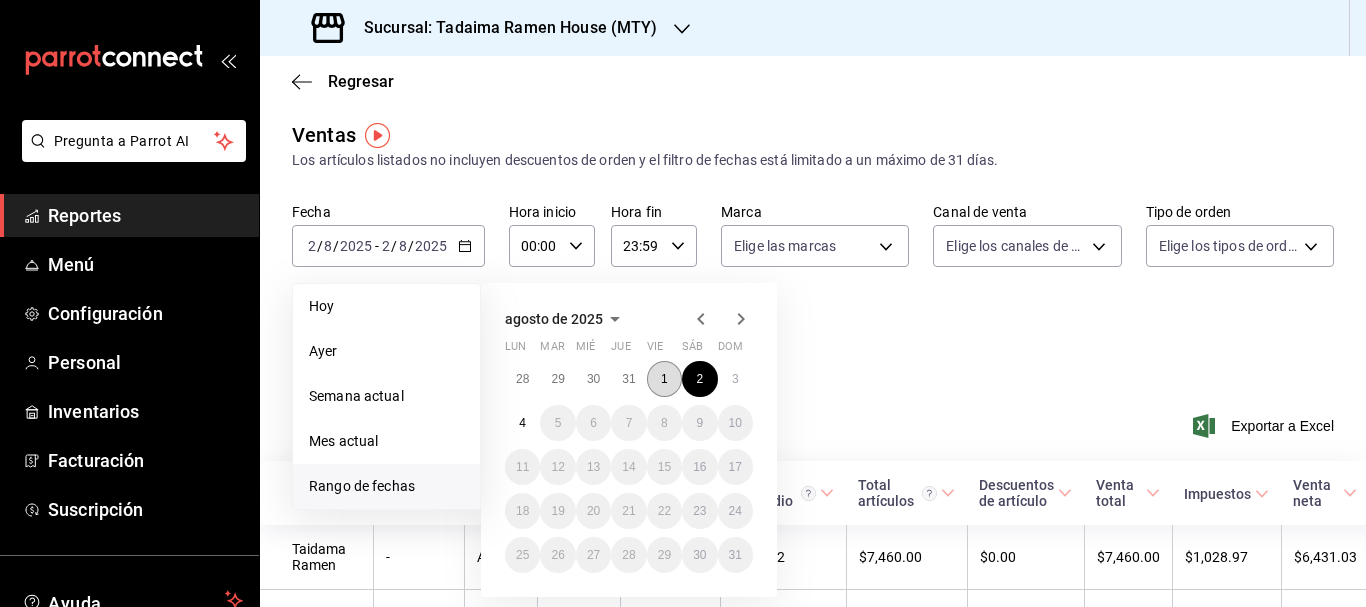 click on "1" at bounding box center (664, 379) 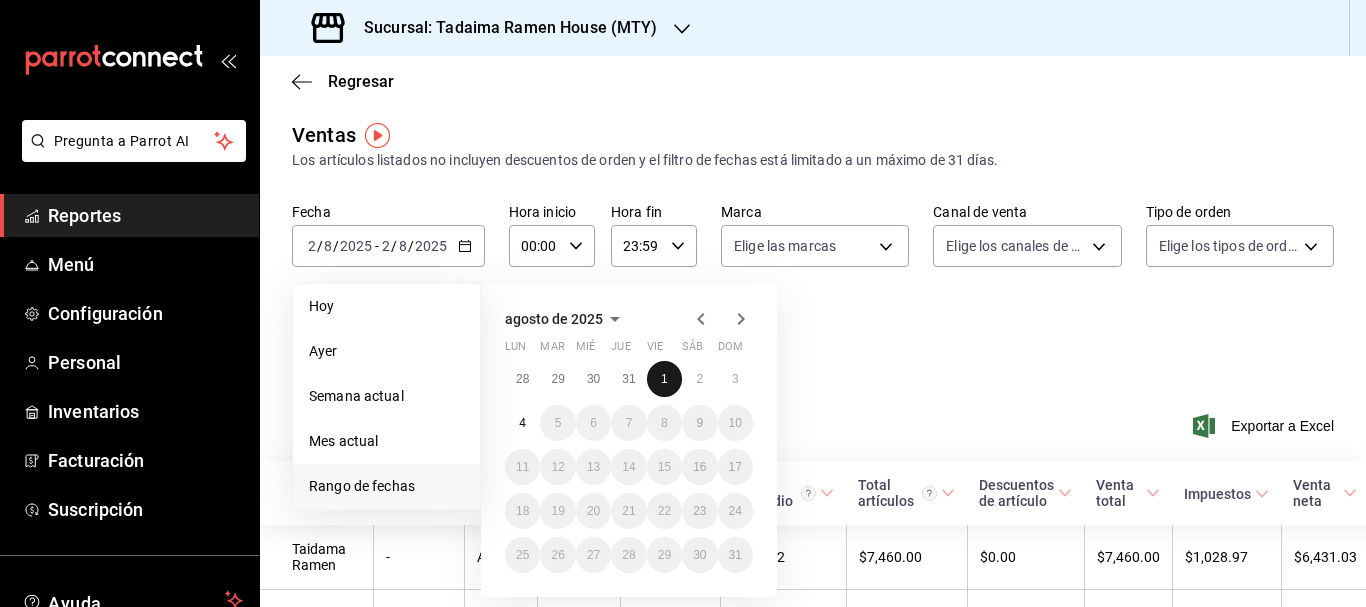 click on "1" at bounding box center [664, 379] 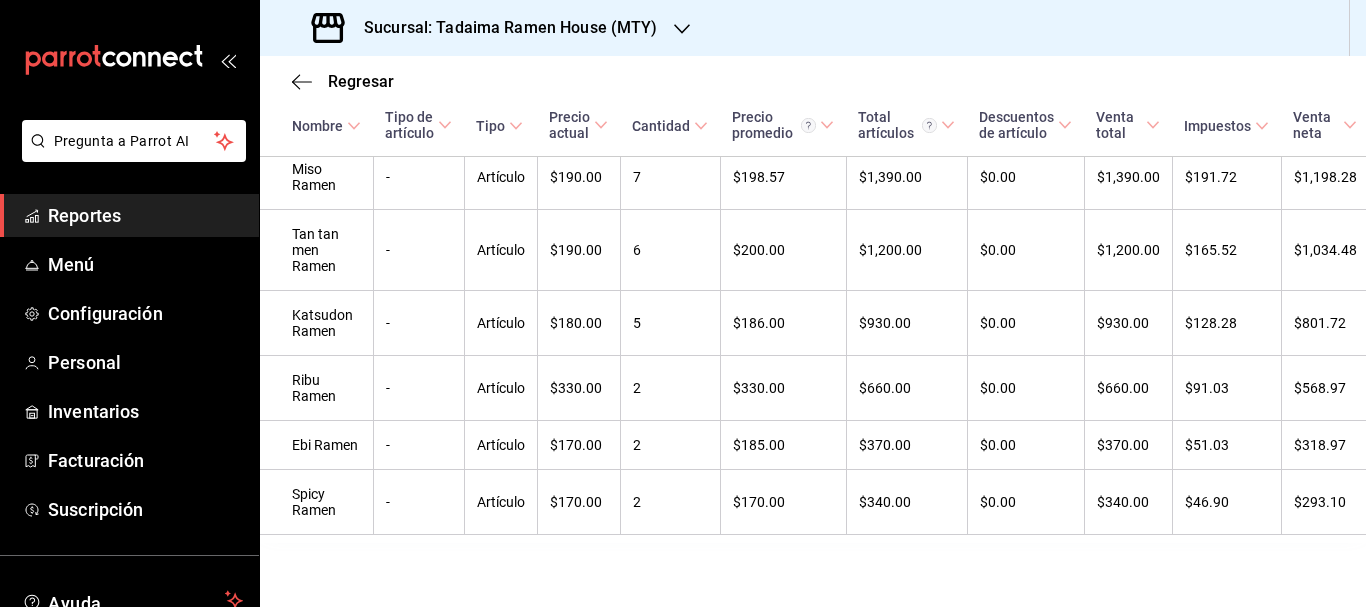scroll, scrollTop: 583, scrollLeft: 0, axis: vertical 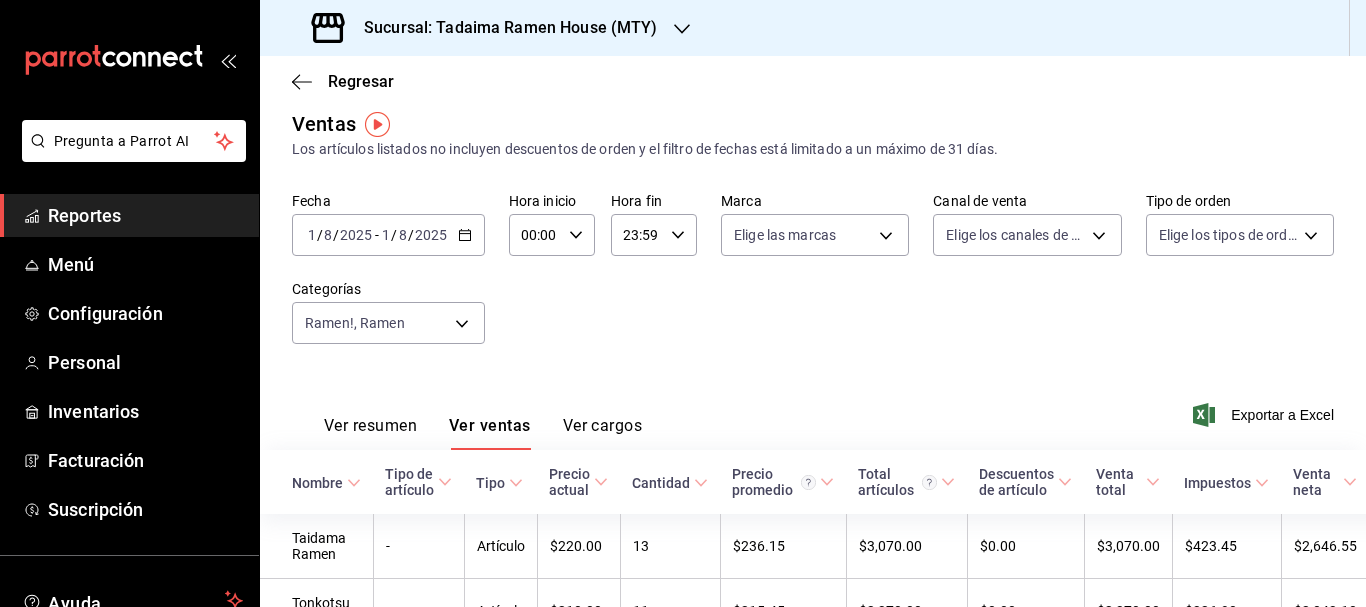 click 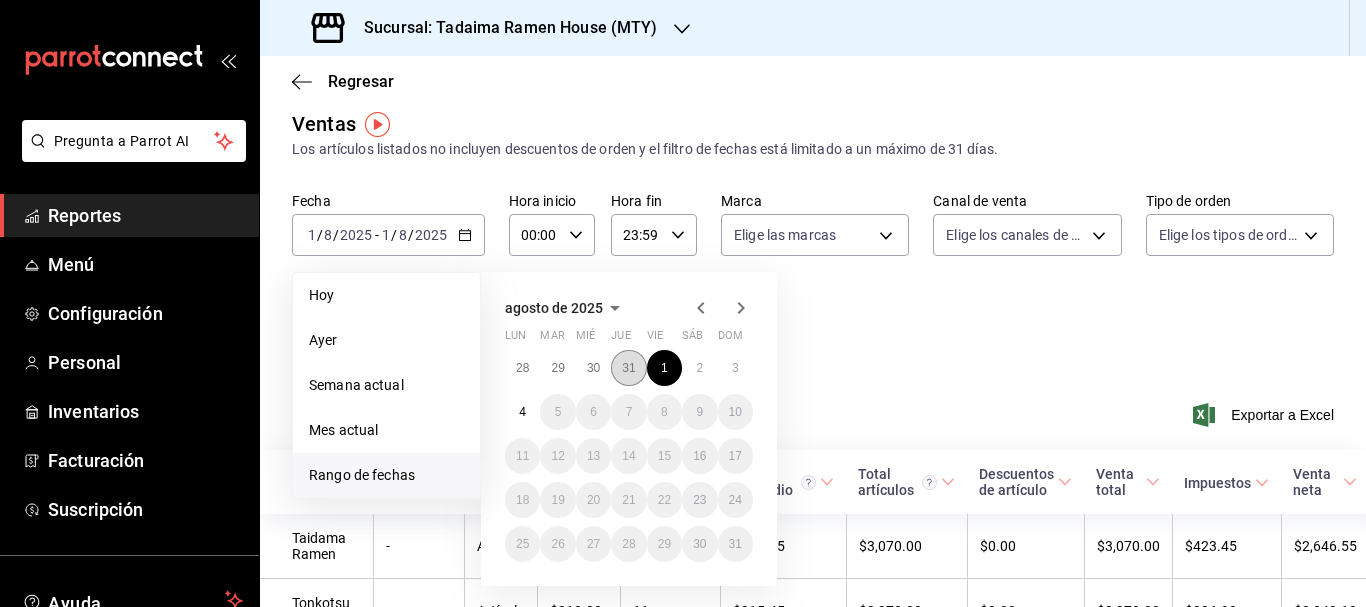 click on "31" at bounding box center [628, 368] 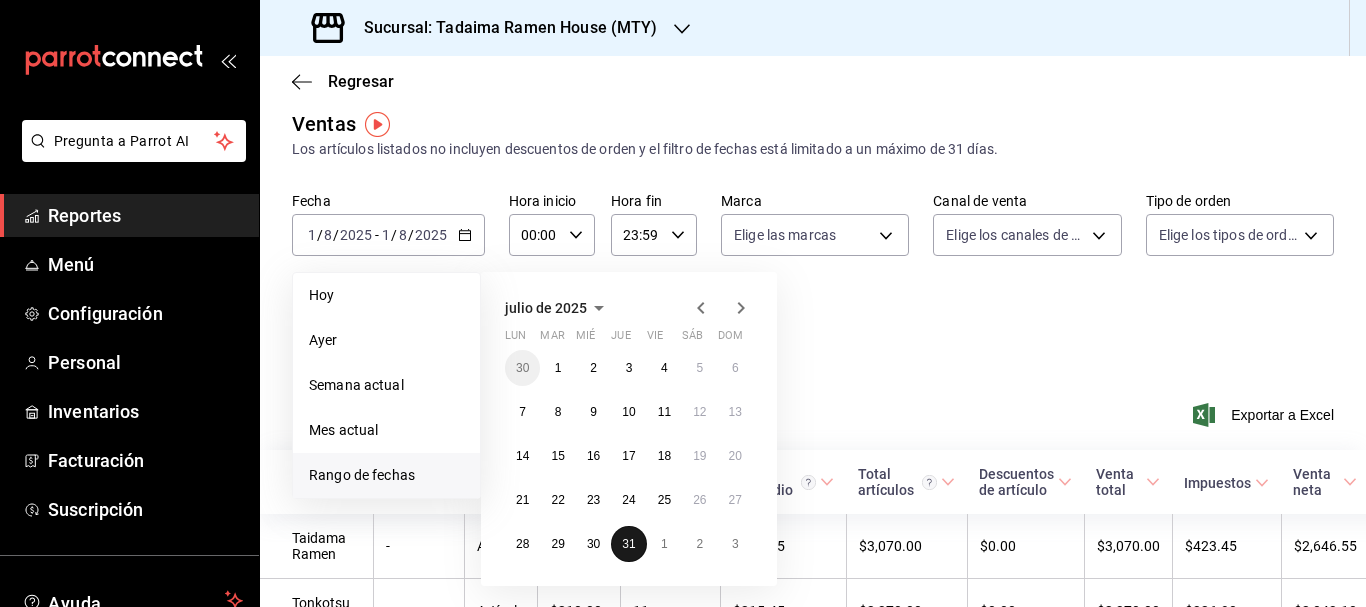 click on "31" at bounding box center (628, 544) 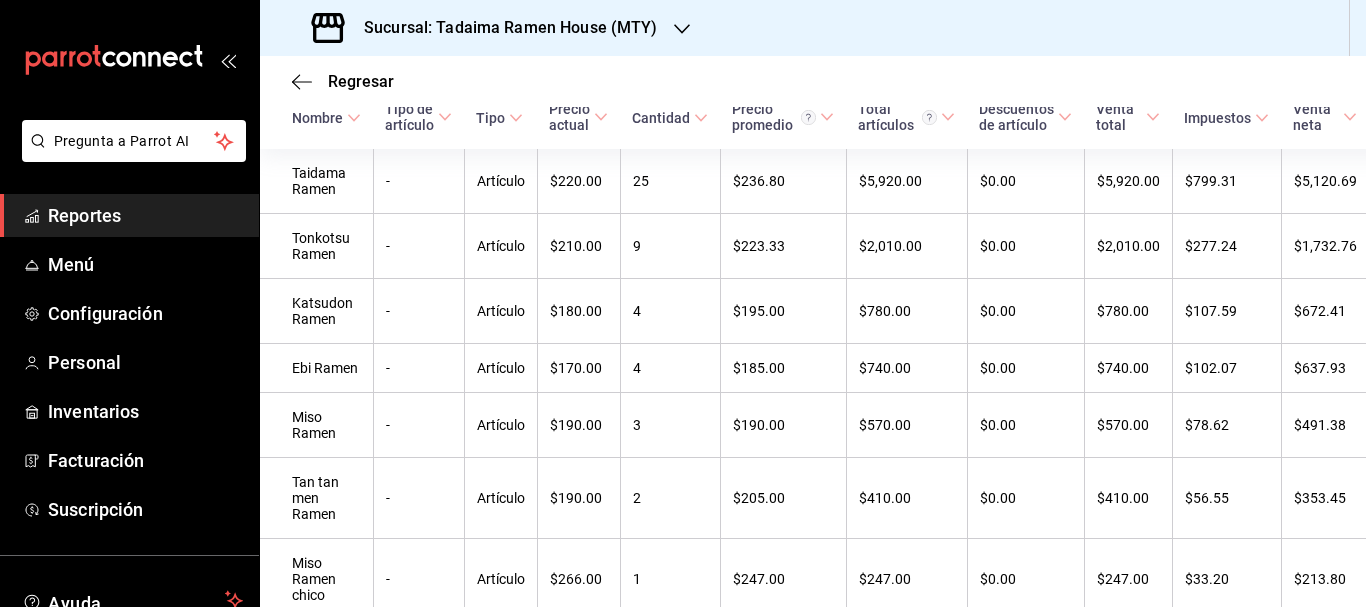 scroll, scrollTop: 377, scrollLeft: 0, axis: vertical 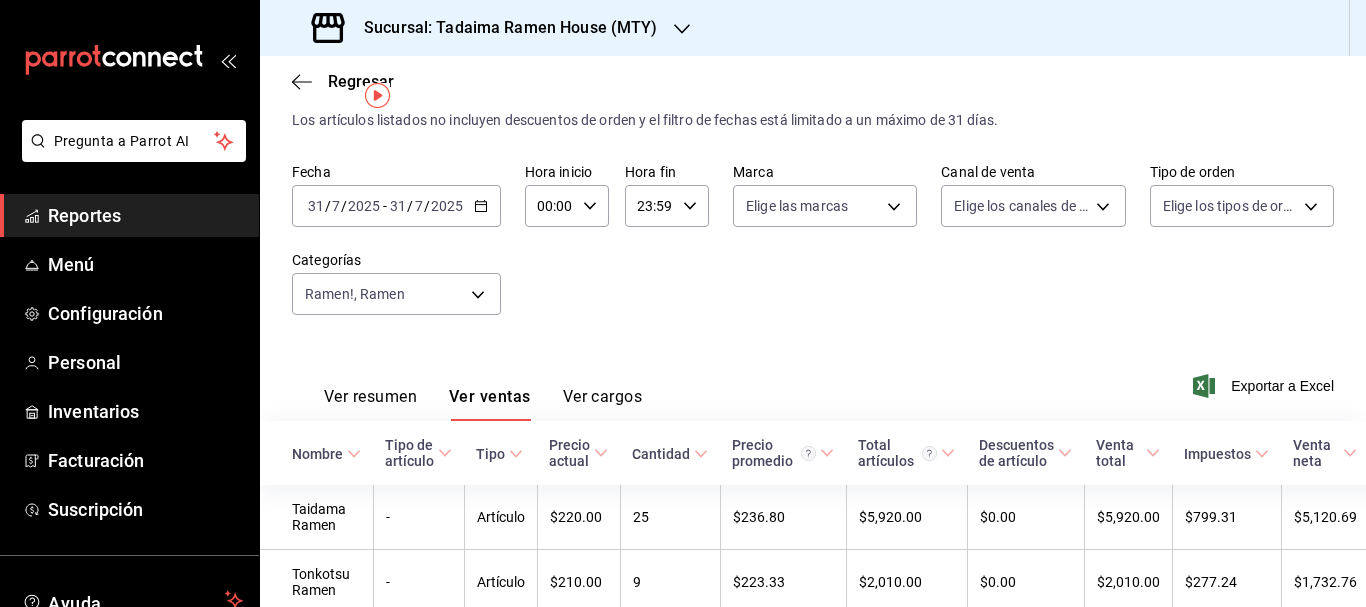 click 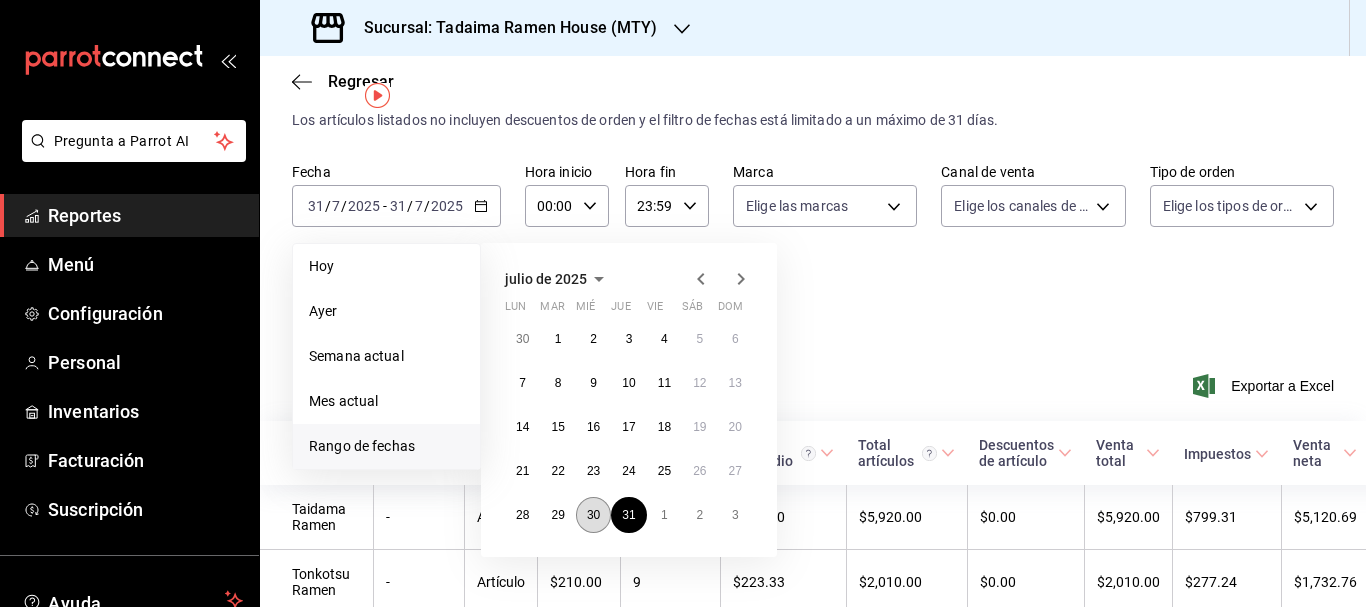 click on "30" at bounding box center [593, 515] 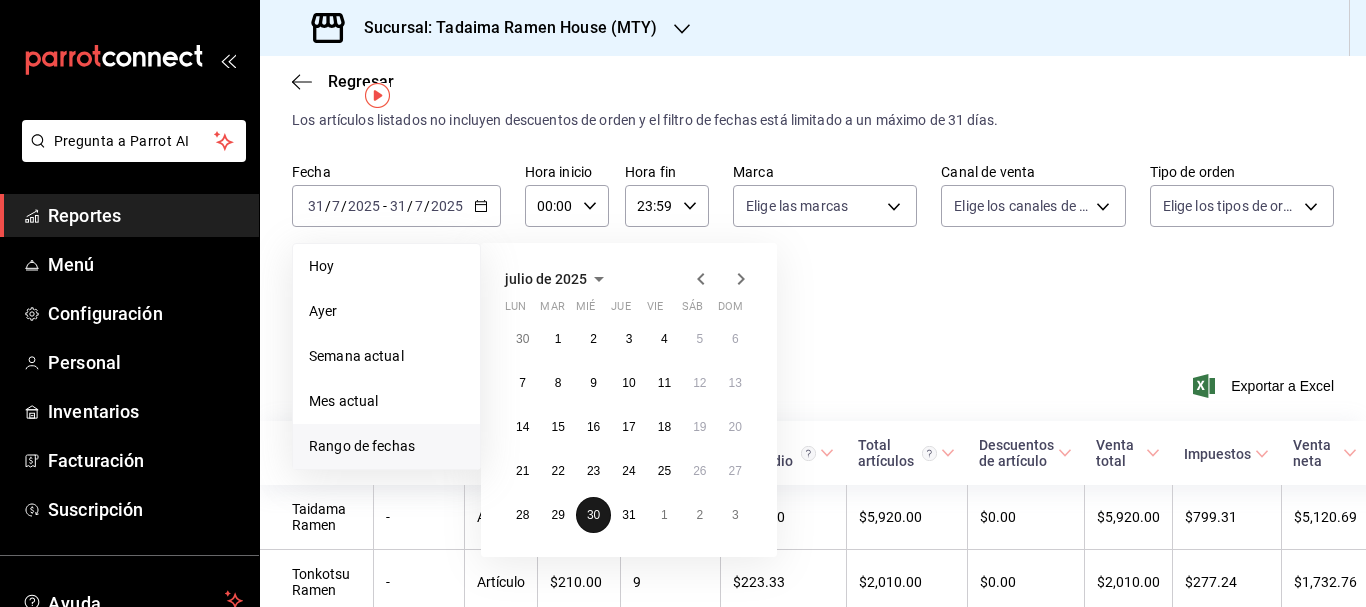 click on "30" at bounding box center [593, 515] 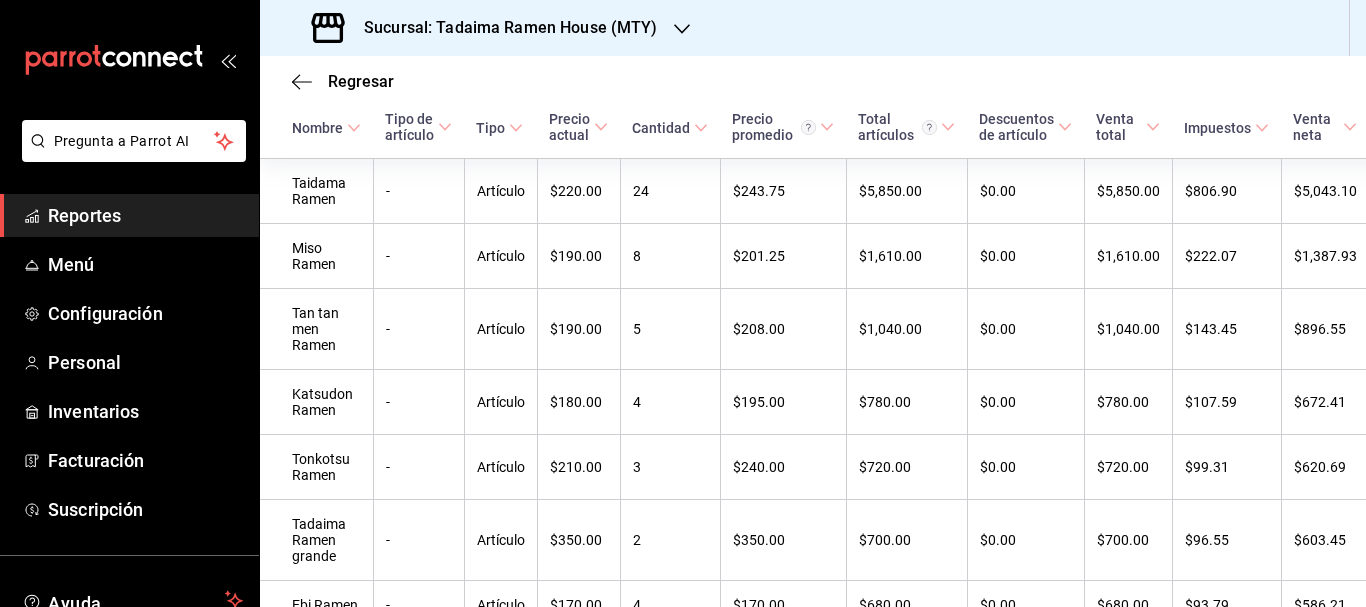scroll, scrollTop: 409, scrollLeft: 0, axis: vertical 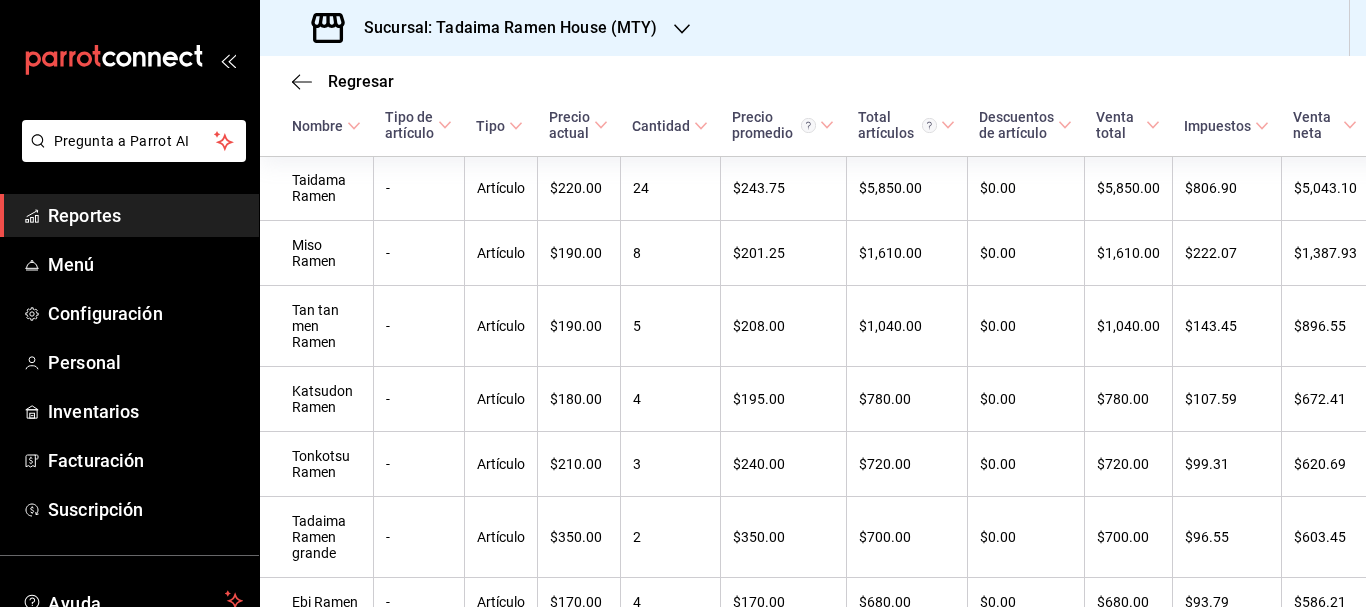 drag, startPoint x: 1360, startPoint y: 258, endPoint x: 1262, endPoint y: 48, distance: 231.74124 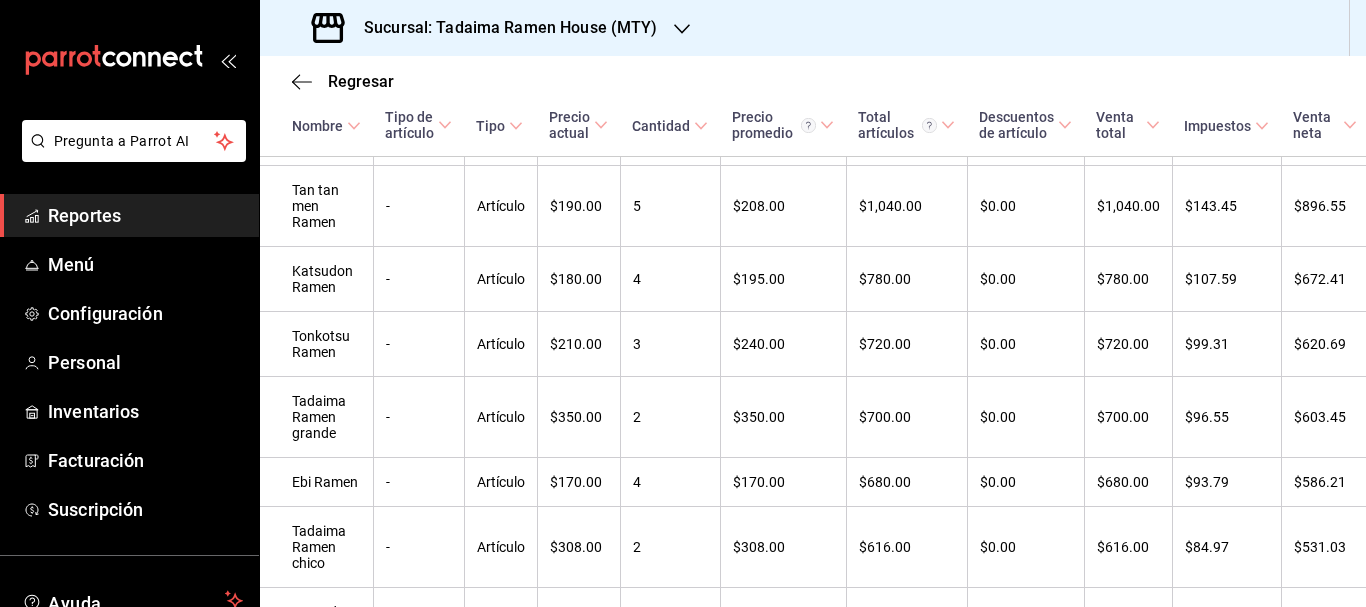 scroll, scrollTop: 550, scrollLeft: 0, axis: vertical 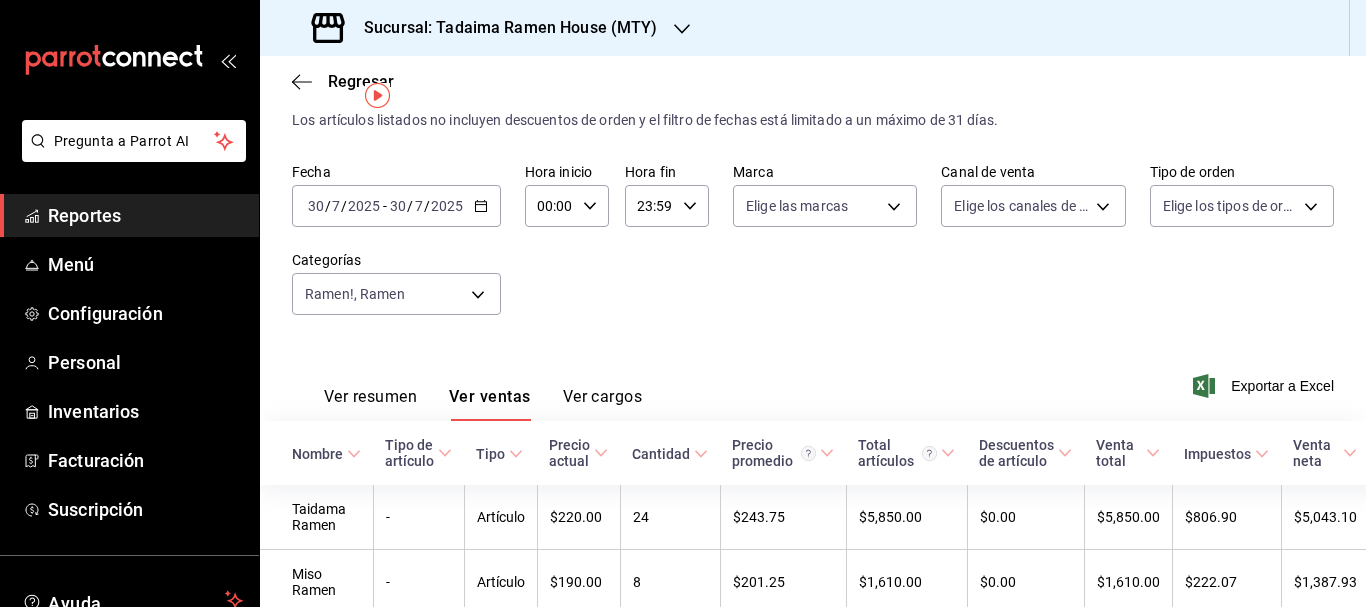 click on "2025-07-30 30 / 7 / 2025 - 2025-07-30 30 / 7 / 2025" at bounding box center (396, 206) 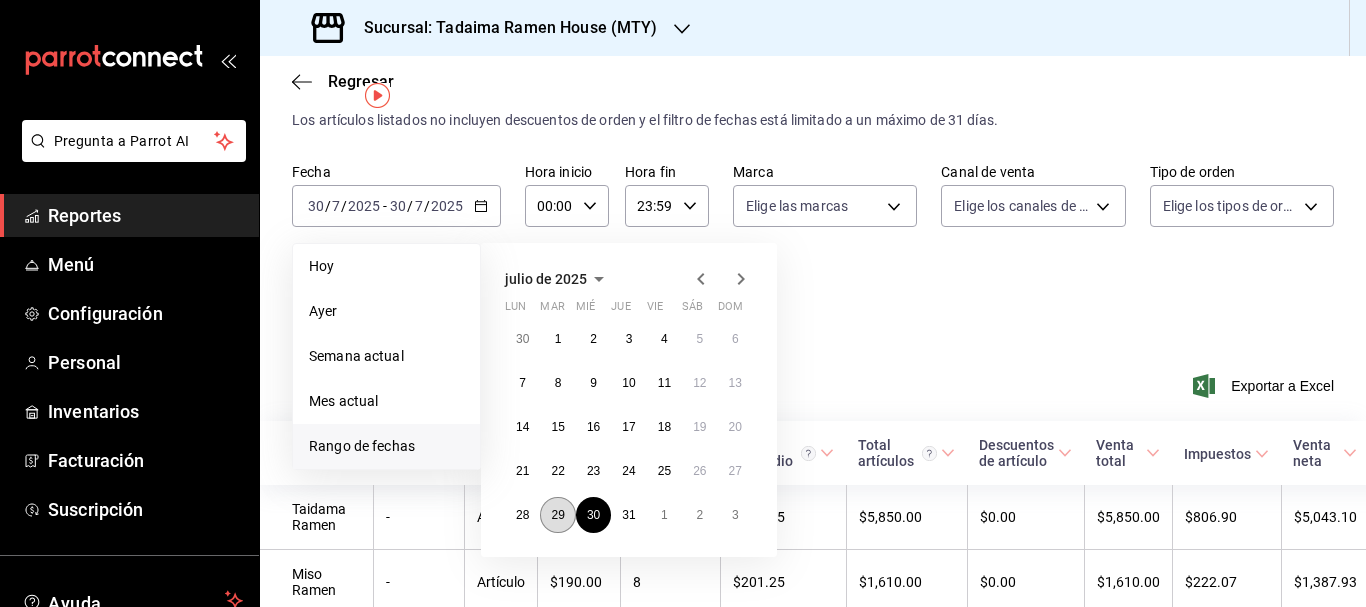 click on "29" at bounding box center (557, 515) 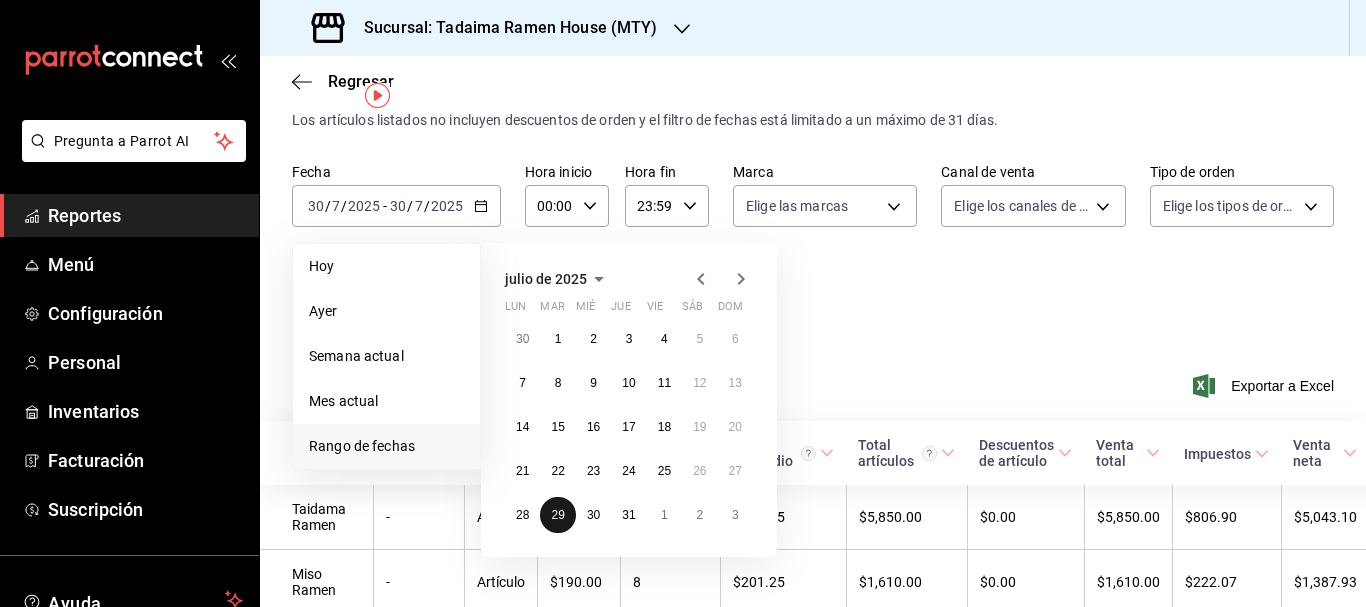 click on "29" at bounding box center [557, 515] 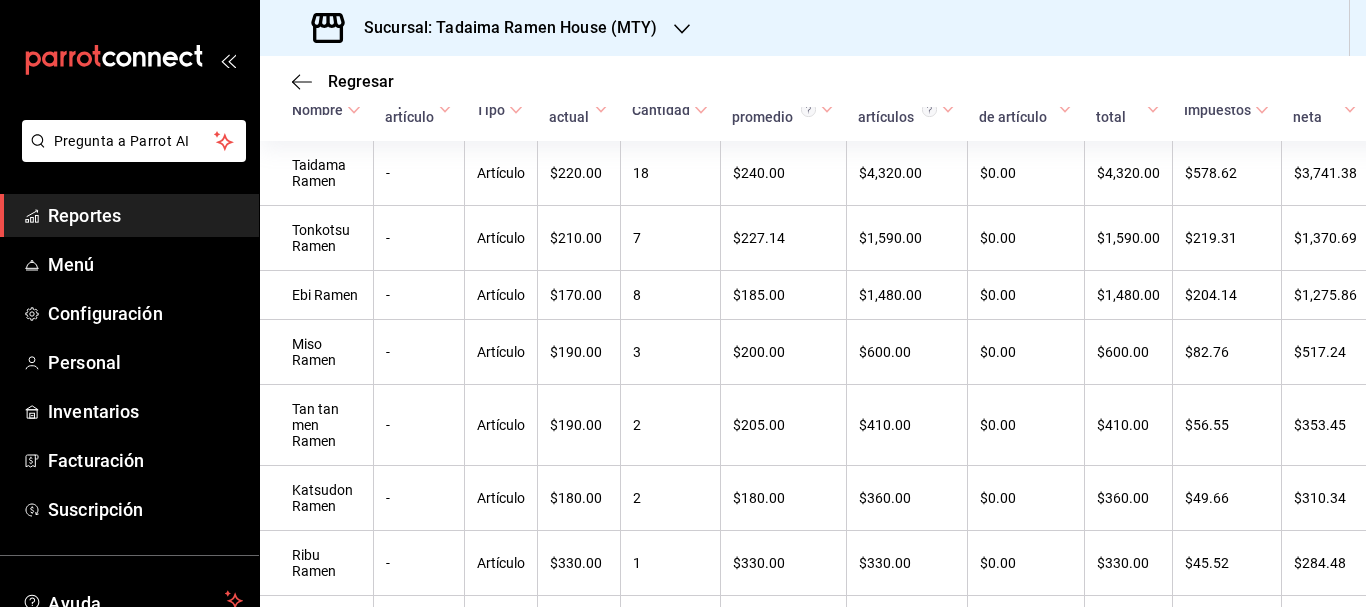 scroll, scrollTop: 389, scrollLeft: 0, axis: vertical 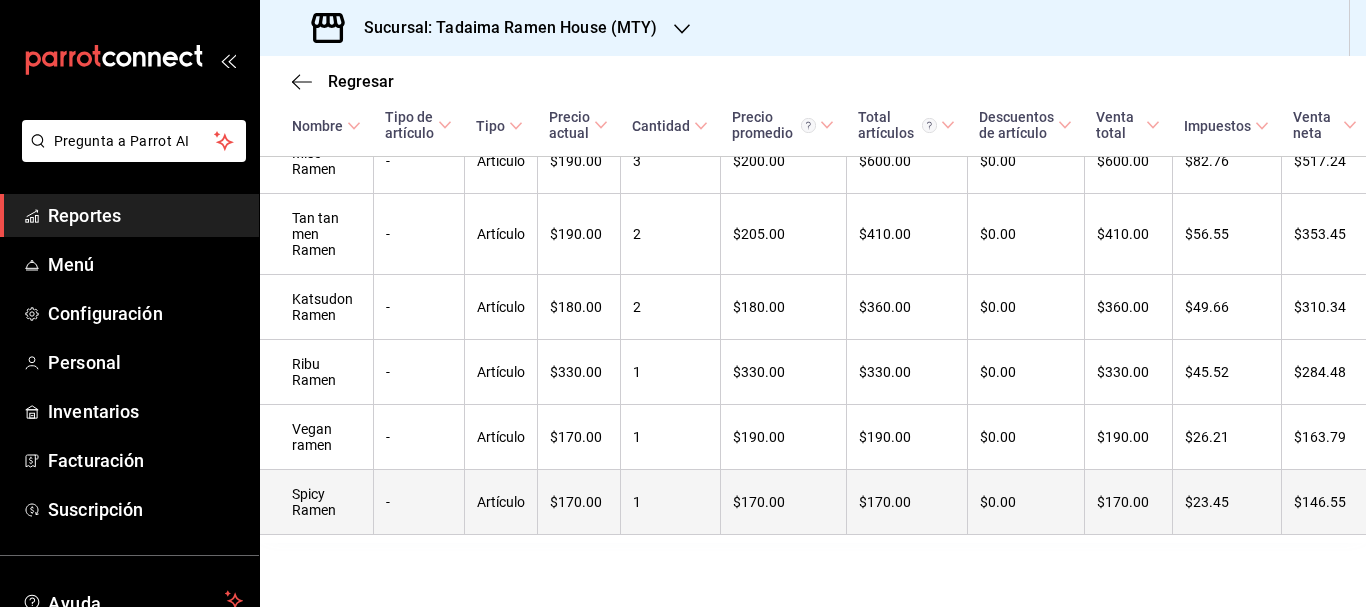 click on "$146.55" at bounding box center [1335, 502] 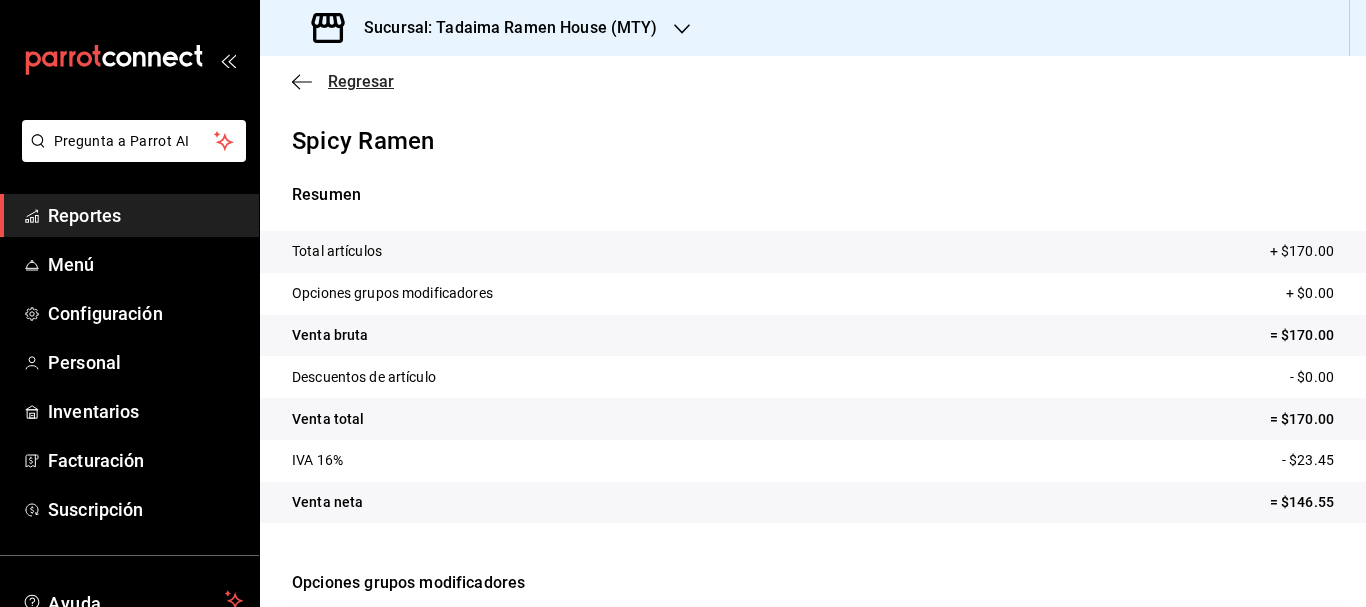 click 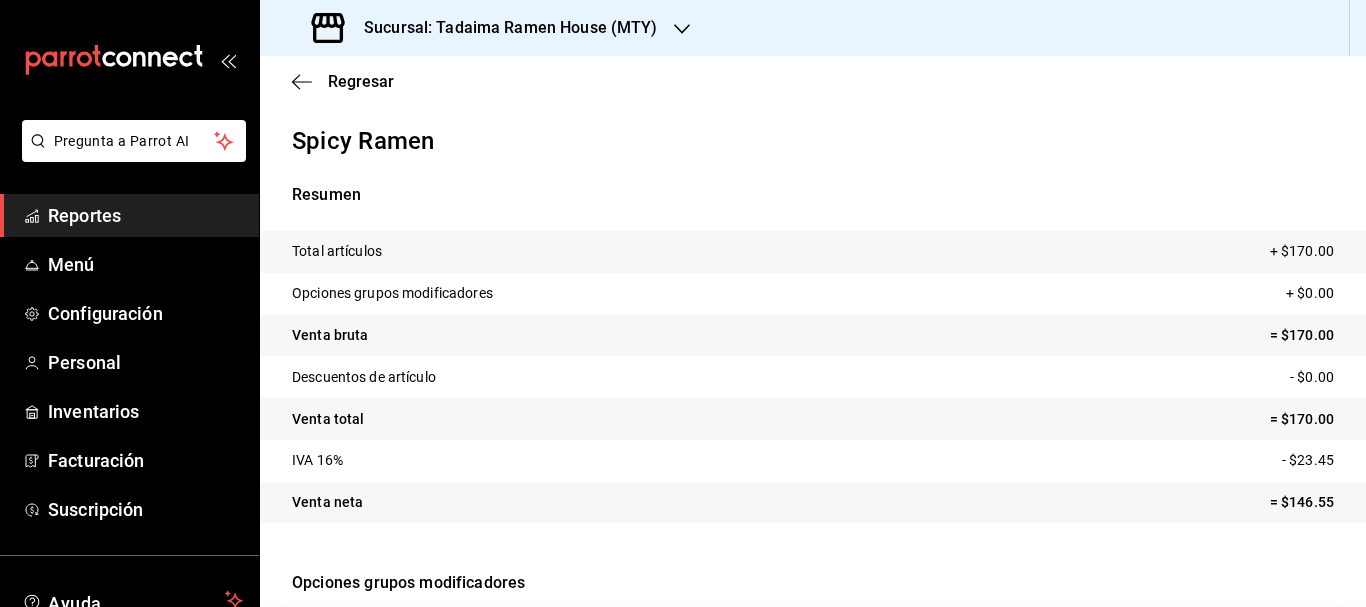 click on "Reportes" at bounding box center [145, 215] 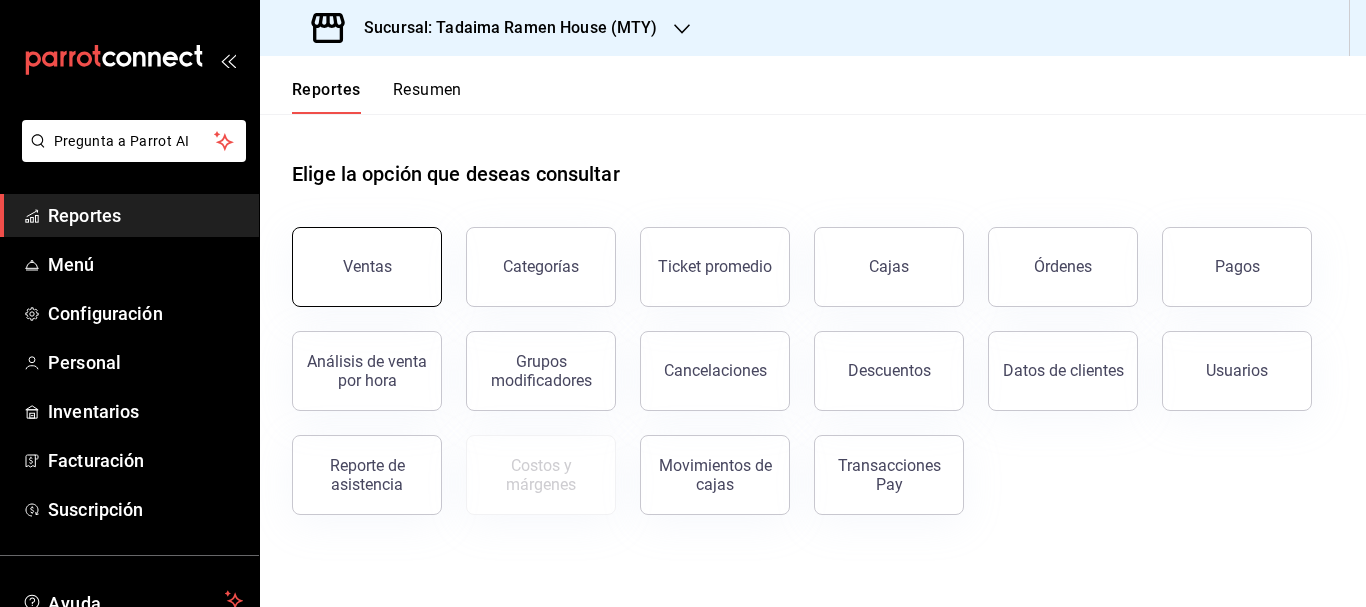 click on "Ventas" at bounding box center [367, 267] 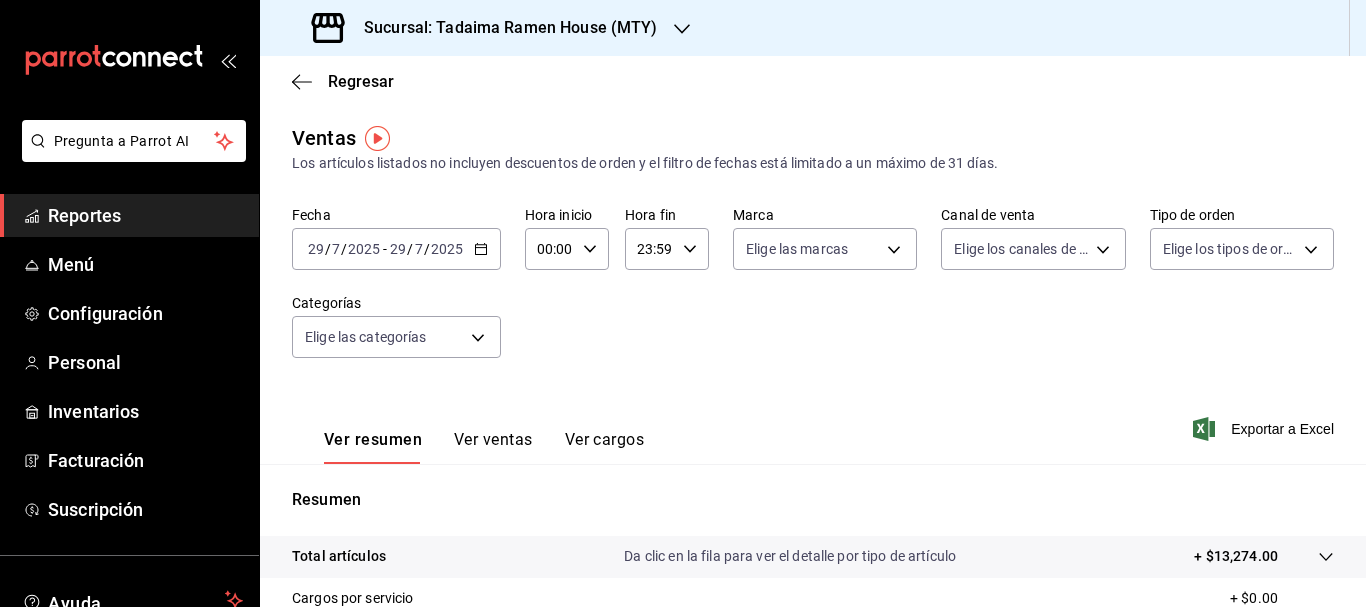 click on "Ver ventas" at bounding box center (493, 447) 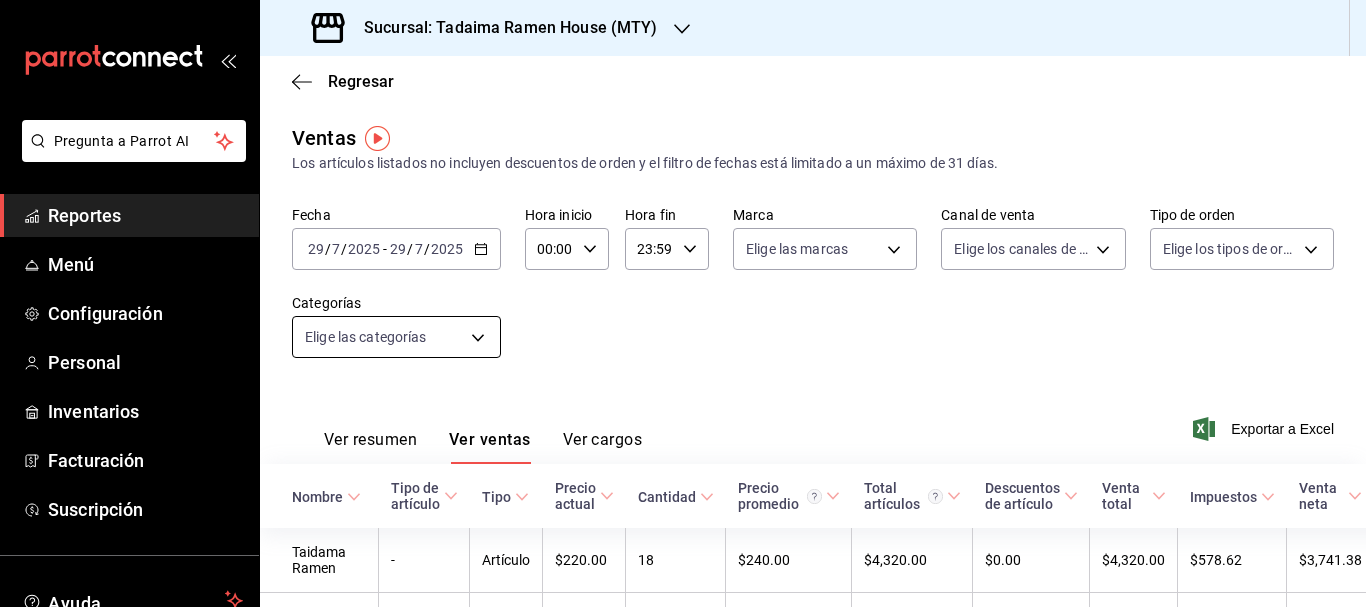 click on "Fecha 2025-07-29 29 / 7 / 2025 - 2025-07-29 29 / 7 / 2025 Hora inicio 00:00 Hora inicio Hora fin 23:59 Hora fin Marca Elige las marcas Canal de venta Elige los canales de venta Tipo de orden Elige los tipos de orden Categorías Elige las categorías Ver resumen Ver ventas Ver cargos Exportar a Excel Nombre Tipo de artículo Tipo Precio actual Cantidad Precio promedio   Total artículos   Descuentos de artículo Venta total Impuestos Venta neta Taidama Ramen - Artículo $220.00 18 $240.00 $4,320.00 $0.00 $4,320.00 $578.62 $3,741.38 Tonkotsu Ramen - Artículo $210.00 7 $227.14 $1,590.00 $0.00 $1,590.00 $219.31 $1,370.69 Ebi Ramen - Artículo $170.00 8 $0.00" at bounding box center [683, 303] 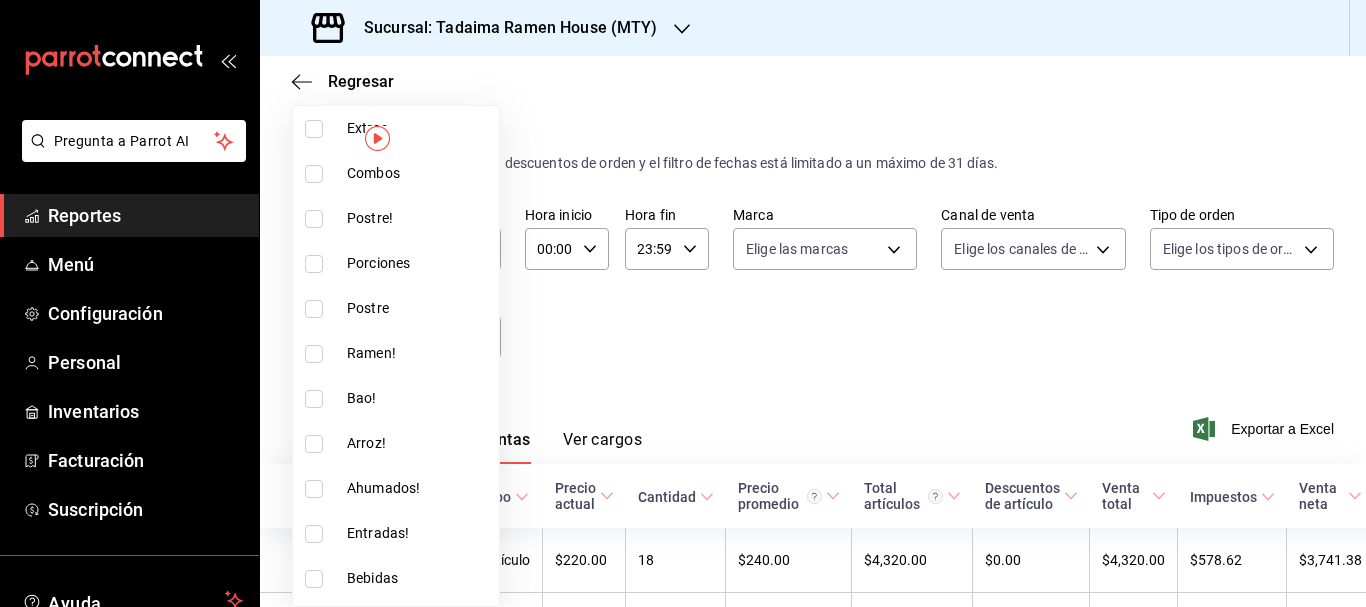 scroll, scrollTop: 119, scrollLeft: 0, axis: vertical 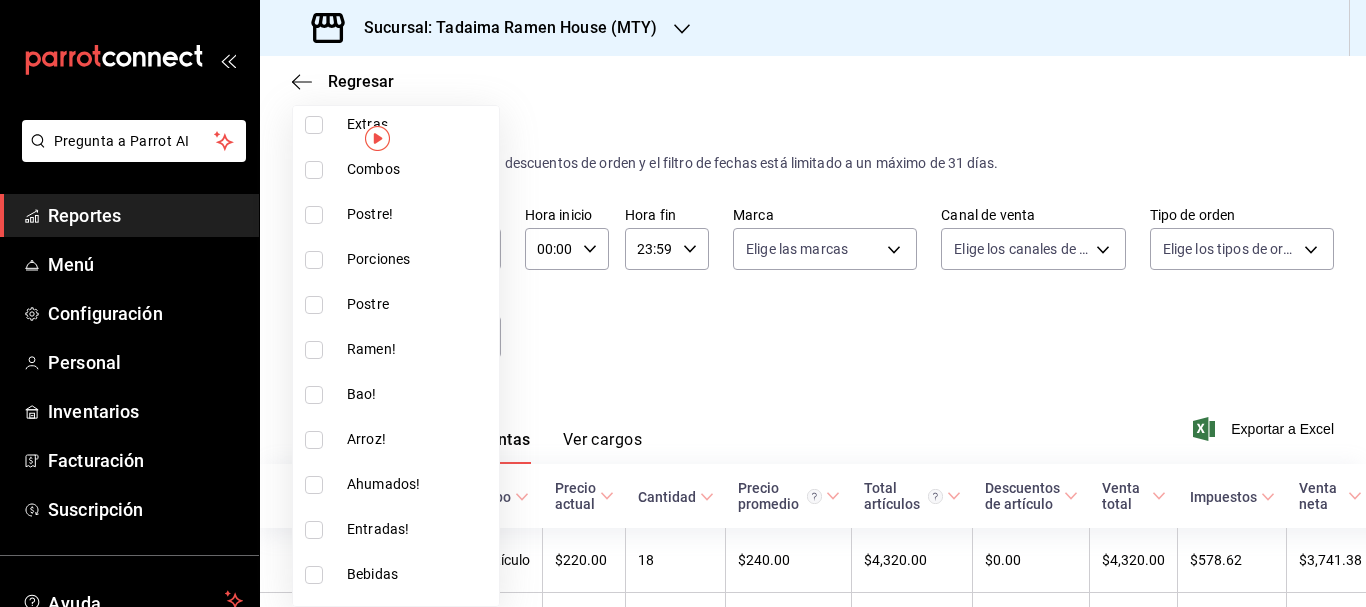 click at bounding box center [314, 350] 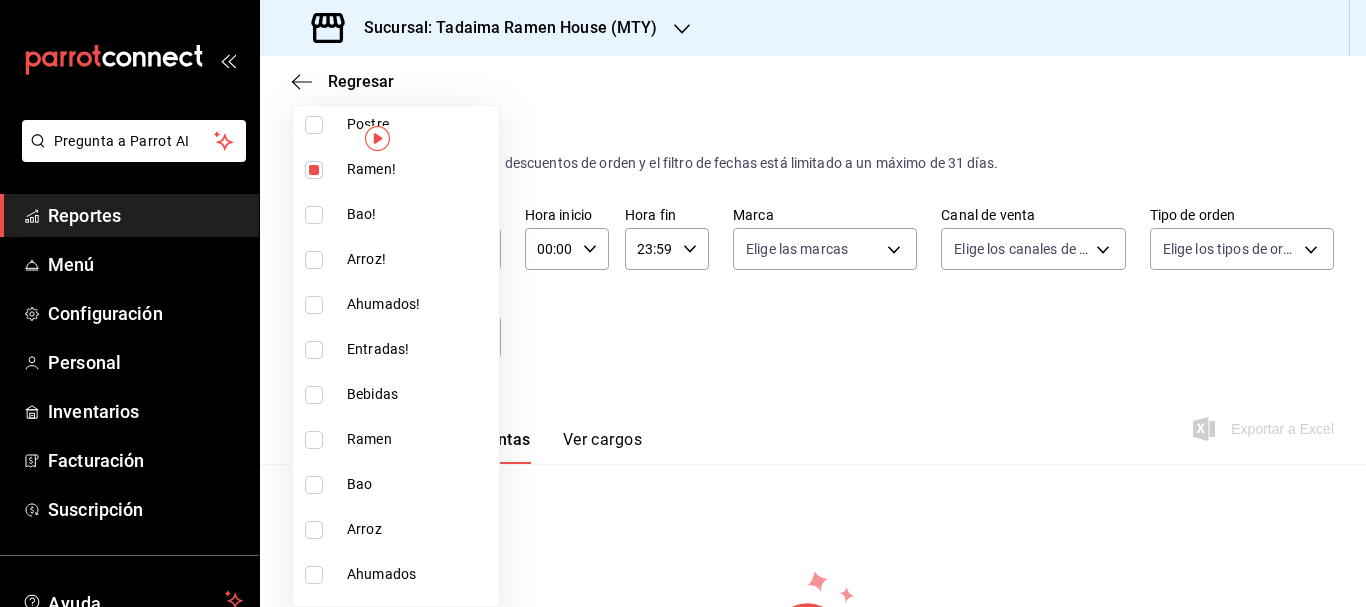 scroll, scrollTop: 301, scrollLeft: 0, axis: vertical 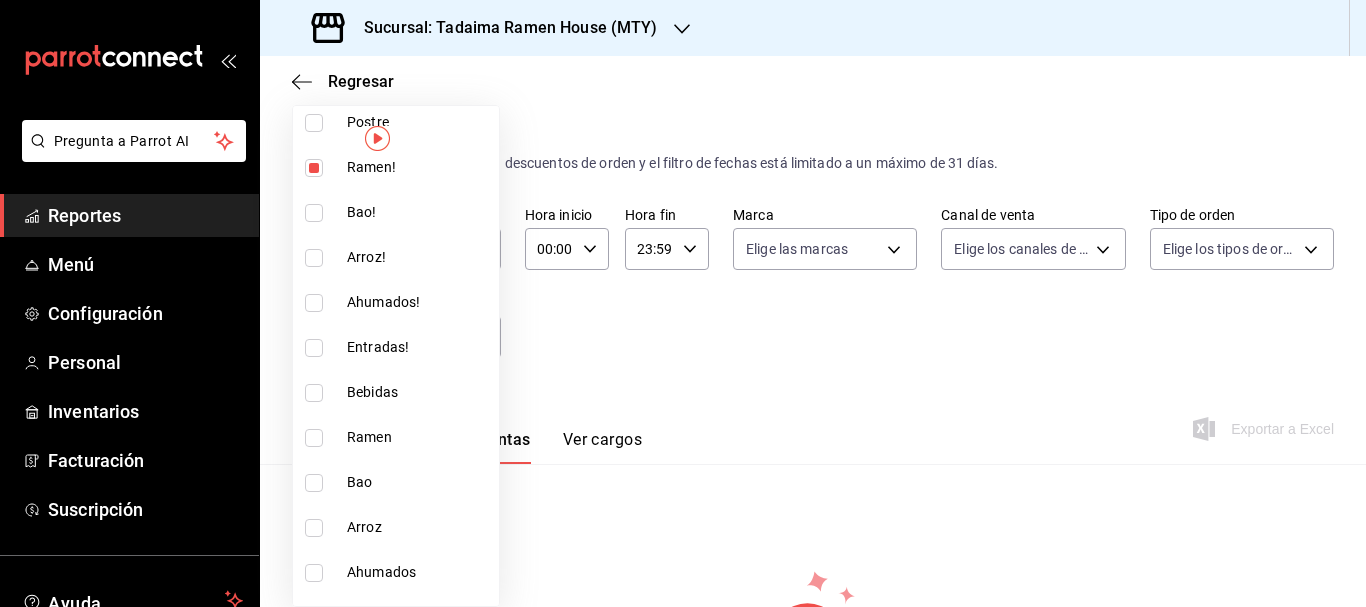 click at bounding box center (314, 438) 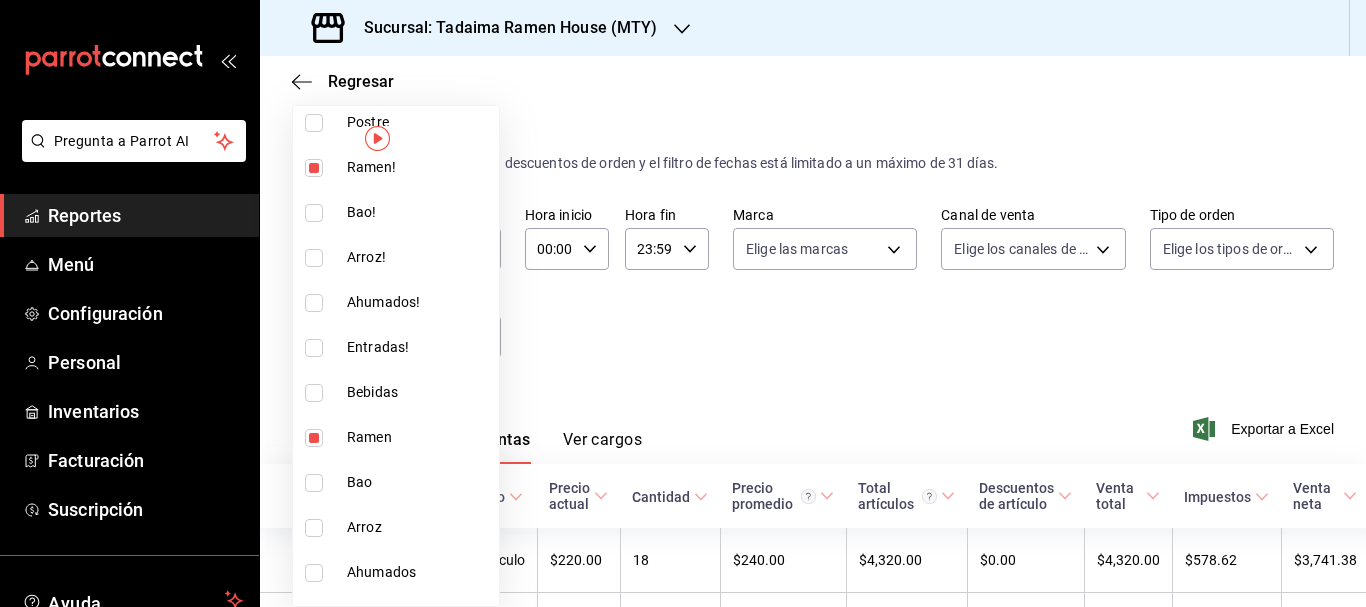 click at bounding box center [683, 303] 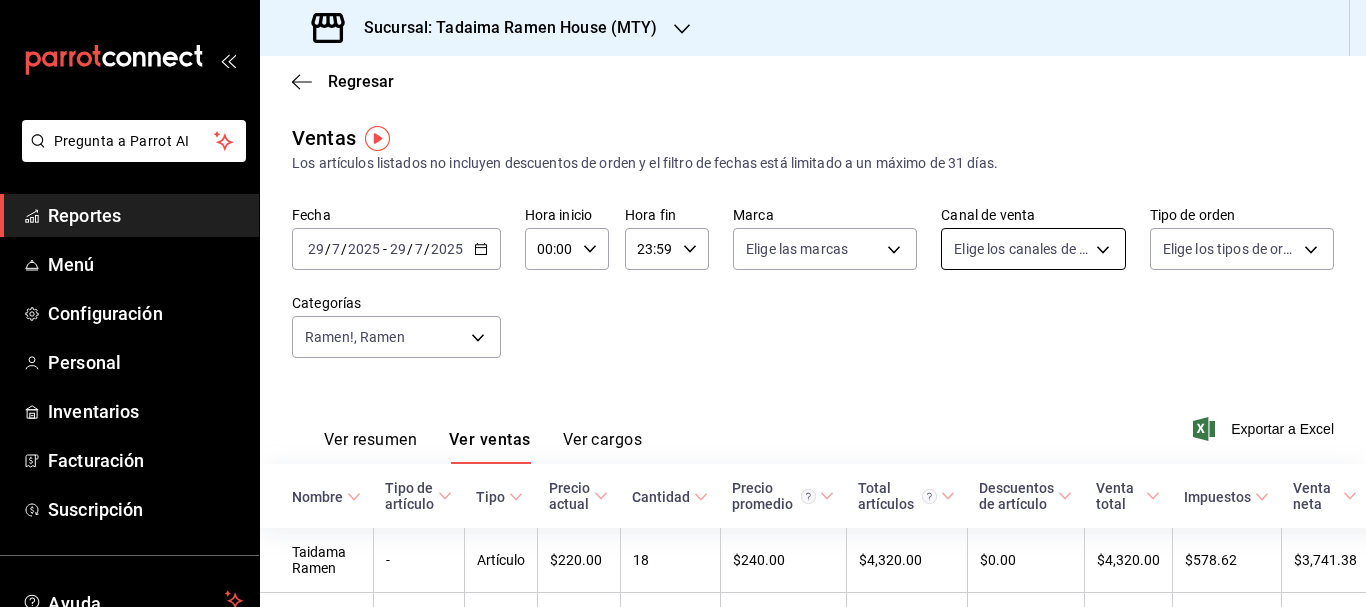 click on "Fecha 2025-07-29 29 / 7 / 2025 - 2025-07-29 29 / 7 / 2025 Hora inicio 00:00 Hora inicio Hora fin 23:59 Hora fin Marca Elige las marcas Canal de venta Elige los canales de venta Tipo de orden Elige los tipos de orden Categorías Ramen!, Ramen [UUID],[UUID] Ver resumen Ver ventas Ver cargos Exportar a Excel Nombre Tipo de artículo Tipo Precio actual Cantidad Precio promedio   Total artículos   Descuentos de artículo Venta total Impuestos Venta neta Taidama Ramen - Artículo $220.00 18 $240.00 $4,320.00 $0.00 $4,320.00 $578.62 $3,741.38 Tonkotsu Ramen - Artículo $210.00 7 $227.14 $1,590.00 $0.00" at bounding box center (683, 303) 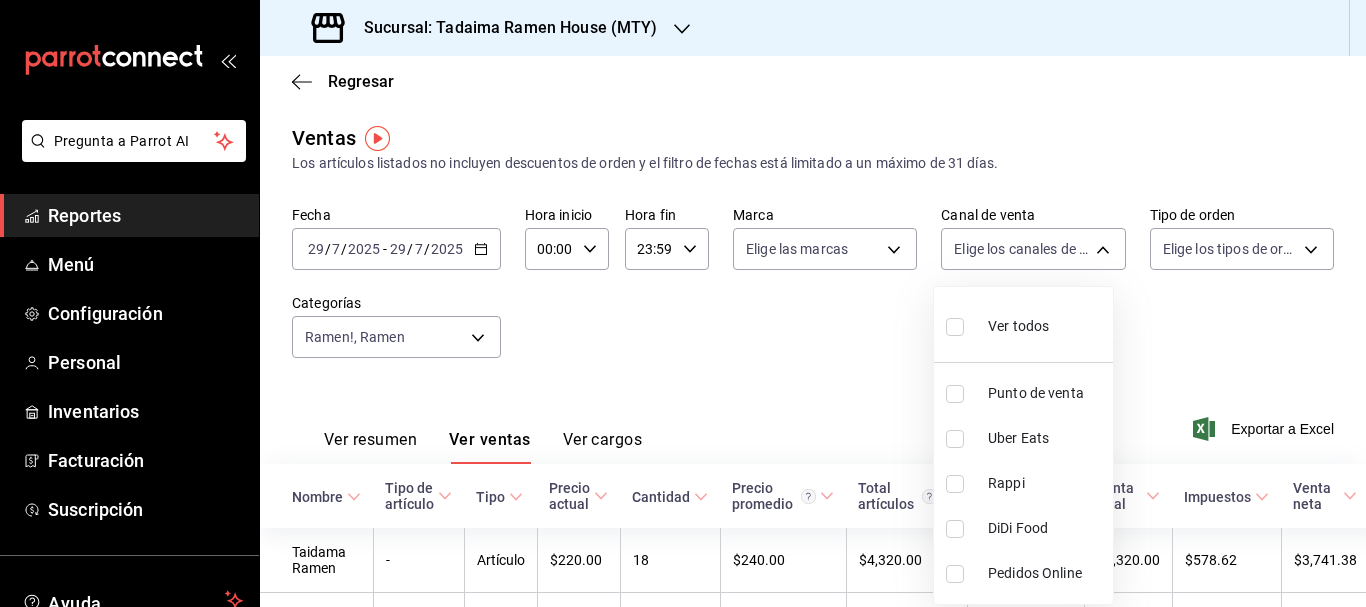 click at bounding box center (683, 303) 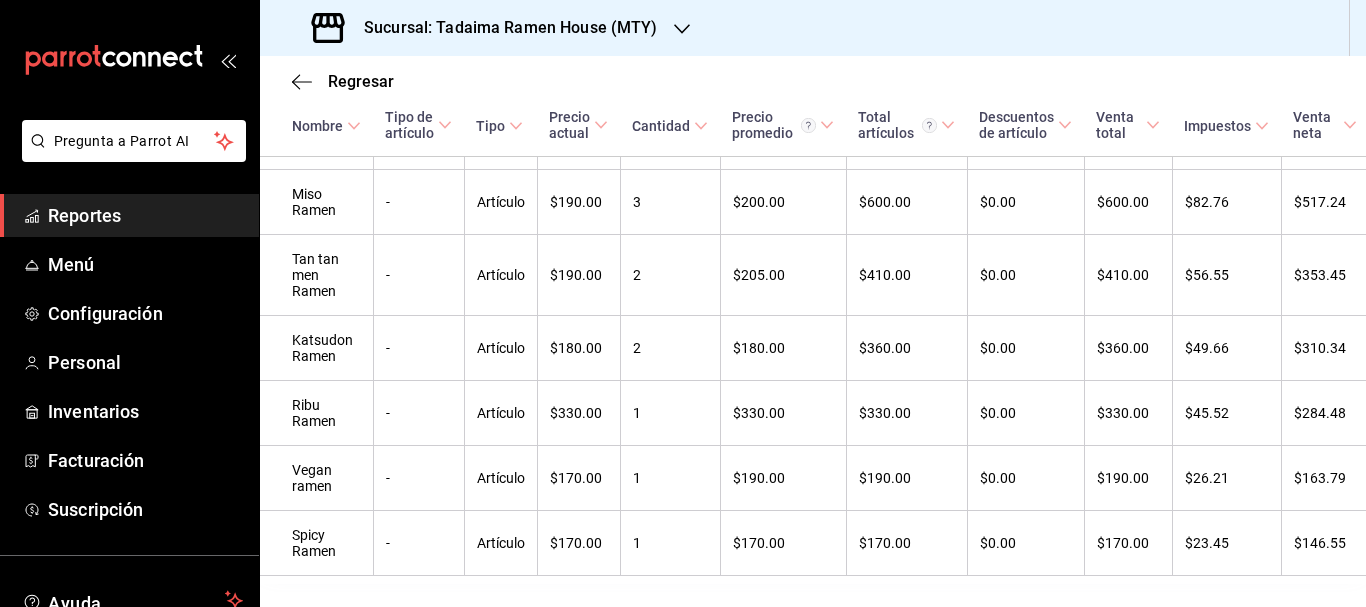 scroll, scrollTop: 565, scrollLeft: 0, axis: vertical 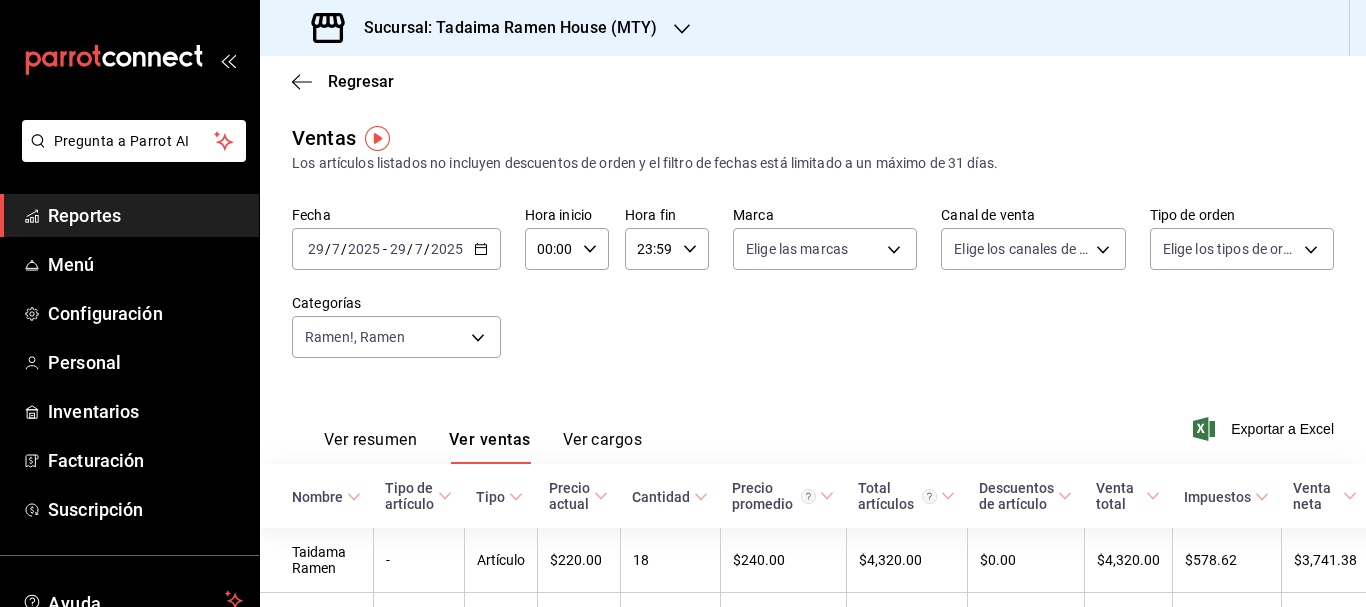 click 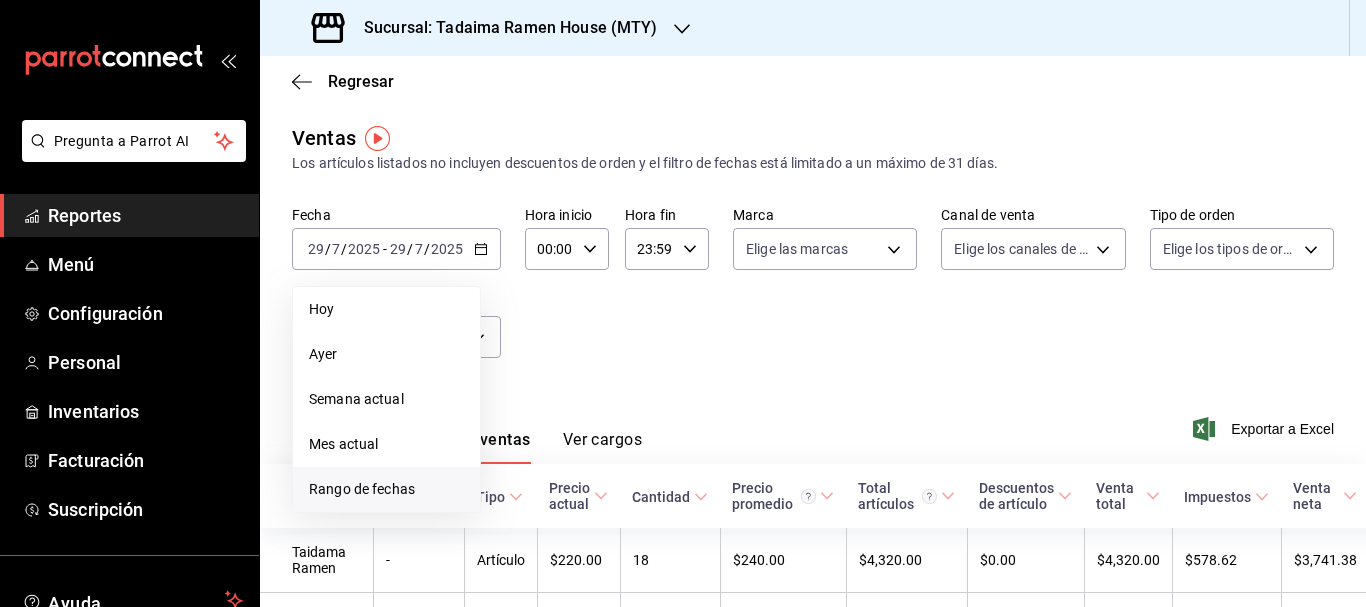 click on "Rango de fechas" at bounding box center [386, 489] 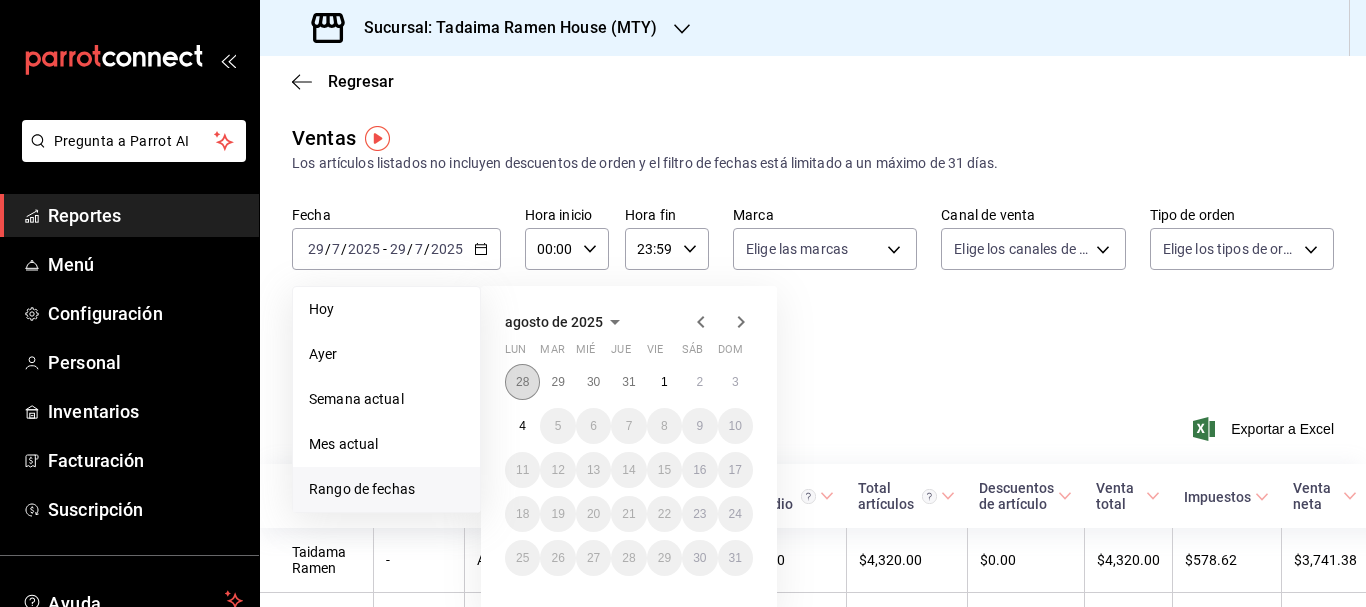 click on "28" at bounding box center [522, 382] 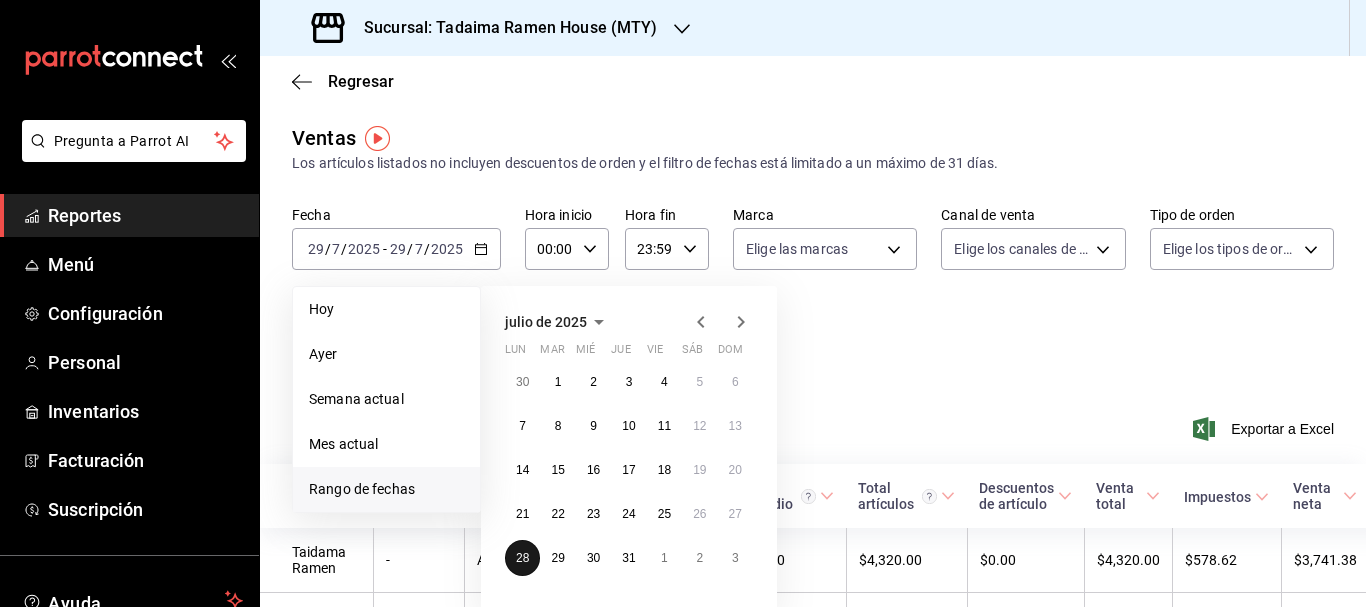 click on "28" at bounding box center (522, 558) 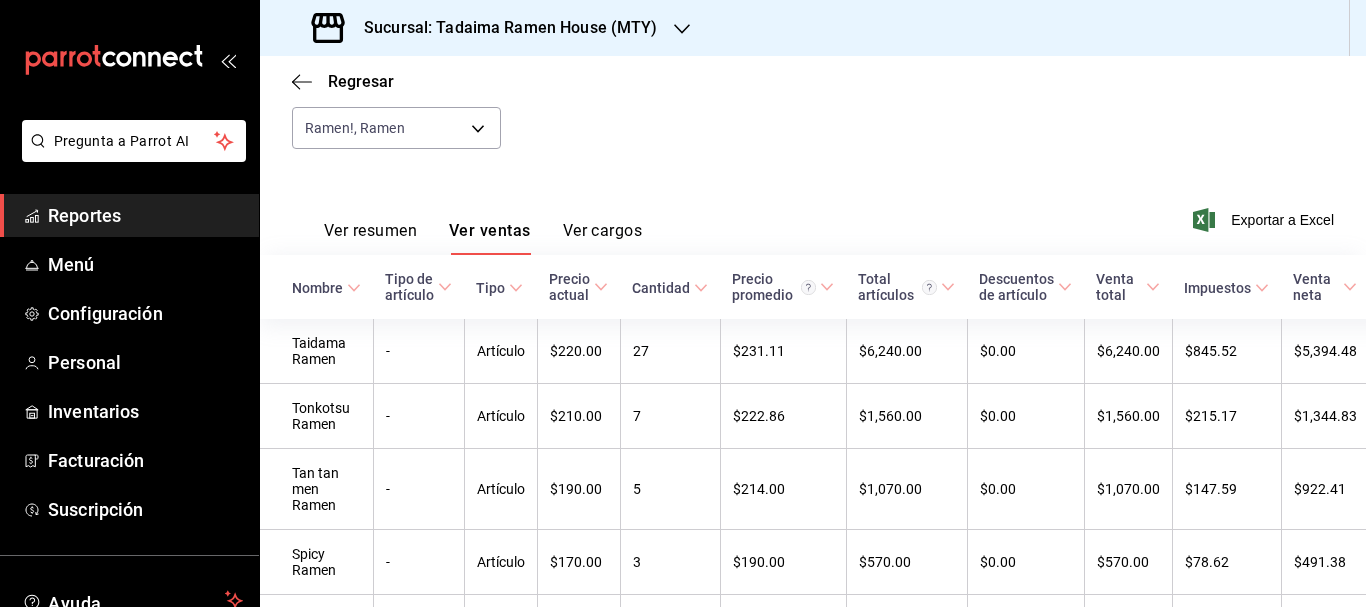 scroll, scrollTop: 283, scrollLeft: 0, axis: vertical 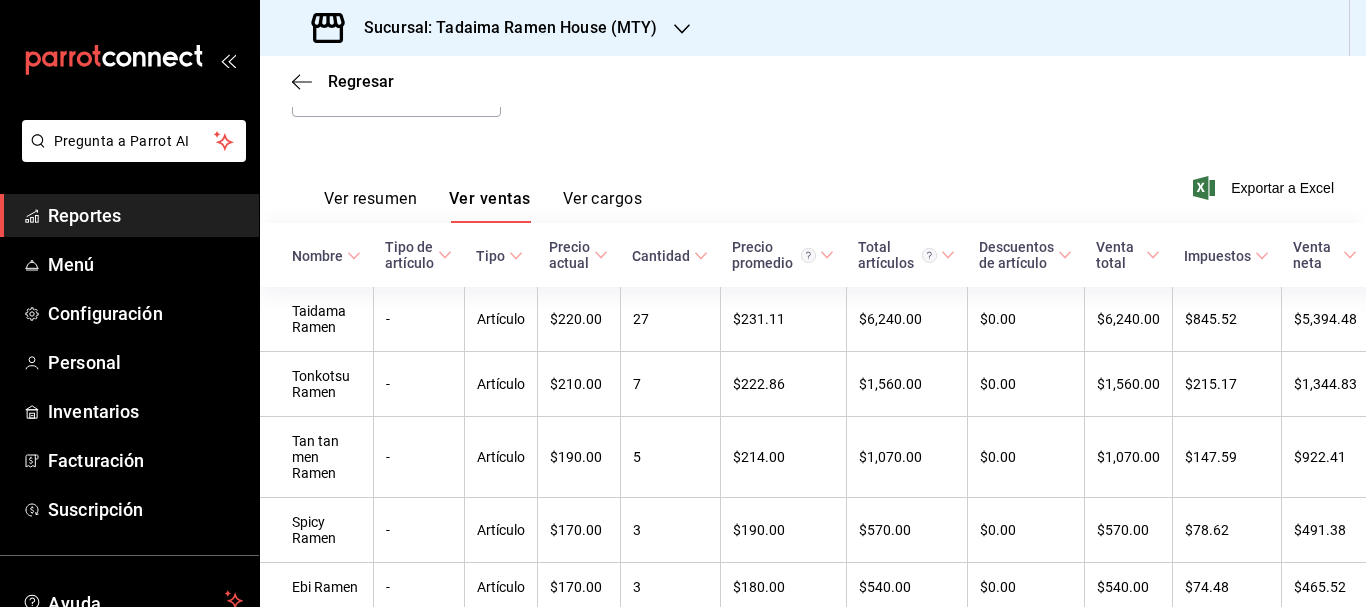 drag, startPoint x: 1093, startPoint y: 74, endPoint x: 1184, endPoint y: 172, distance: 133.73482 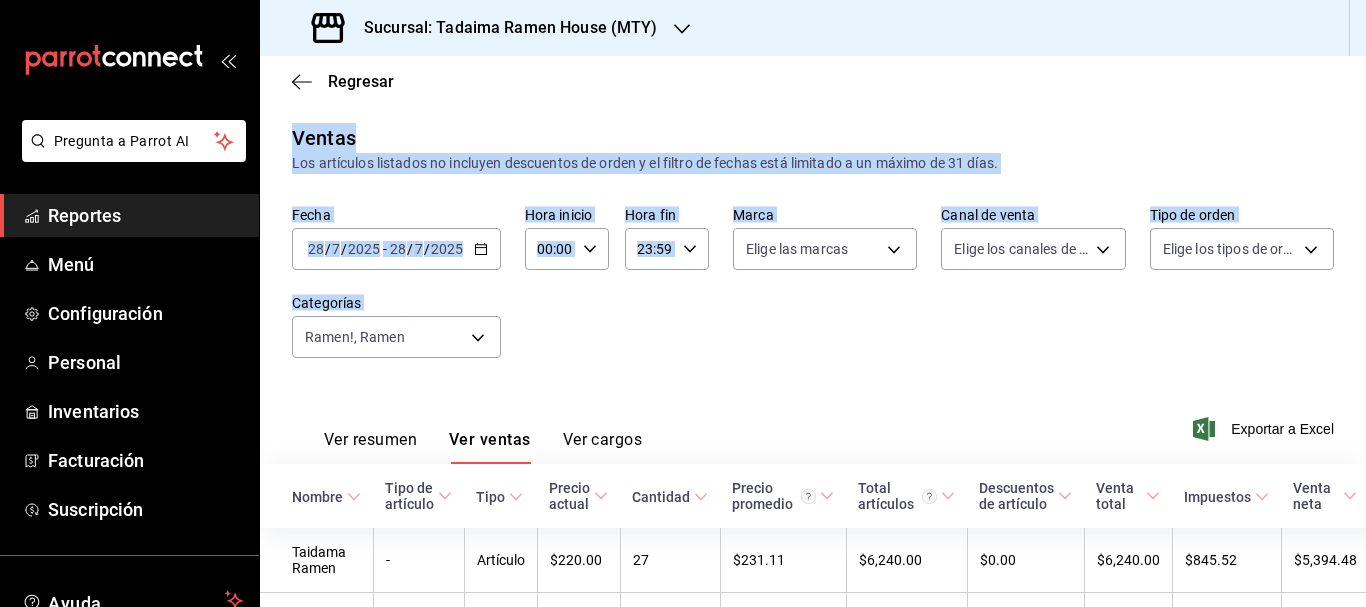 scroll, scrollTop: 241, scrollLeft: 0, axis: vertical 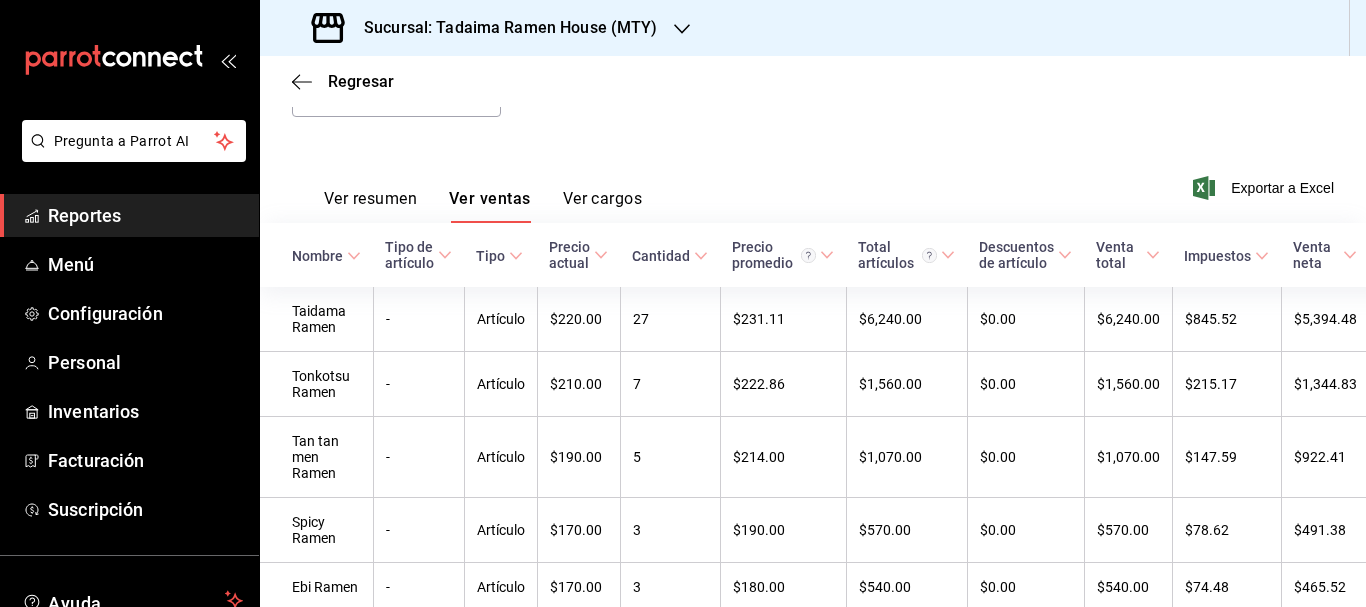 click on "Fecha [DATE] [DATE] - [DATE] [DATE] Hora inicio [TIME] Hora inicio Hora fin [TIME] Hora fin Marca Elige las marcas Canal de venta Elige los canales de venta Tipo de orden Elige los tipos de orden Categorías Ramen!, Ramen [UUID],[UUID]" at bounding box center [813, 53] 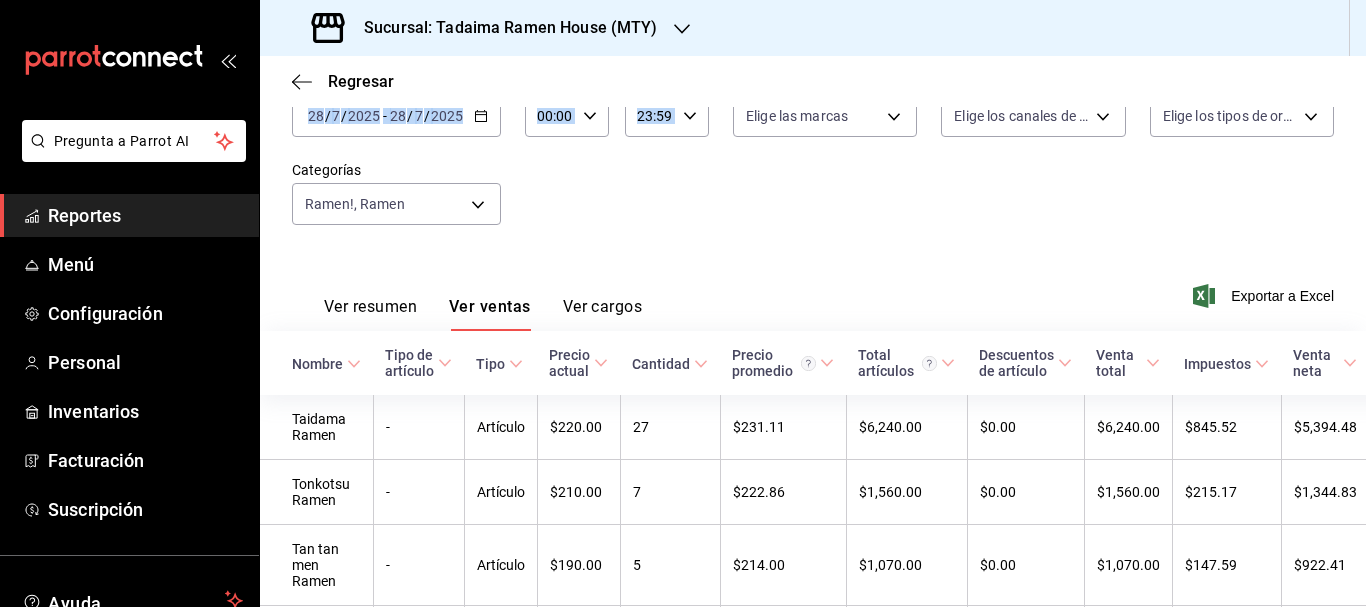 drag, startPoint x: 1342, startPoint y: 63, endPoint x: 1214, endPoint y: 209, distance: 194.16487 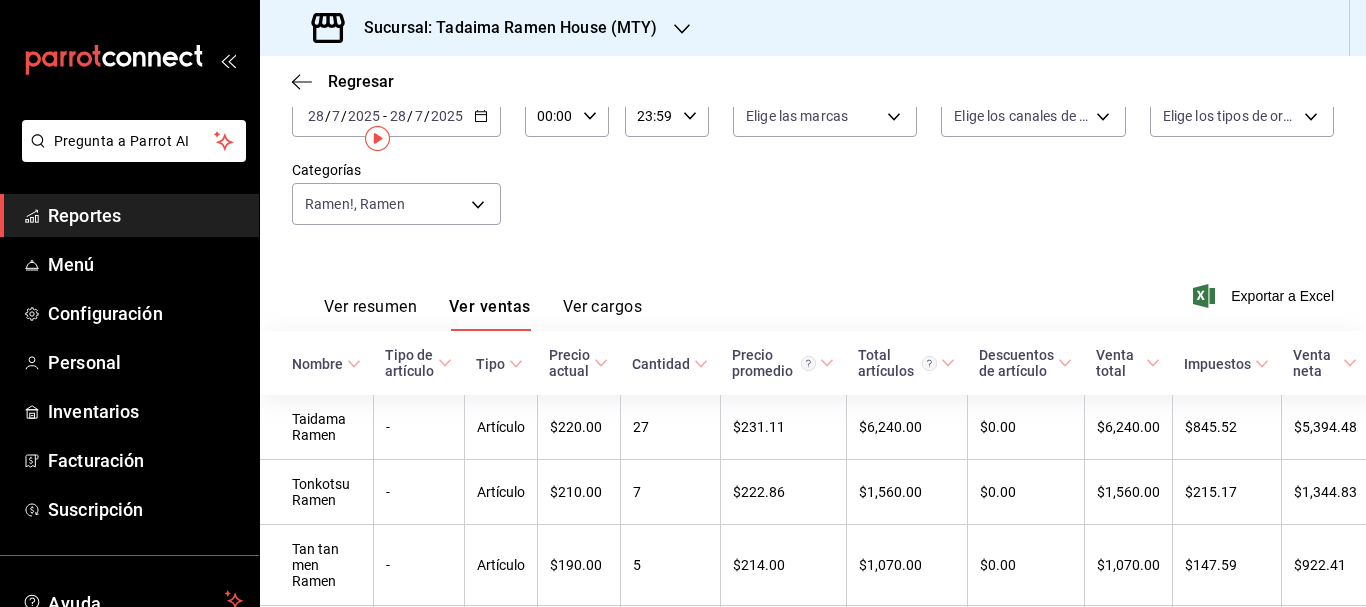 scroll, scrollTop: 0, scrollLeft: 0, axis: both 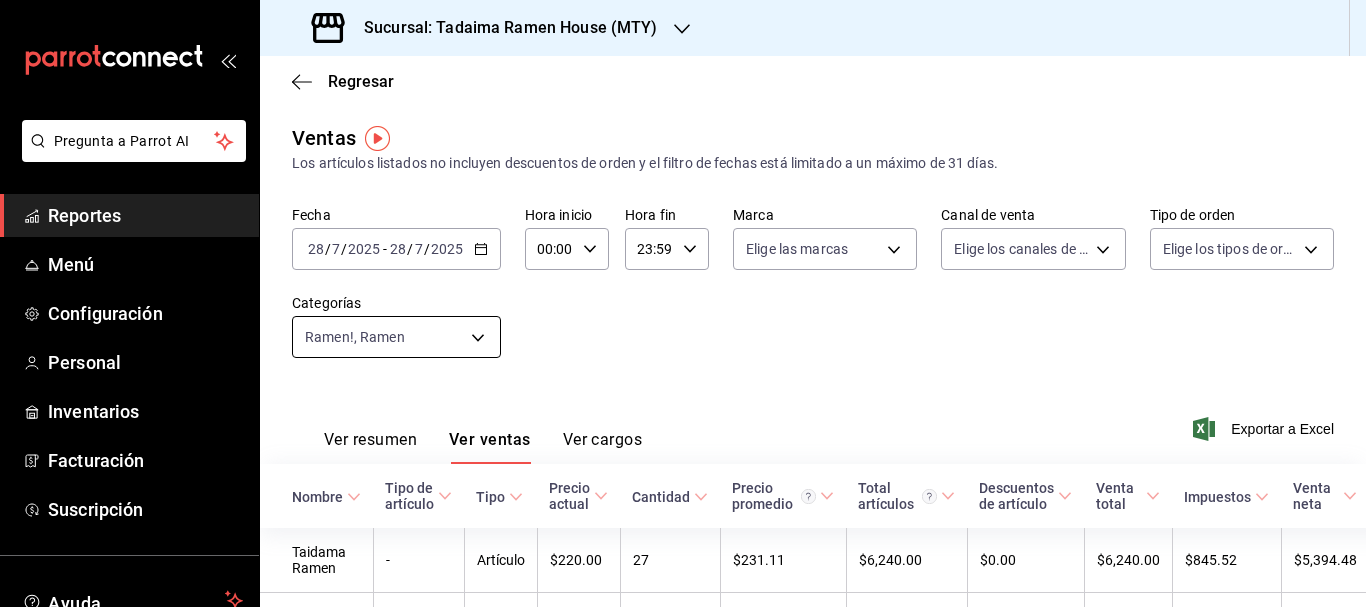 click on "Fecha 2025-07-28 28 / 7 / 2025 - 2025-07-28 28 / 7 / 2025 Hora inicio 00:00 Hora inicio Hora fin 23:59 Hora fin Marca Elige las marcas Canal de venta Elige los canales de venta Tipo de orden Elige los tipos de orden Categorías Ramen!, Ramen [UUID],[UUID] Ver resumen Ver ventas Ver cargos Exportar a Excel Nombre Tipo de artículo Tipo Precio actual Cantidad Precio promedio   Total artículos   Descuentos de artículo Venta total Impuestos Venta neta Taidama Ramen - Artículo $220.00 27 $231.11 $6,240.00 $0.00 $6,240.00 $845.52 $5,394.48 Tonkotsu Ramen - Artículo $210.00 7 $222.86 $1,560.00 $0.00" at bounding box center [683, 303] 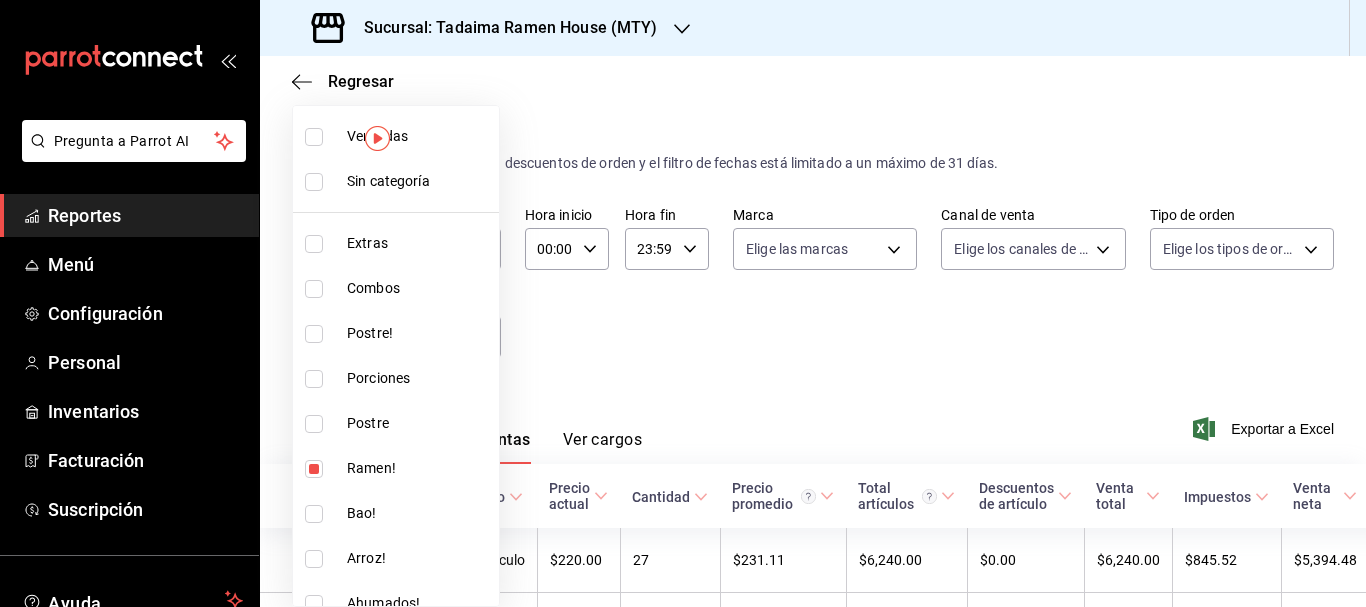 click on "Bao!" at bounding box center (419, 513) 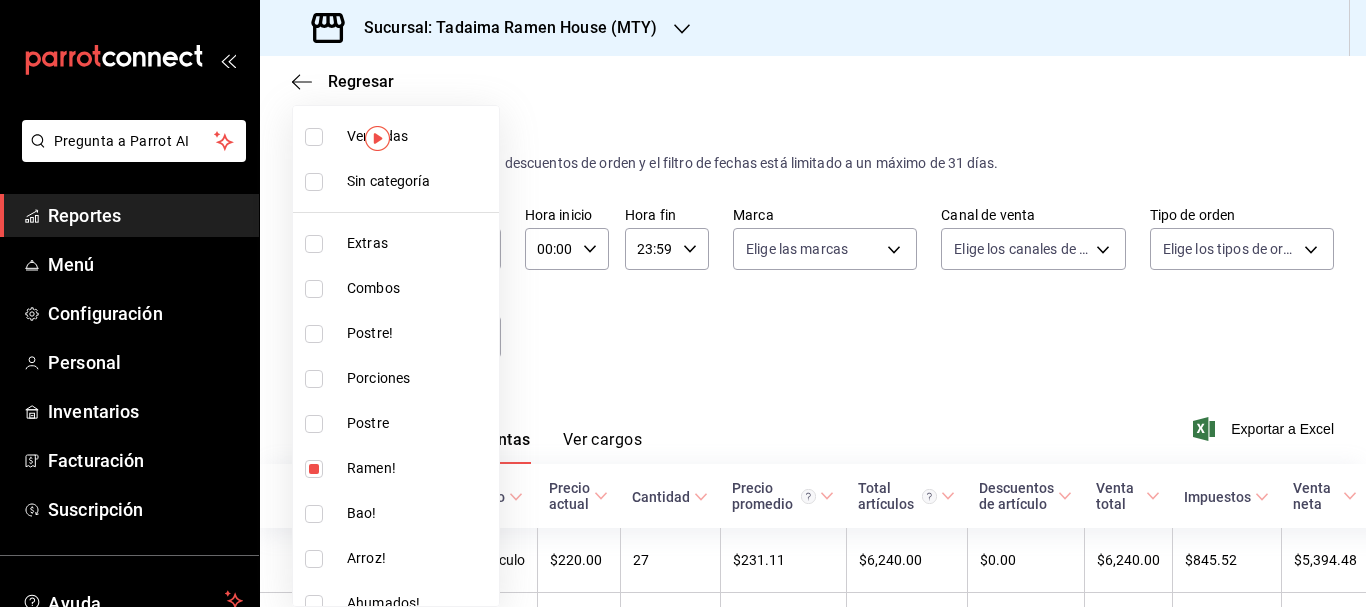 type on "0c671380-d08d-4165-8613-64f2cc2a10da,5b57bace-1c19-4258-9814-fef47d79eac8,3a12147c-9b51-4e63-8807-dc29ec8bd630" 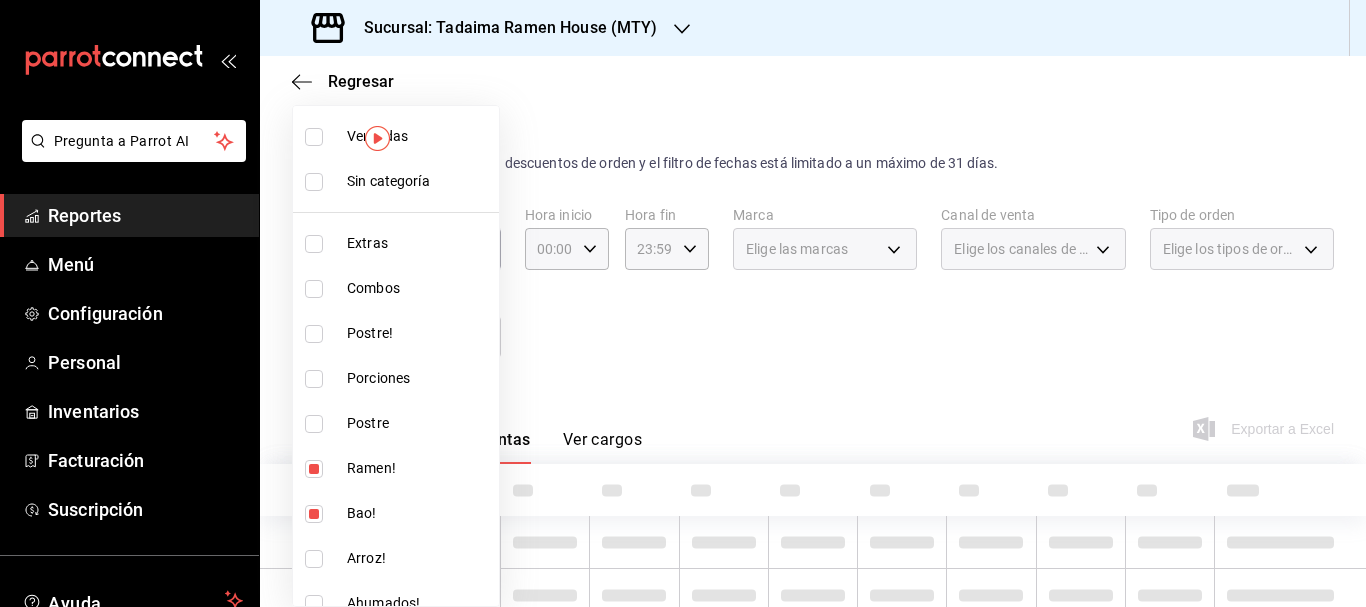 click at bounding box center (314, 469) 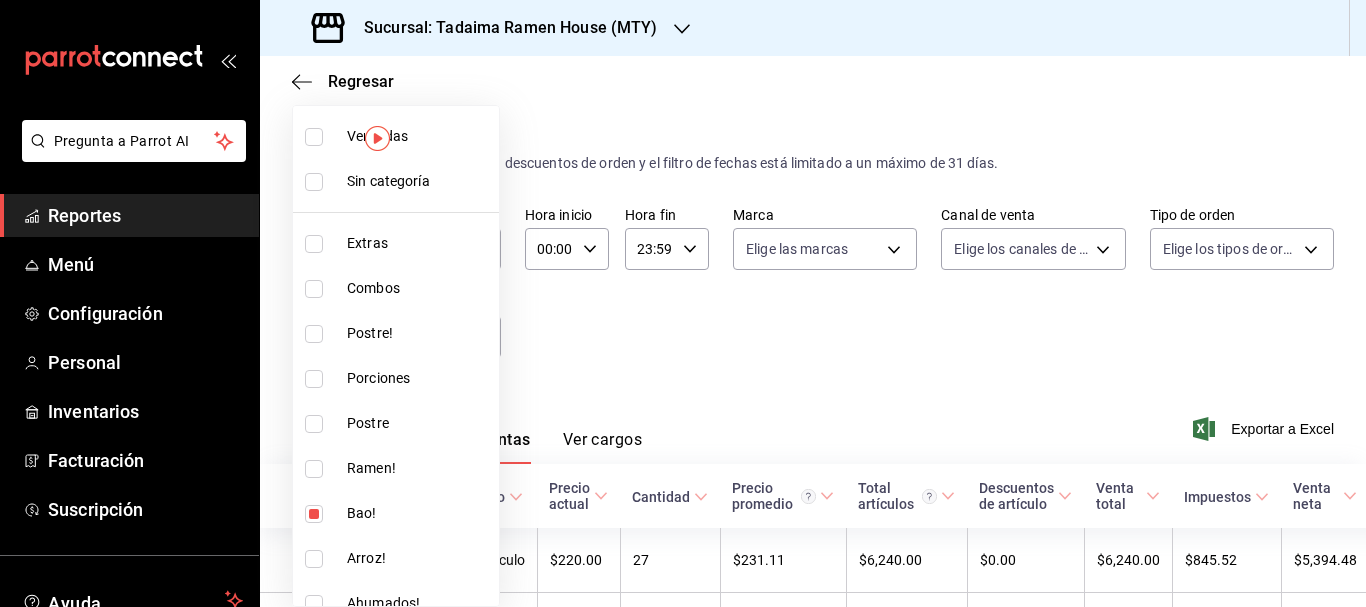 type on "5b57bace-1c19-4258-9814-fef47d79eac8,3a12147c-9b51-4e63-8807-dc29ec8bd630" 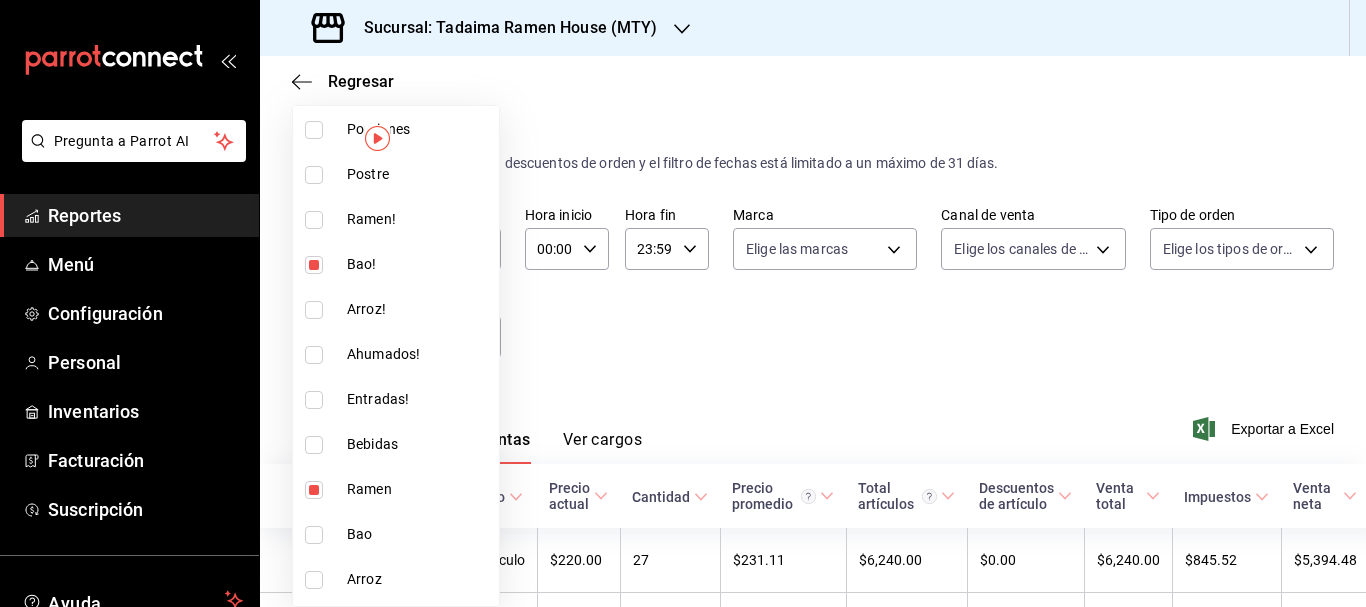 scroll, scrollTop: 252, scrollLeft: 0, axis: vertical 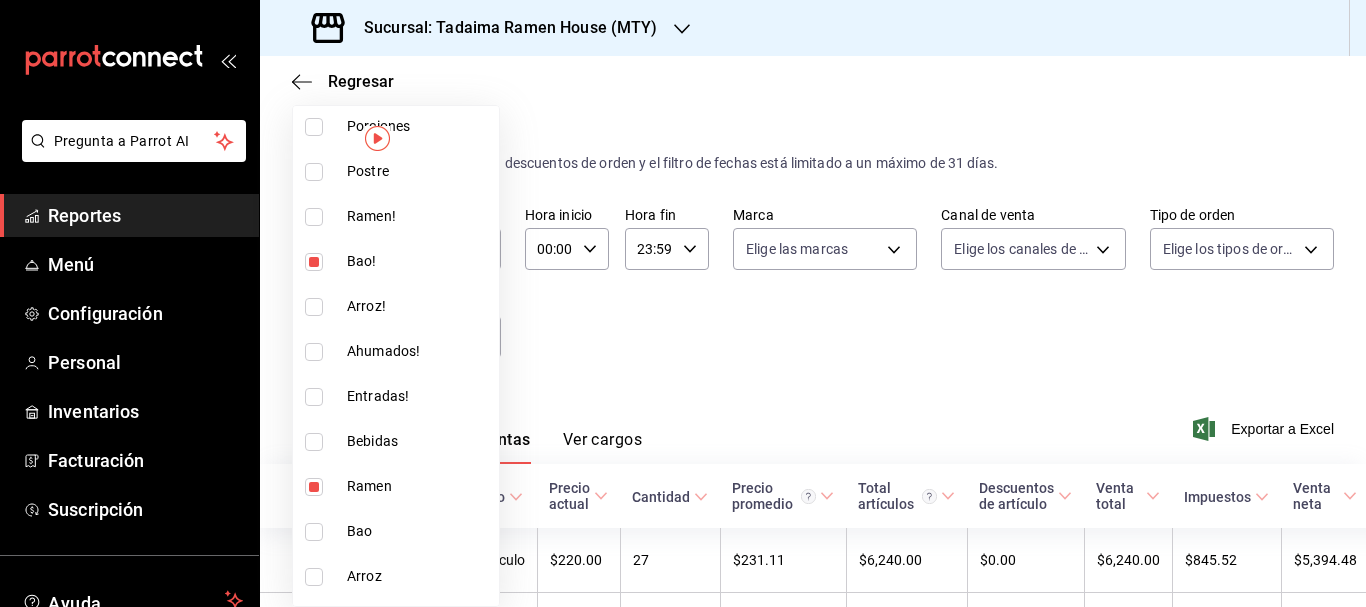 click at bounding box center [314, 532] 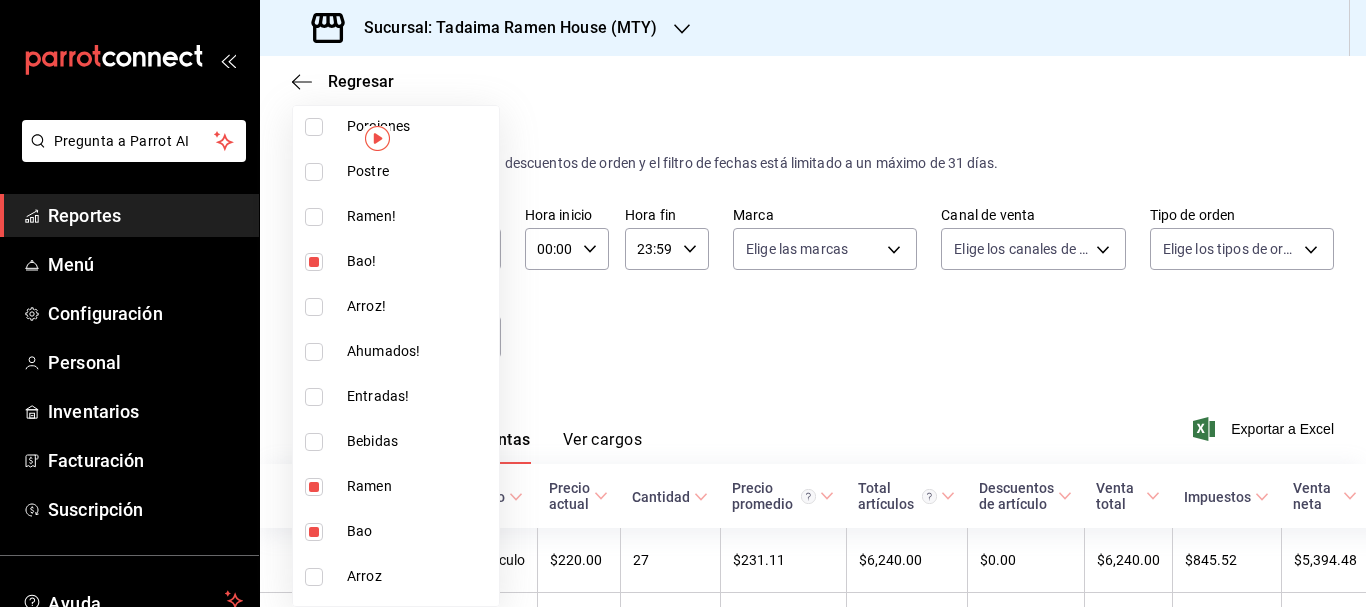 click at bounding box center (314, 487) 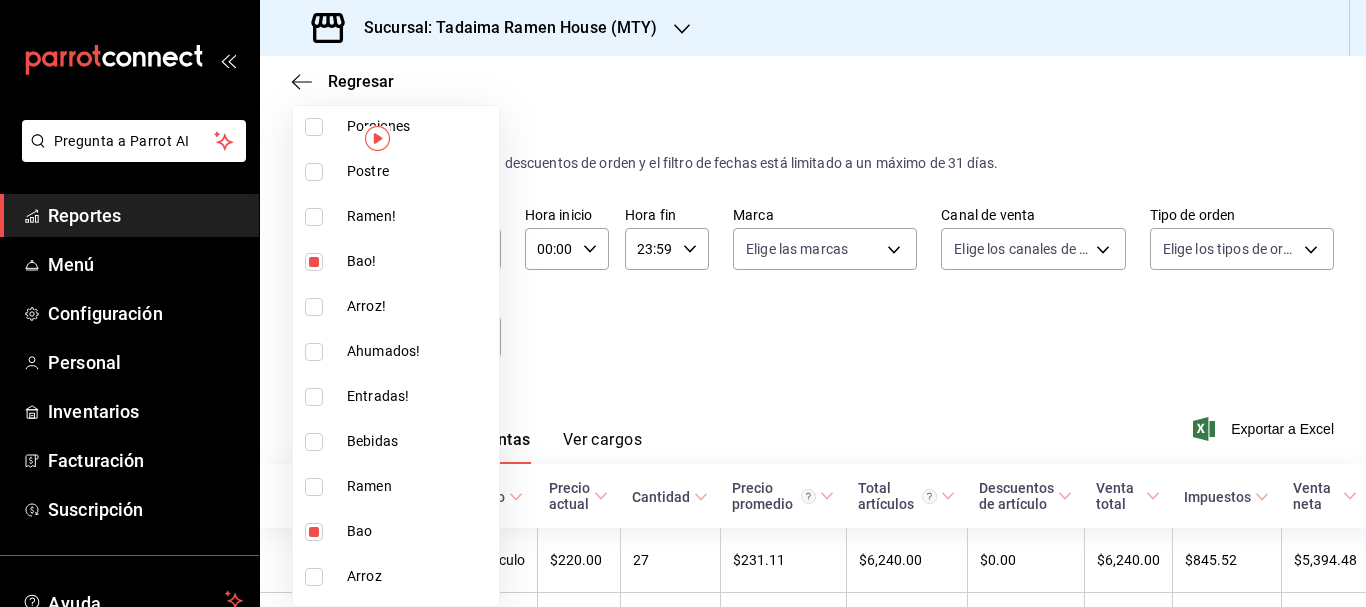 type on "3a12147c-9b51-4e63-8807-dc29ec8bd630,2390fb8a-f973-4680-8255-919e715609b1" 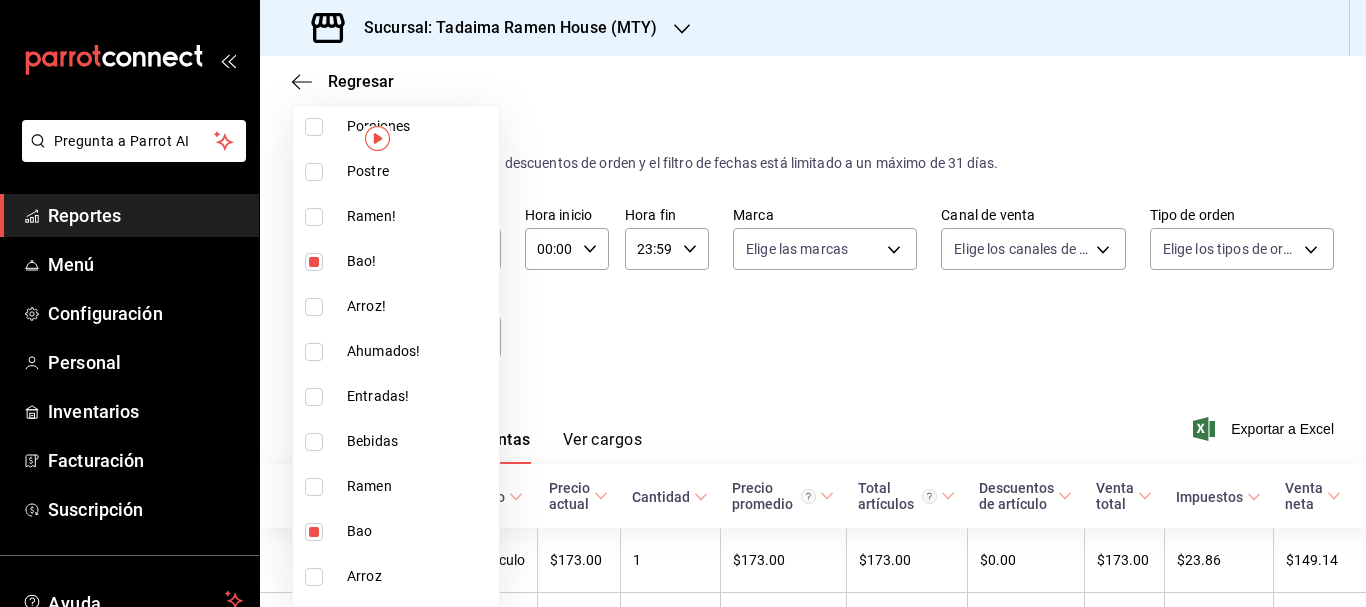 click at bounding box center [683, 303] 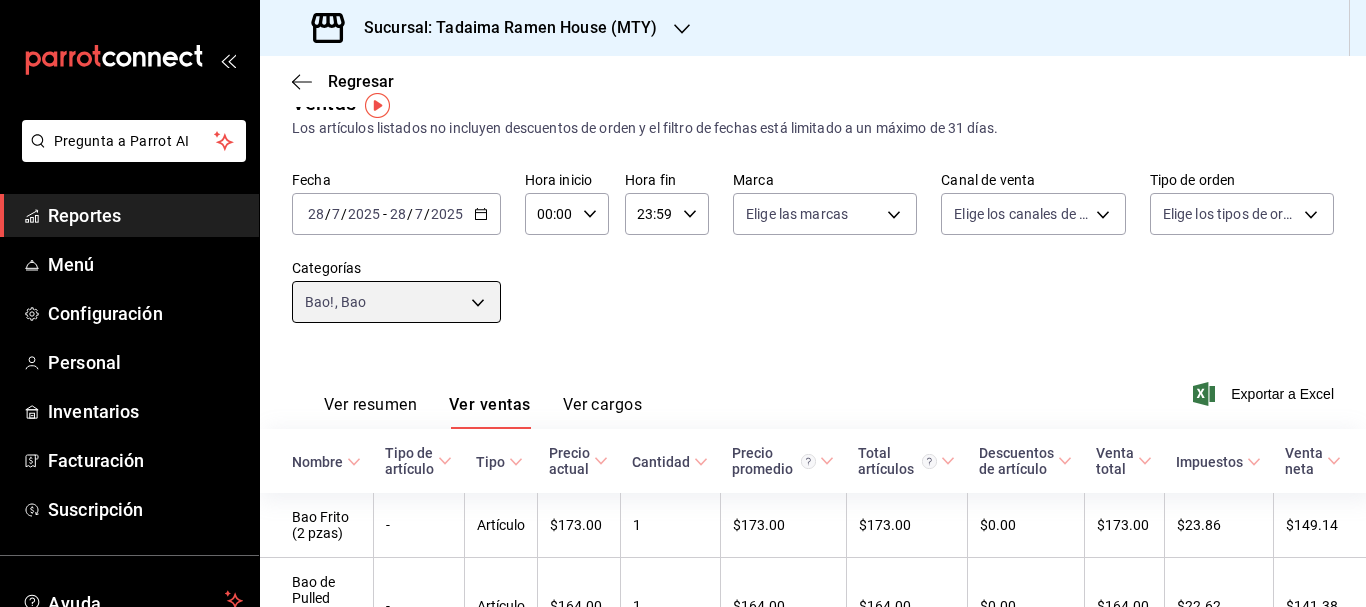 scroll, scrollTop: 0, scrollLeft: 0, axis: both 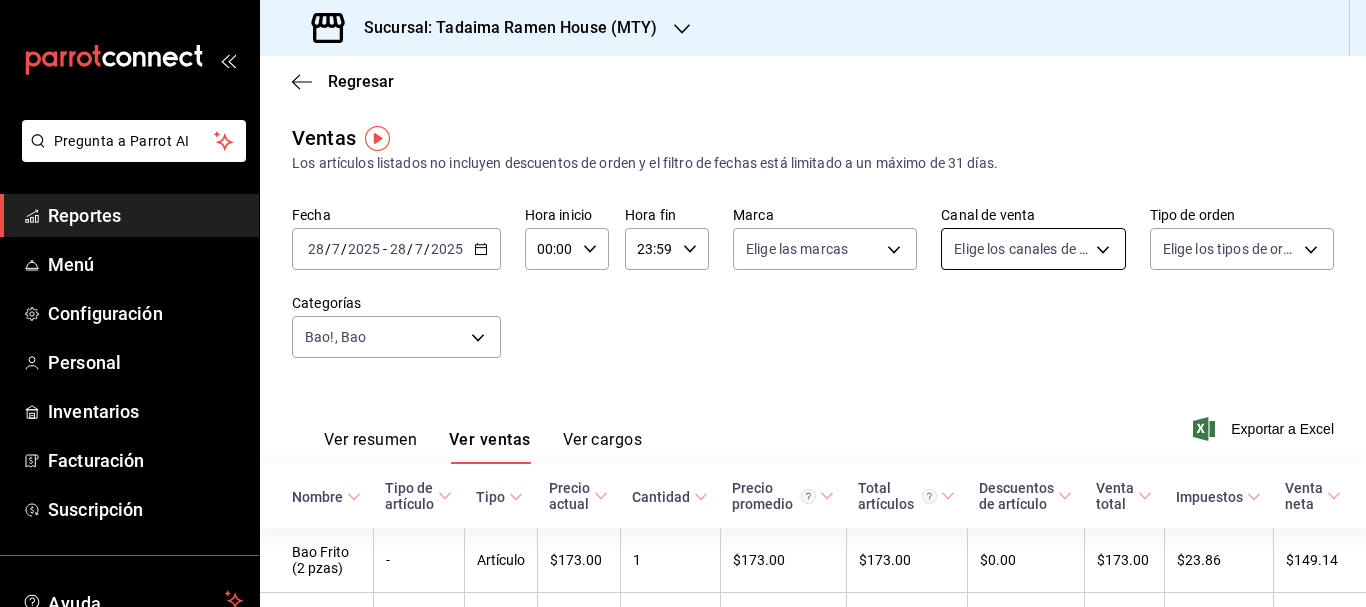 click on "Pregunta a Parrot AI Reportes   Menú   Configuración   Personal   Inventarios   Facturación   Suscripción   Ayuda Recomienda Parrot   multiuser [PERSON]   Sugerir nueva función   Sucursal: [BUSINESS_NAME] ([LOCATION]) Regresar Ventas Los artículos listados no incluyen descuentos de orden y el filtro de fechas está limitado a un máximo de 31 días. Fecha [DATE] [DATE] - [DATE] [DATE] Hora inicio [TIME] Hora inicio Hora fin [TIME] Hora fin Marca Elige las marcas Canal de venta Elige los canales de venta Tipo de orden Elige los tipos de orden Categorías Bao!, Bao [UUID],[UUID],[UUID] Ver resumen Ver ventas Ver cargos Exportar a Excel Nombre Tipo de artículo Tipo Precio actual Cantidad Precio promedio   Total artículos   Descuentos de artículo Venta total Impuestos Venta neta Bao Frito (2 pzas) - Artículo [PRICE] [NUMBER] [PRICE] [PRICE] [PRICE] [PRICE] Bao de Pulled Pork (2 pzas) - Artículo [PRICE] [NUMBER] -" at bounding box center (683, 303) 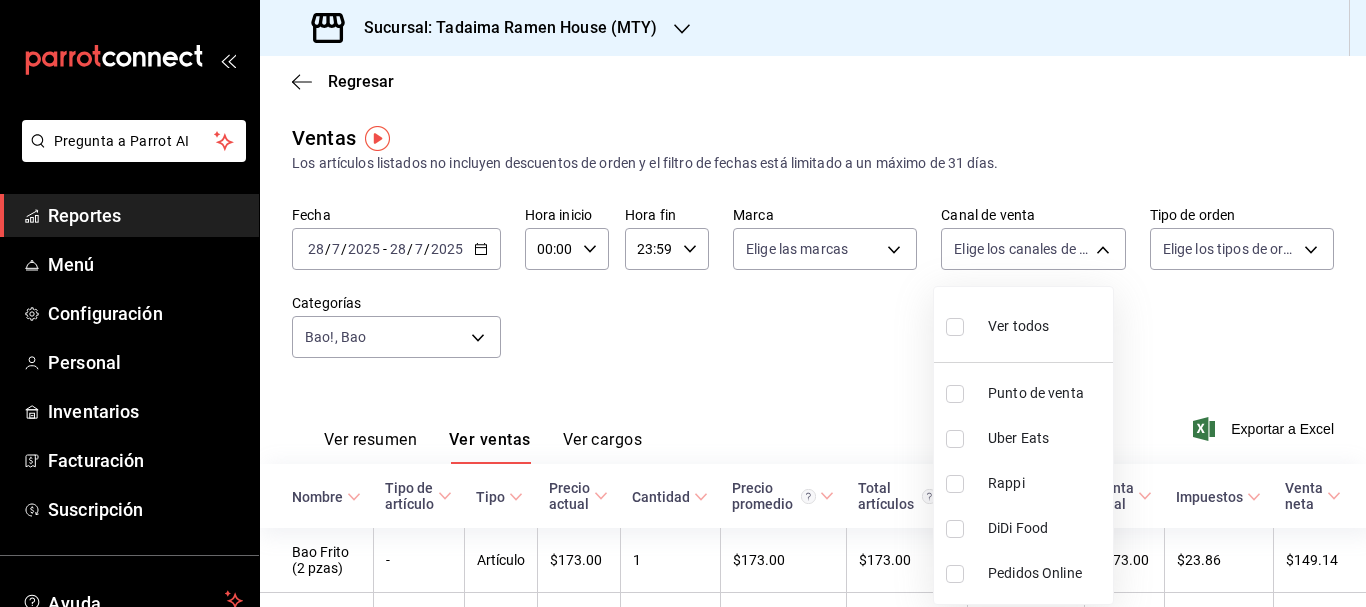 click at bounding box center [955, 327] 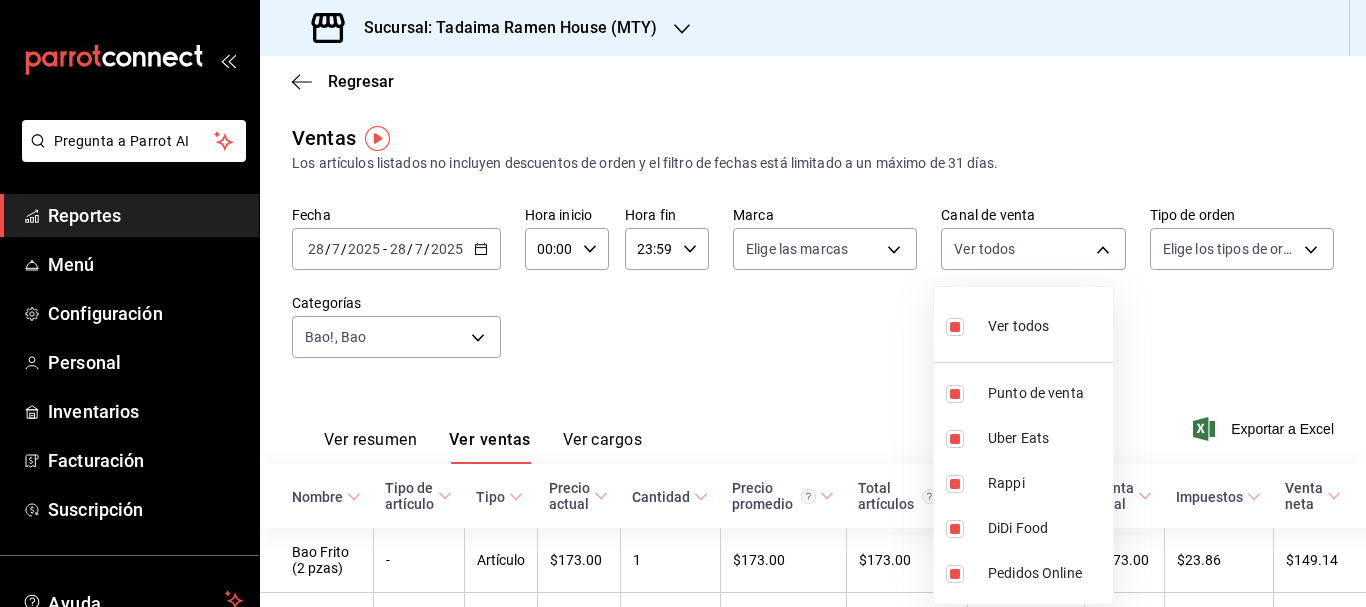 type on "PARROT,UBER_EATS,RAPPI,DIDI_FOOD,ONLINE" 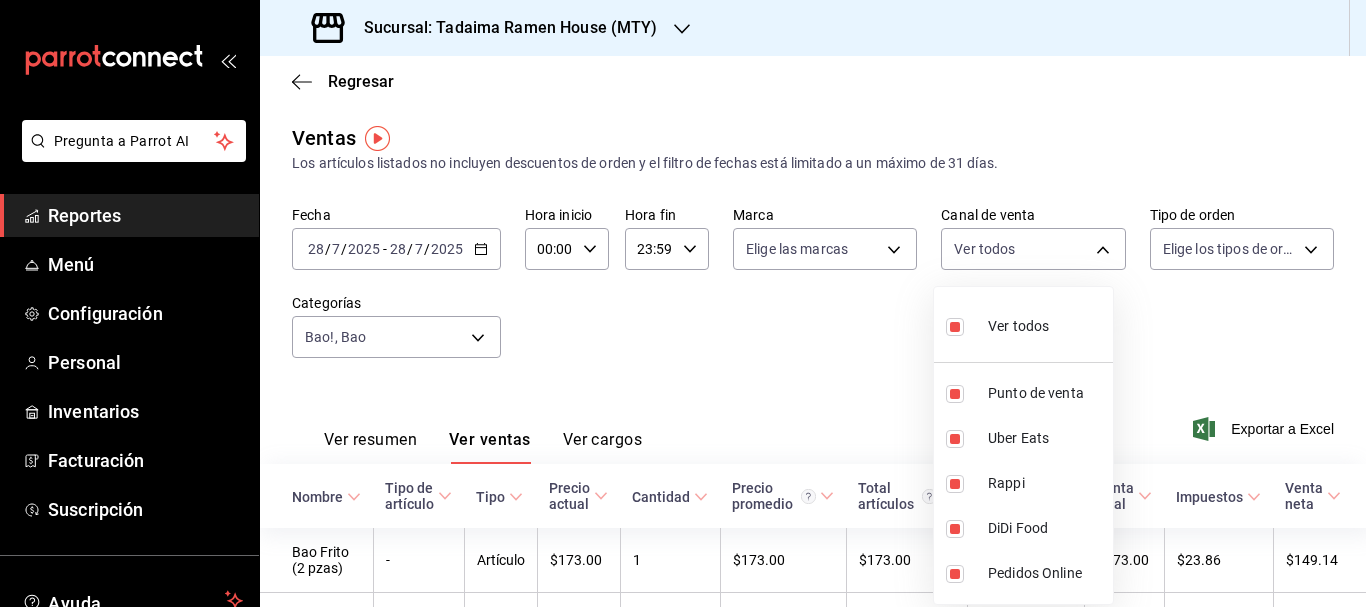 drag, startPoint x: 960, startPoint y: 326, endPoint x: 698, endPoint y: 348, distance: 262.92203 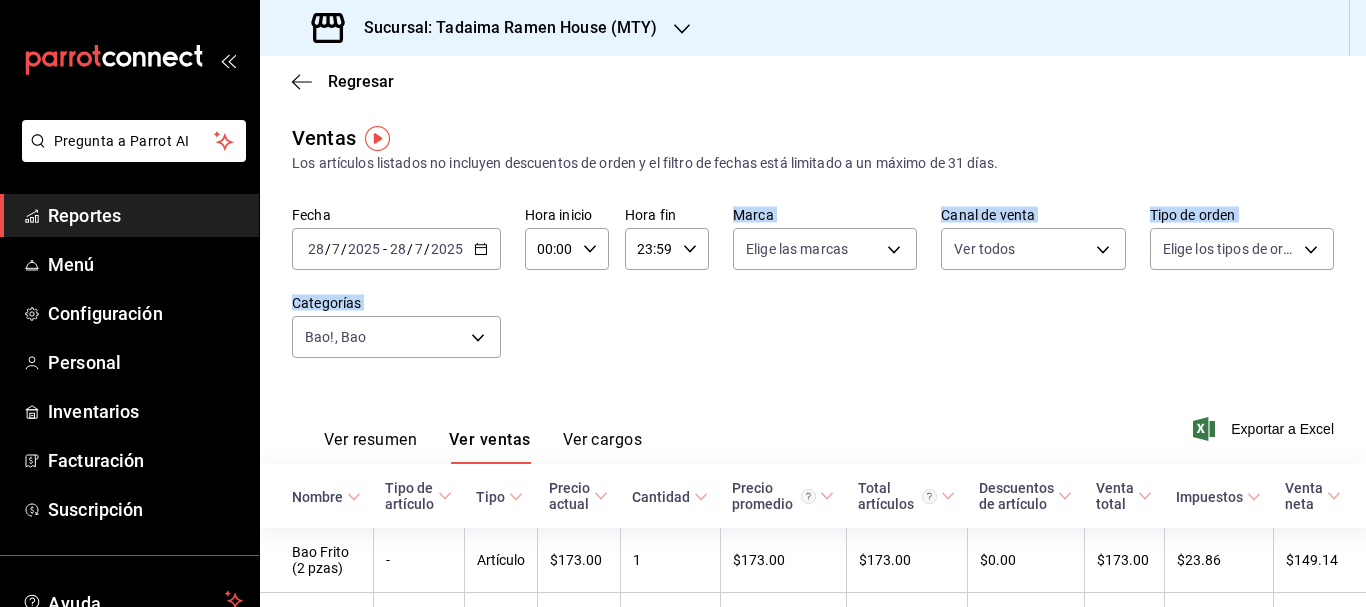 drag, startPoint x: 698, startPoint y: 348, endPoint x: 1205, endPoint y: 383, distance: 508.20667 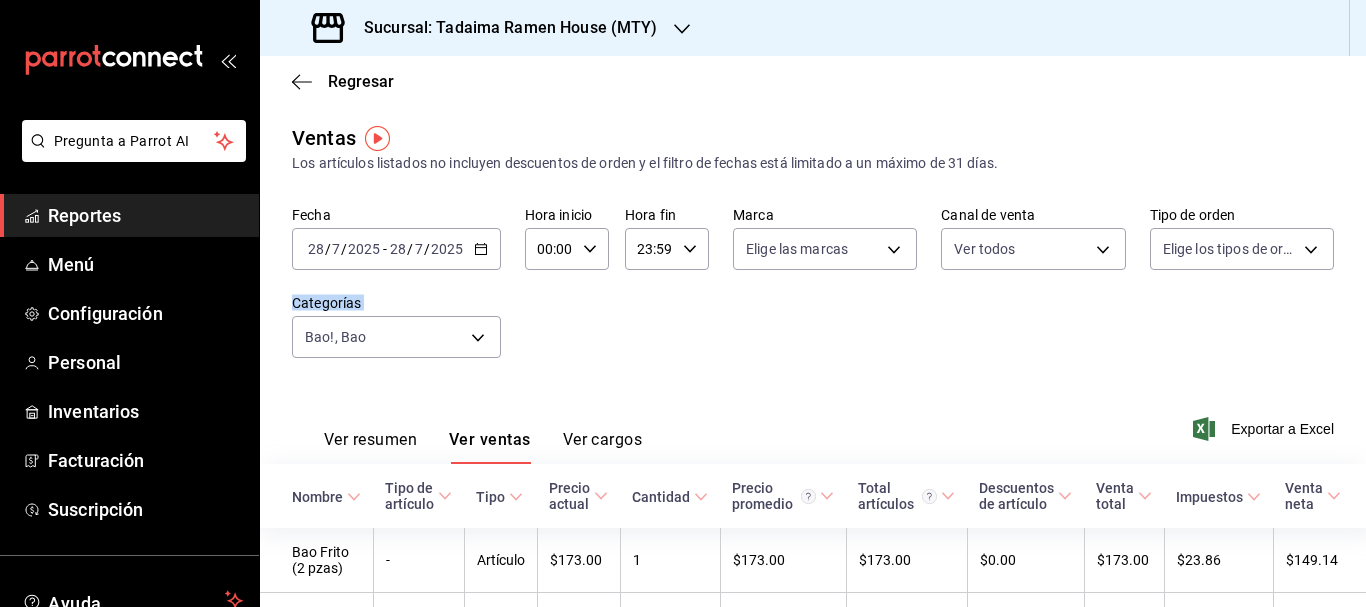 drag, startPoint x: 1205, startPoint y: 383, endPoint x: 1292, endPoint y: 293, distance: 125.17587 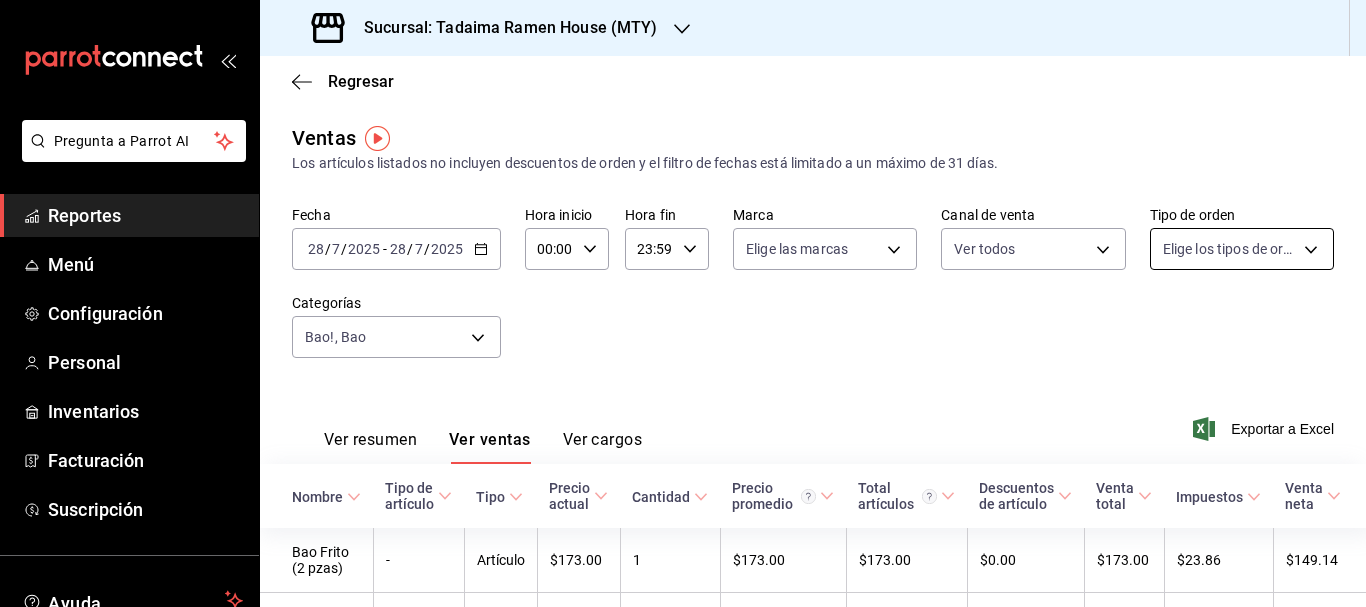 drag, startPoint x: 1292, startPoint y: 293, endPoint x: 1294, endPoint y: 259, distance: 34.058773 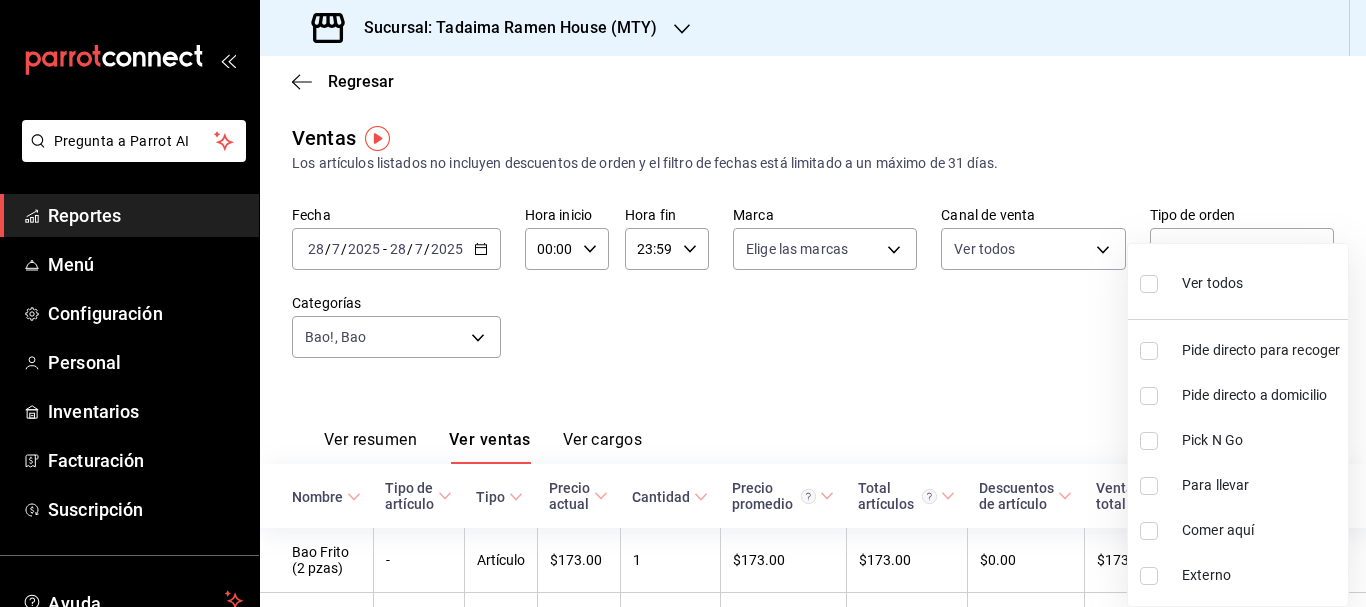 drag, startPoint x: 1294, startPoint y: 259, endPoint x: 1148, endPoint y: 292, distance: 149.683 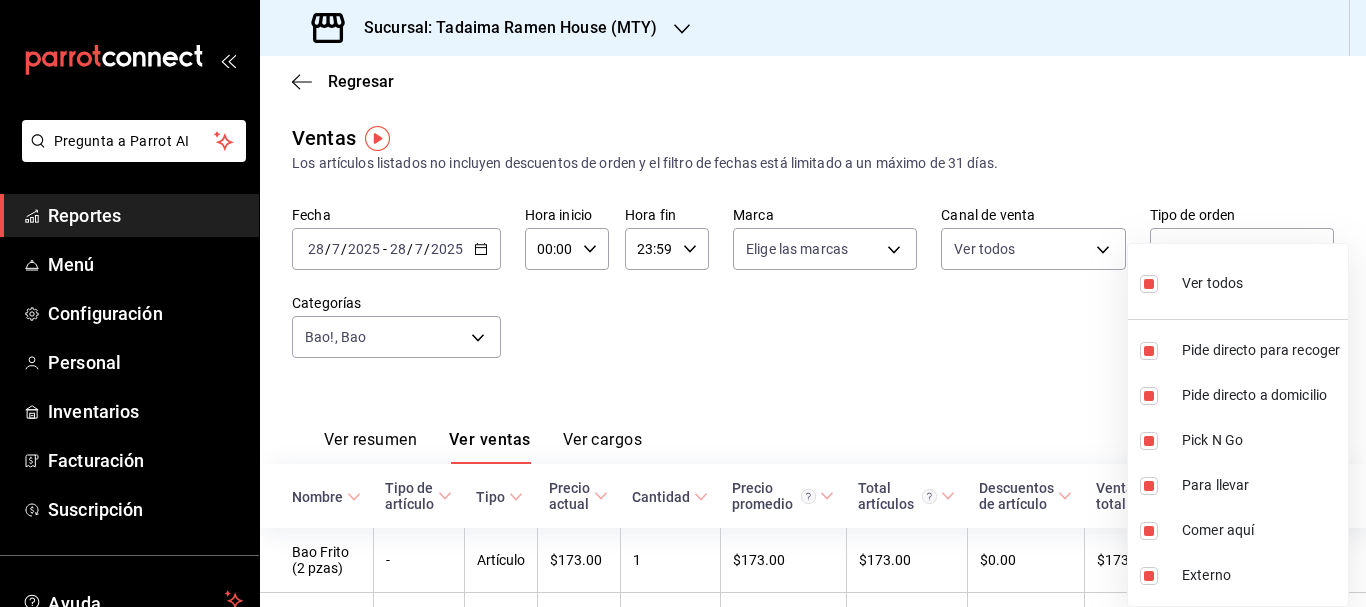 type on "Pregunta a Parrot AI Reportes   Menú   Configuración   Personal   Inventarios   Facturación   Suscripción   Ayuda Recomienda Parrot   multiuser [PERSON]   Sugerir nueva función   Sucursal: [BUSINESS_NAME] ([LOCATION]) Regresar Ventas Los artículos listados no incluyen descuentos de orden y el filtro de fechas está limitado a un máximo de 31 días. Fecha [DATE] [DATE] - [DATE] [DATE] Hora inicio [TIME] Hora inicio Hora fin [TIME] Hora fin Marca Elige las marcas Canal de venta Elige los canales de venta Tipo de orden Elige los tipos de orden Categorías Ahumados!, Ahumados [UUID],[UUID],[UUID] Ver resumen Ver ventas Ver cargos Exportar a Excel Nombre Tipo de artículo Tipo Precio actual Cantidad Precio promedio   Total artículos   Descuentos de artículo Venta total Impuestos Venta neta Pork Belly Bites (150 grs) - Artículo [PRICE] [NUMBER] [PRICE] [PRICE] [PRICE] [PRICE] Alitas Ahumadas Fritas ( 4 pzas) - Artículo [PRICE]" 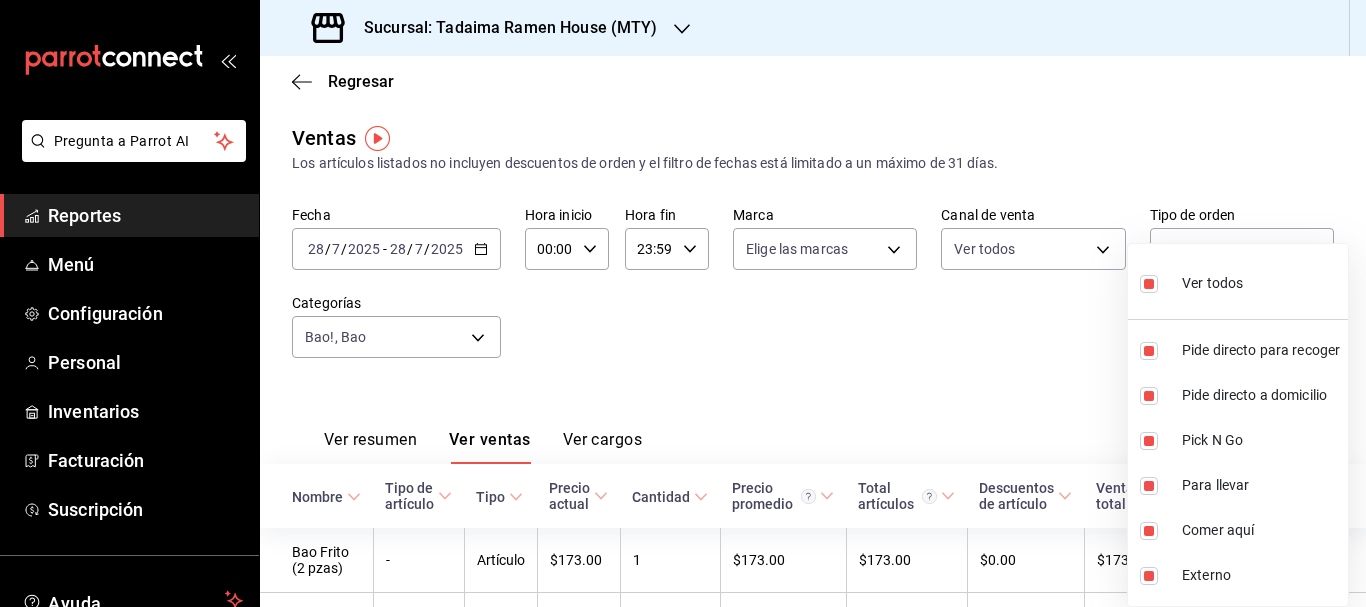 drag, startPoint x: 1150, startPoint y: 294, endPoint x: 1041, endPoint y: 326, distance: 113.600174 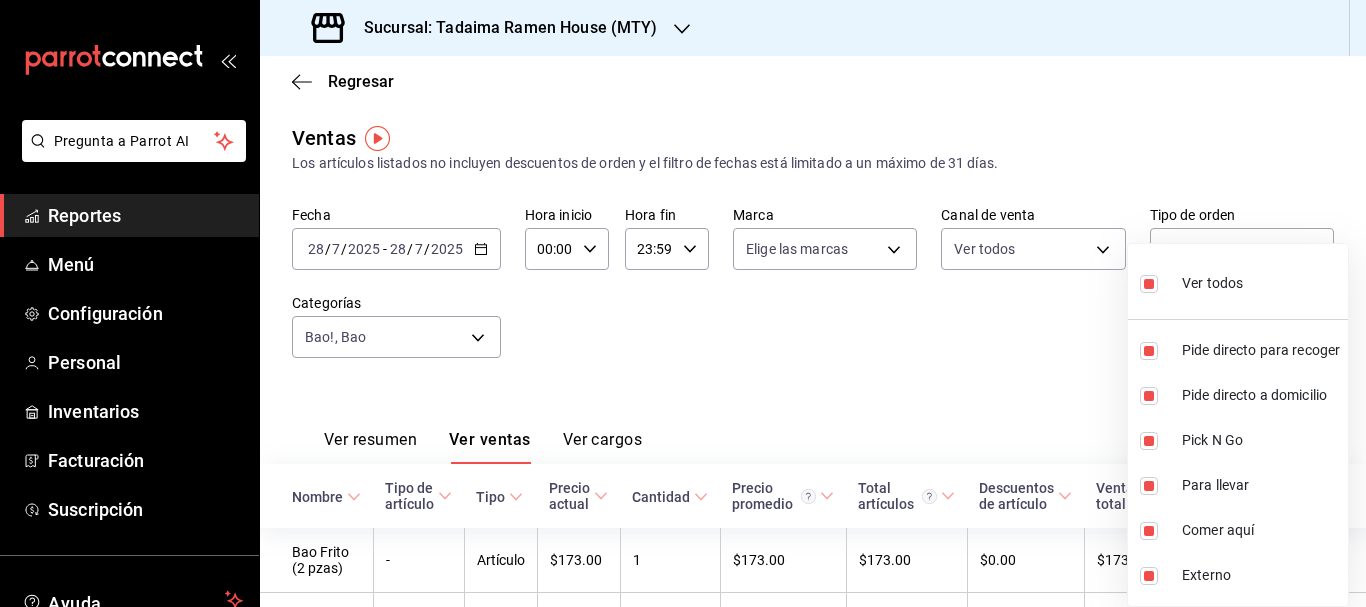 click at bounding box center (683, 303) 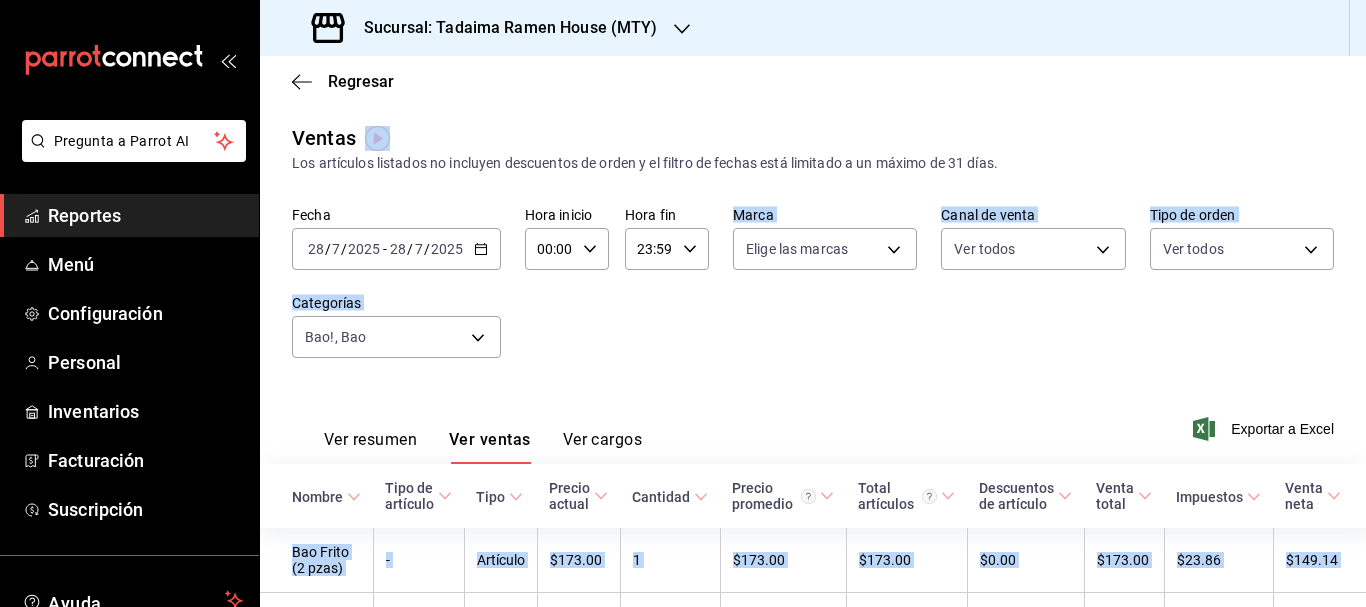 drag, startPoint x: 1041, startPoint y: 326, endPoint x: 653, endPoint y: 318, distance: 388.08246 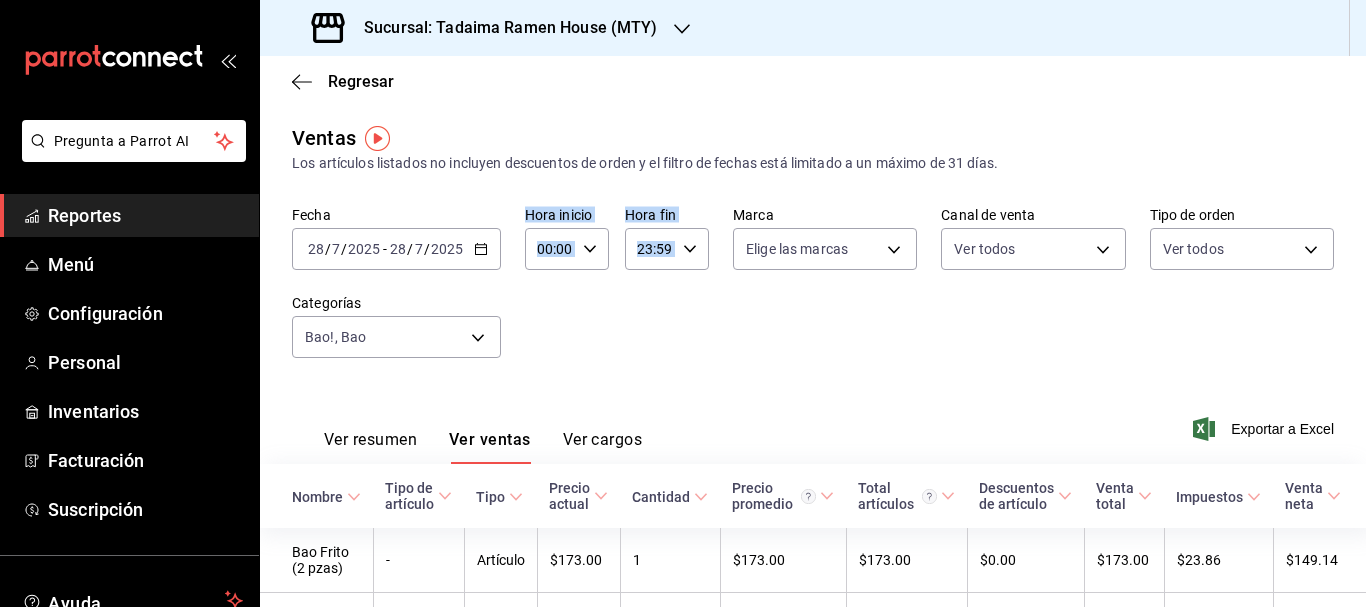 drag, startPoint x: 653, startPoint y: 318, endPoint x: 487, endPoint y: 254, distance: 177.9101 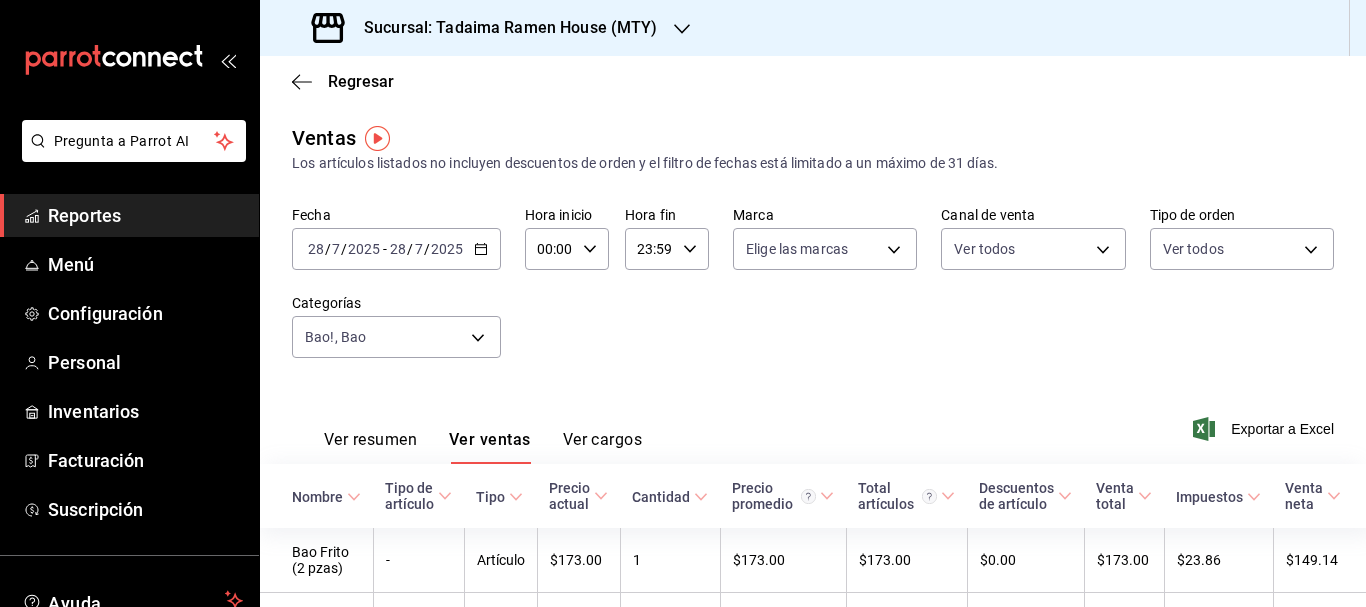 click on "2025-07-28 28 / 7 / 2025 - 2025-07-28 28 / 7 / 2025" at bounding box center [396, 249] 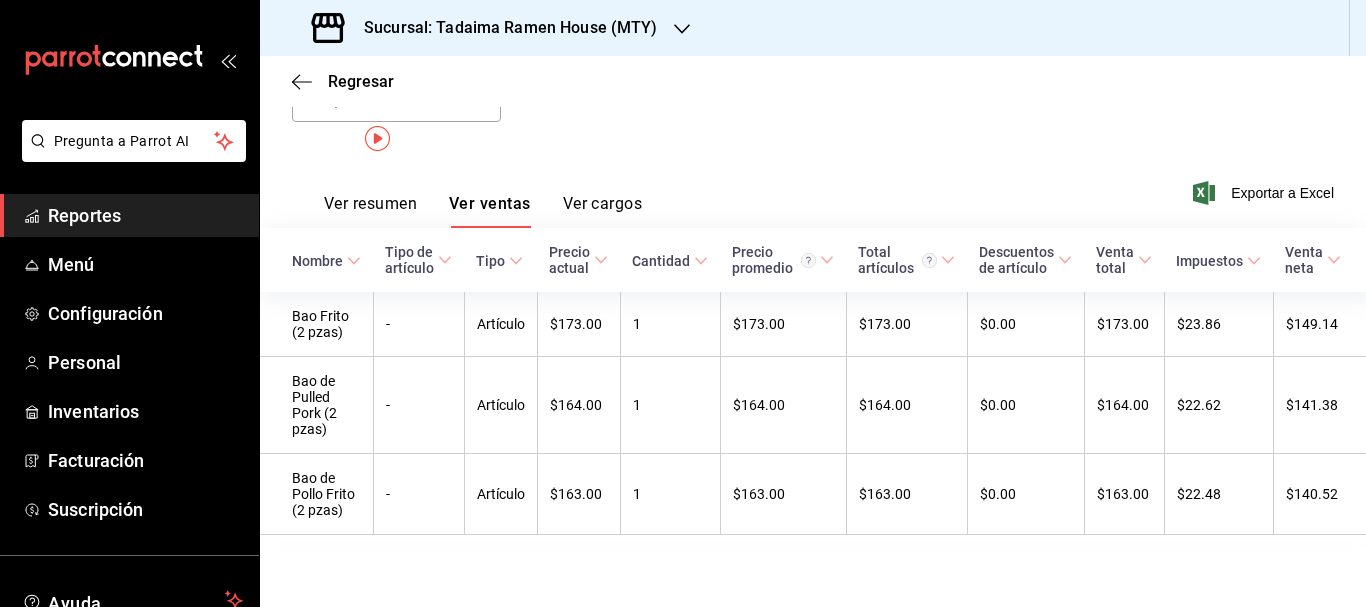 scroll, scrollTop: 0, scrollLeft: 0, axis: both 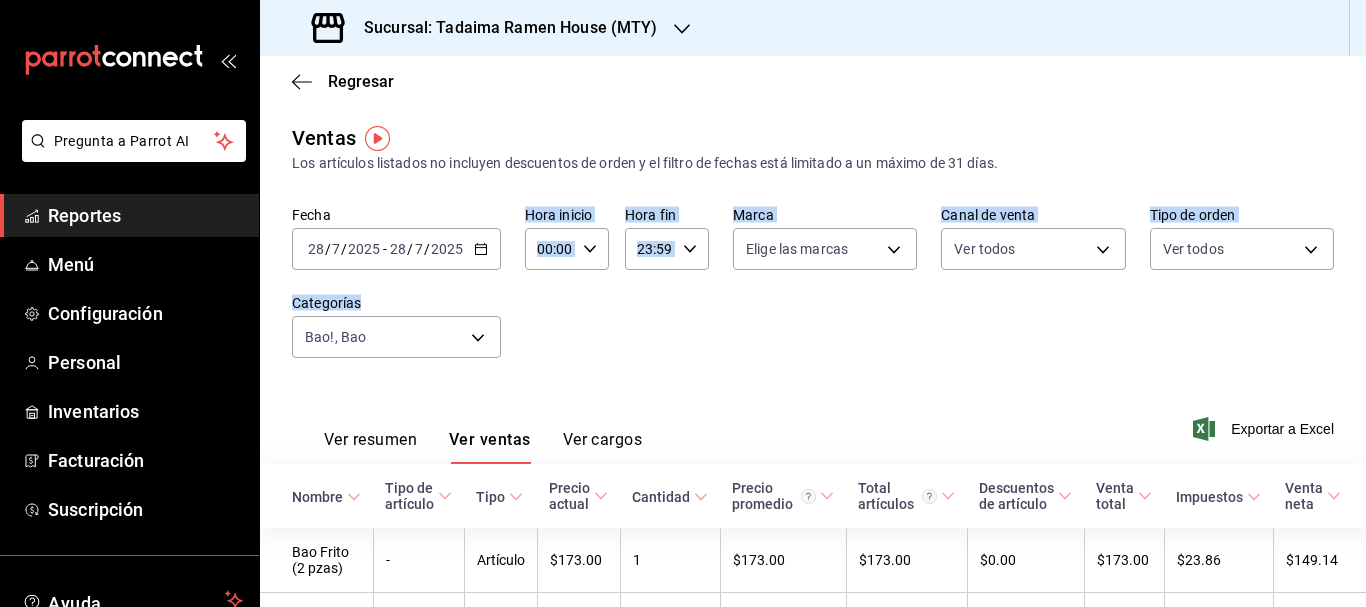 drag, startPoint x: 486, startPoint y: 254, endPoint x: 525, endPoint y: 311, distance: 69.065186 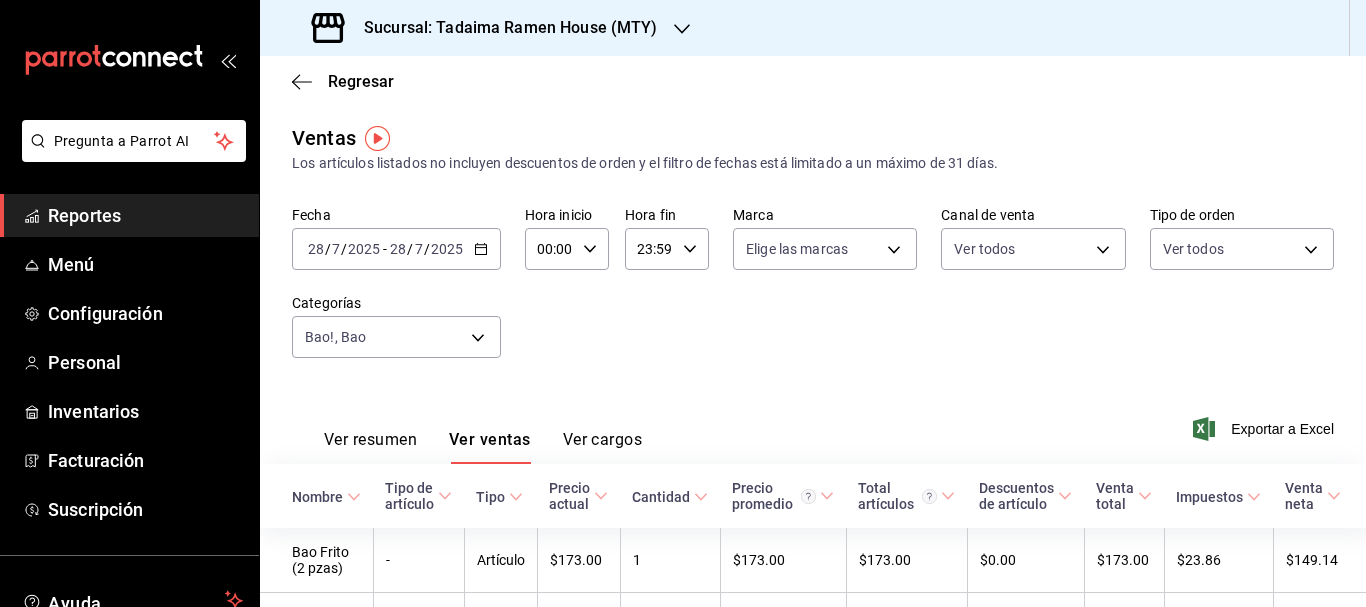 click on "Fecha 2025-07-28 28 / 7 / 2025 - 2025-07-28 28 / 7 / 2025 Hora inicio 00:00 Hora inicio Hora fin 23:59 Hora fin Marca Elige las marcas Canal de venta Ver todos PARROT,UBER_EATS,RAPPI,DIDI_FOOD,ONLINE Tipo de orden Ver todos [UUID],[UUID],[UUID],[UUID],[UUID],[UUID] Categorías Bao!, Bao [UUID],[UUID] Ver resumen Ver ventas Ver cargos Exportar a Excel Nombre Tipo de artículo Tipo Precio actual Cantidad Precio promedio   Total artículos   Descuentos de artículo Venta total Impuestos Venta neta" at bounding box center [813, 294] 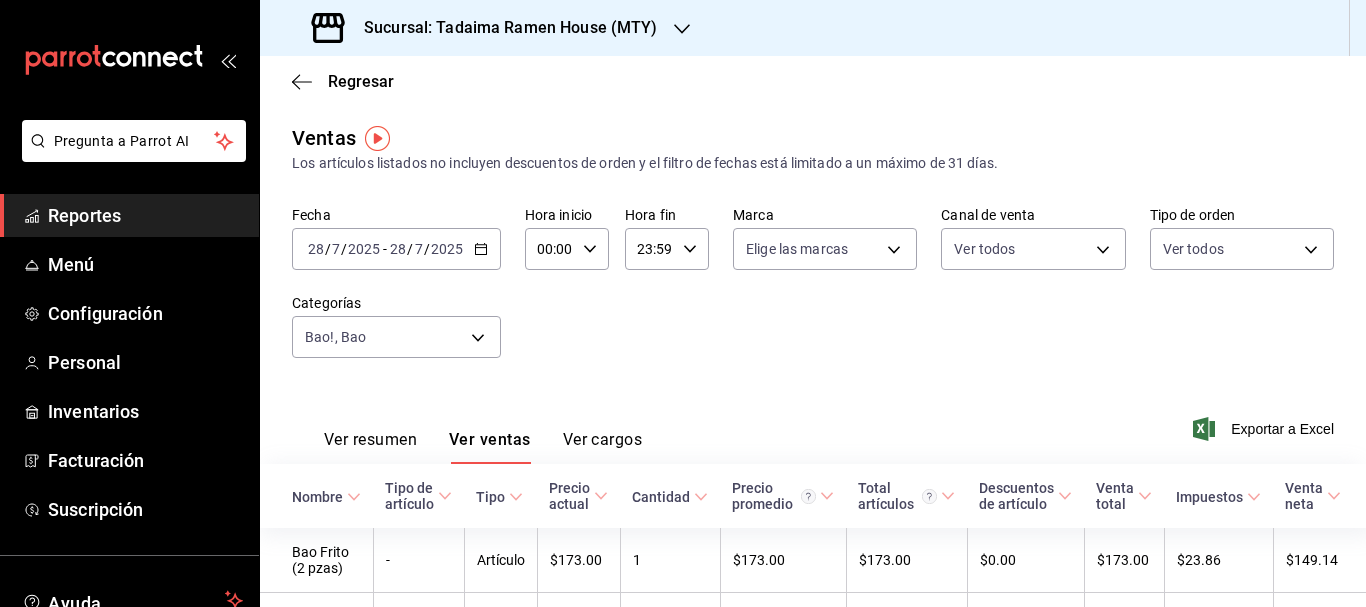 click 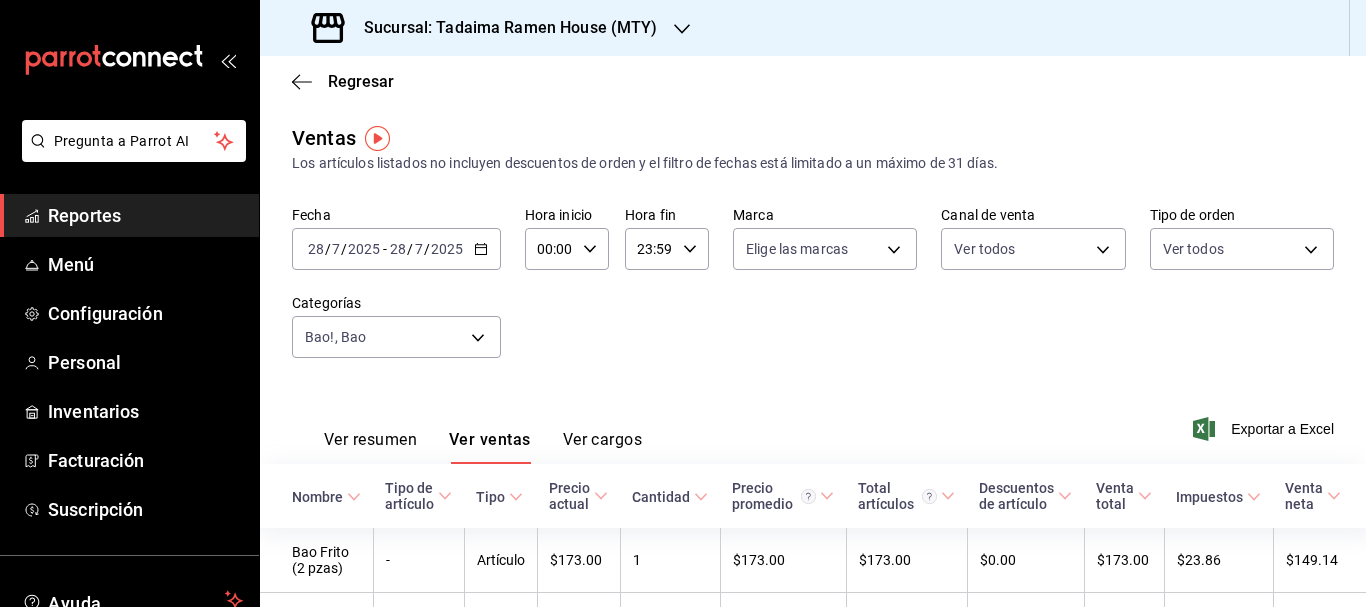 click 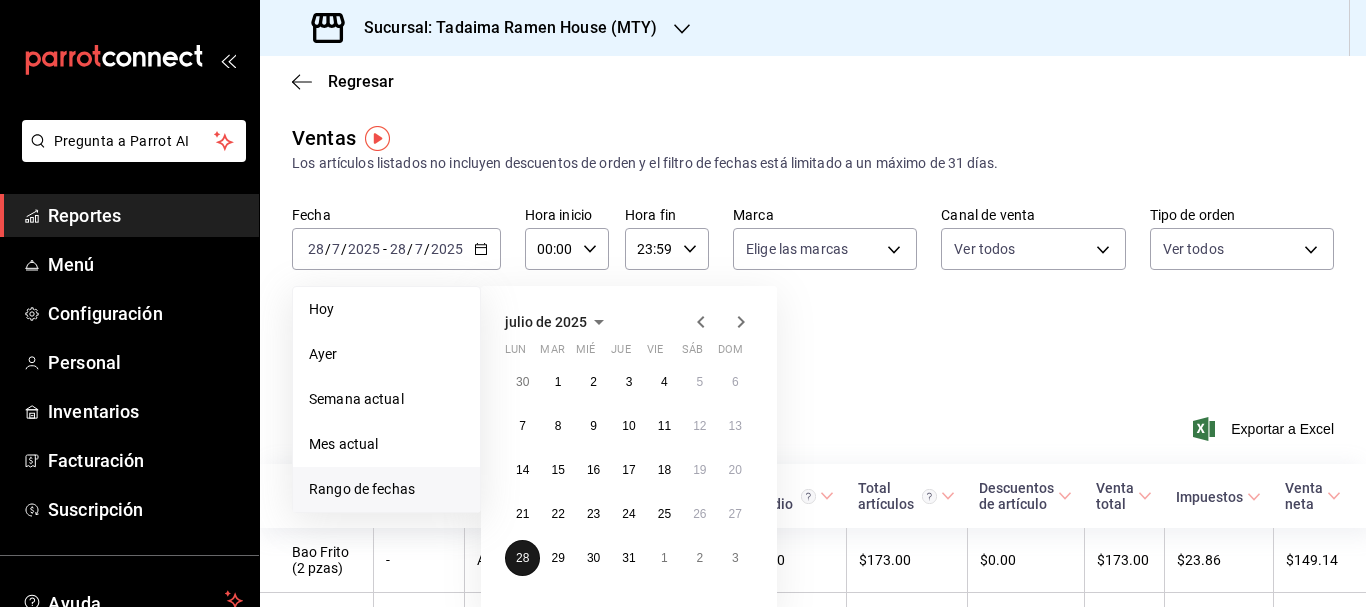 click on "28" at bounding box center (522, 558) 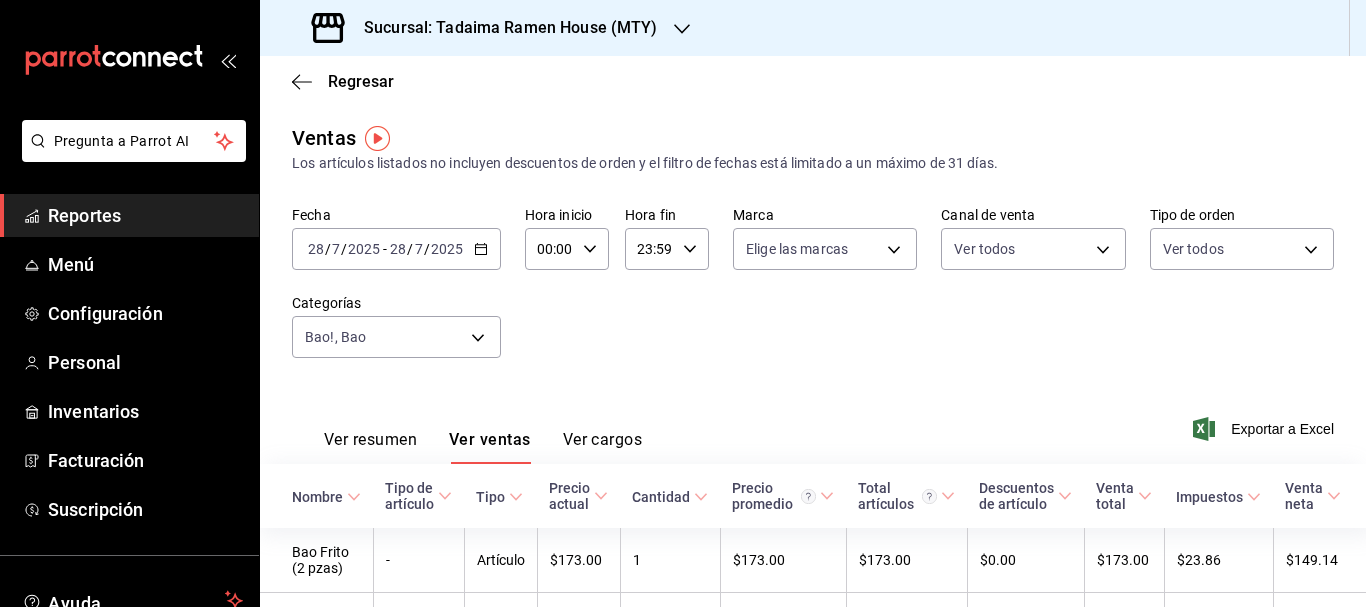 click on "2025-07-28 28 / 7 / 2025 - 2025-07-28 28 / 7 / 2025" at bounding box center [396, 249] 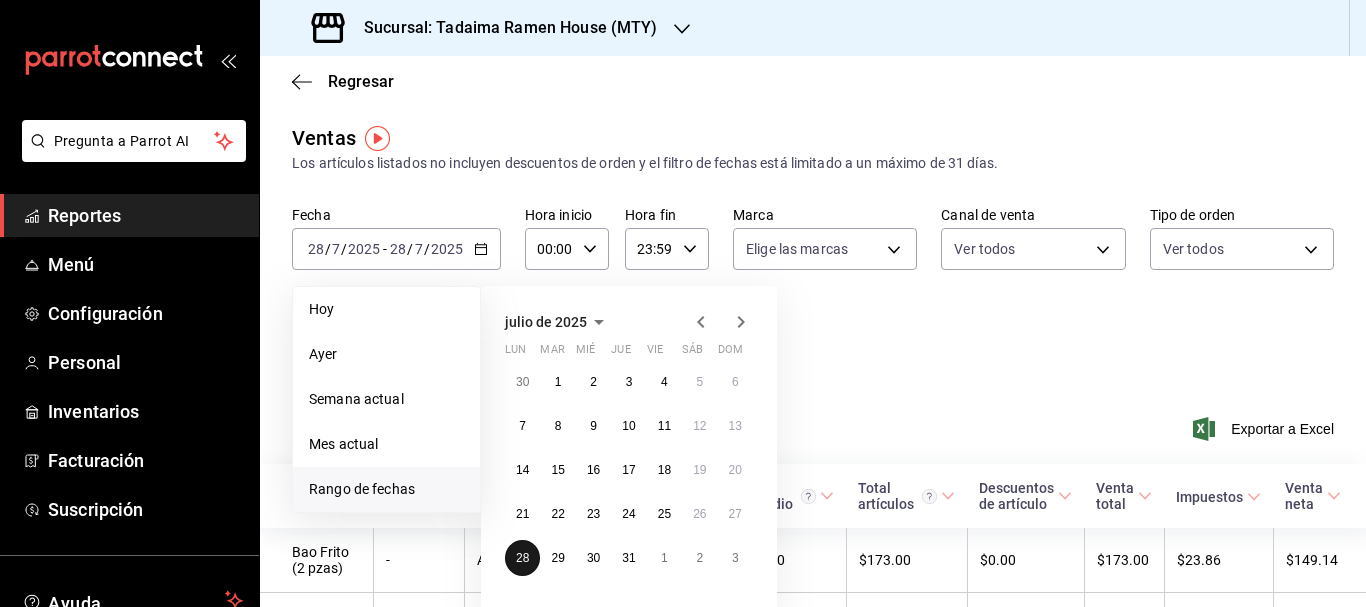 click on "28" at bounding box center (522, 558) 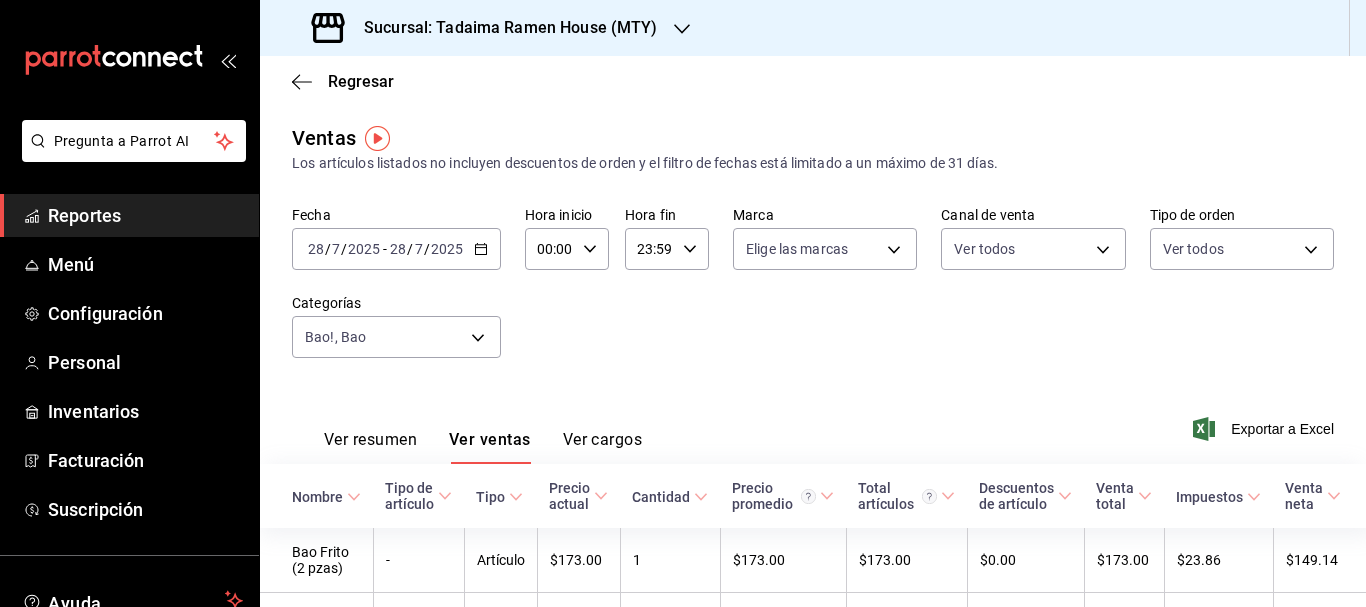 click 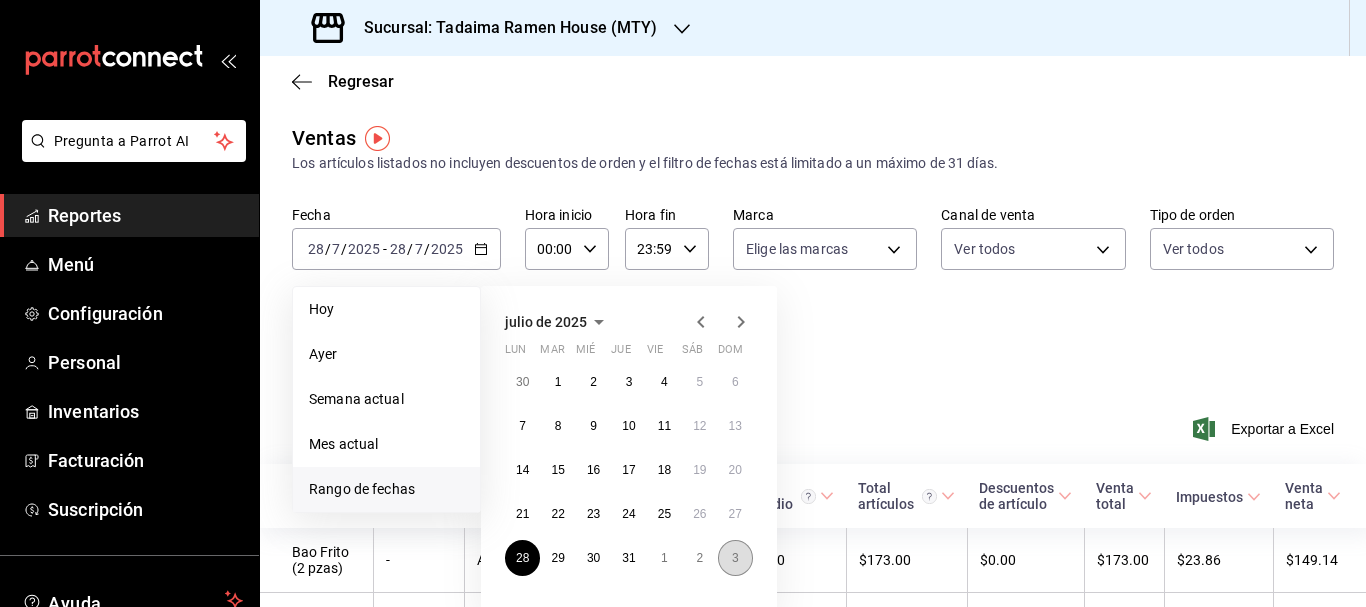 click on "3" at bounding box center (735, 558) 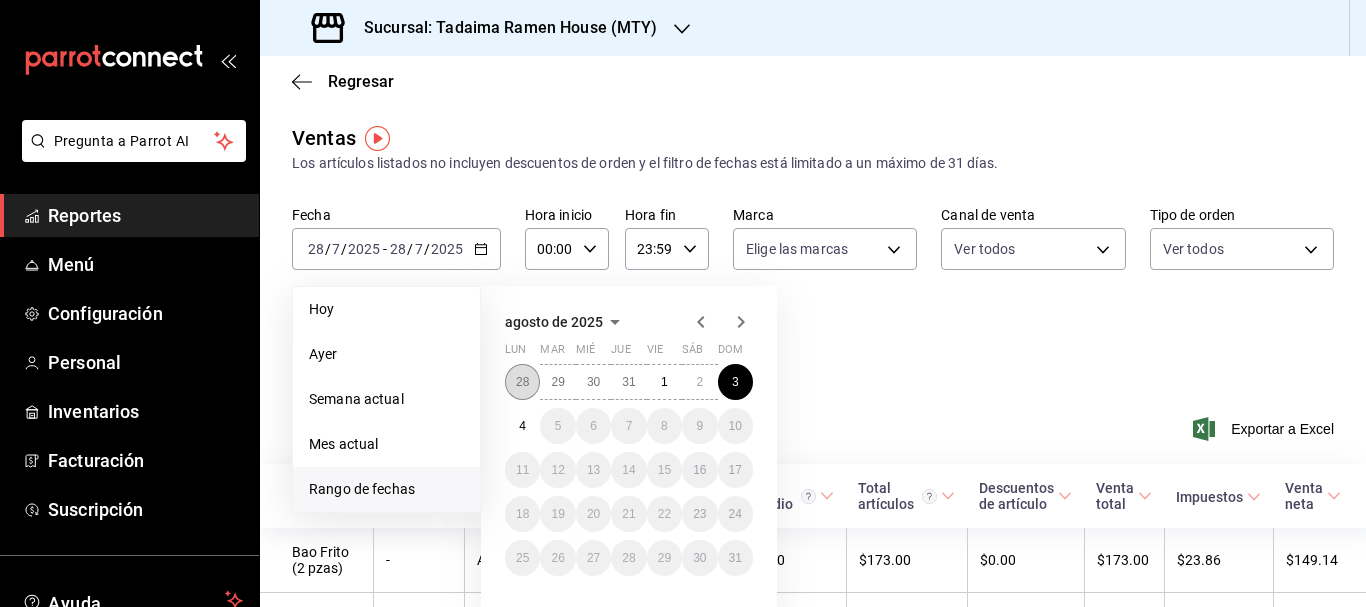 click on "28" at bounding box center [522, 382] 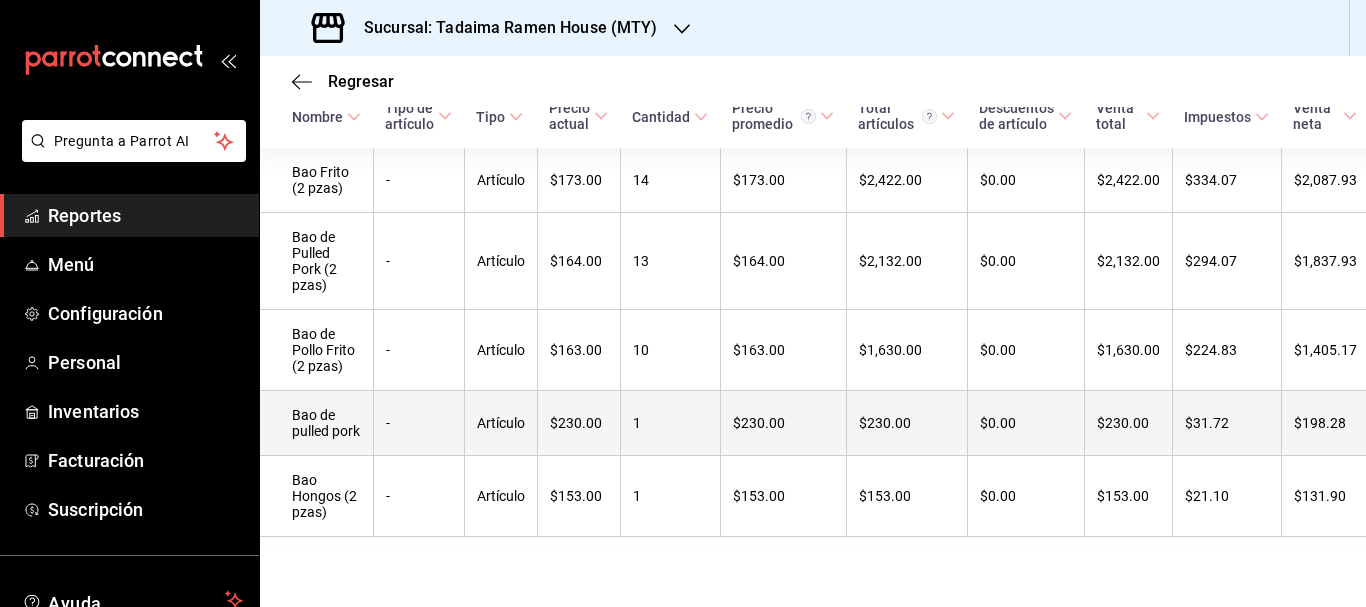 scroll, scrollTop: 381, scrollLeft: 0, axis: vertical 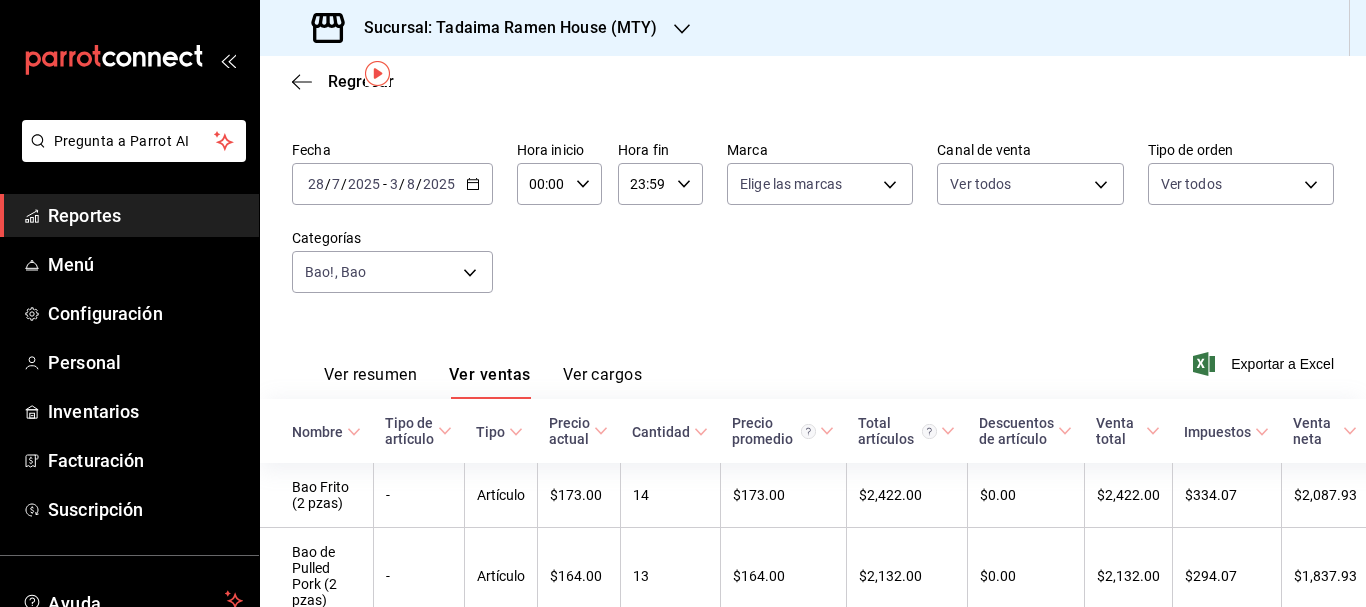 click 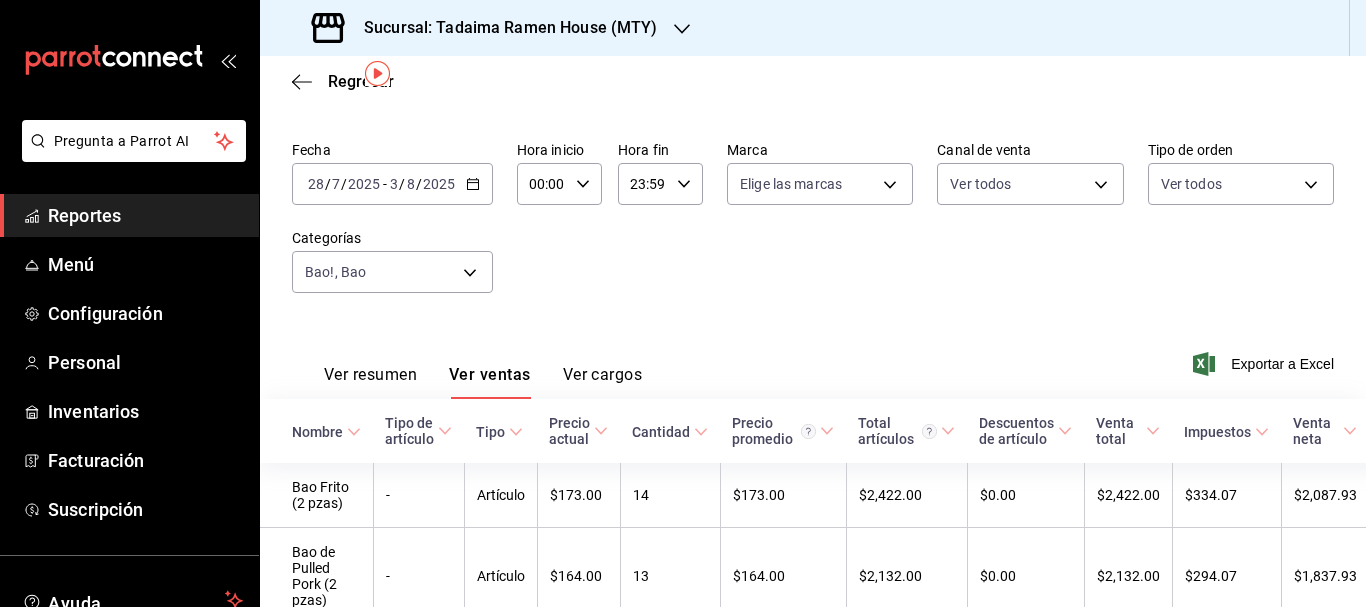 click on "Descuentos de artículo" at bounding box center (1025, 431) 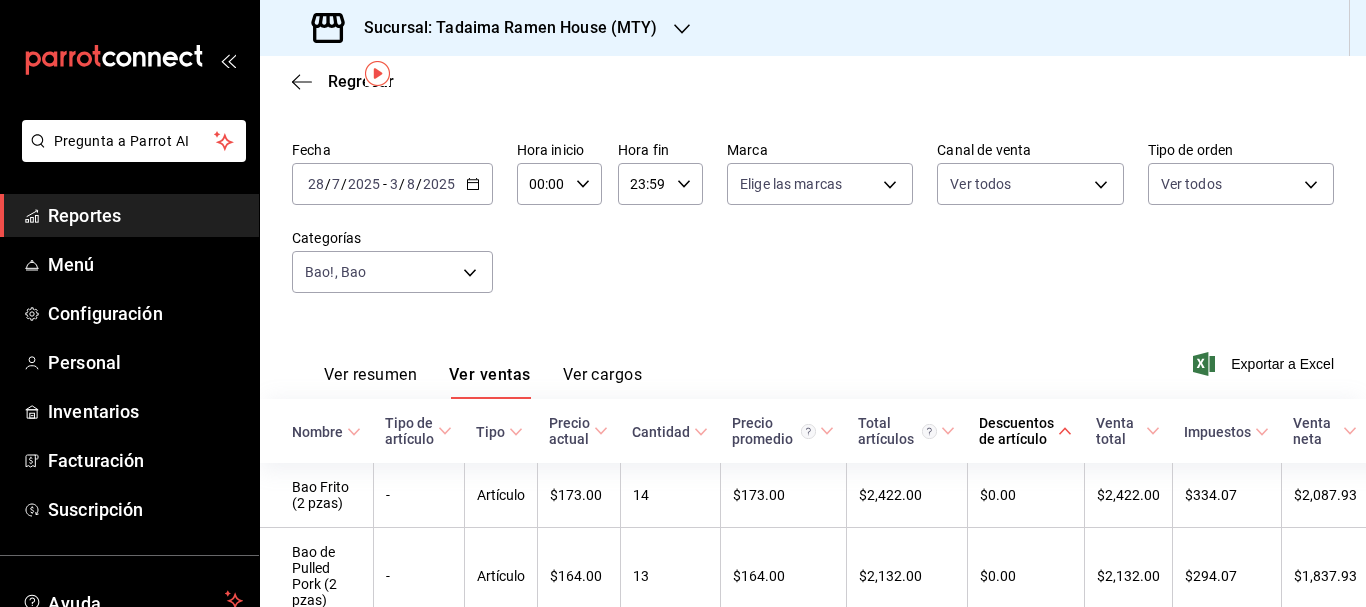 click on "Fecha [DATE] [DATE] - [DATE] [DATE] Hora inicio [TIME] Hora inicio Hora fin [TIME] Hora fin Marca Elige las marcas Canal de venta Ver todos PARROT,UBER_EATS,RAPPI,DIDI_FOOD,ONLINE Tipo de orden Ver todos [UUID],[UUID],[UUID],[UUID],[UUID],EXTERNAL Categorías Bao!, Bao [UUID],[UUID],[UUID]" at bounding box center (813, 229) 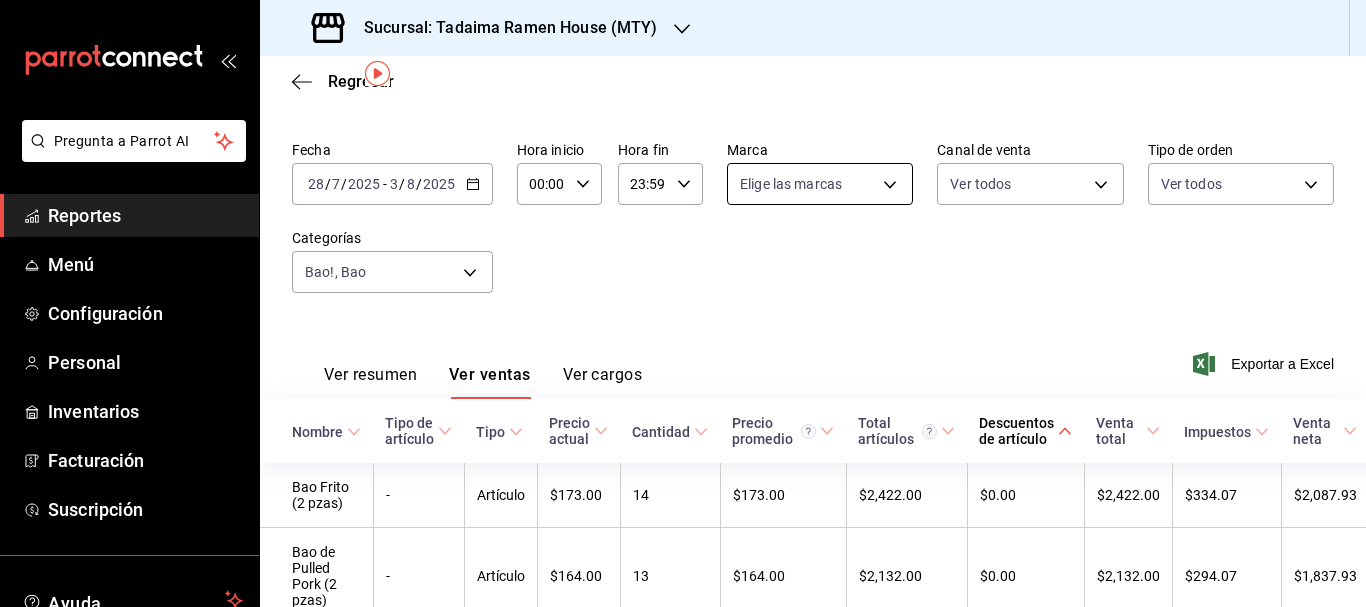 click on "Pregunta a Parrot AI Reportes   Menú   Configuración   Personal   Inventarios   Facturación   Suscripción   Ayuda Recomienda Parrot   multiuser [PERSON]   Sugerir nueva función   Sucursal: Tadaima Ramen House ([CITY]) Regresar Ventas Los artículos listados no incluyen descuentos de orden y el filtro de fechas está limitado a un máximo de 31 días. Fecha [DATE] [DATE] - [DATE] [DATE] Hora inicio 00:00 Hora inicio Hora fin 23:59 Hora fin Marca Elige las marcas Canal de venta Ver todos PARROT,UBER_EATS,RAPPI,DIDI_FOOD,ONLINE Tipo de orden Ver todos [UUID],[UUID],[UUID],[UUID],[UUID],[UUID] Categorías Bao!, Bao [UUID],[UUID] Ver resumen Ver ventas Ver cargos Exportar a Excel Nombre Tipo de artículo Tipo Precio actual Cantidad Precio promedio   Total artículos   Impuestos" at bounding box center (683, 303) 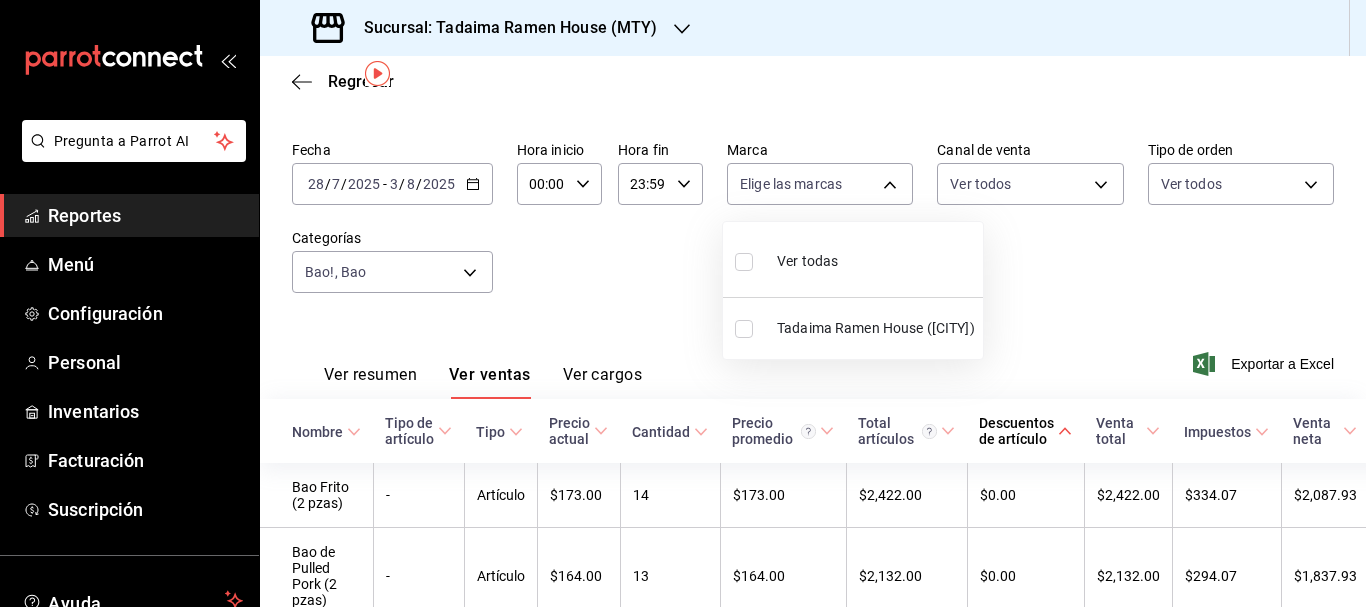 click at bounding box center (683, 303) 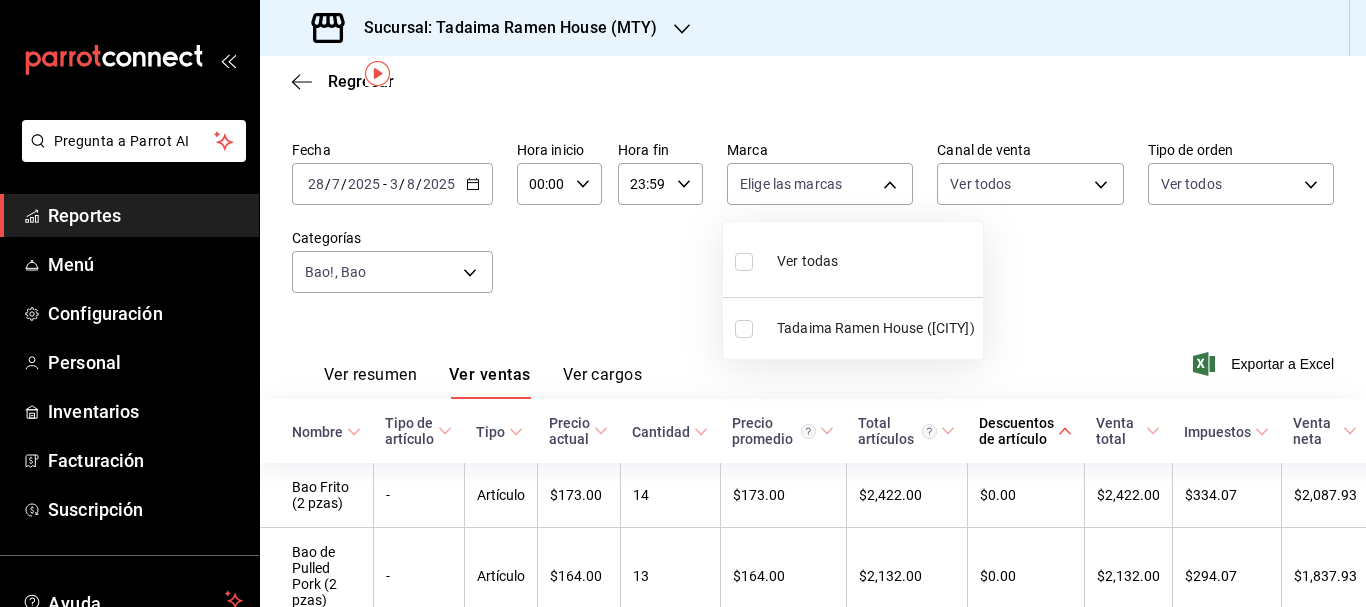 click at bounding box center [683, 303] 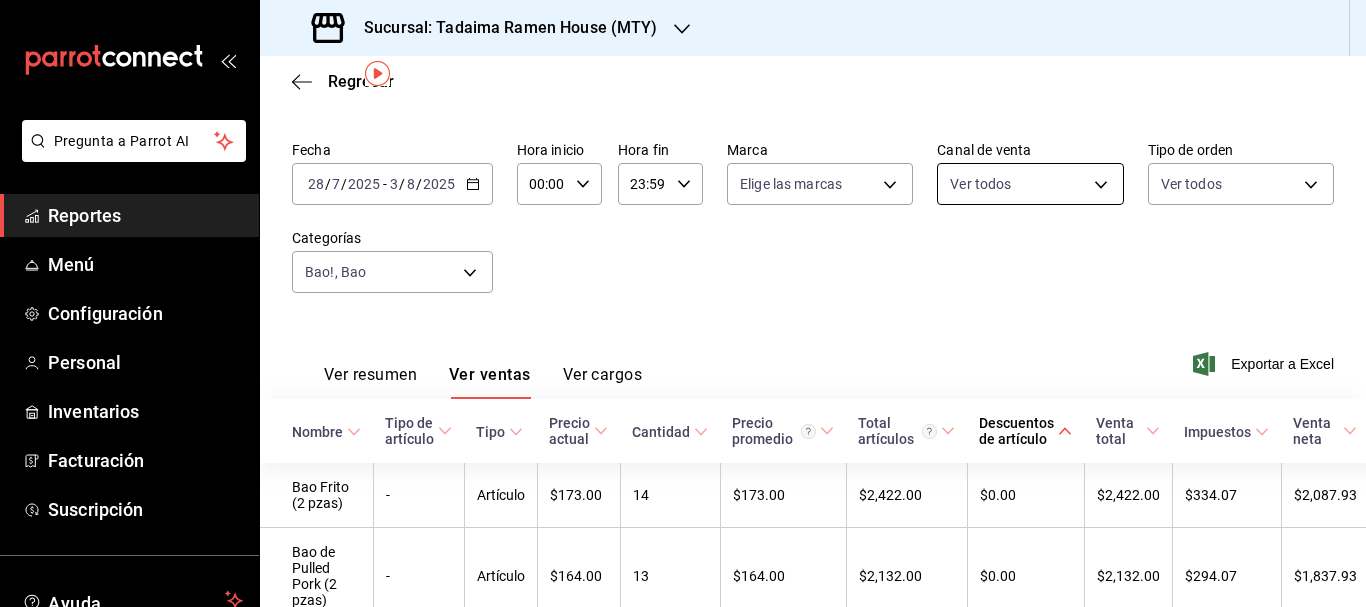 click on "Pregunta a Parrot AI Reportes   Menú   Configuración   Personal   Inventarios   Facturación   Suscripción   Ayuda Recomienda Parrot   multiuser [PERSON]   Sugerir nueva función   Sucursal: Tadaima Ramen House ([CITY]) Regresar Ventas Los artículos listados no incluyen descuentos de orden y el filtro de fechas está limitado a un máximo de 31 días. Fecha [DATE] [DATE] - [DATE] [DATE] Hora inicio 00:00 Hora inicio Hora fin 23:59 Hora fin Marca Elige las marcas Canal de venta Ver todos PARROT,UBER_EATS,RAPPI,DIDI_FOOD,ONLINE Tipo de orden Ver todos [UUID],[UUID],[UUID],[UUID],[UUID],[UUID] Categorías Bao!, Bao [UUID],[UUID] Ver resumen Ver ventas Ver cargos Exportar a Excel Nombre Tipo de artículo Tipo Precio actual Cantidad Precio promedio   Total artículos   Impuestos" at bounding box center [683, 303] 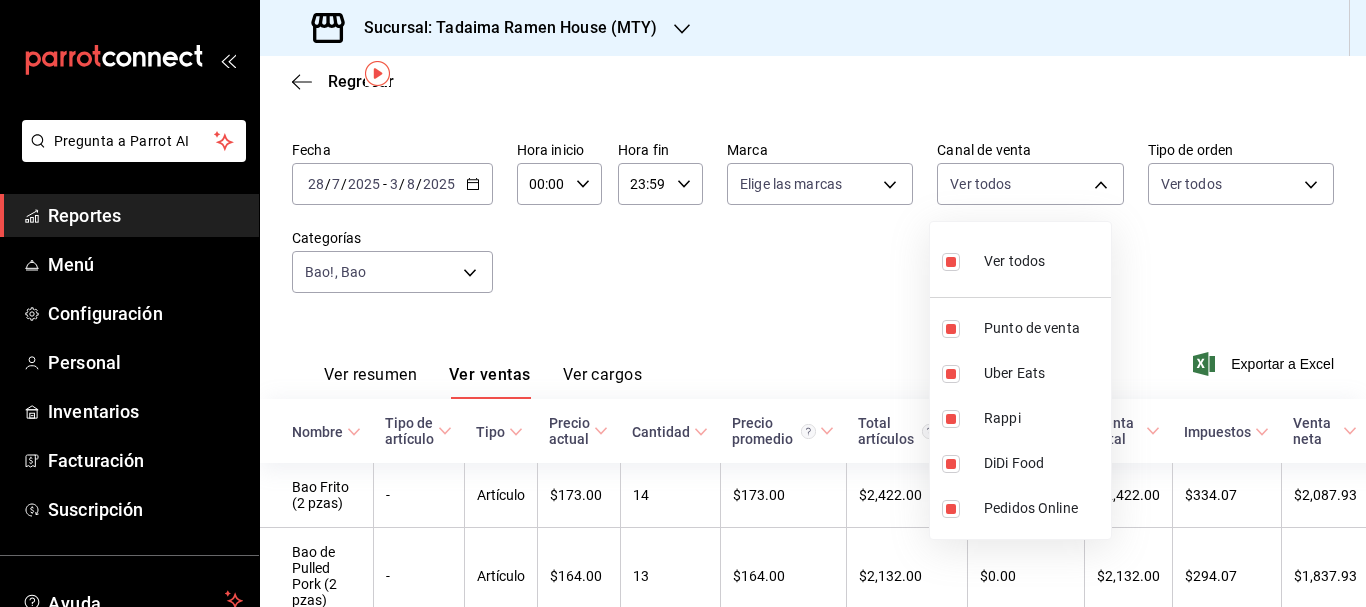 click at bounding box center (683, 303) 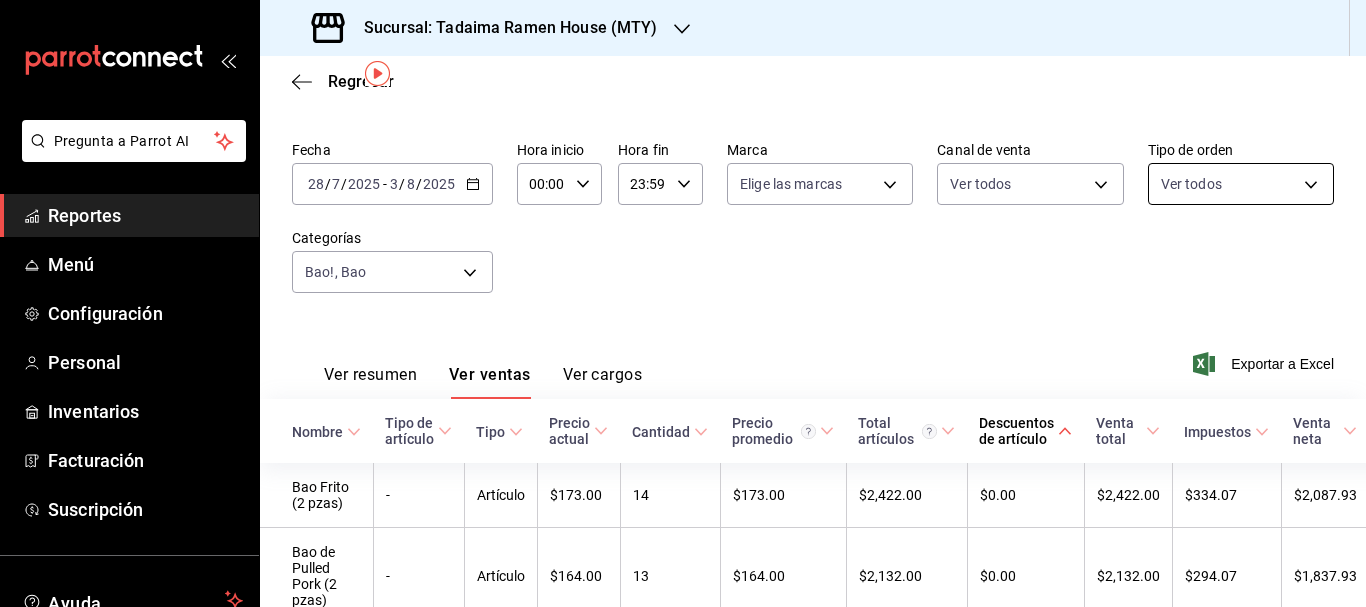 click on "Pregunta a Parrot AI Reportes   Menú   Configuración   Personal   Inventarios   Facturación   Suscripción   Ayuda Recomienda Parrot   multiuser [PERSON]   Sugerir nueva función   Sucursal: Tadaima Ramen House ([CITY]) Regresar Ventas Los artículos listados no incluyen descuentos de orden y el filtro de fechas está limitado a un máximo de 31 días. Fecha [DATE] [DATE] - [DATE] [DATE] Hora inicio 00:00 Hora inicio Hora fin 23:59 Hora fin Marca Elige las marcas Canal de venta Ver todos PARROT,UBER_EATS,RAPPI,DIDI_FOOD,ONLINE Tipo de orden Ver todos [UUID],[UUID],[UUID],[UUID],[UUID],[UUID] Categorías Bao!, Bao [UUID],[UUID] Ver resumen Ver ventas Ver cargos Exportar a Excel Nombre Tipo de artículo Tipo Precio actual Cantidad Precio promedio   Total artículos   Impuestos" at bounding box center (683, 303) 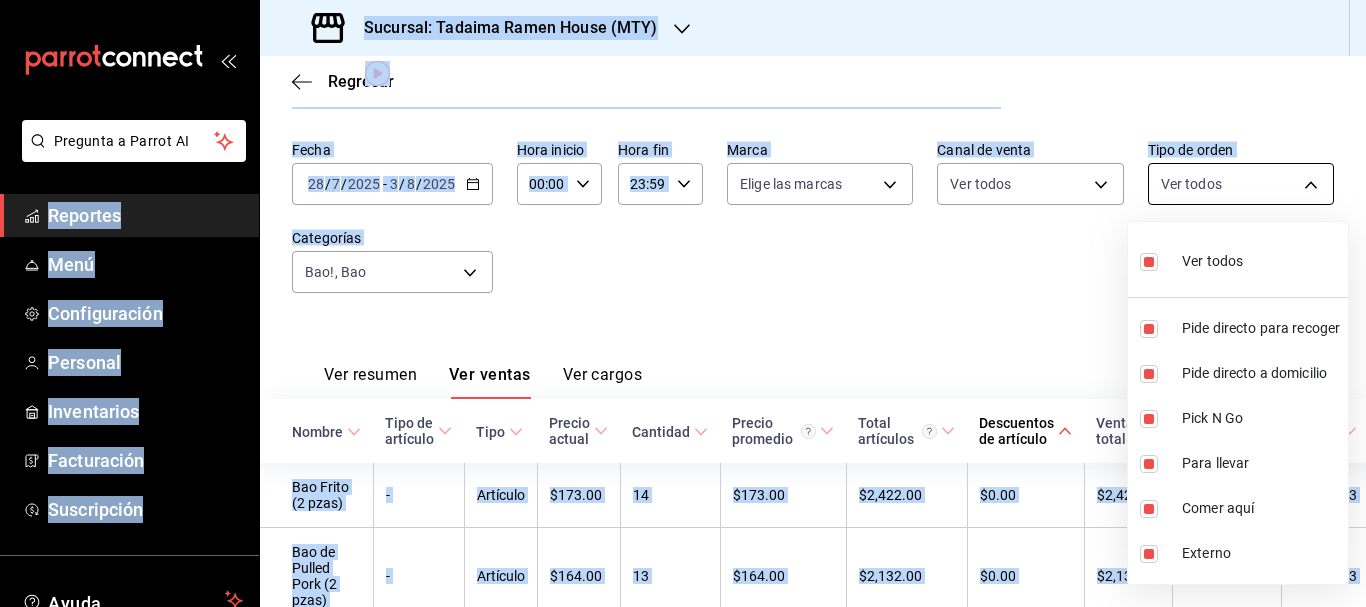 click on "Pregunta a Parrot AI Reportes   Menú   Configuración   Personal   Inventarios   Facturación   Suscripción   Ayuda Recomienda Parrot   multiuser [PERSON]   Sugerir nueva función   Sucursal: Tadaima Ramen House ([CITY]) Regresar Ventas Los artículos listados no incluyen descuentos de orden y el filtro de fechas está limitado a un máximo de 31 días. Fecha [DATE] [DATE] - [DATE] [DATE] Hora inicio 00:00 Hora inicio Hora fin 23:59 Hora fin Marca Elige las marcas Canal de venta Ver todos PARROT,UBER_EATS,RAPPI,DIDI_FOOD,ONLINE Tipo de orden Ver todos [UUID],[UUID],[UUID],[UUID],[UUID],[UUID] Categorías Bao!, Bao [UUID],[UUID] Ver resumen Ver ventas Ver cargos Exportar a Excel Nombre Tipo de artículo Tipo Precio actual Cantidad Precio promedio   Total artículos   Impuestos" at bounding box center (683, 303) 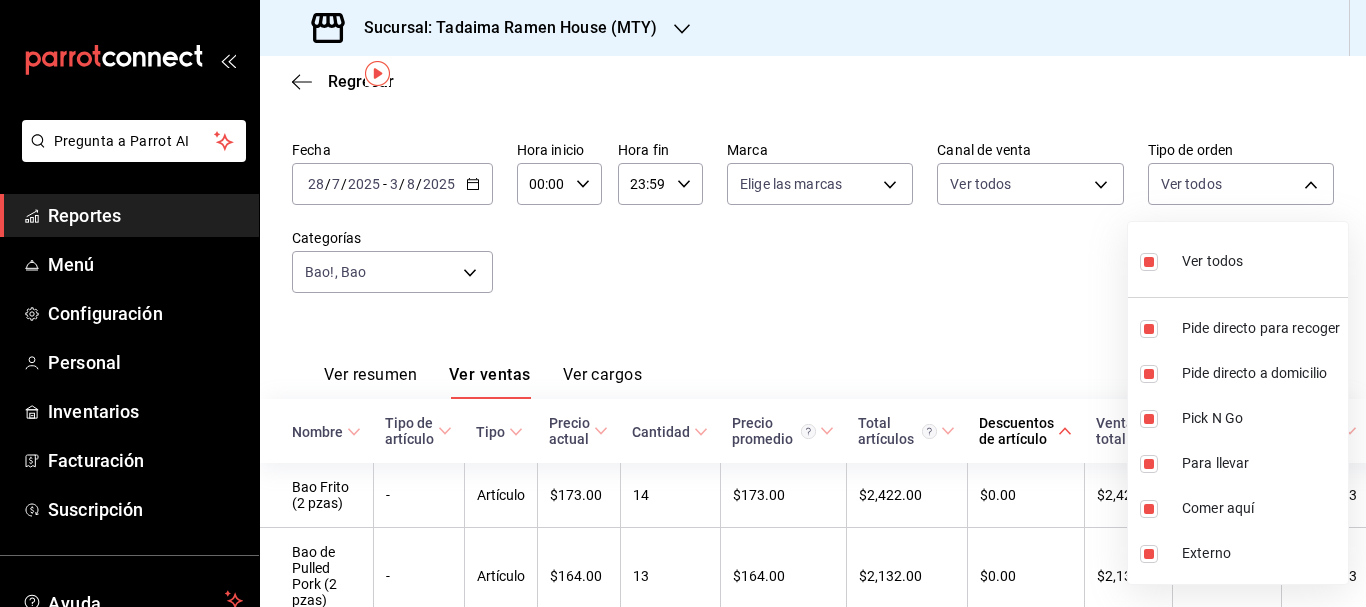 click at bounding box center (683, 303) 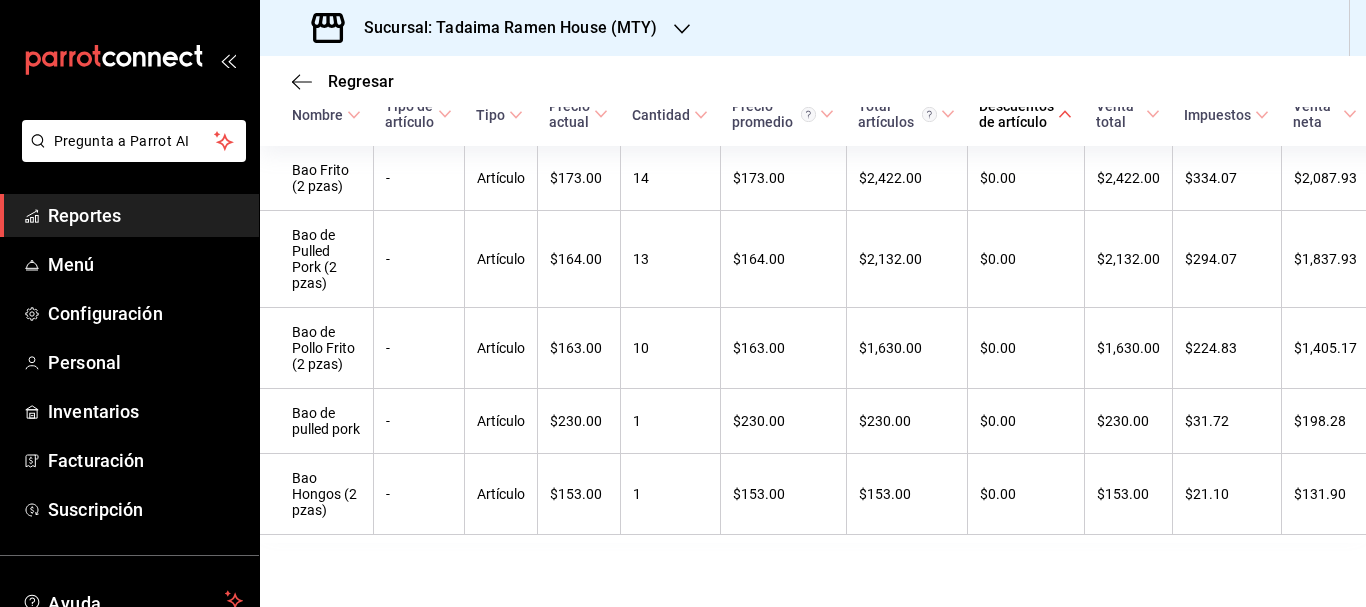 scroll, scrollTop: 380, scrollLeft: 0, axis: vertical 